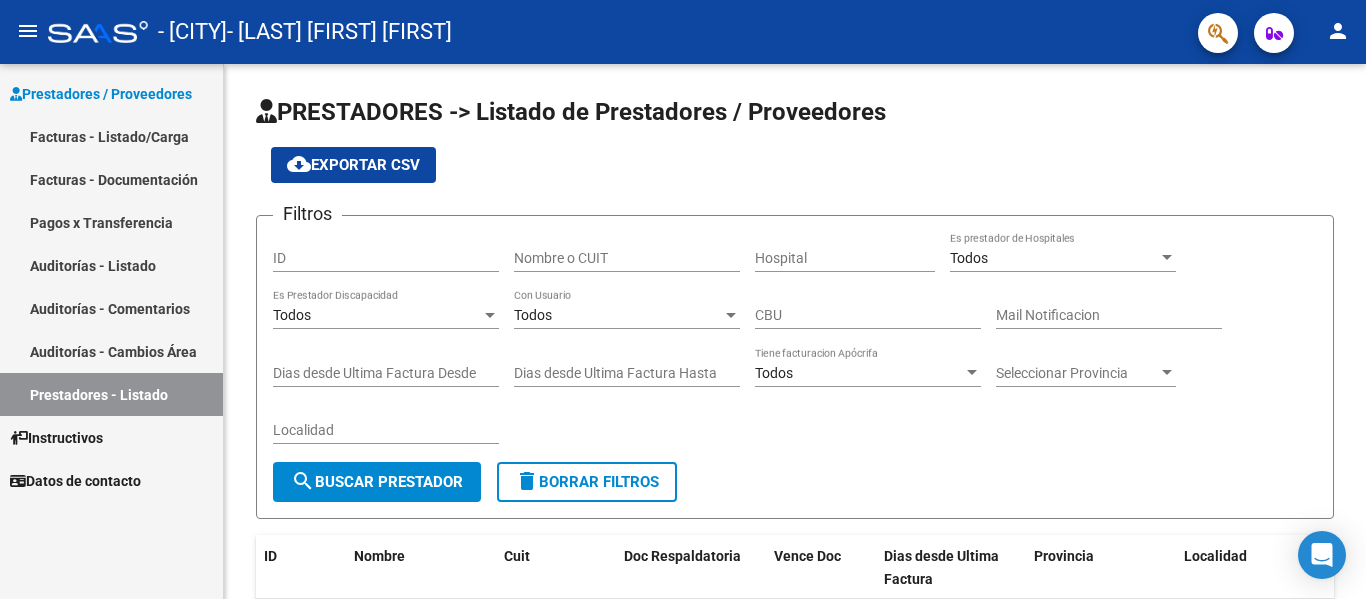 scroll, scrollTop: 0, scrollLeft: 0, axis: both 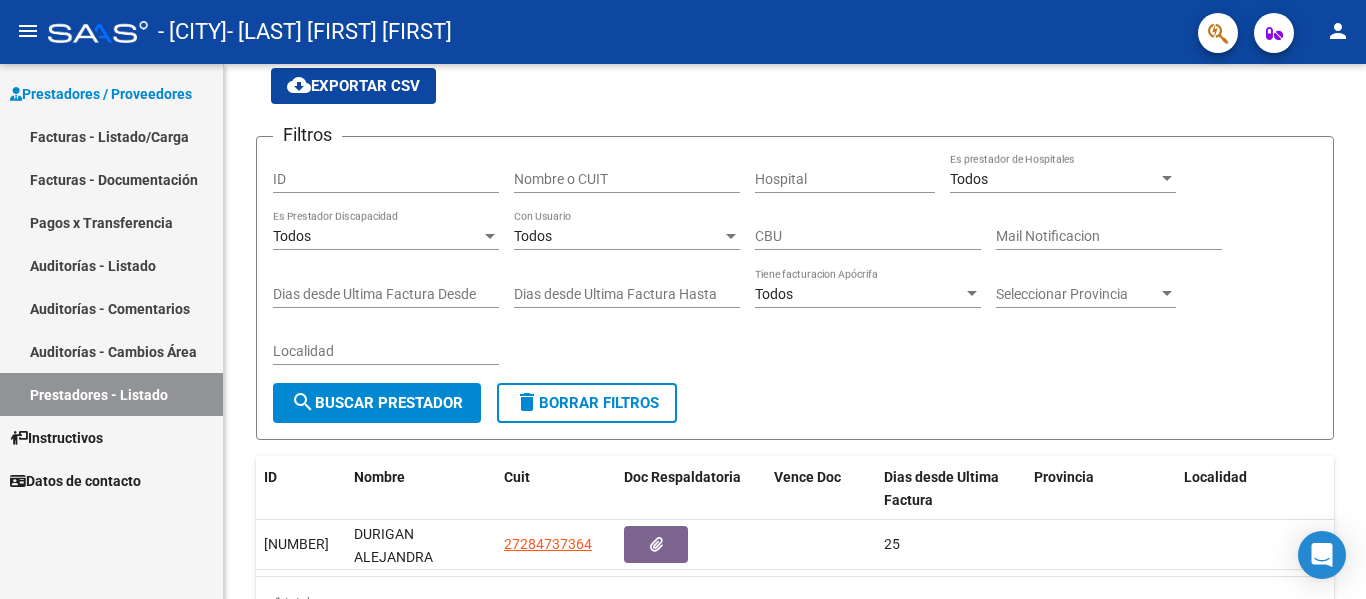 click on "Facturas - Listado/Carga" at bounding box center (111, 136) 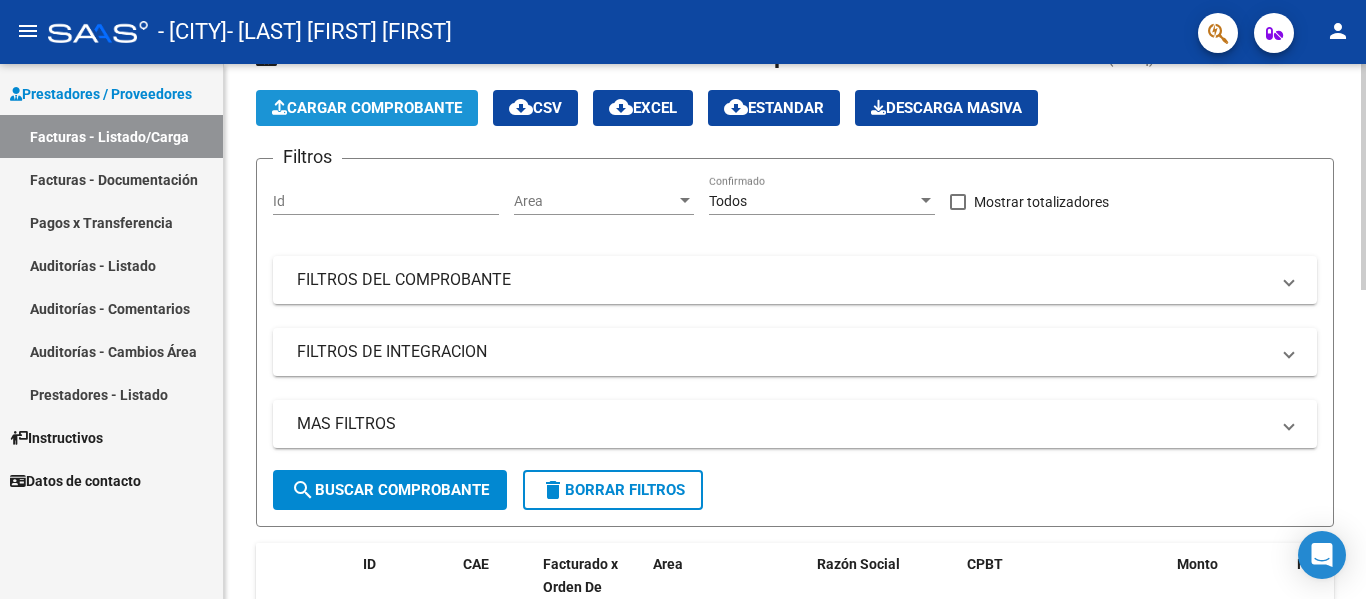 click on "Cargar Comprobante" 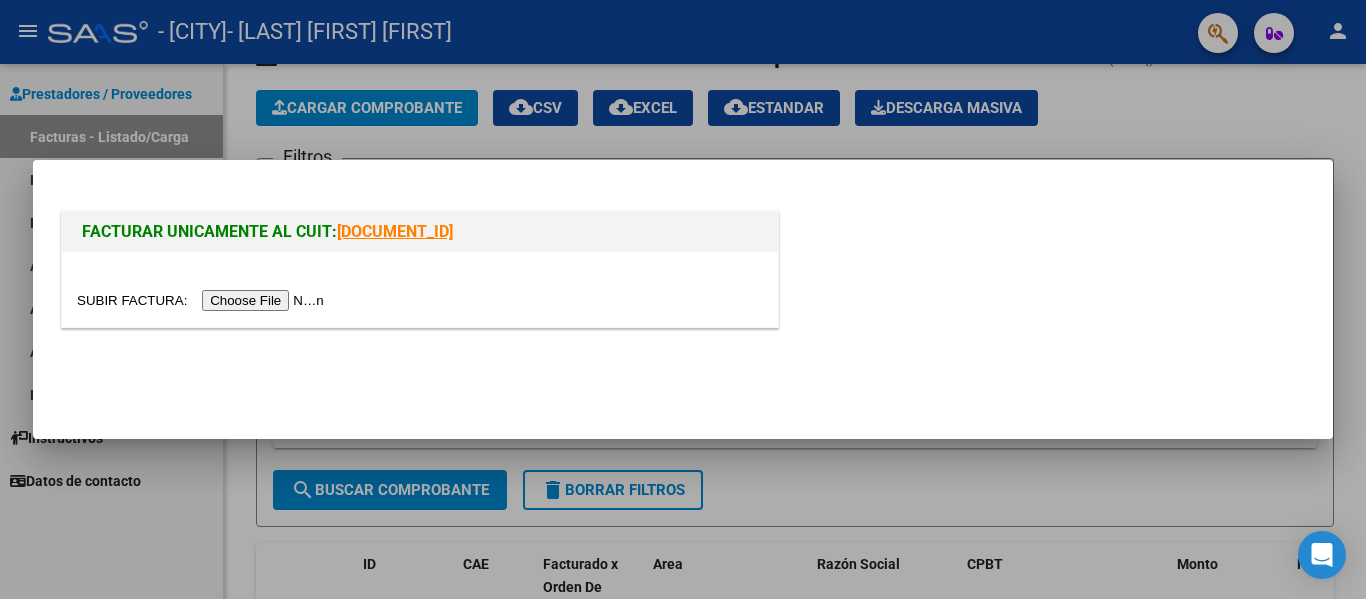 click at bounding box center (203, 300) 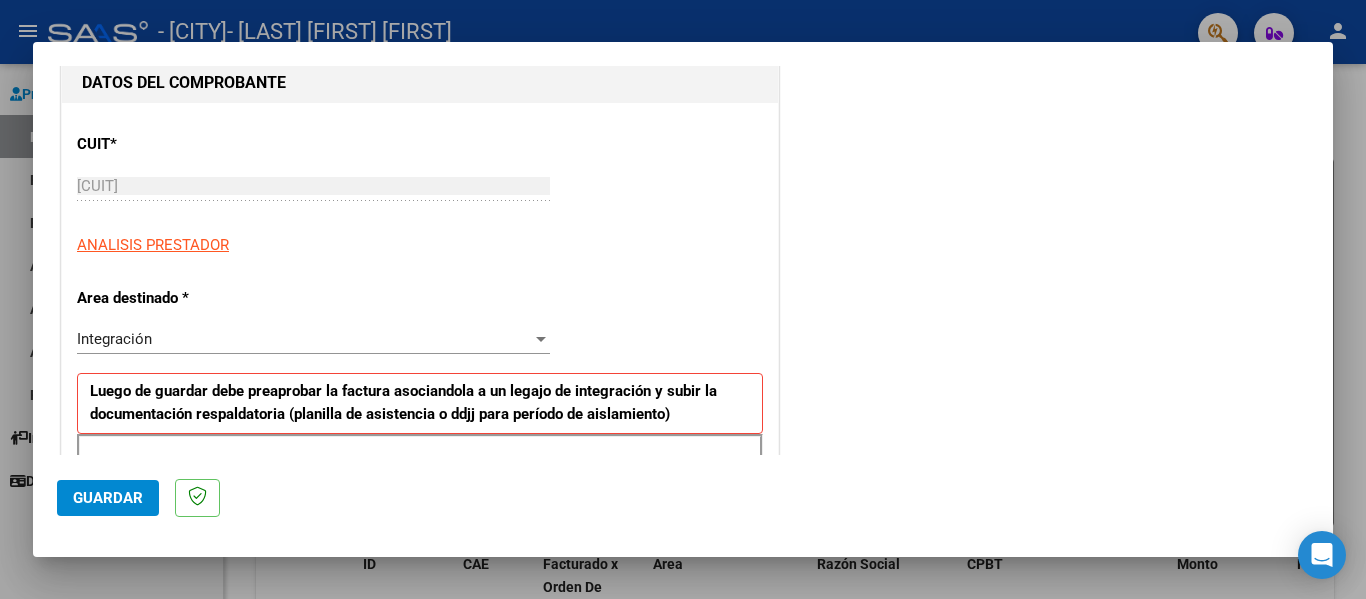 scroll, scrollTop: 331, scrollLeft: 0, axis: vertical 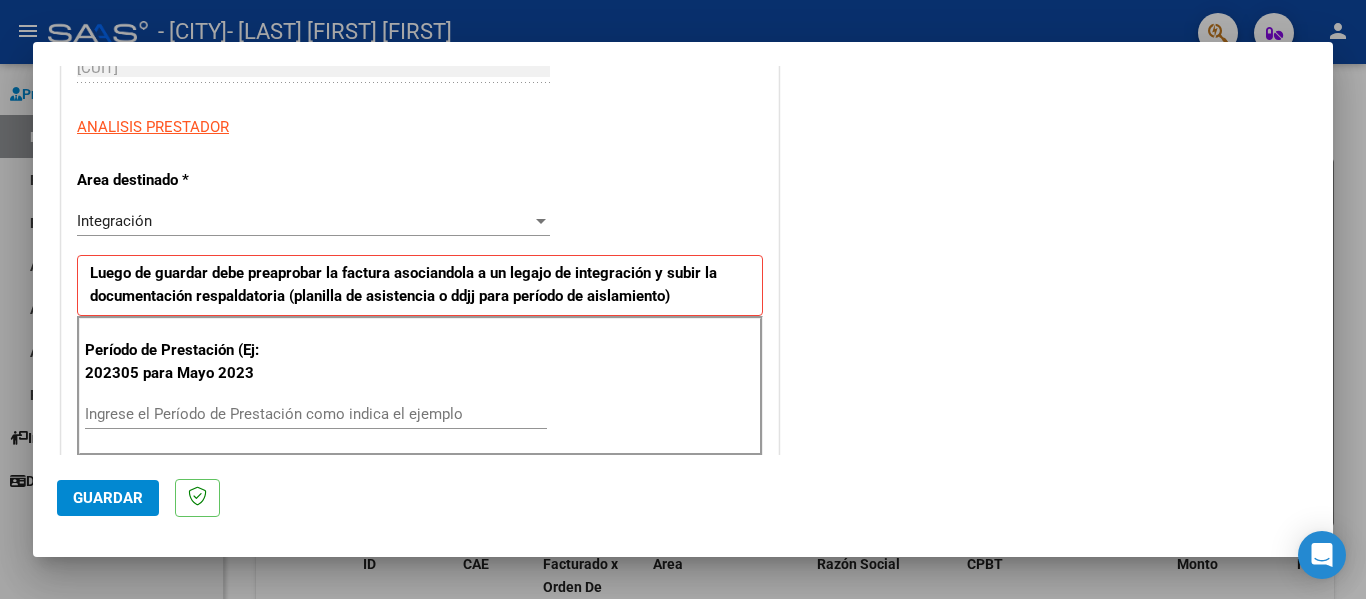 click on "Ingrese el Período de Prestación como indica el ejemplo" at bounding box center (316, 414) 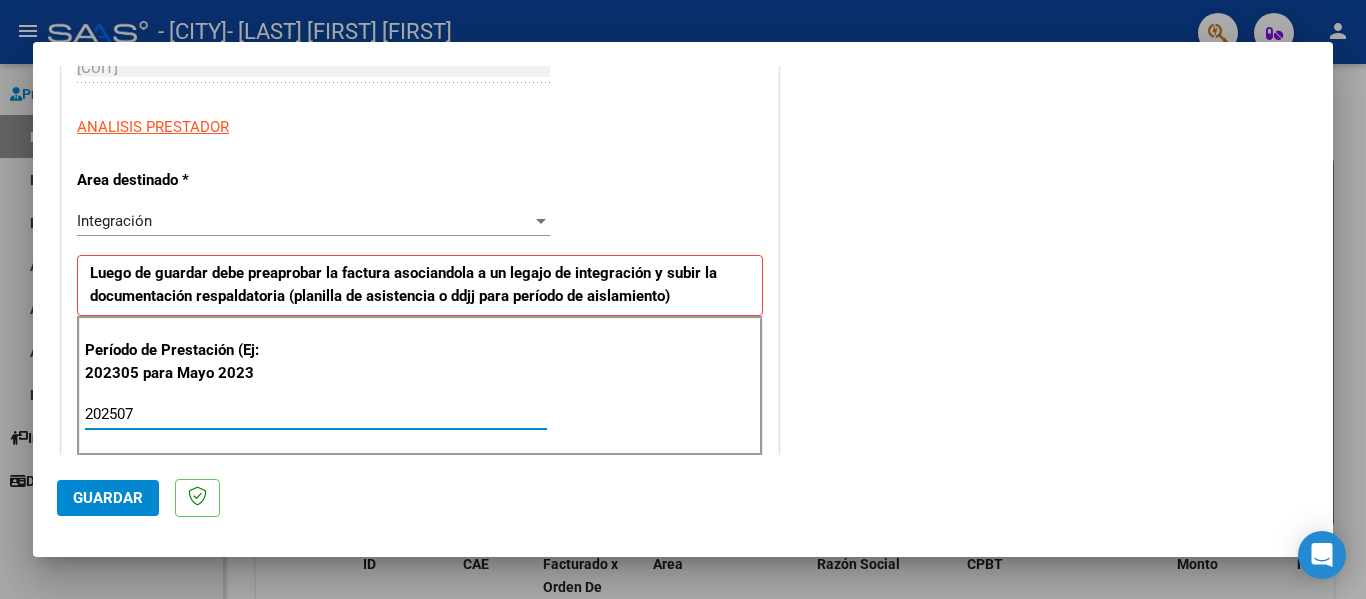 type on "202507" 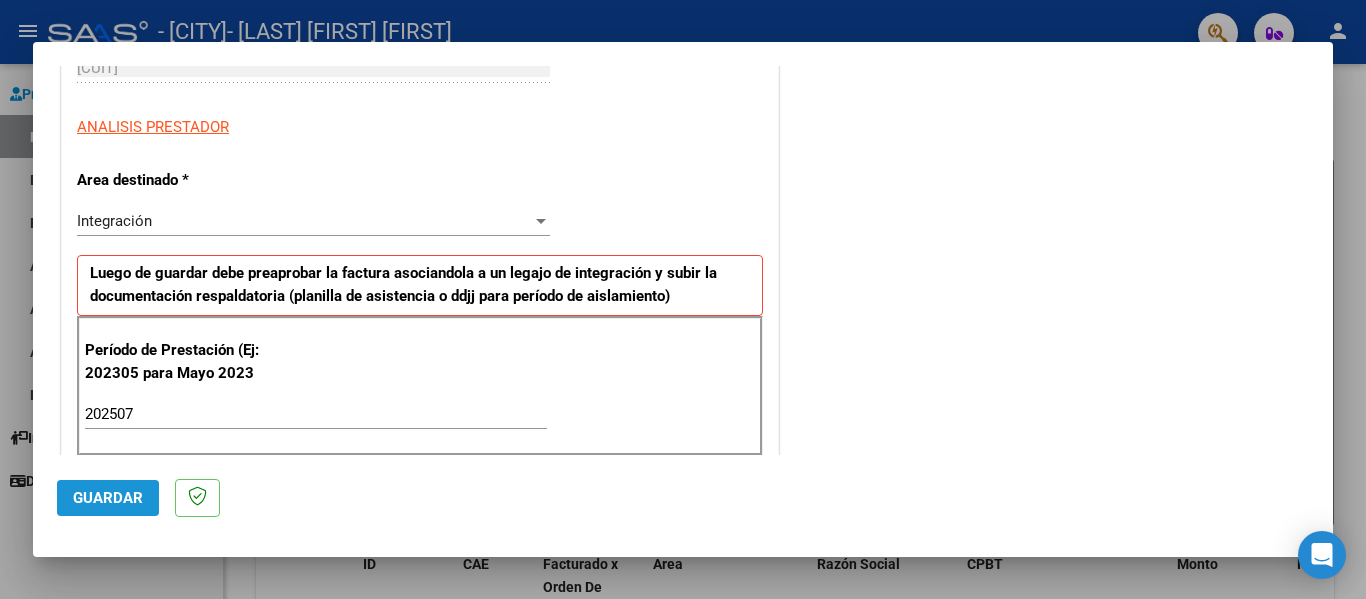 click on "Guardar" 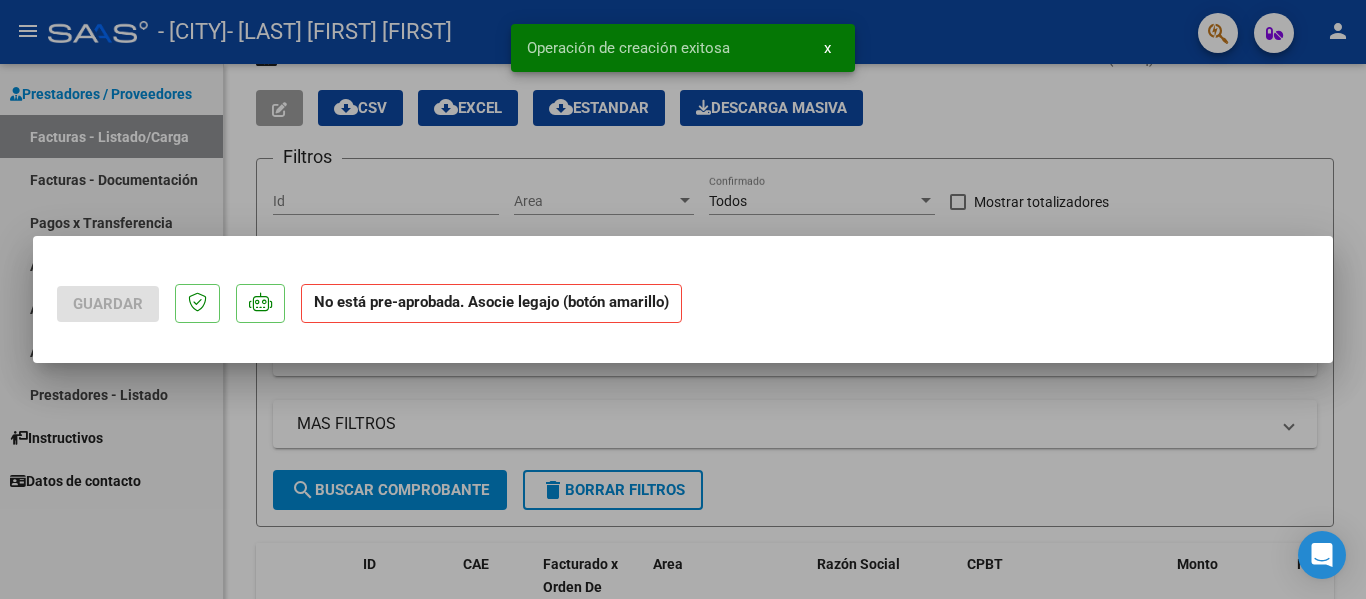 scroll, scrollTop: 0, scrollLeft: 0, axis: both 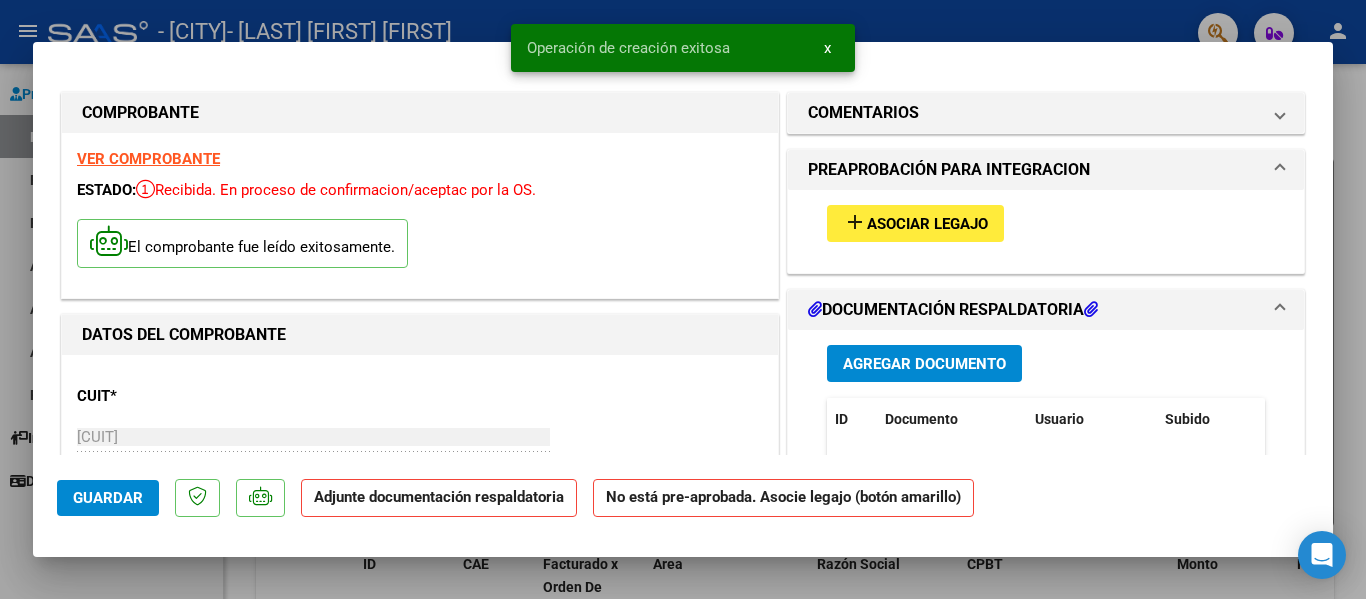 click on "Asociar Legajo" at bounding box center (927, 224) 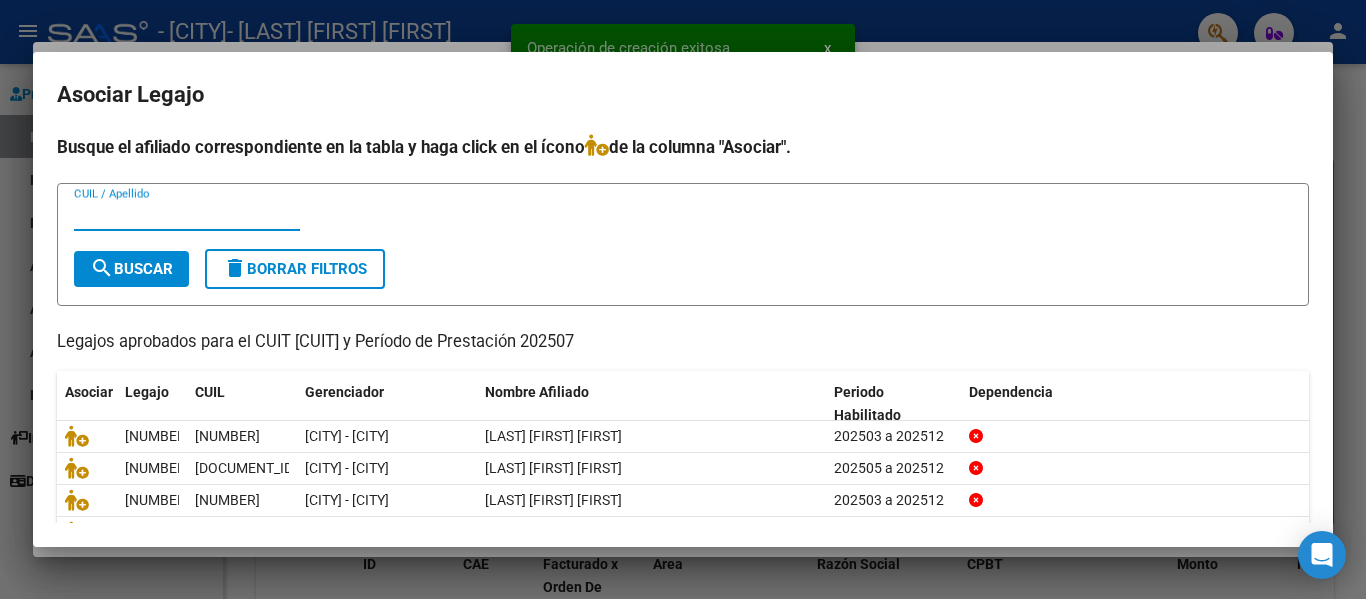 click on "CUIL / Apellido" at bounding box center [187, 215] 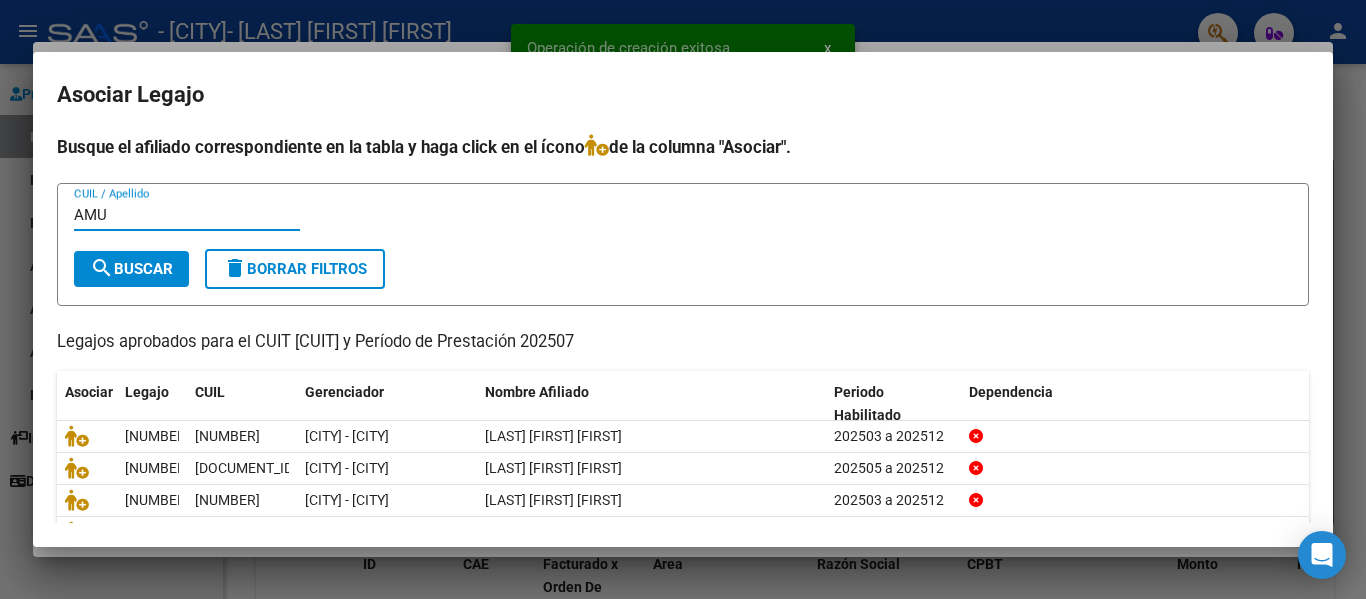 type on "AMU" 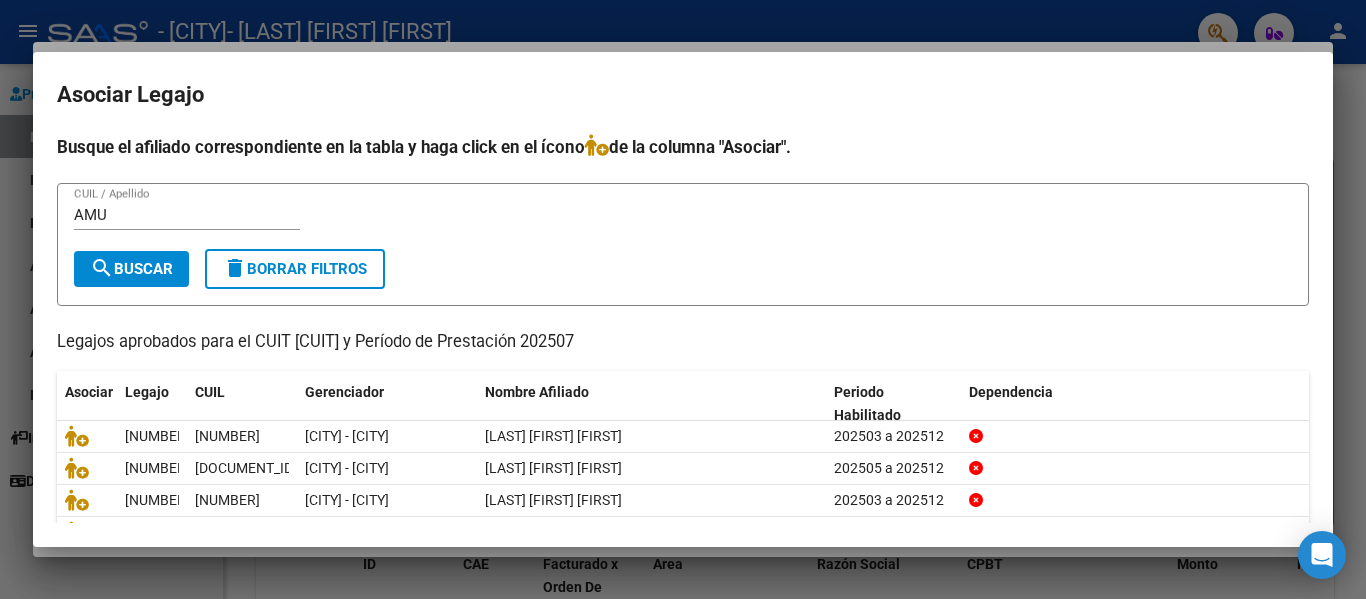 click on "[LAST] [LAST] [LAST]" at bounding box center [683, 244] 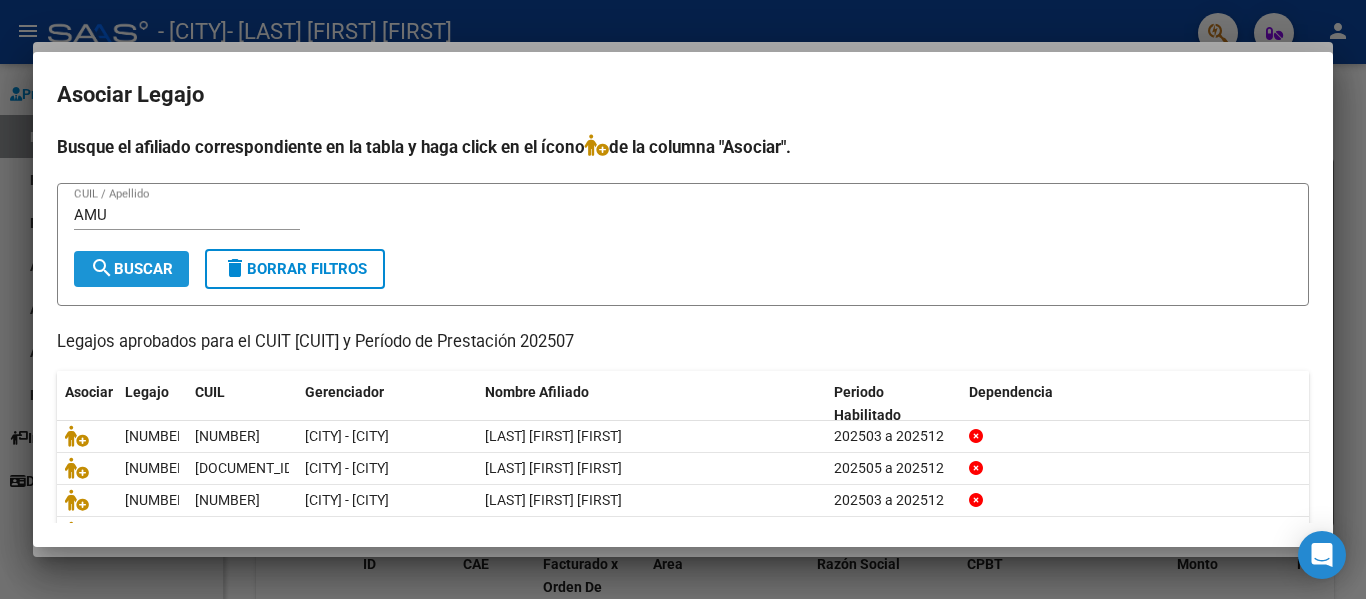 click on "search  Buscar" at bounding box center (131, 269) 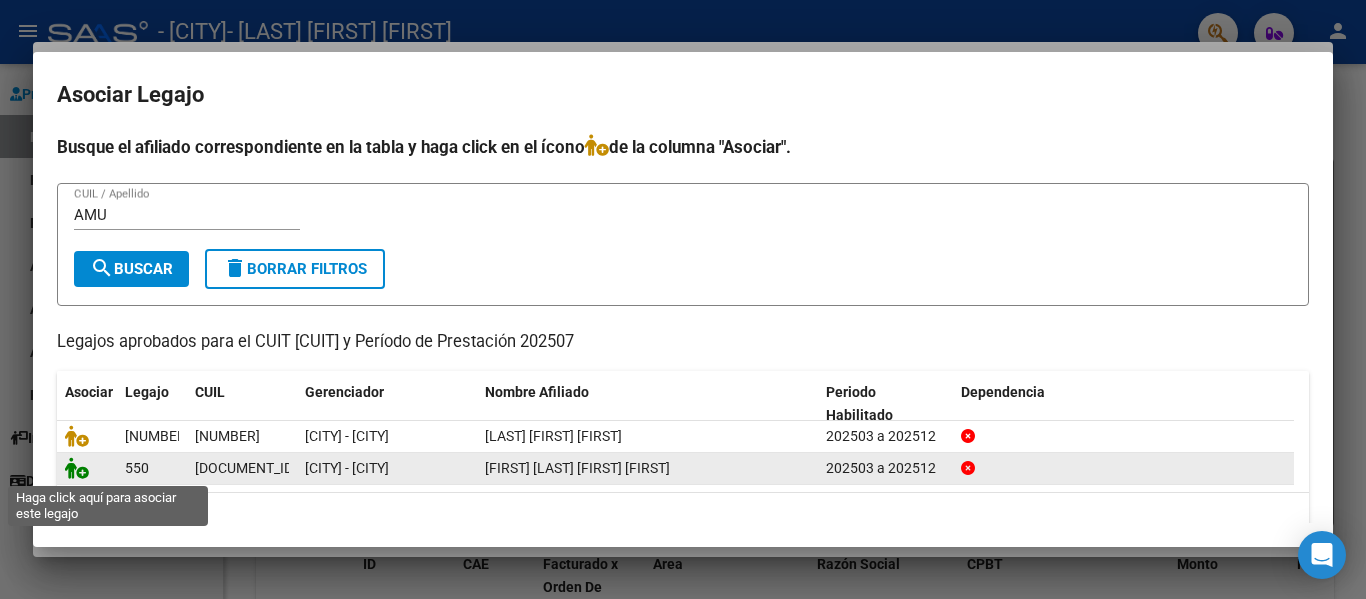 click 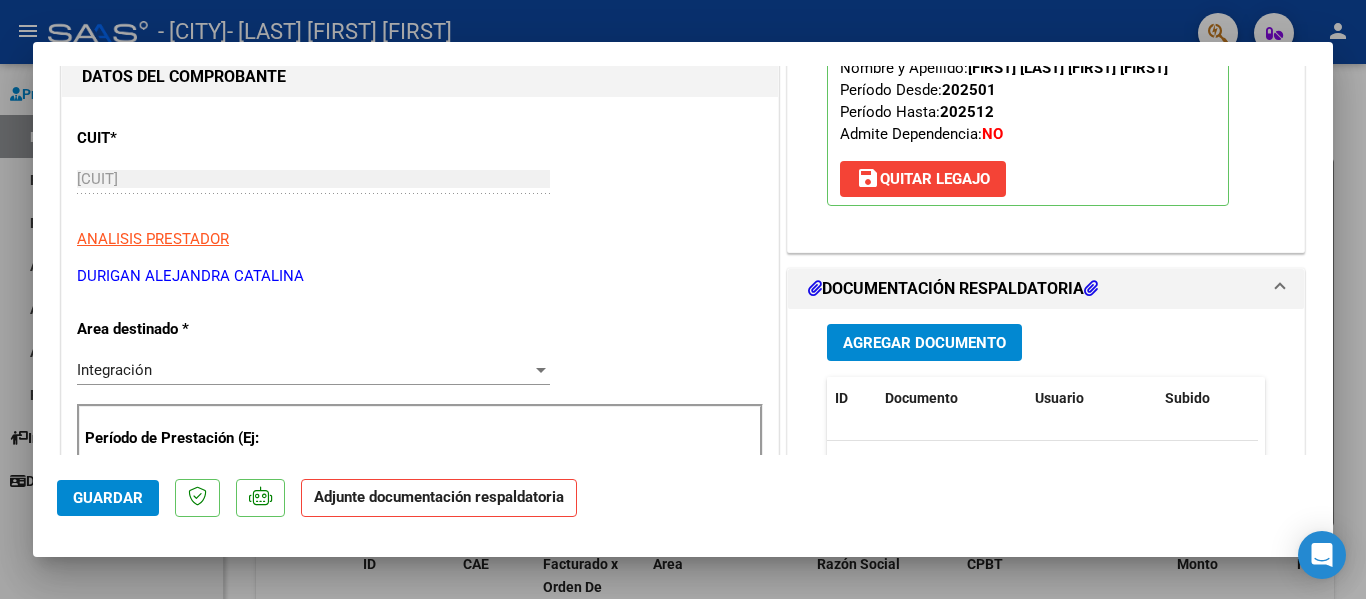 scroll, scrollTop: 259, scrollLeft: 0, axis: vertical 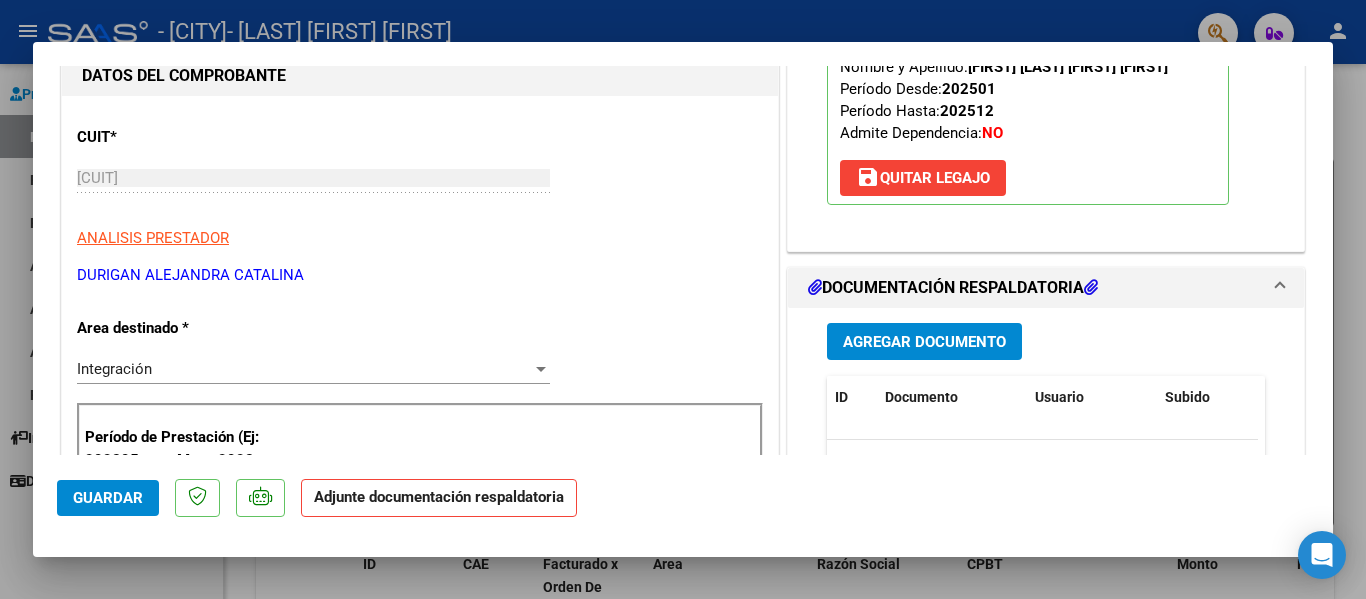 click at bounding box center [683, 299] 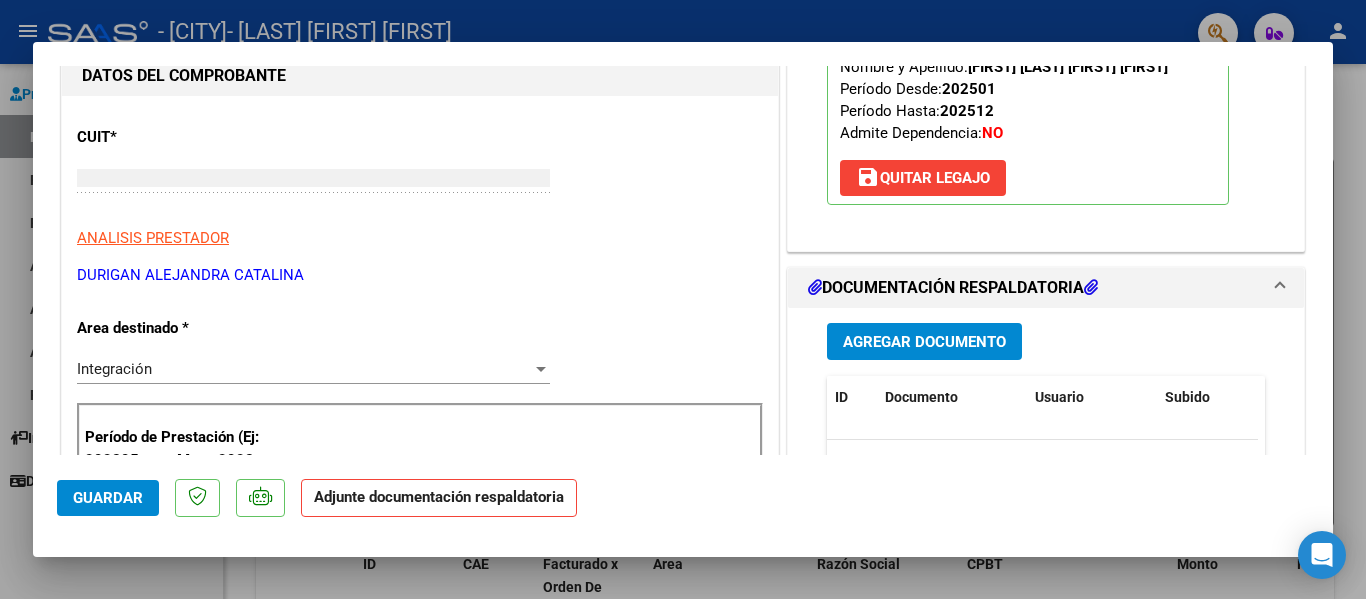 scroll, scrollTop: 198, scrollLeft: 0, axis: vertical 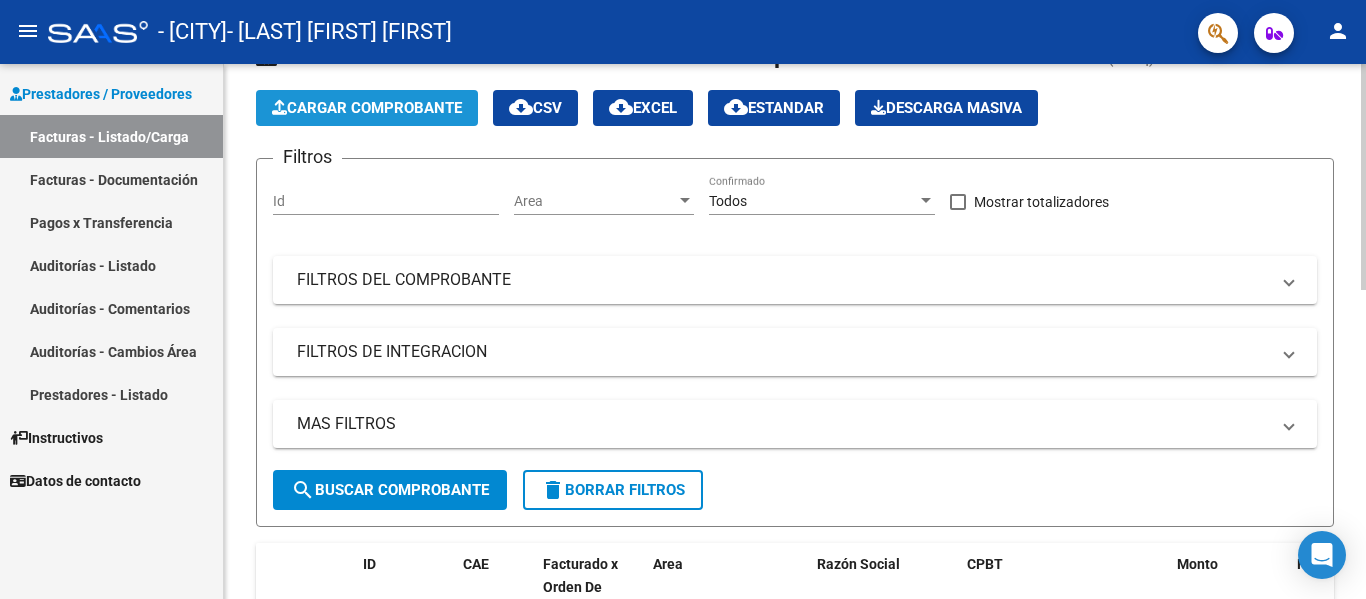 click on "Cargar Comprobante" 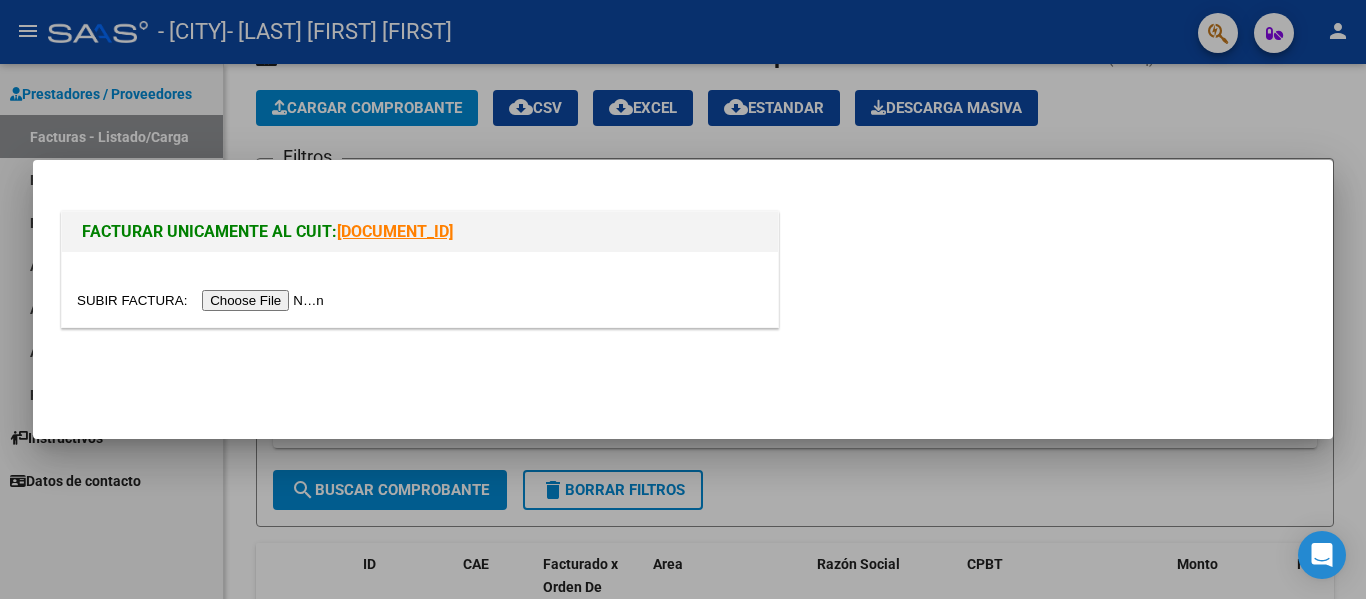 click at bounding box center [420, 300] 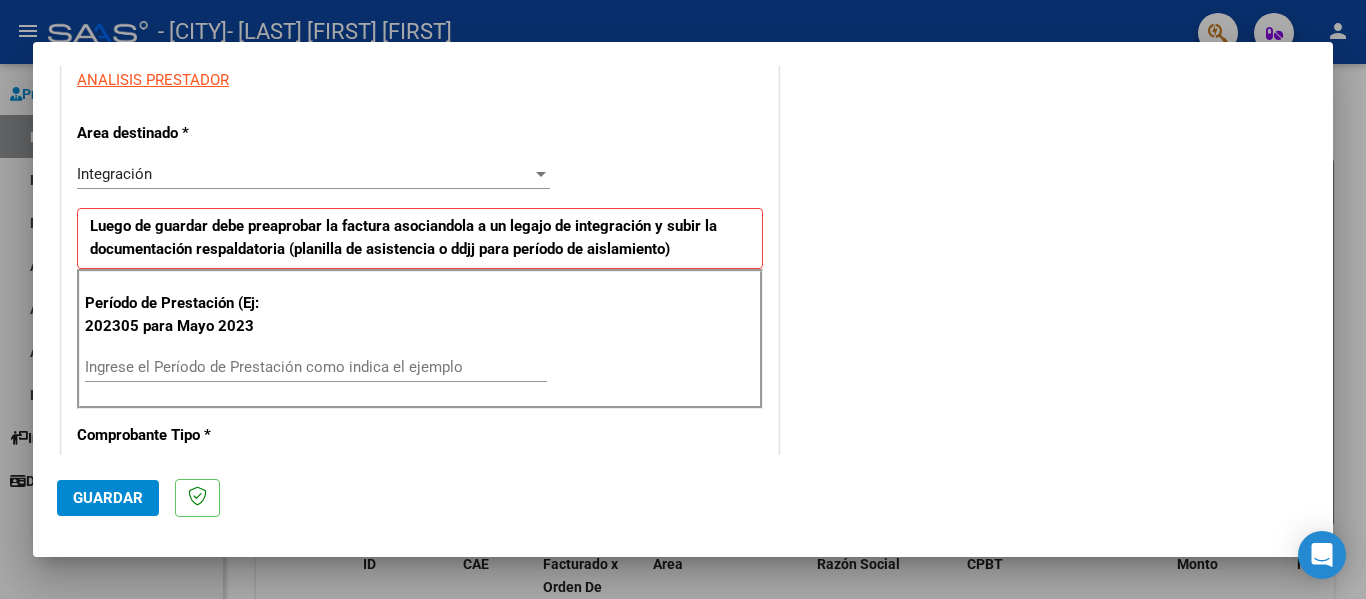 scroll, scrollTop: 379, scrollLeft: 0, axis: vertical 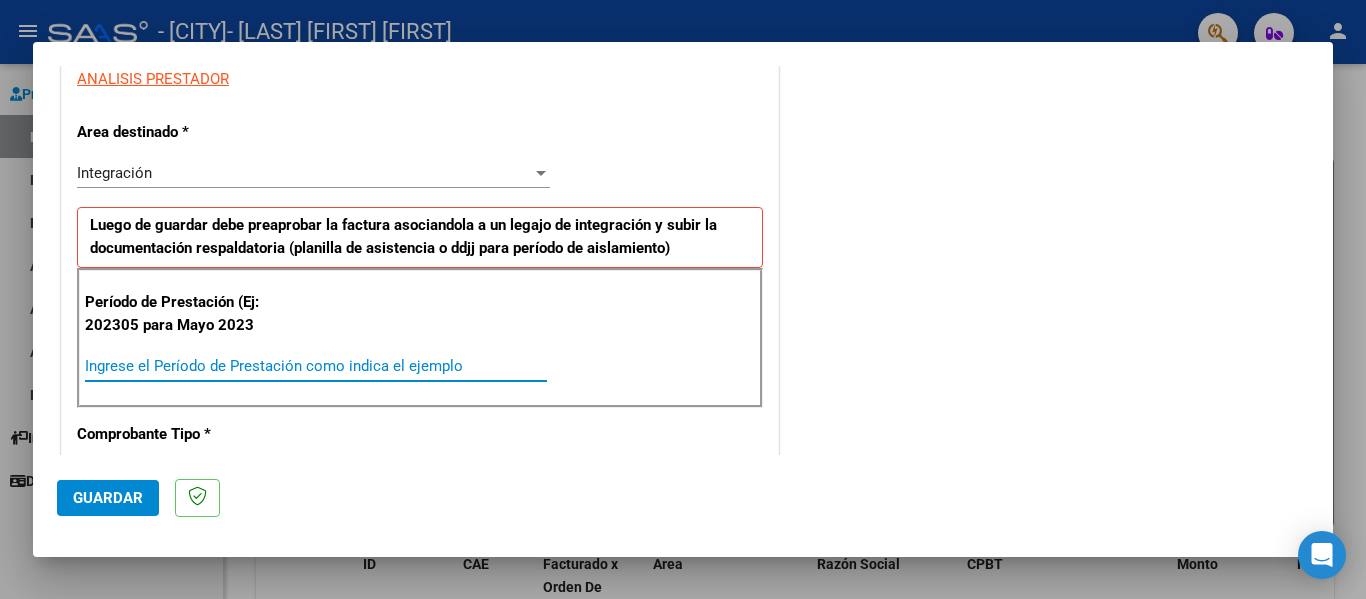 click on "Ingrese el Período de Prestación como indica el ejemplo" at bounding box center (316, 366) 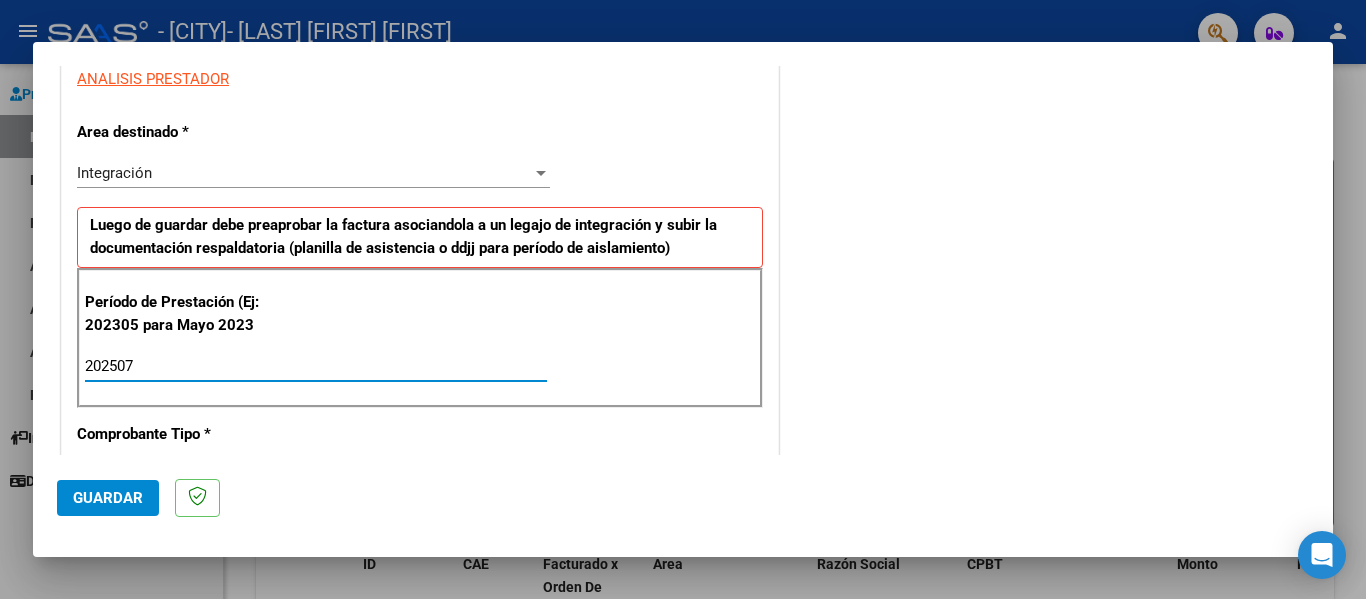 type on "202507" 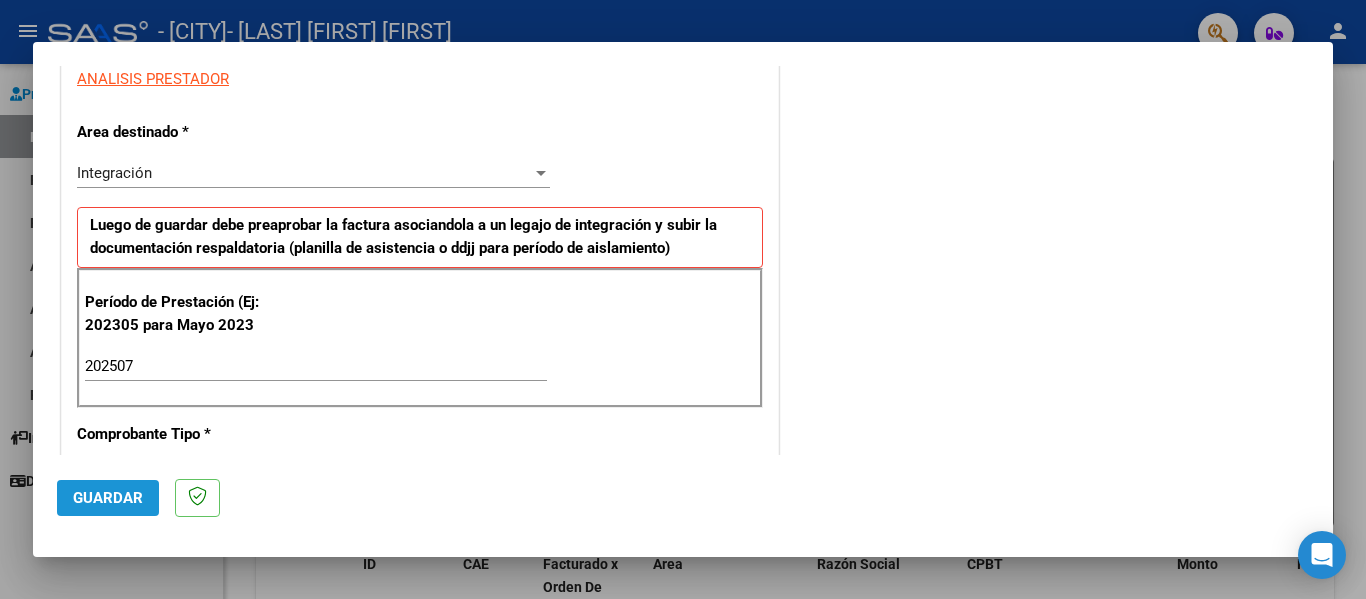 click on "Guardar" 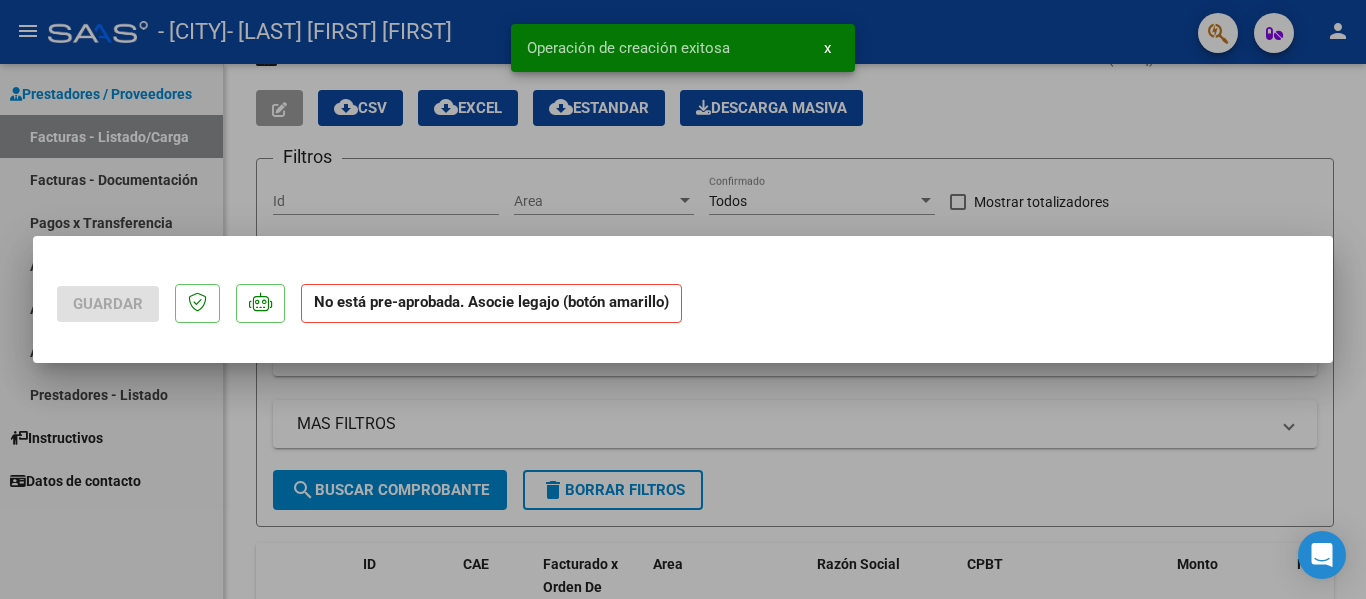scroll, scrollTop: 0, scrollLeft: 0, axis: both 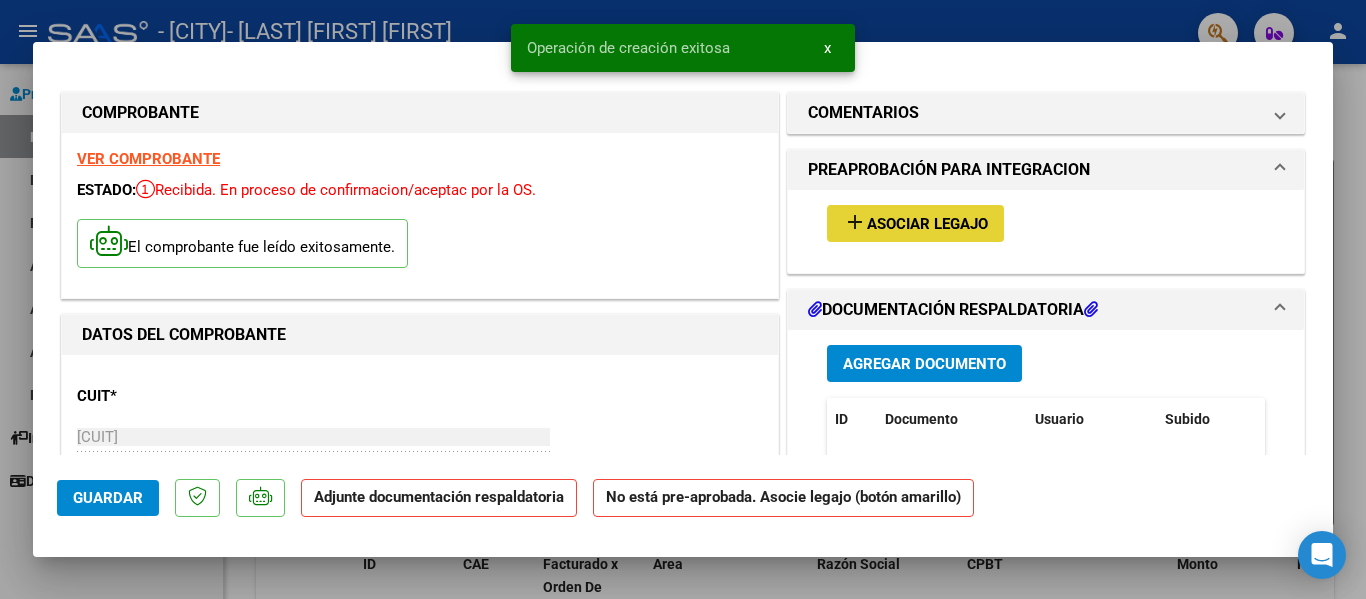 click on "Asociar Legajo" at bounding box center (927, 224) 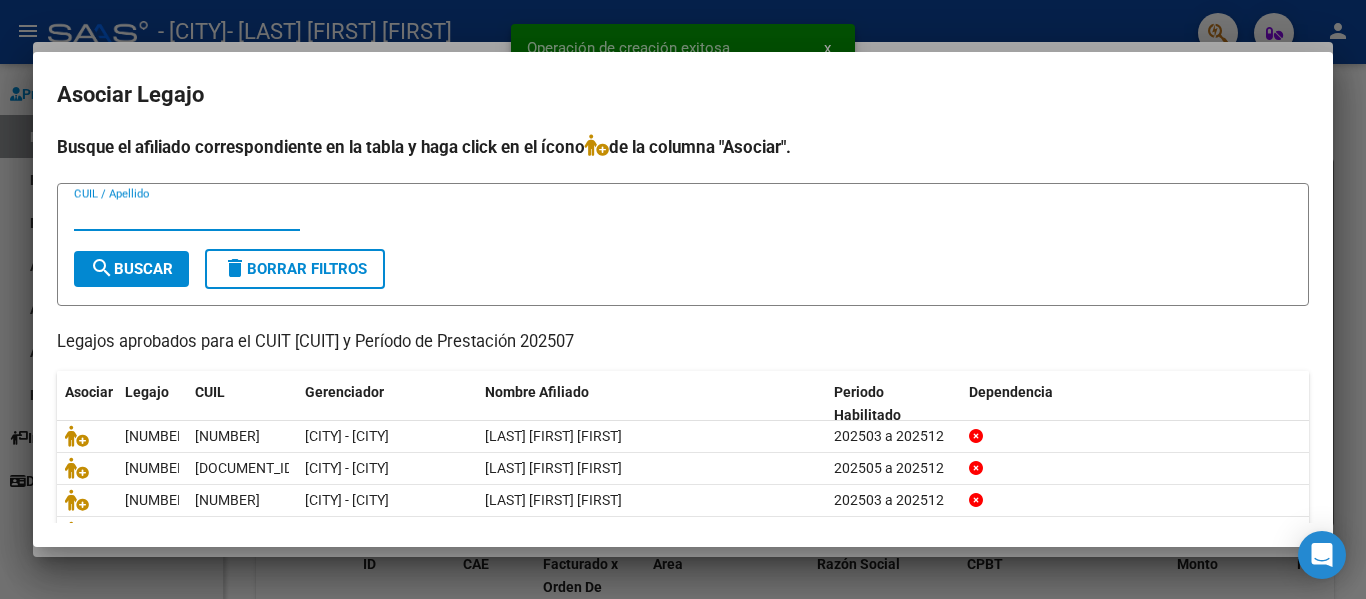 click on "CUIL / Apellido" at bounding box center (187, 215) 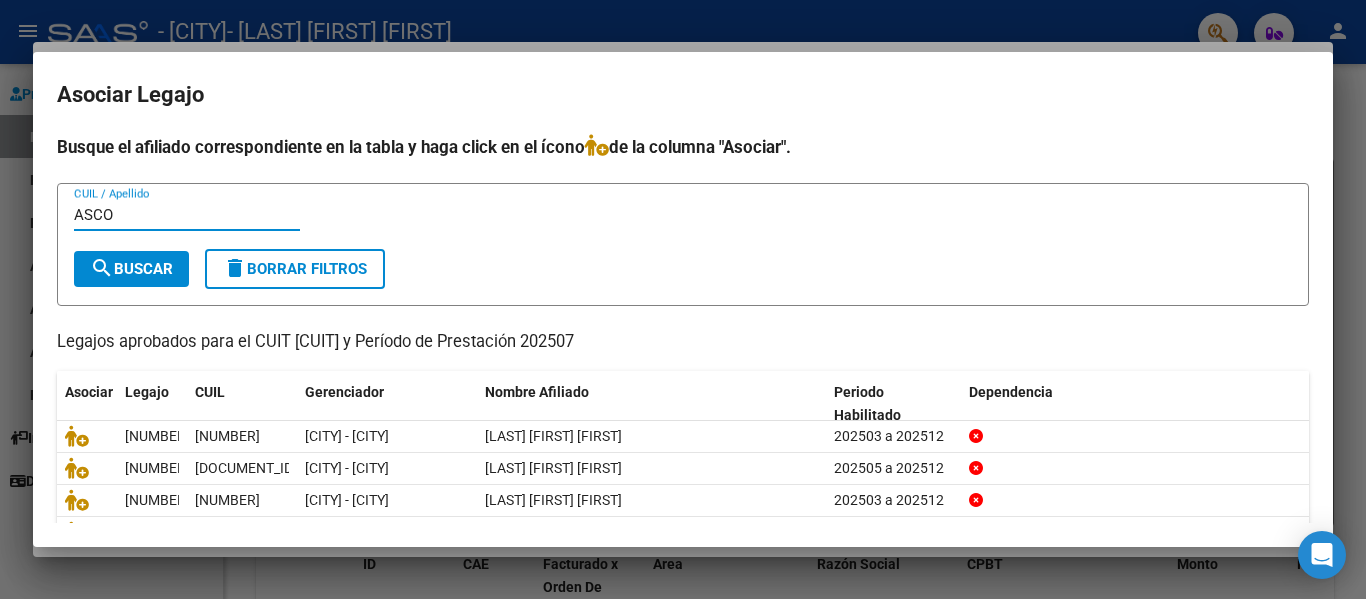 type on "ASCO" 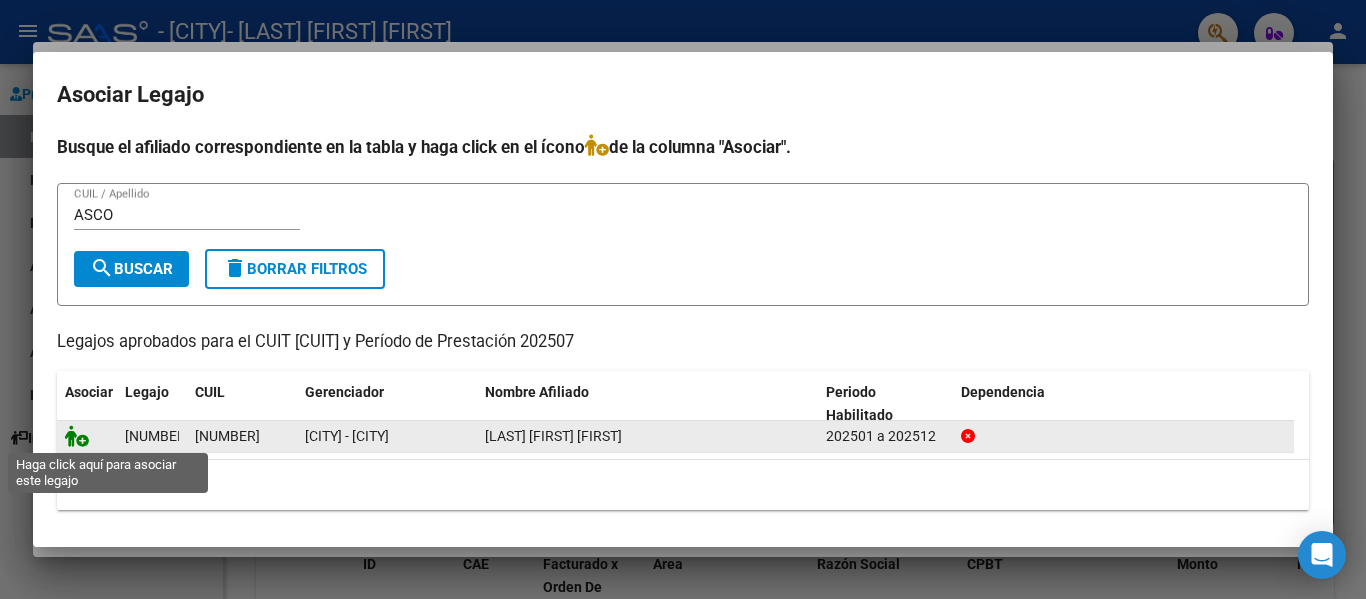 click 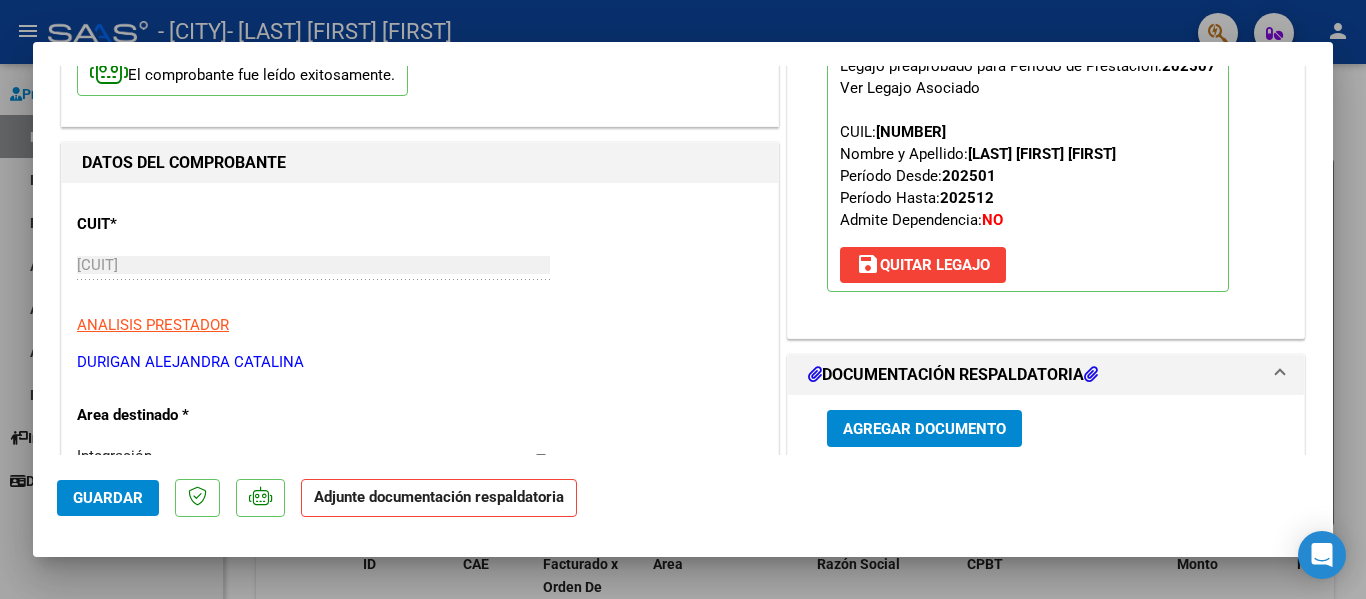 scroll, scrollTop: 173, scrollLeft: 0, axis: vertical 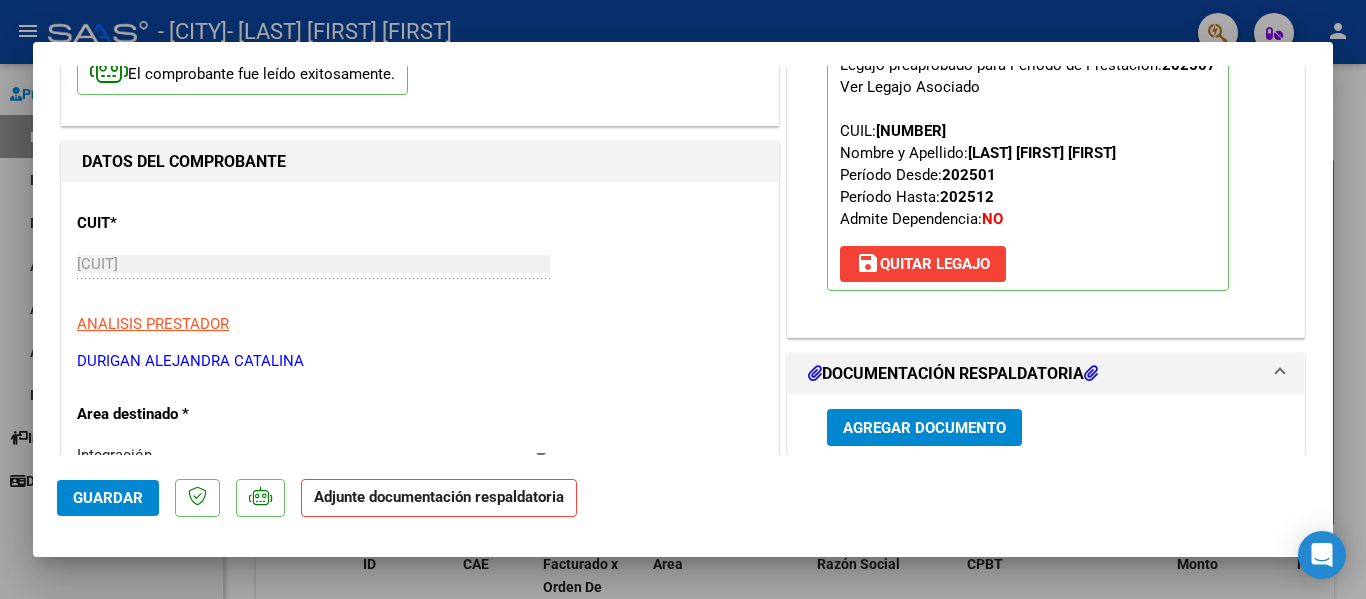 click at bounding box center (683, 299) 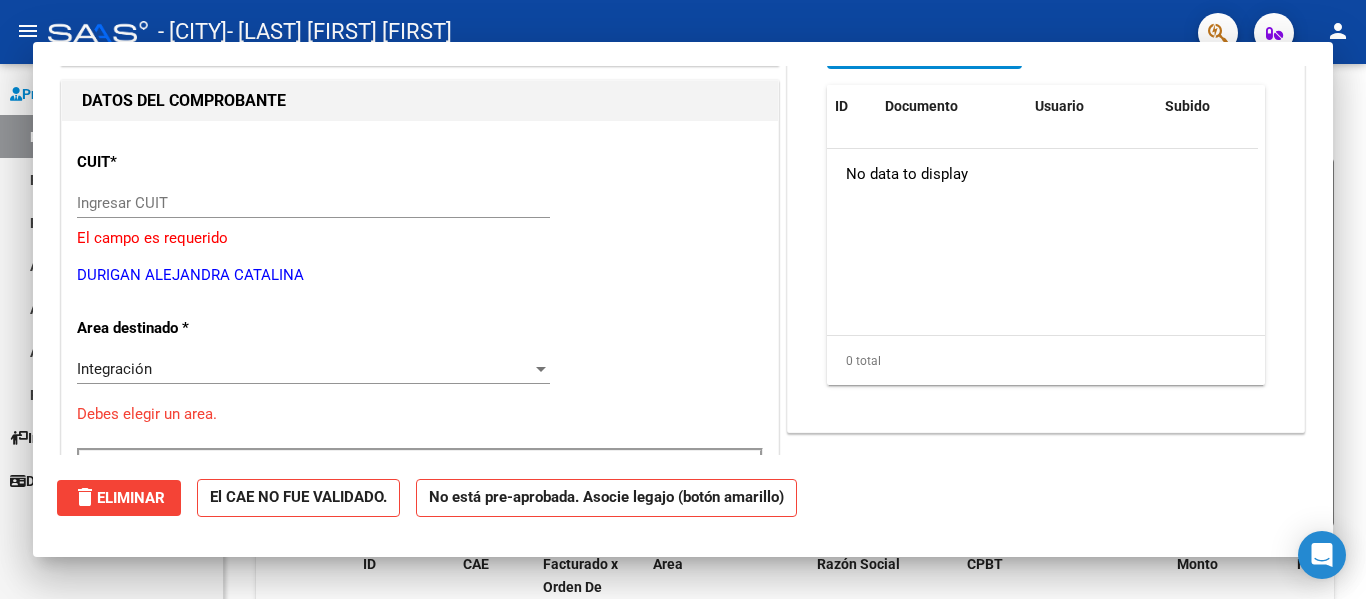 scroll, scrollTop: 0, scrollLeft: 0, axis: both 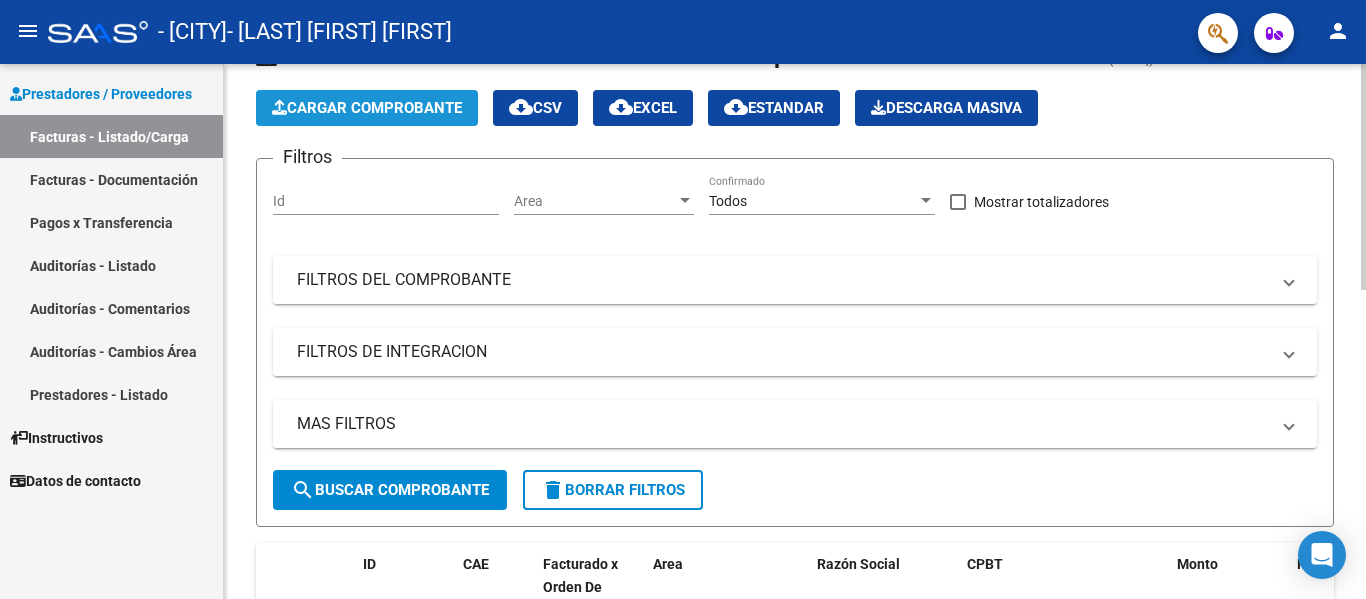 click on "Cargar Comprobante" 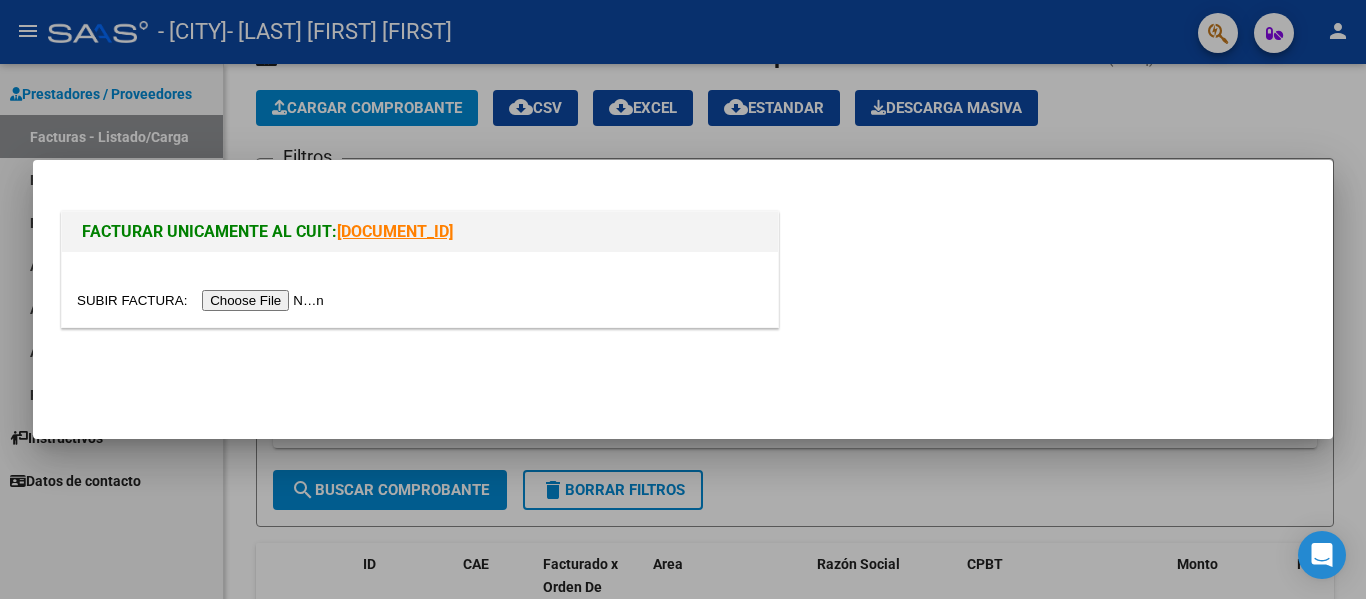click at bounding box center (203, 300) 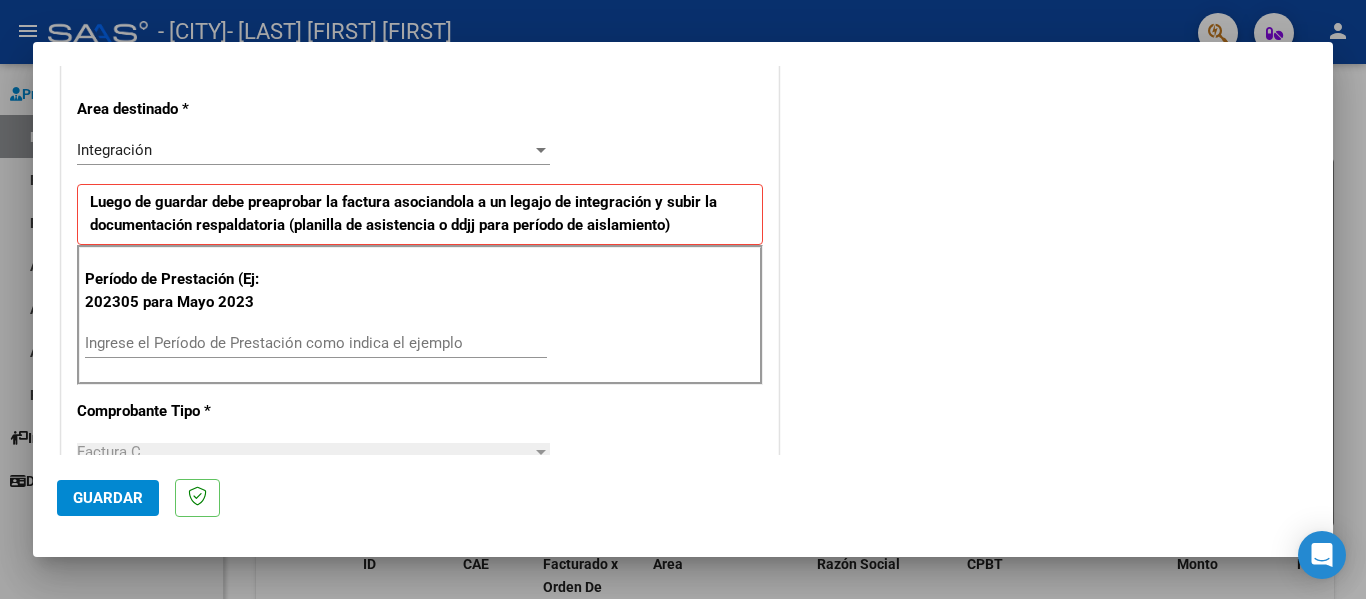 scroll, scrollTop: 403, scrollLeft: 0, axis: vertical 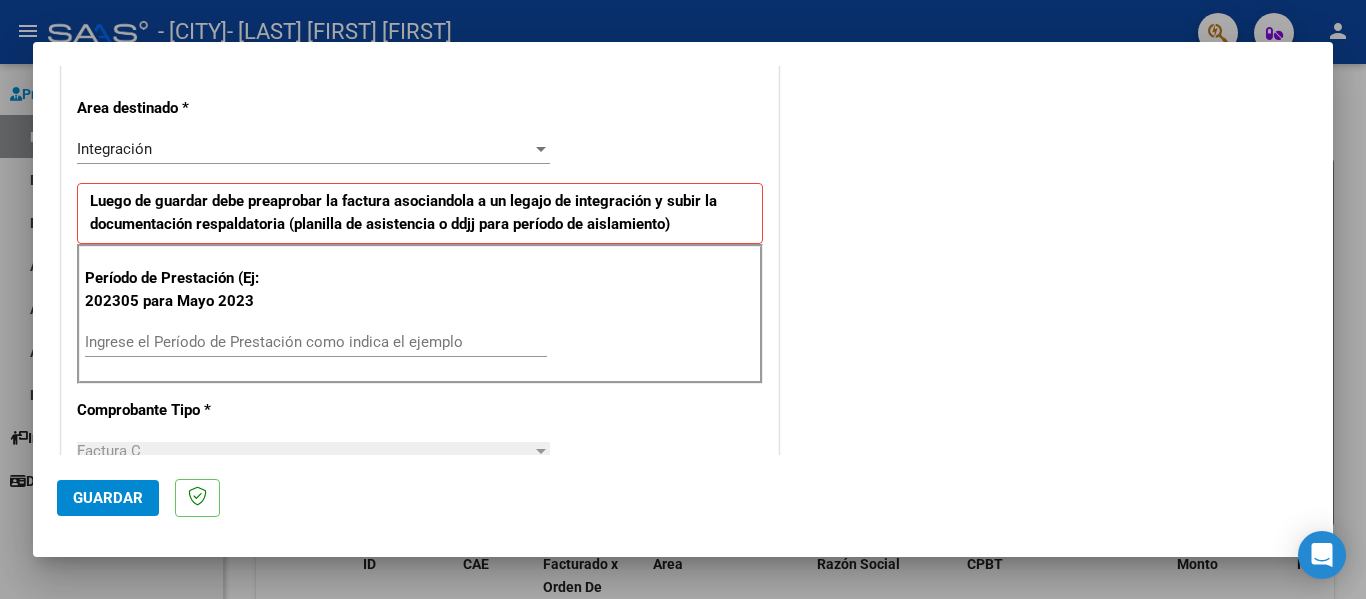 click on "Ingrese el Período de Prestación como indica el ejemplo" at bounding box center [316, 342] 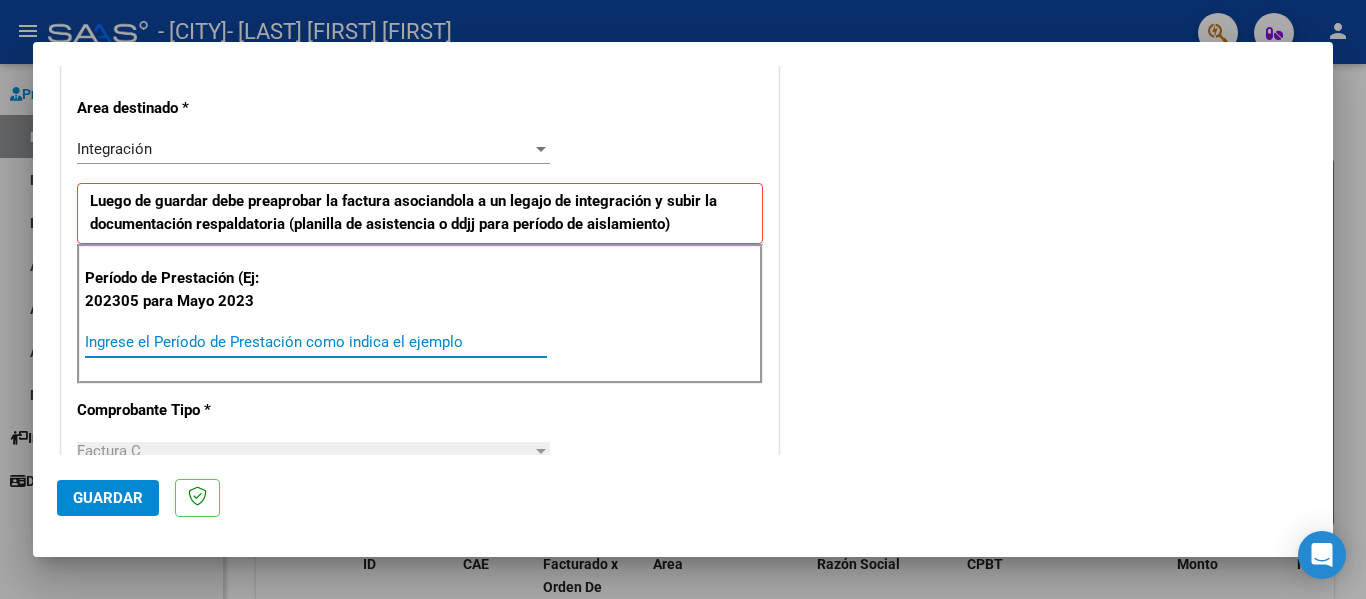 click on "Ingrese el Período de Prestación como indica el ejemplo" at bounding box center [316, 342] 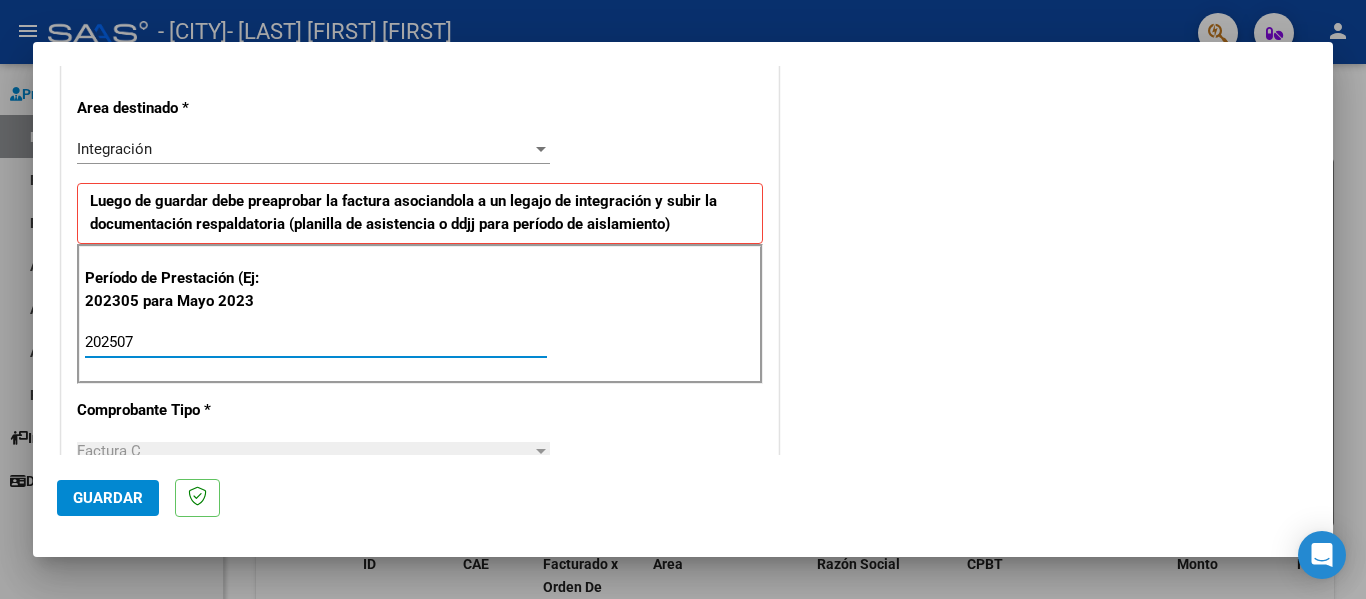 type on "202507" 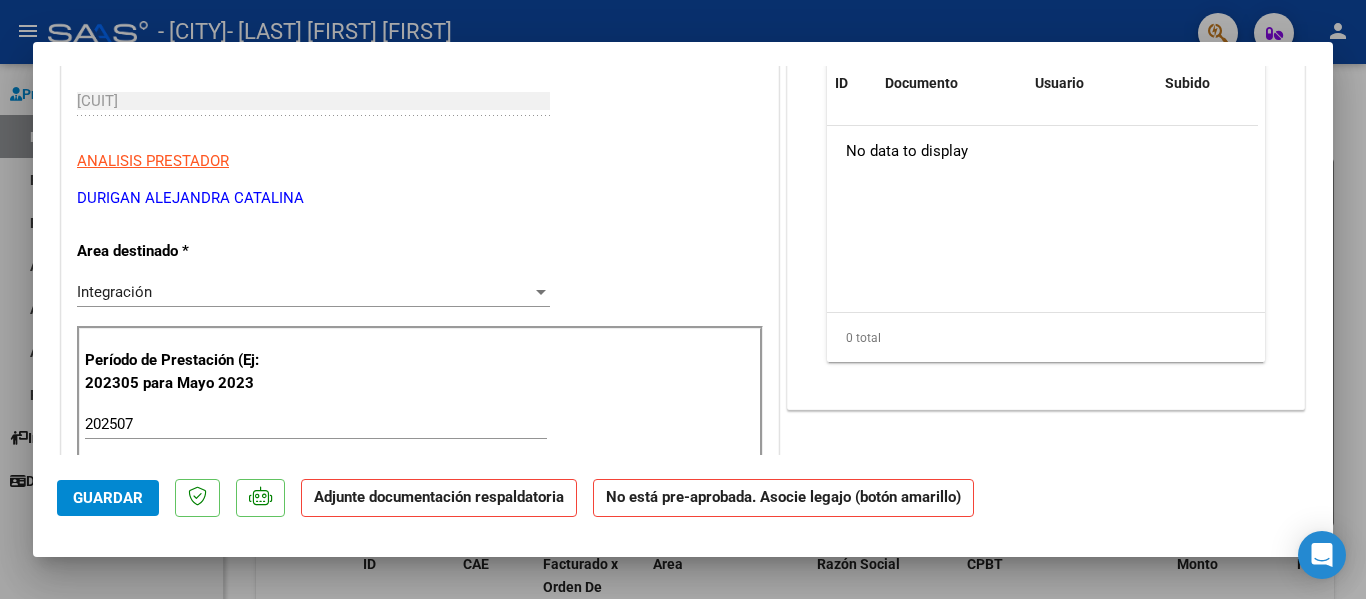 scroll, scrollTop: 0, scrollLeft: 0, axis: both 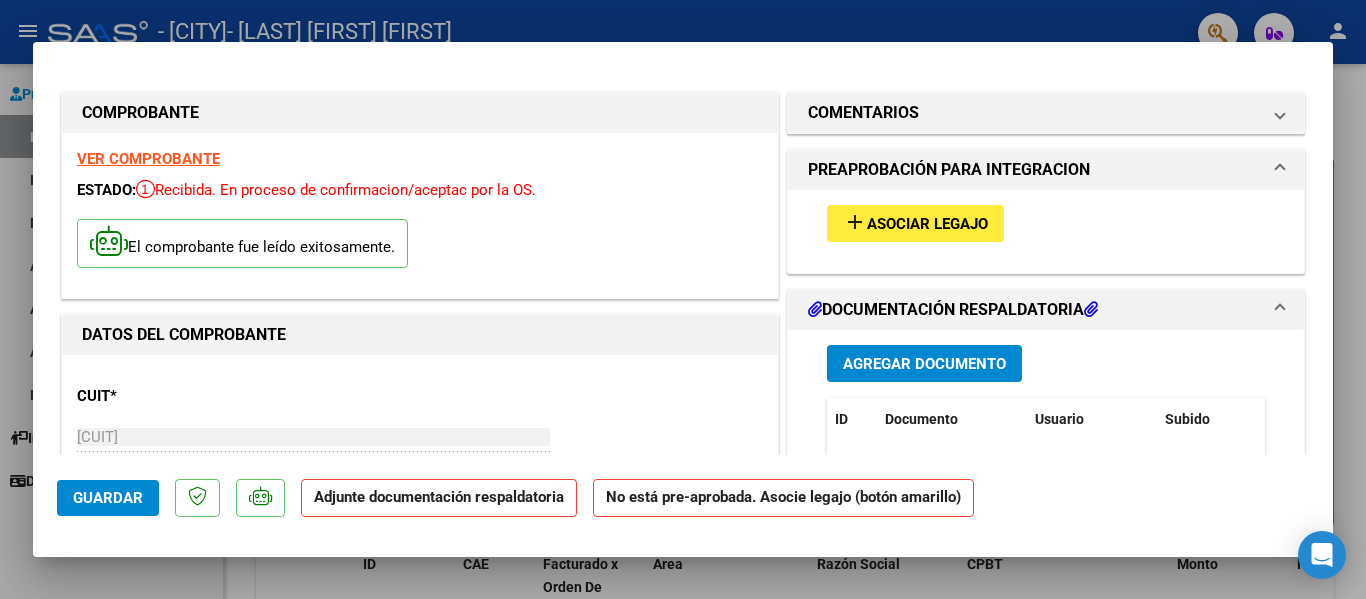 click on "Asociar Legajo" at bounding box center (927, 224) 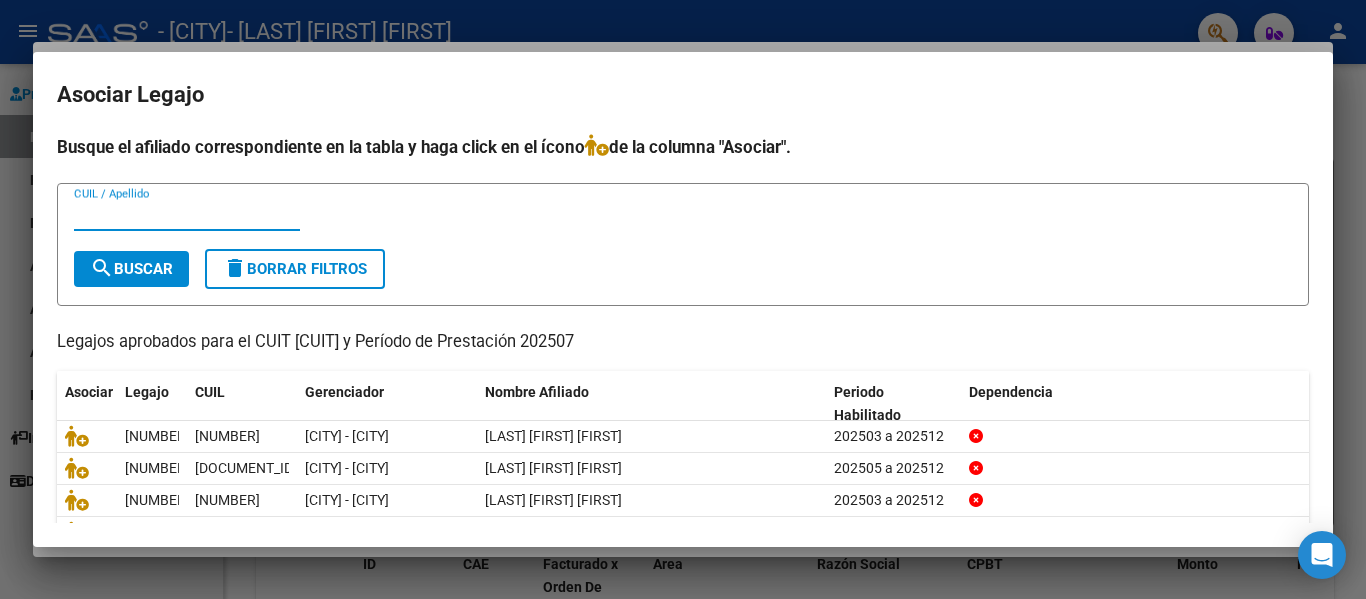 click on "CUIL / Apellido" at bounding box center (187, 215) 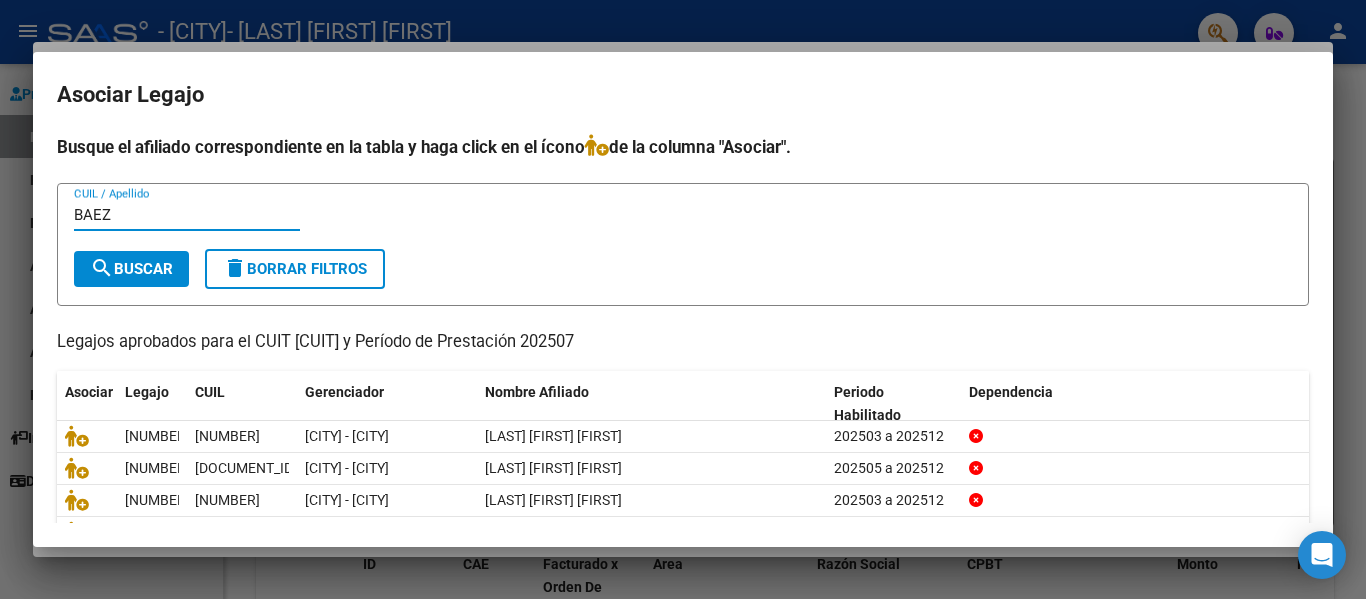 type on "BAEZ" 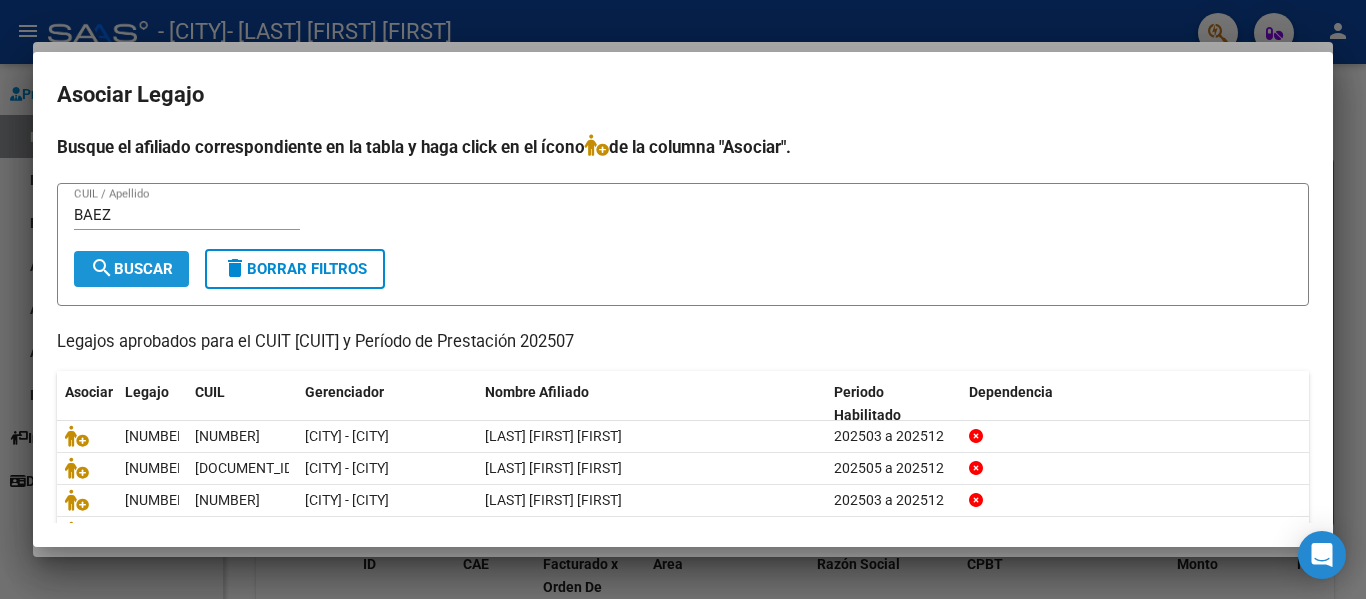 click on "search  Buscar" at bounding box center [131, 269] 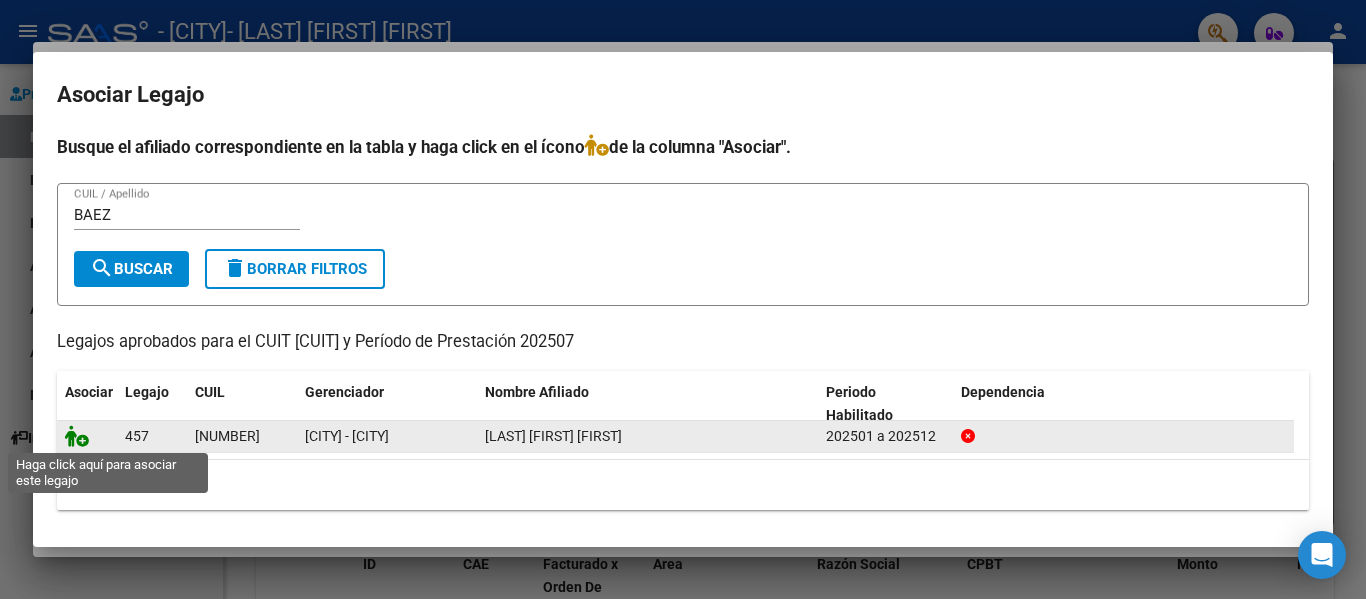 click 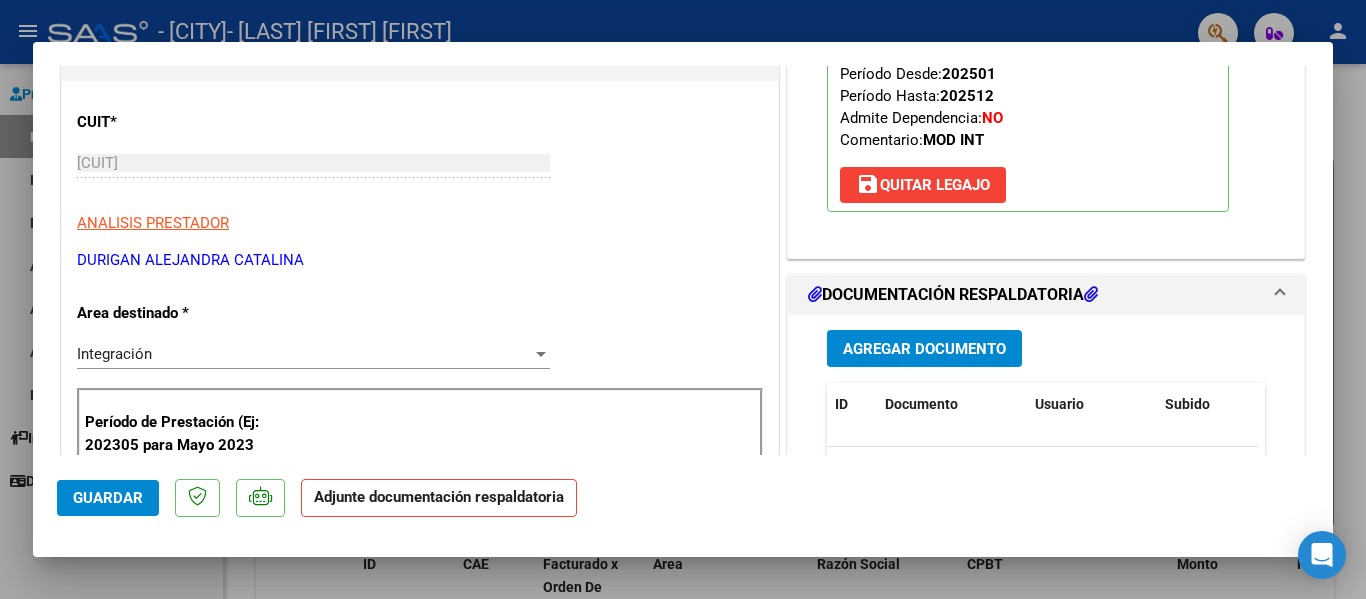 scroll, scrollTop: 274, scrollLeft: 0, axis: vertical 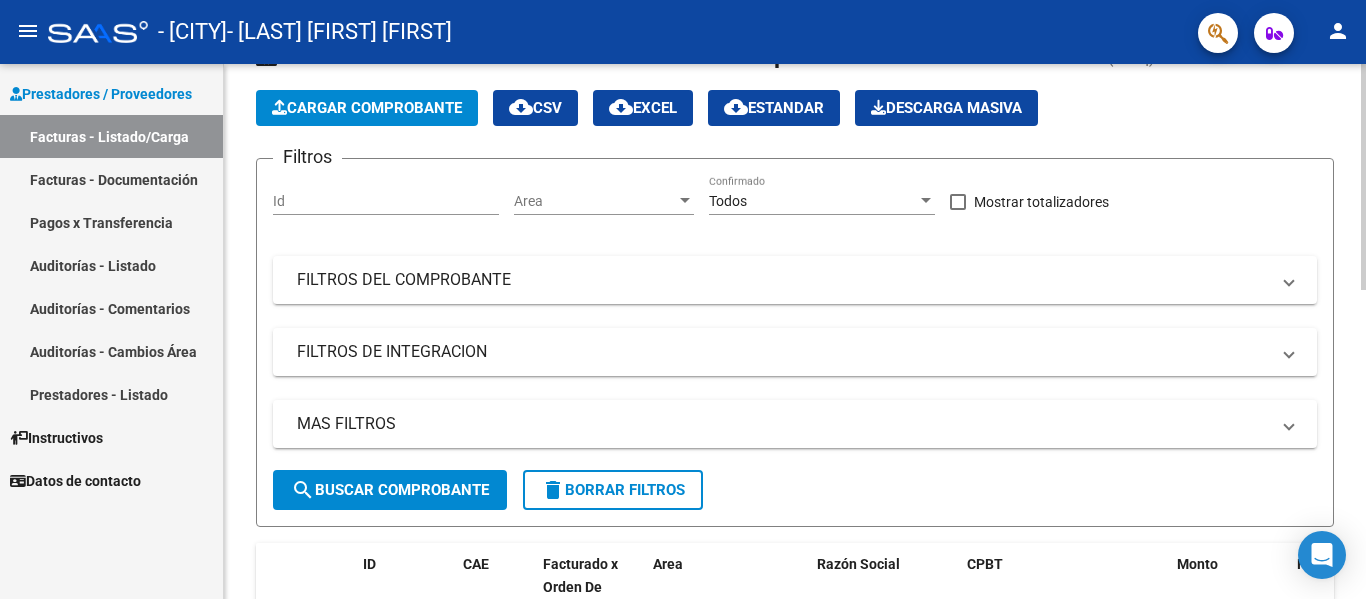 click on "Cargar Comprobante" 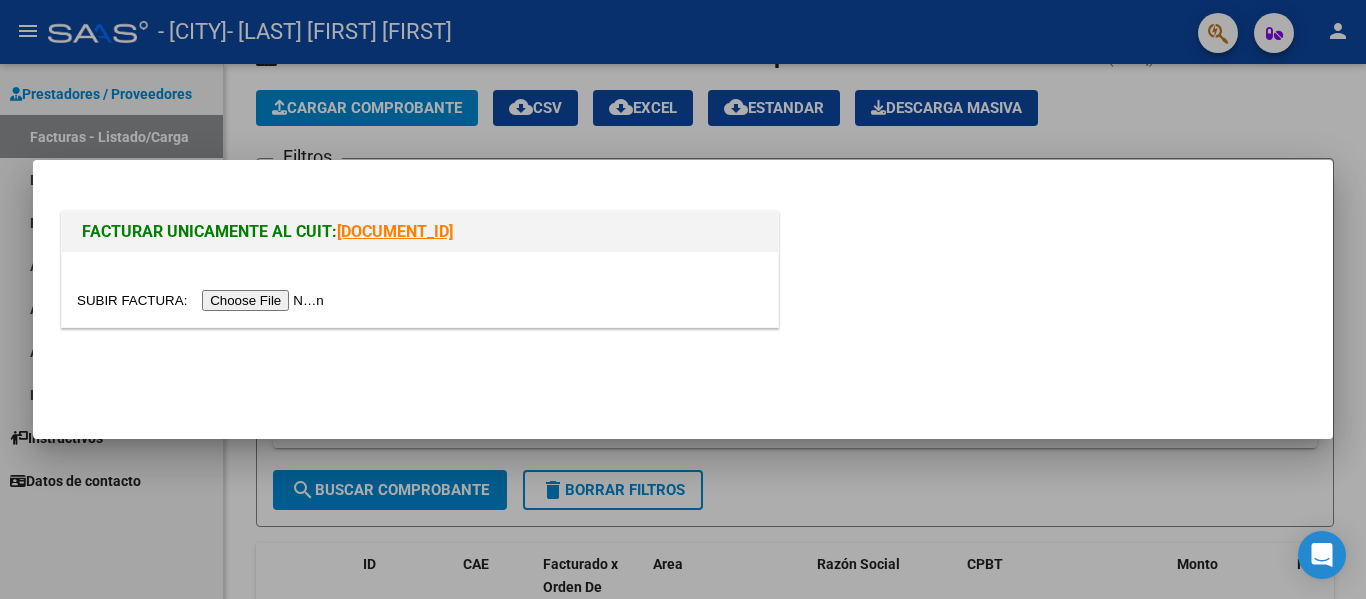 click at bounding box center (203, 300) 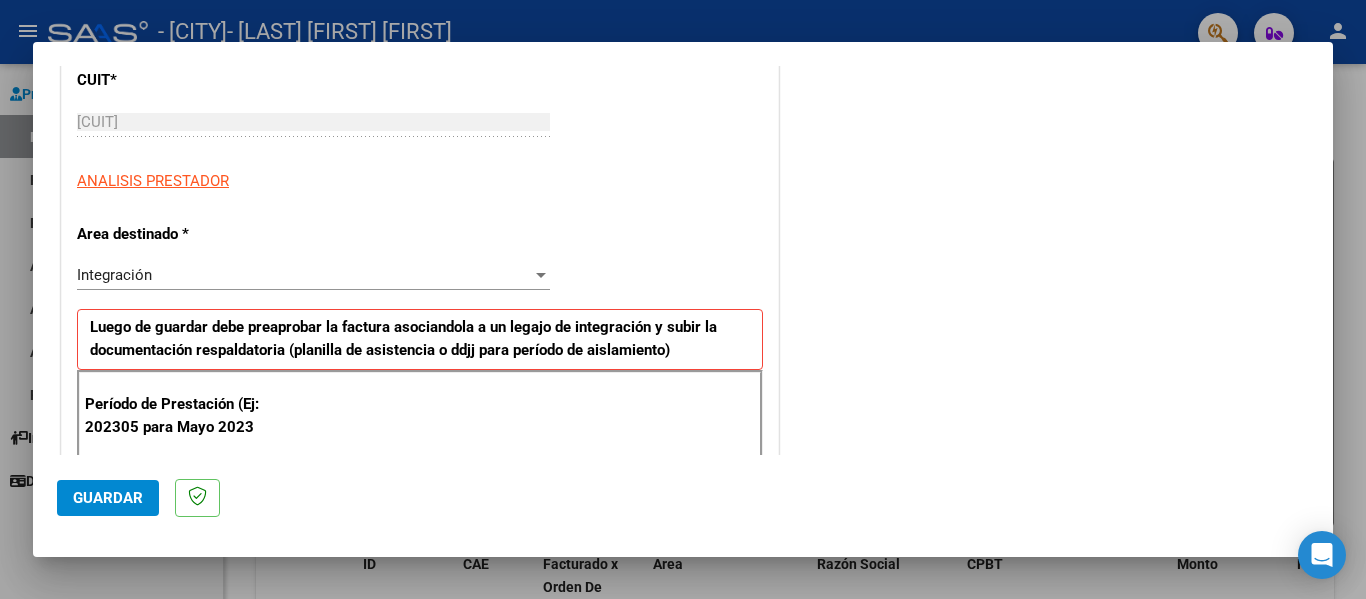 scroll, scrollTop: 413, scrollLeft: 0, axis: vertical 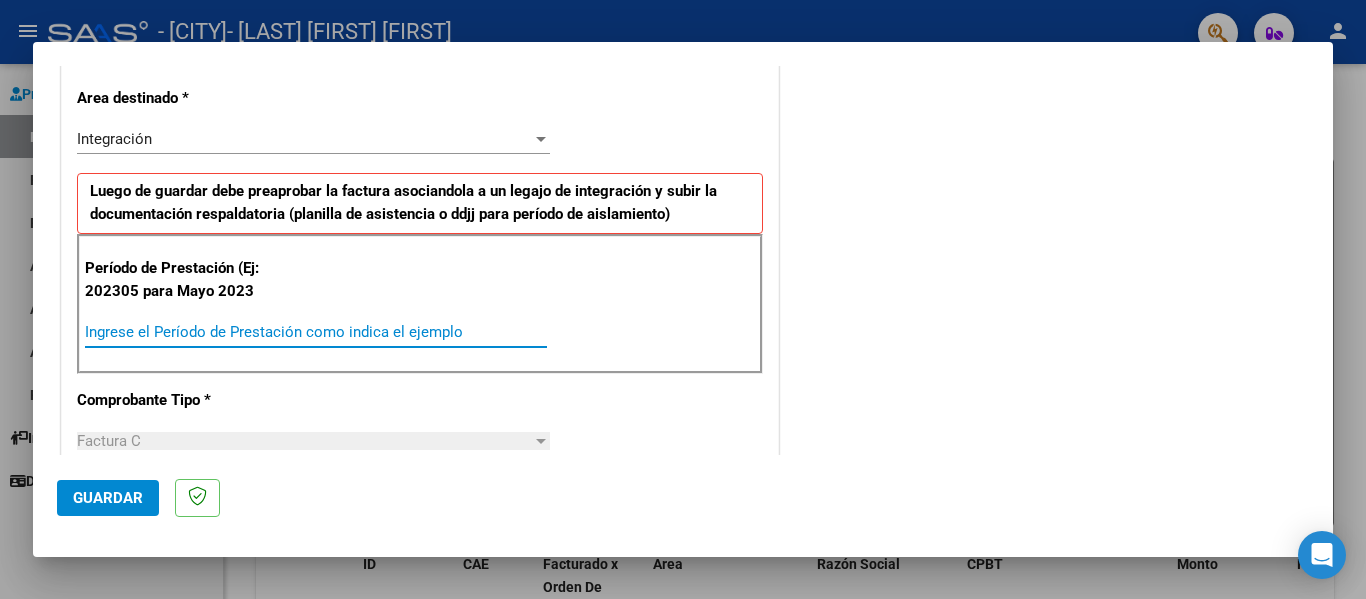 click on "Ingrese el Período de Prestación como indica el ejemplo" at bounding box center (316, 332) 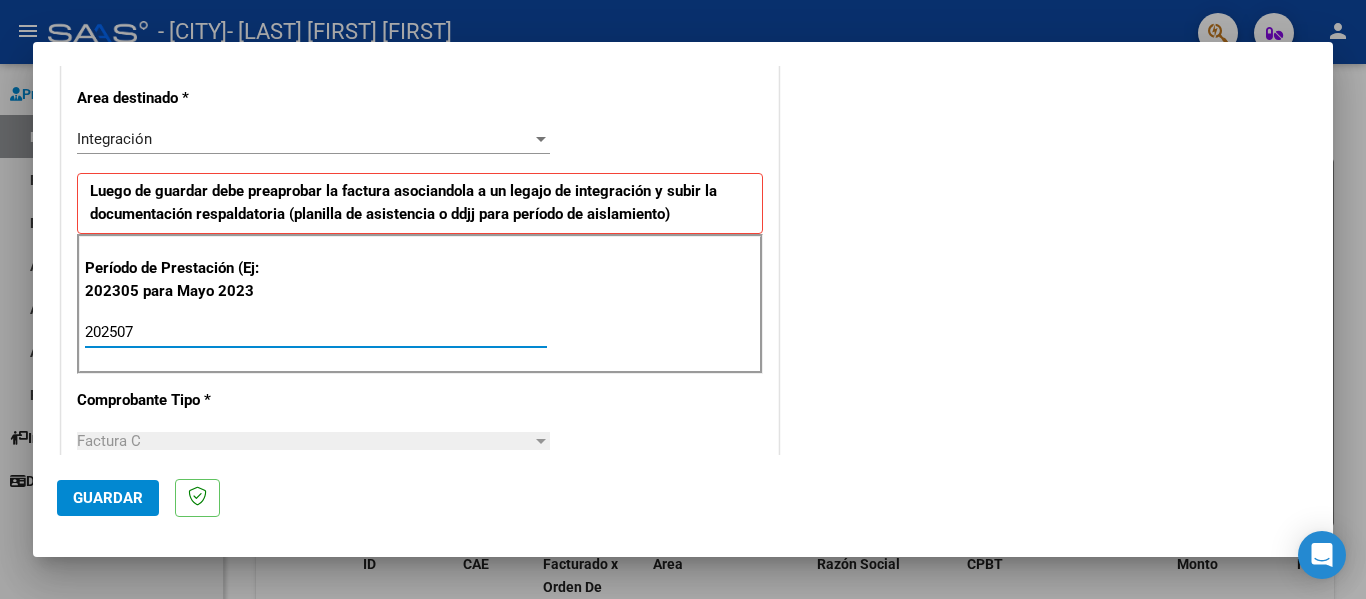 type on "202507" 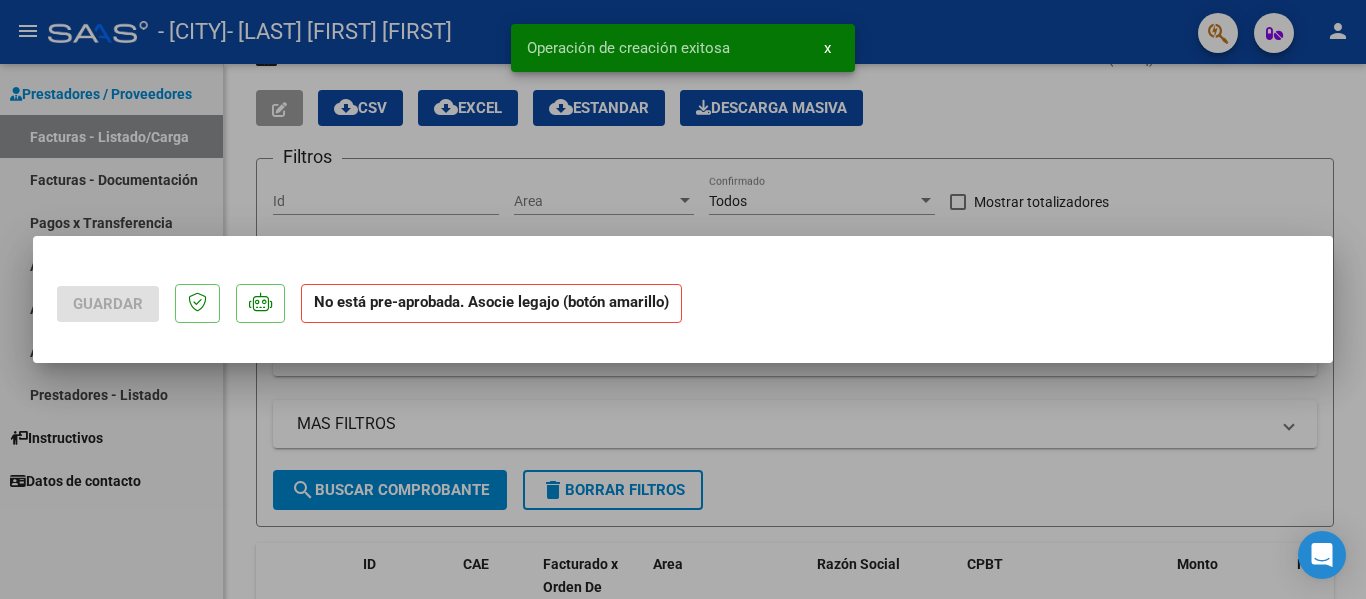 scroll, scrollTop: 0, scrollLeft: 0, axis: both 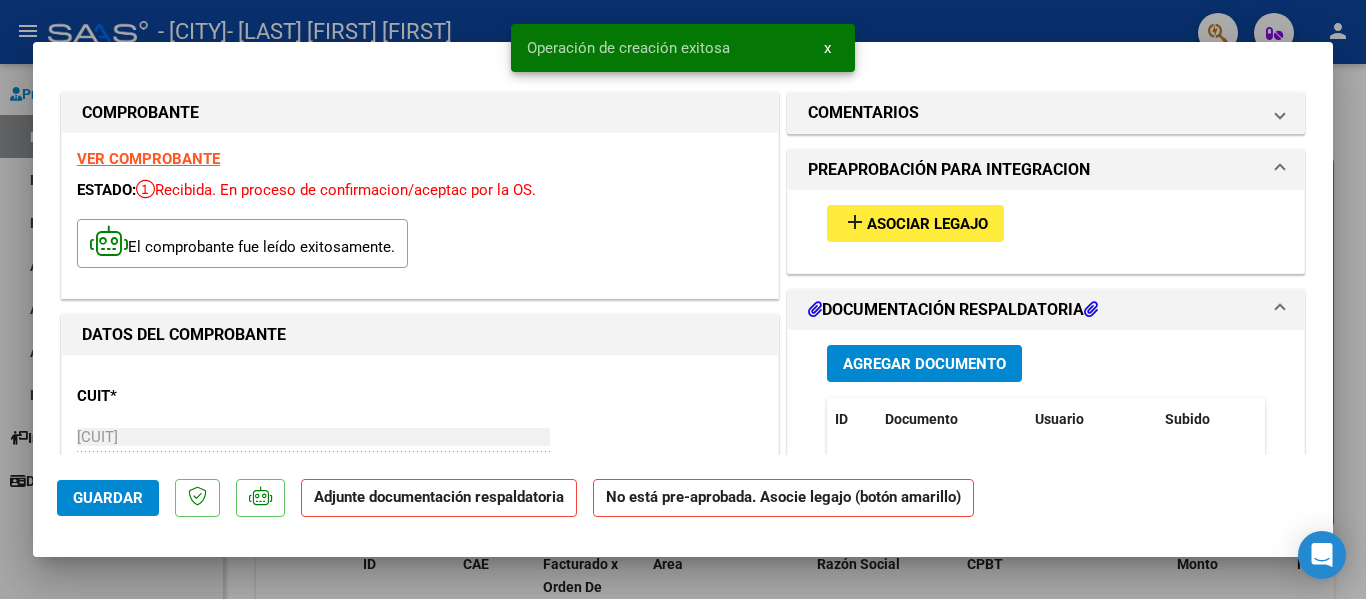 drag, startPoint x: 888, startPoint y: 256, endPoint x: 912, endPoint y: 214, distance: 48.373547 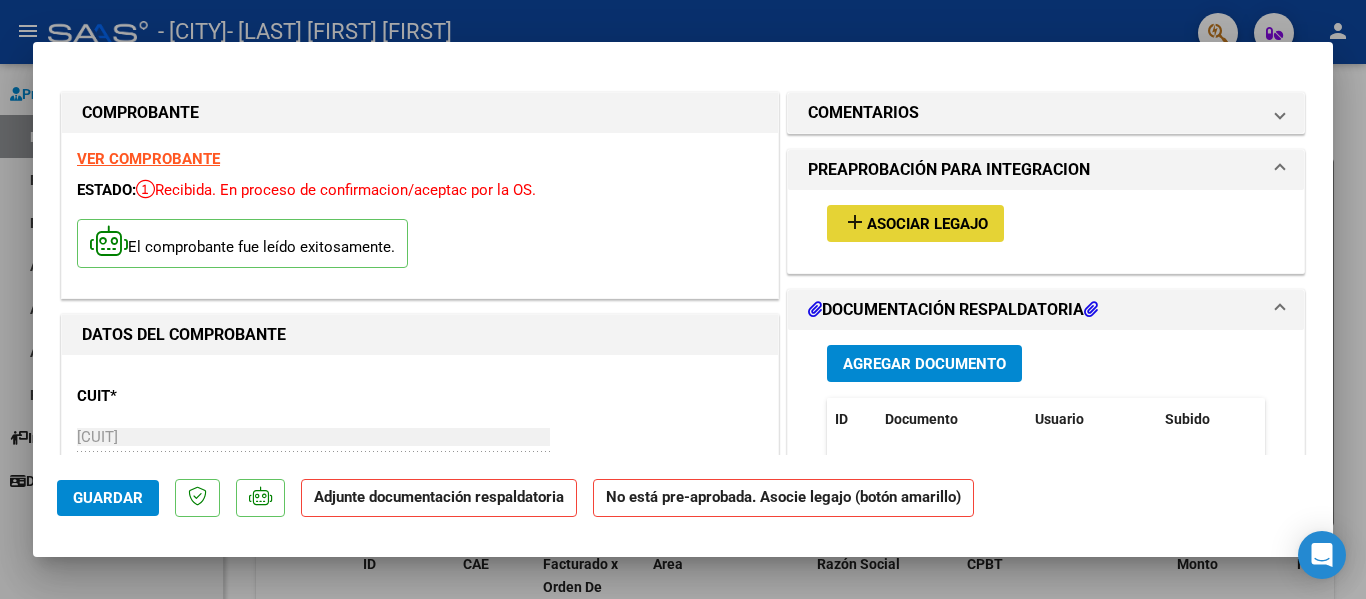 click on "add Asociar Legajo" at bounding box center (915, 223) 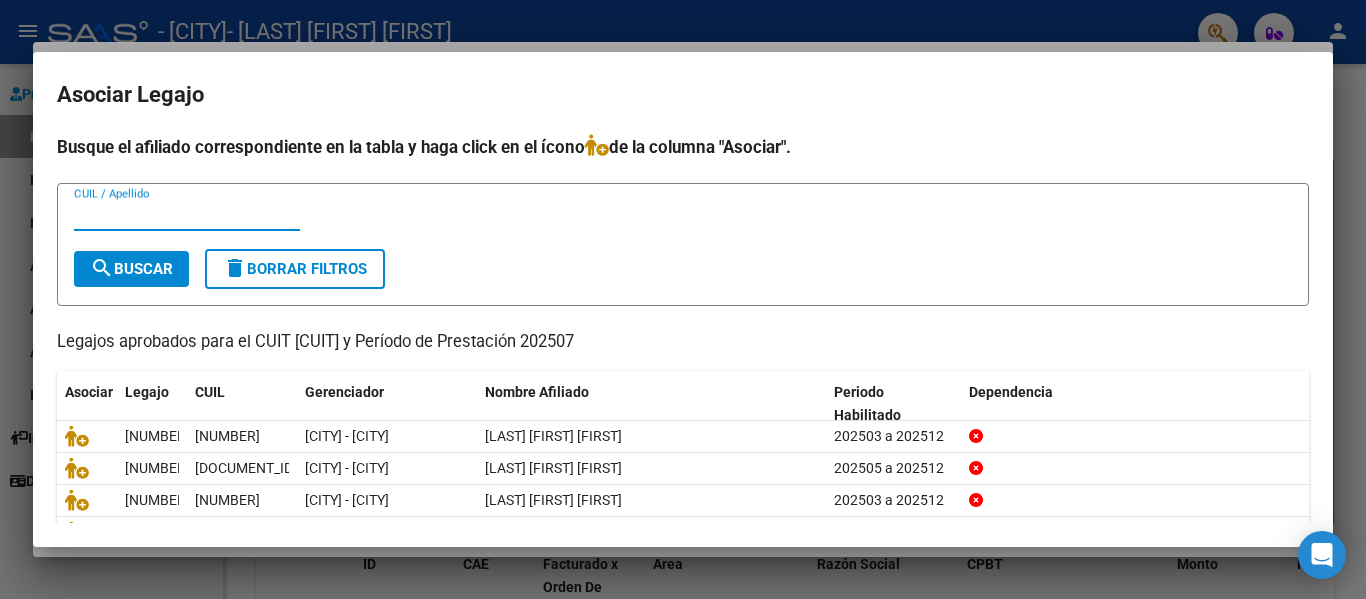 click on "CUIL / Apellido" at bounding box center (187, 215) 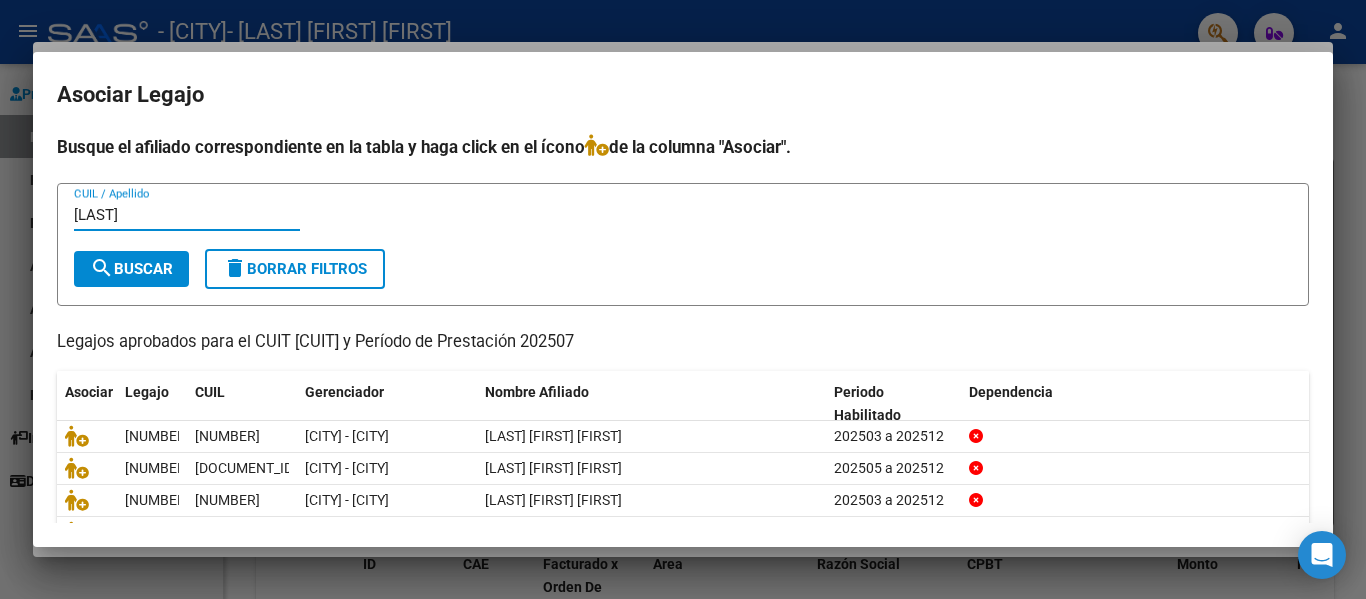 type on "[LAST]" 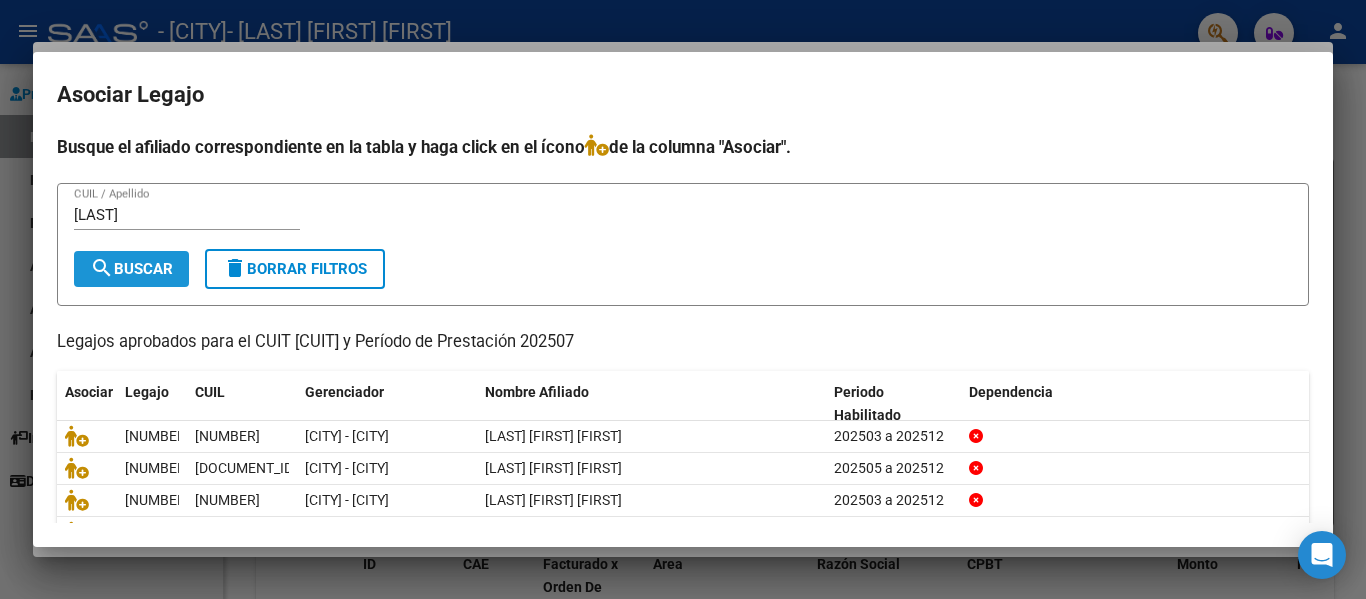 click on "search  Buscar" at bounding box center [131, 269] 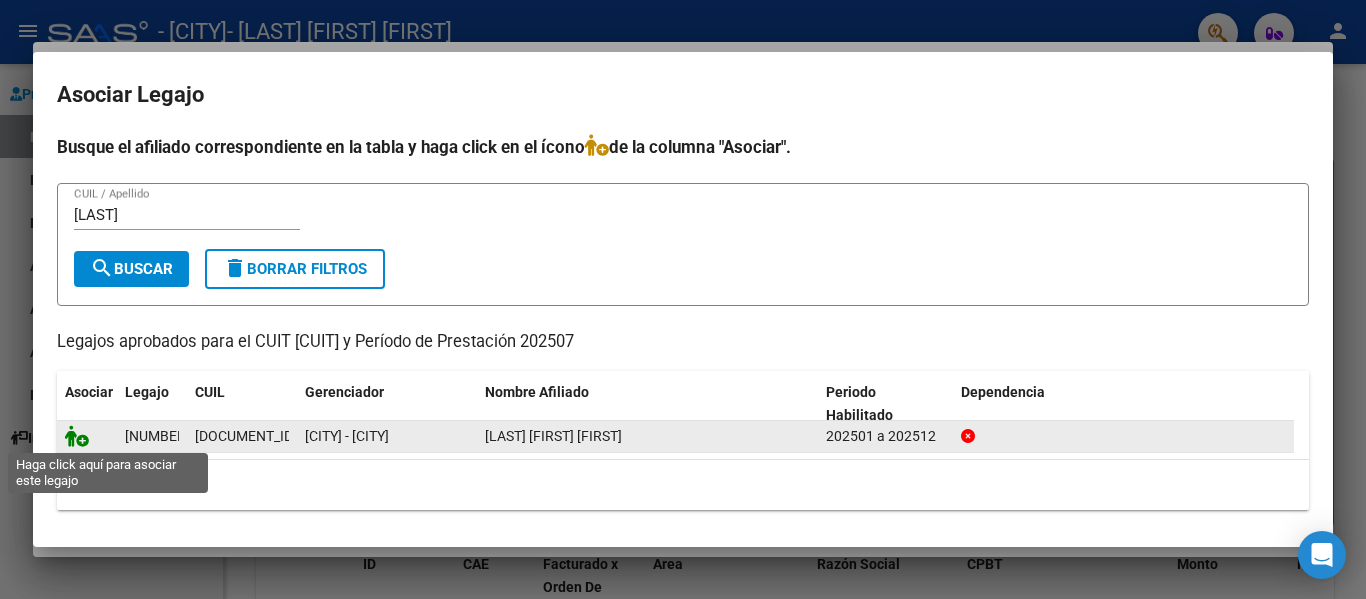 click 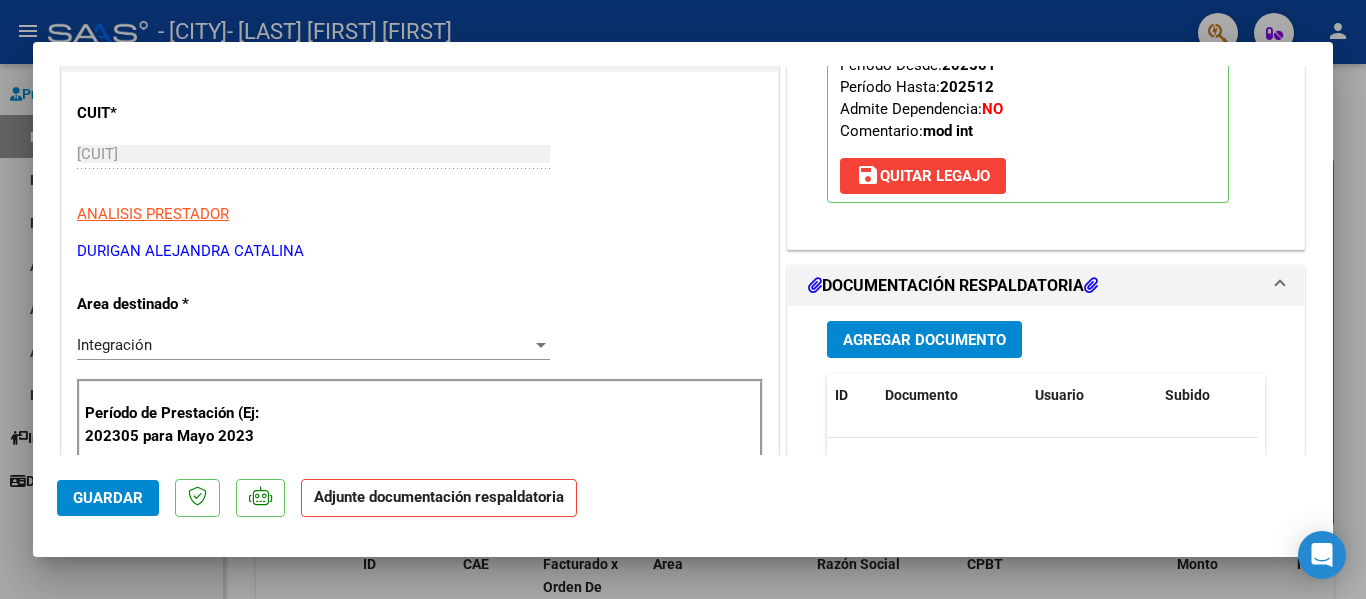 scroll, scrollTop: 282, scrollLeft: 0, axis: vertical 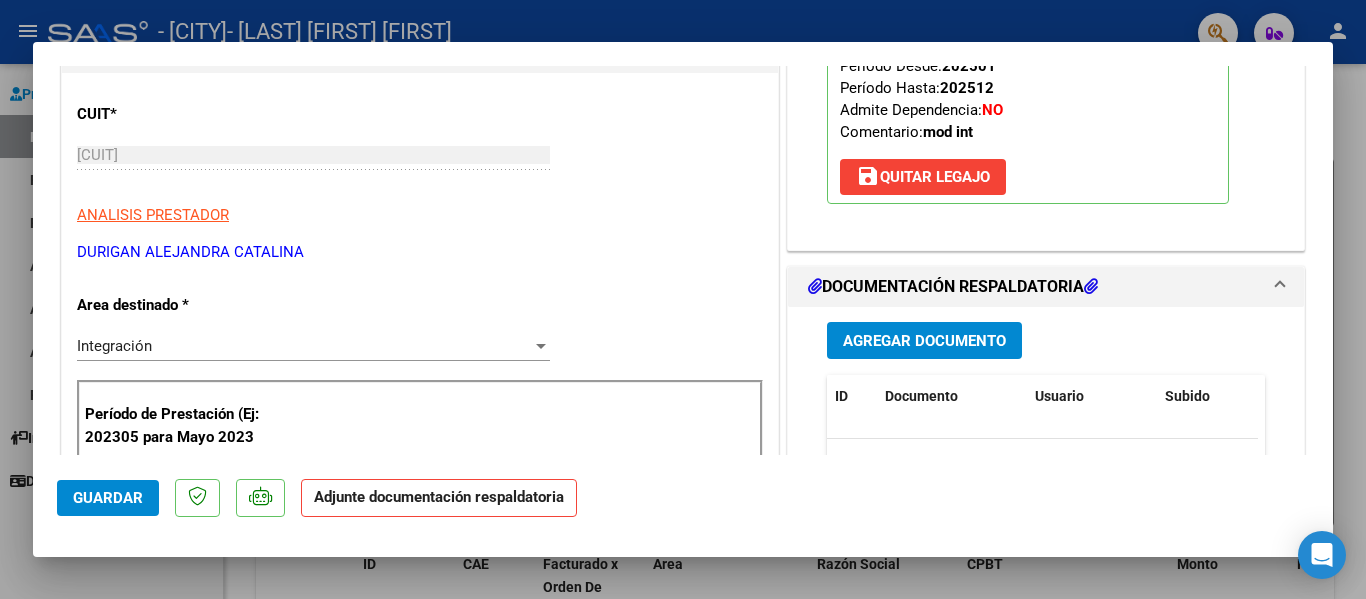 click at bounding box center (683, 299) 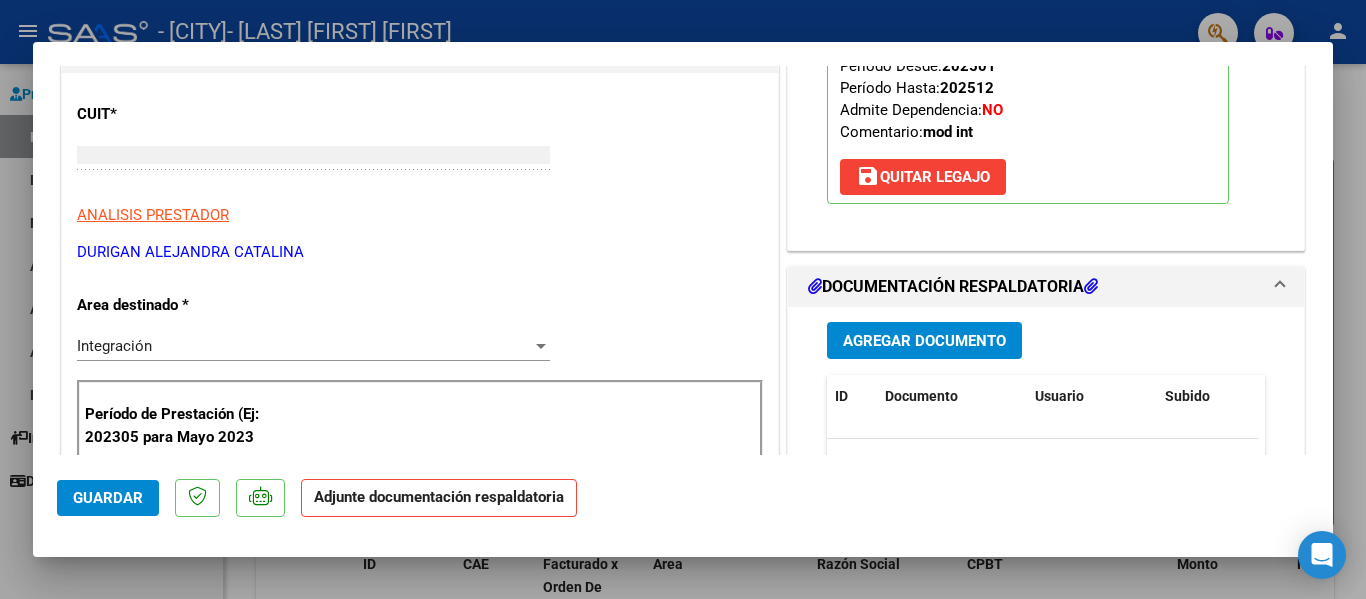 scroll, scrollTop: 221, scrollLeft: 0, axis: vertical 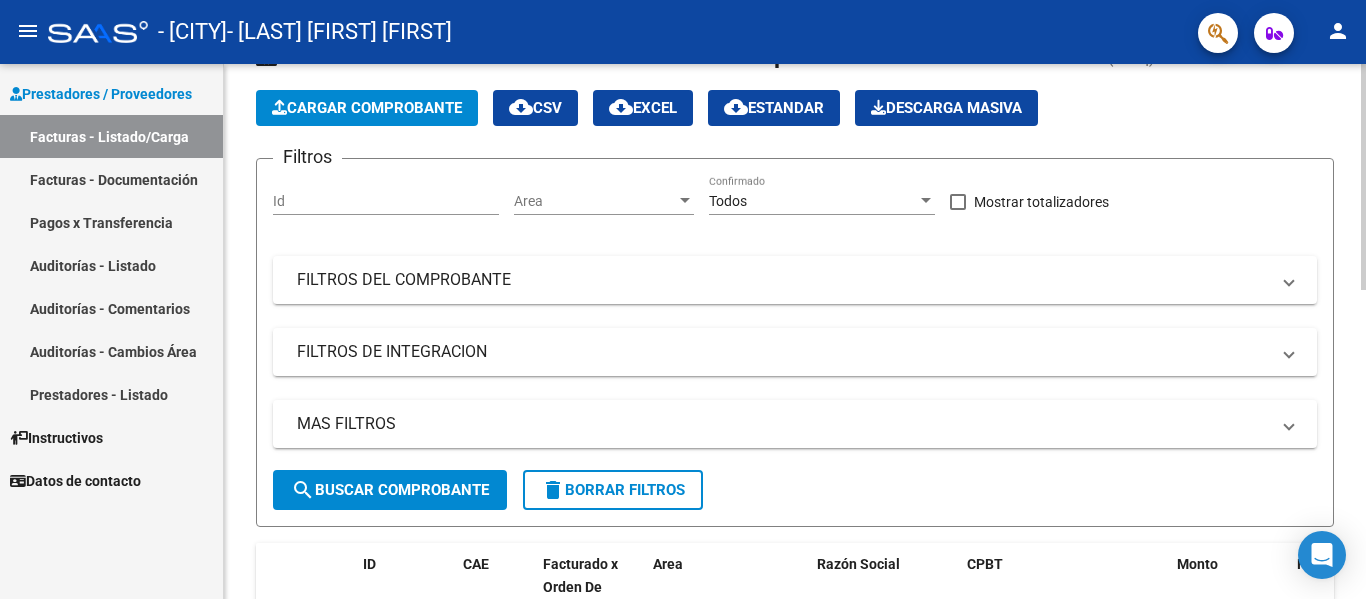 click on "Cargar Comprobante" 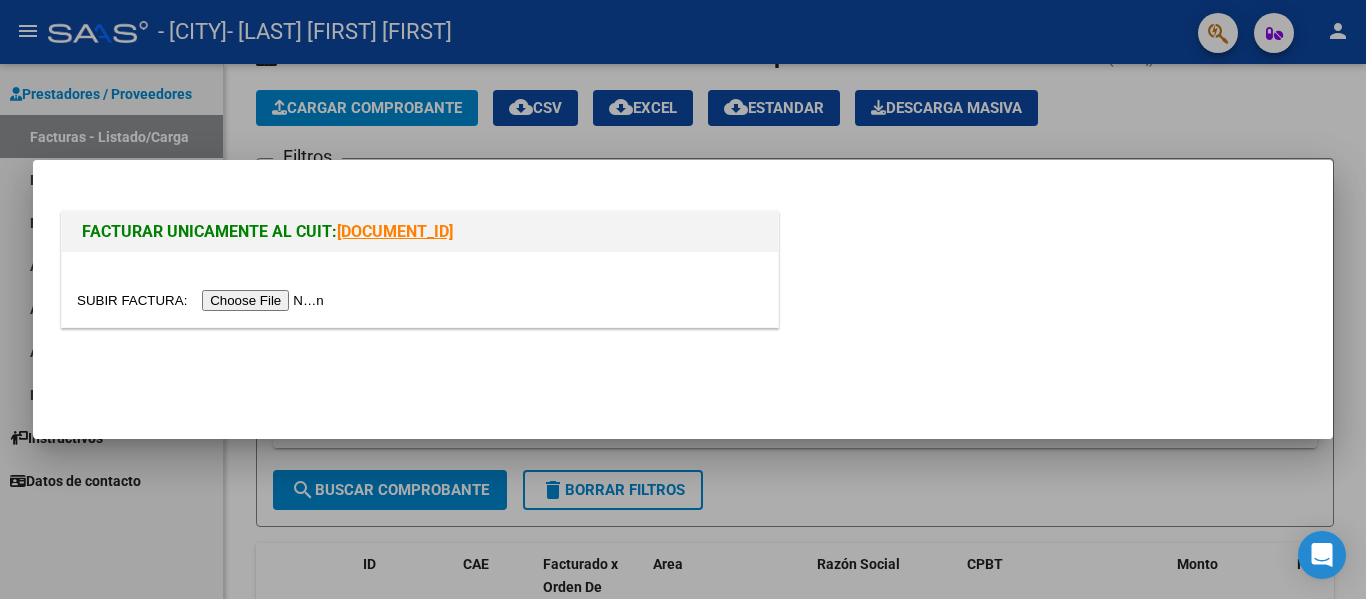 click at bounding box center (203, 300) 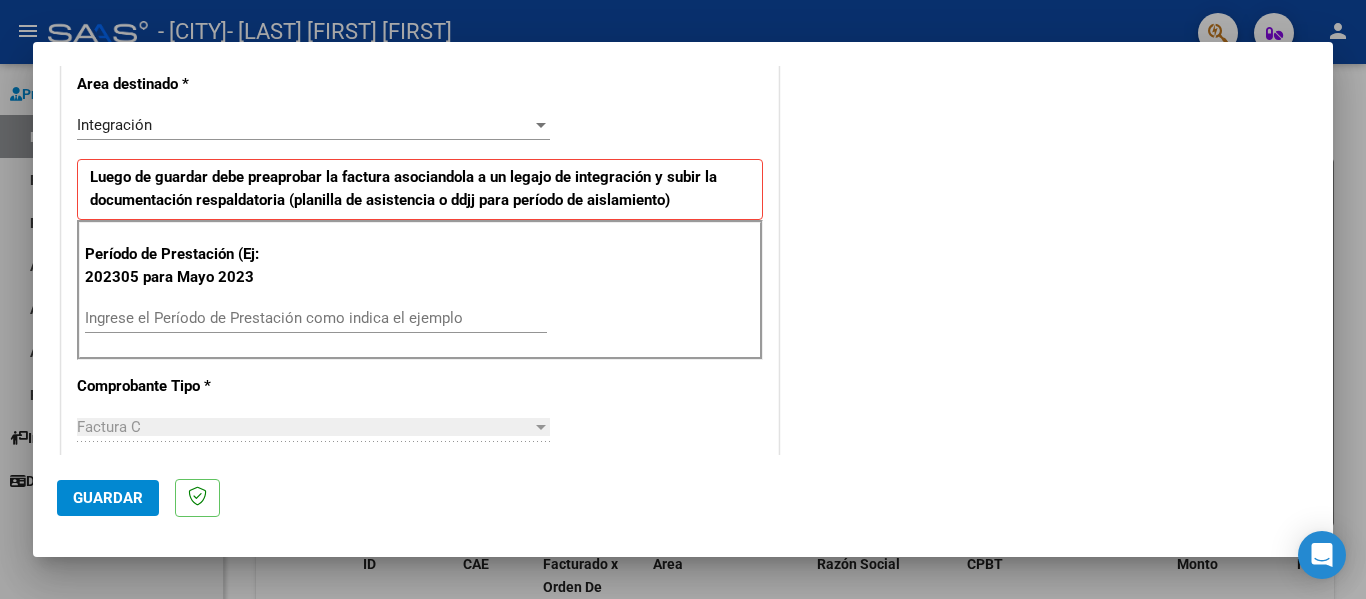 scroll, scrollTop: 428, scrollLeft: 0, axis: vertical 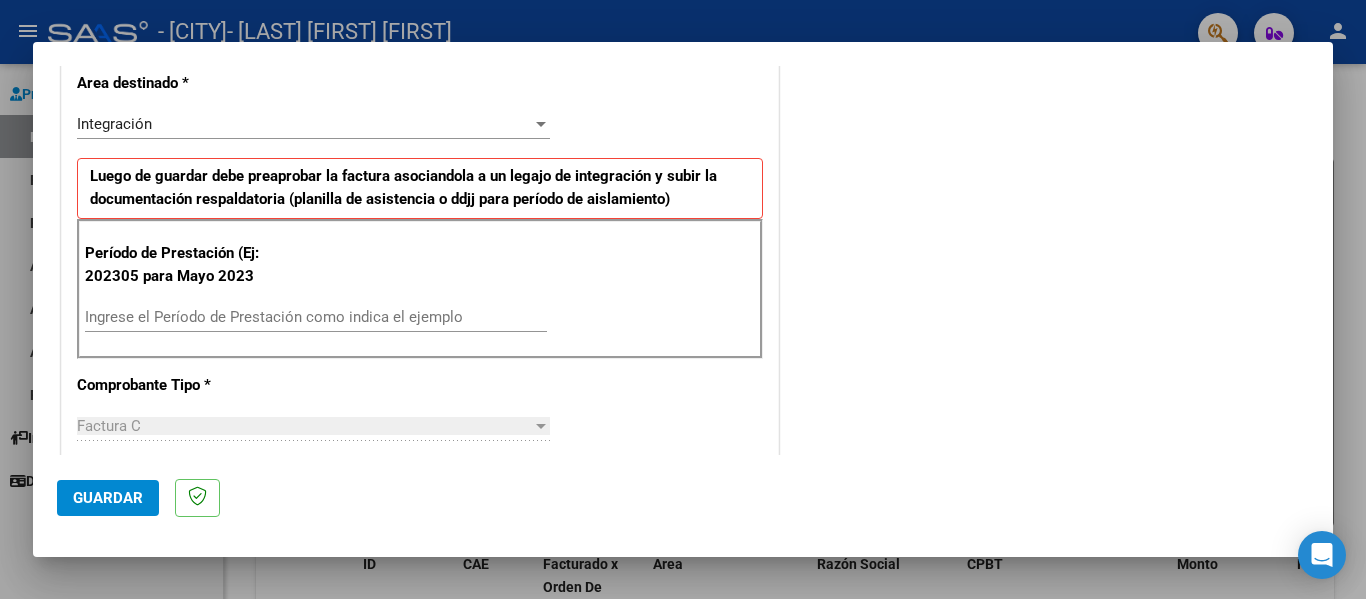 click on "Ingrese el Período de Prestación como indica el ejemplo" at bounding box center [316, 317] 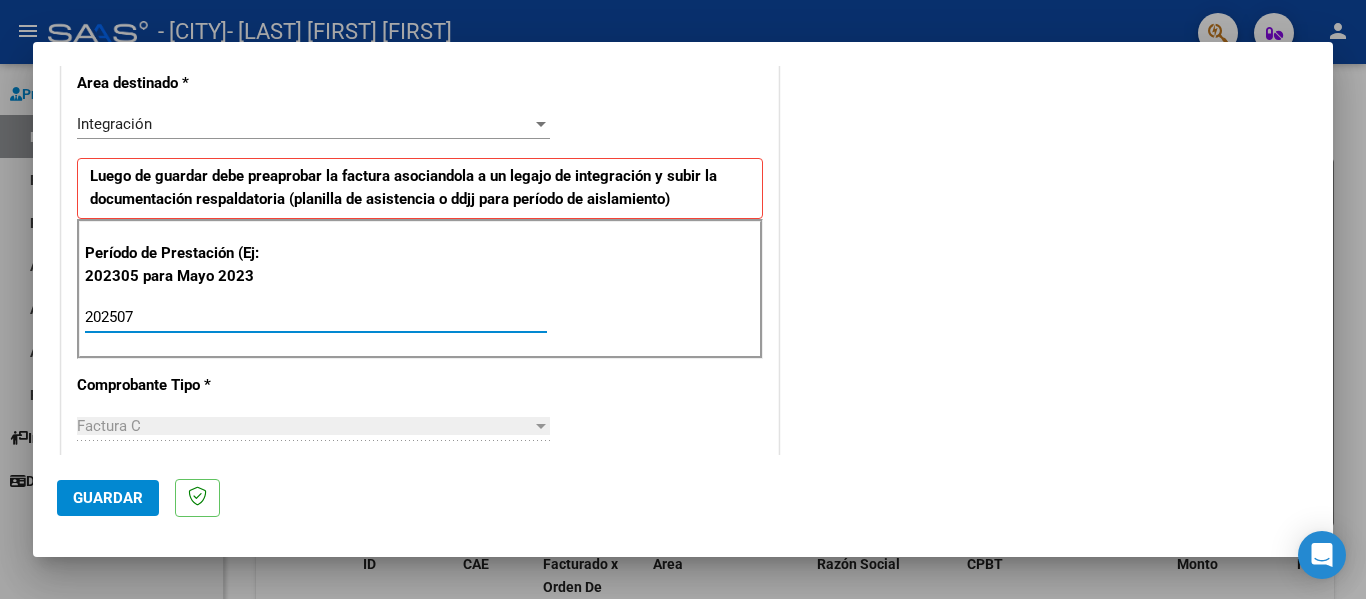 type on "202507" 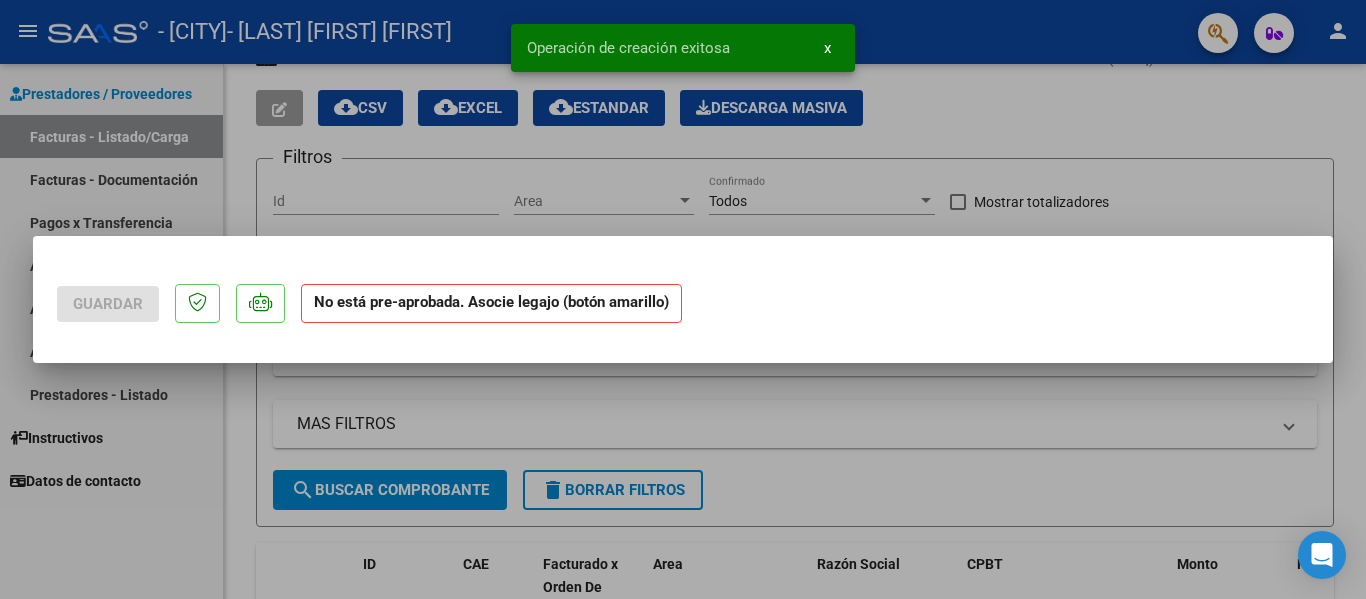 scroll, scrollTop: 0, scrollLeft: 0, axis: both 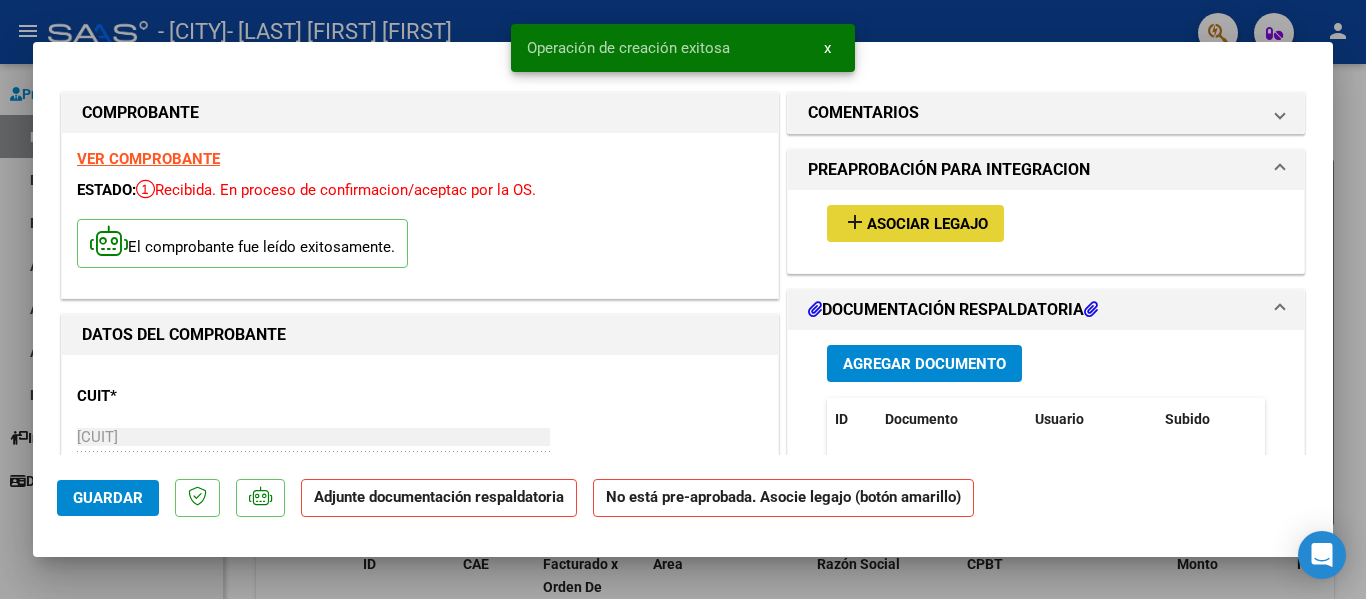 click on "Asociar Legajo" at bounding box center (927, 224) 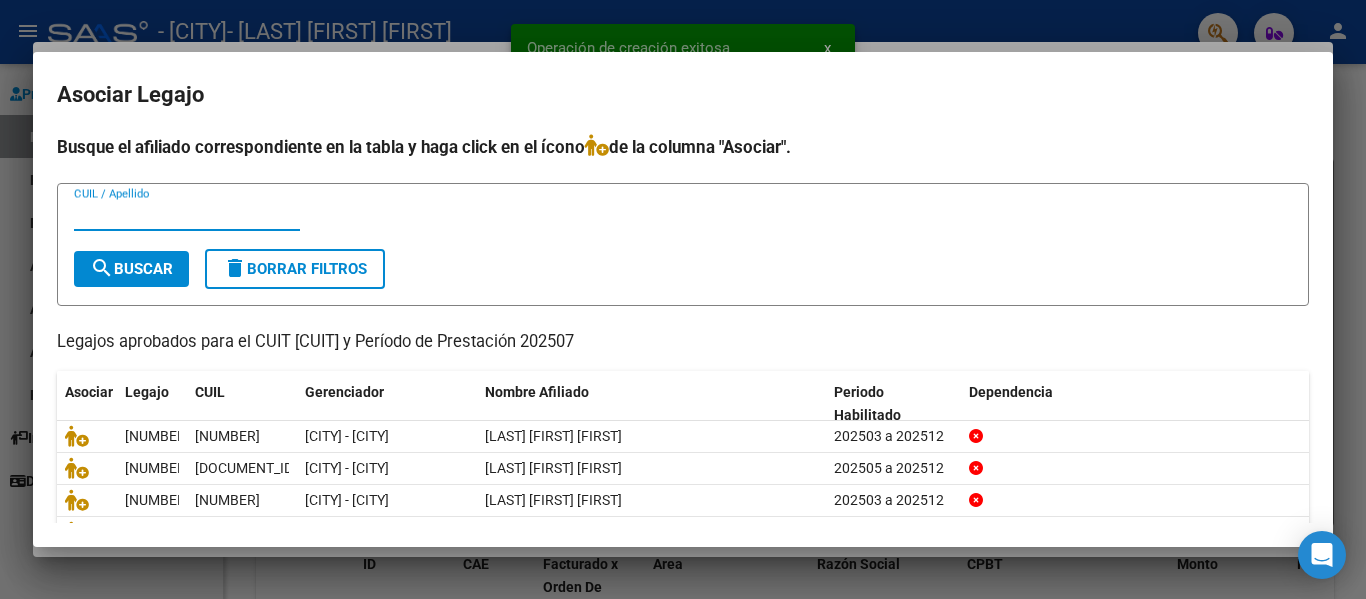 click on "CUIL / Apellido" at bounding box center (187, 215) 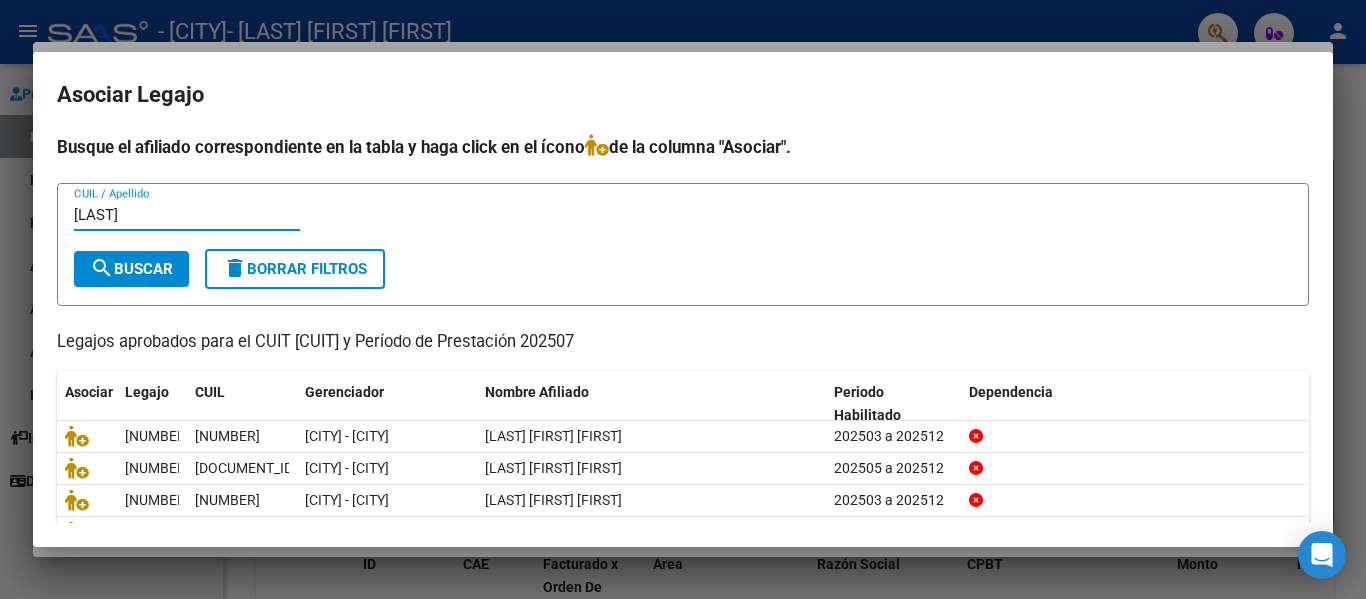 type on "[LAST]" 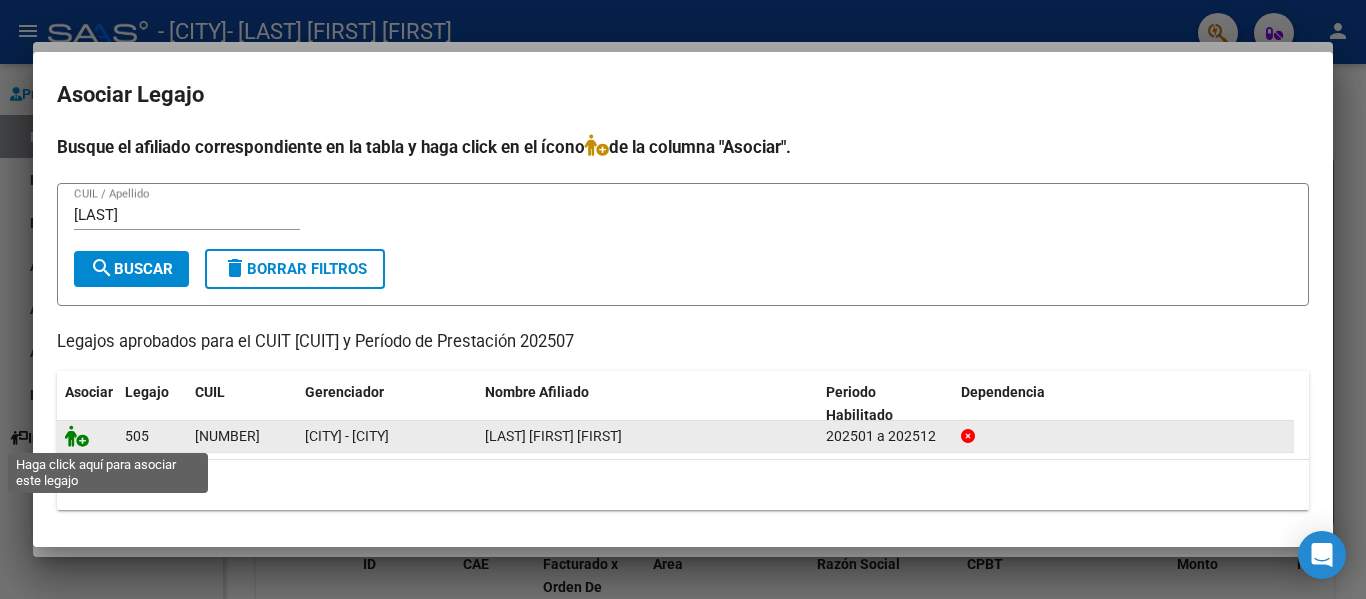 click 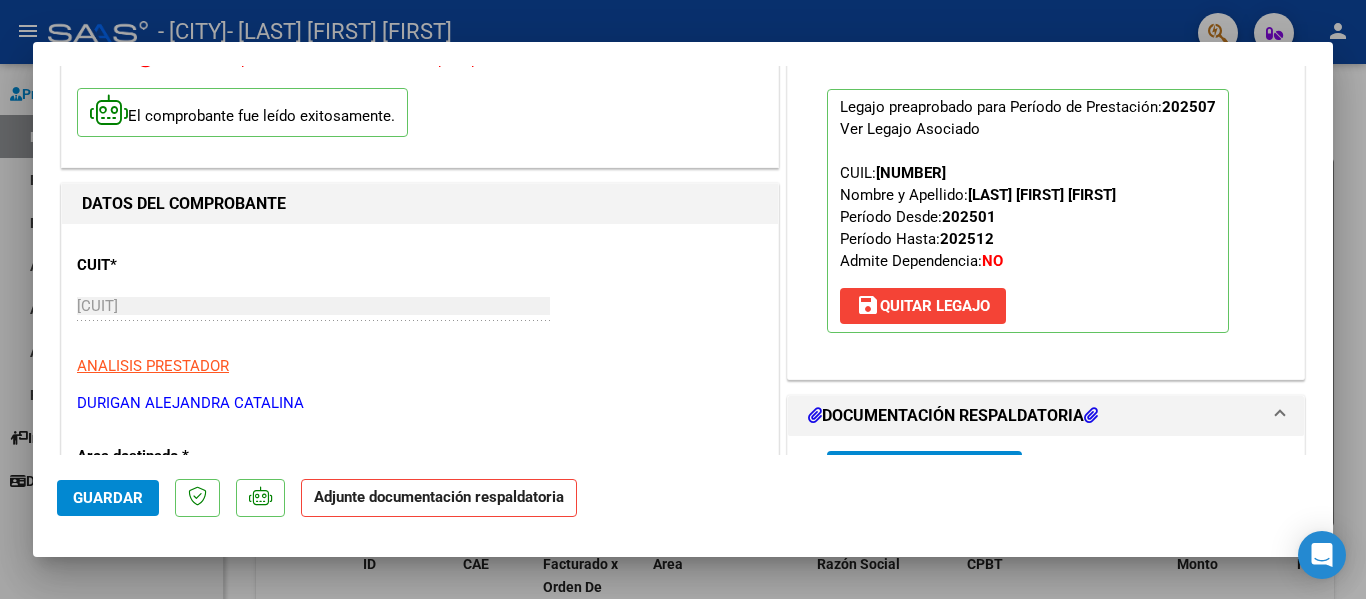 scroll, scrollTop: 130, scrollLeft: 0, axis: vertical 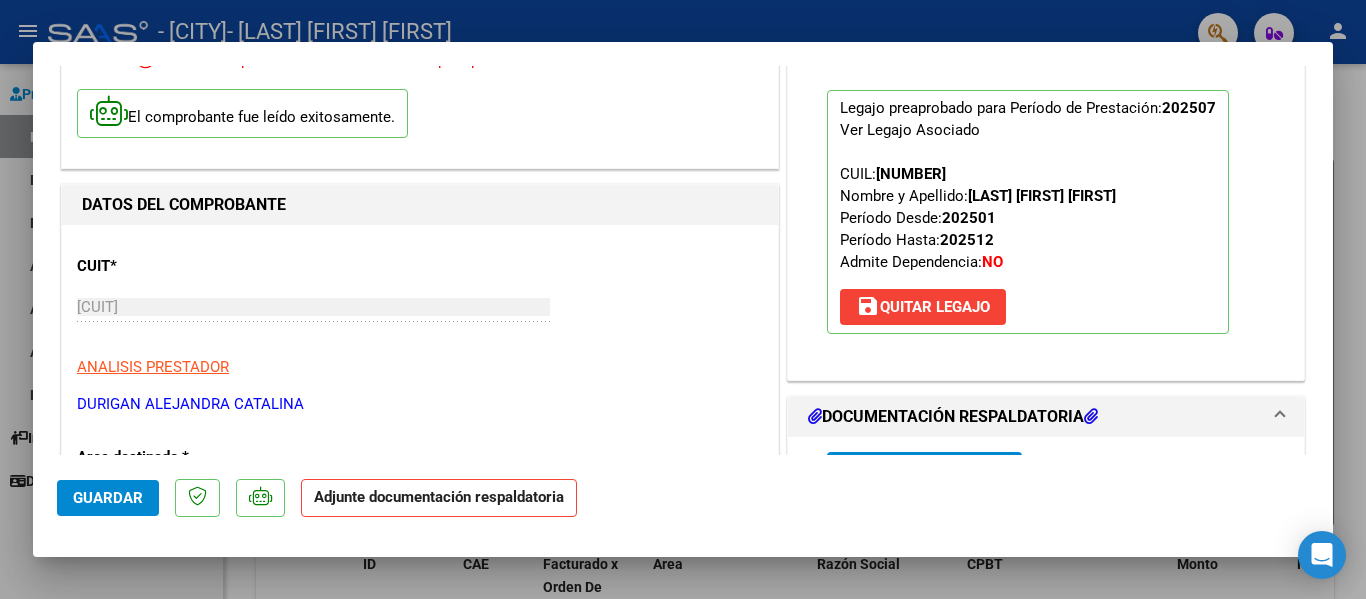 click at bounding box center (683, 299) 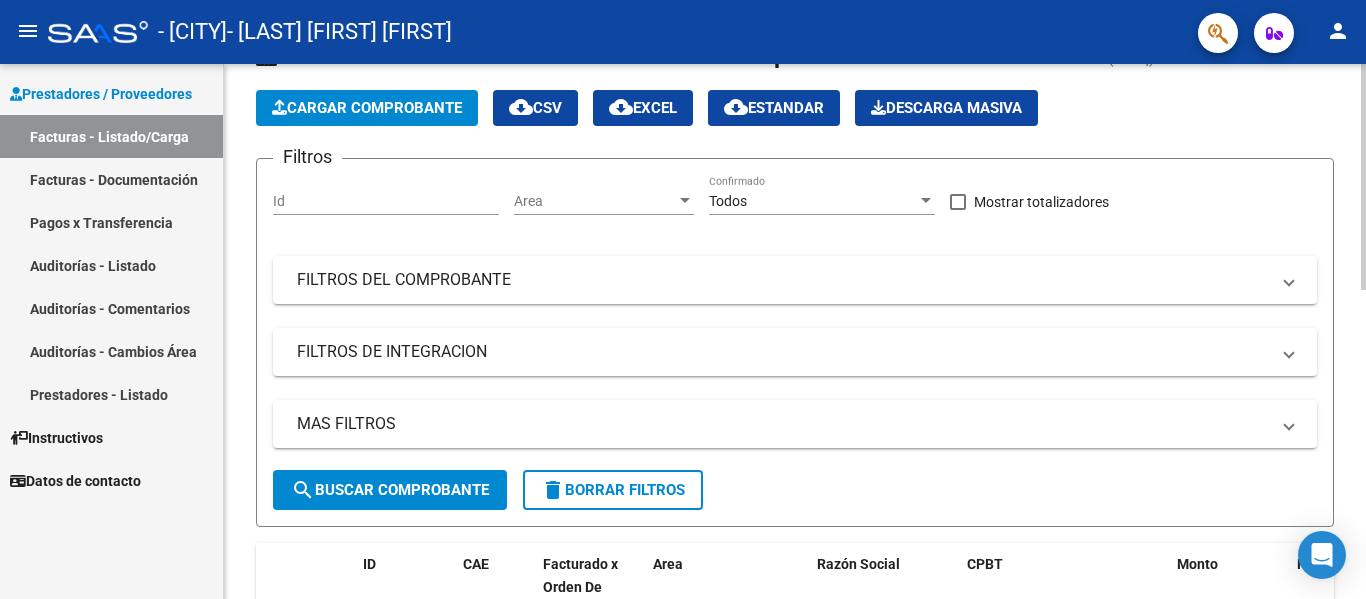 click on "Cargar Comprobante" 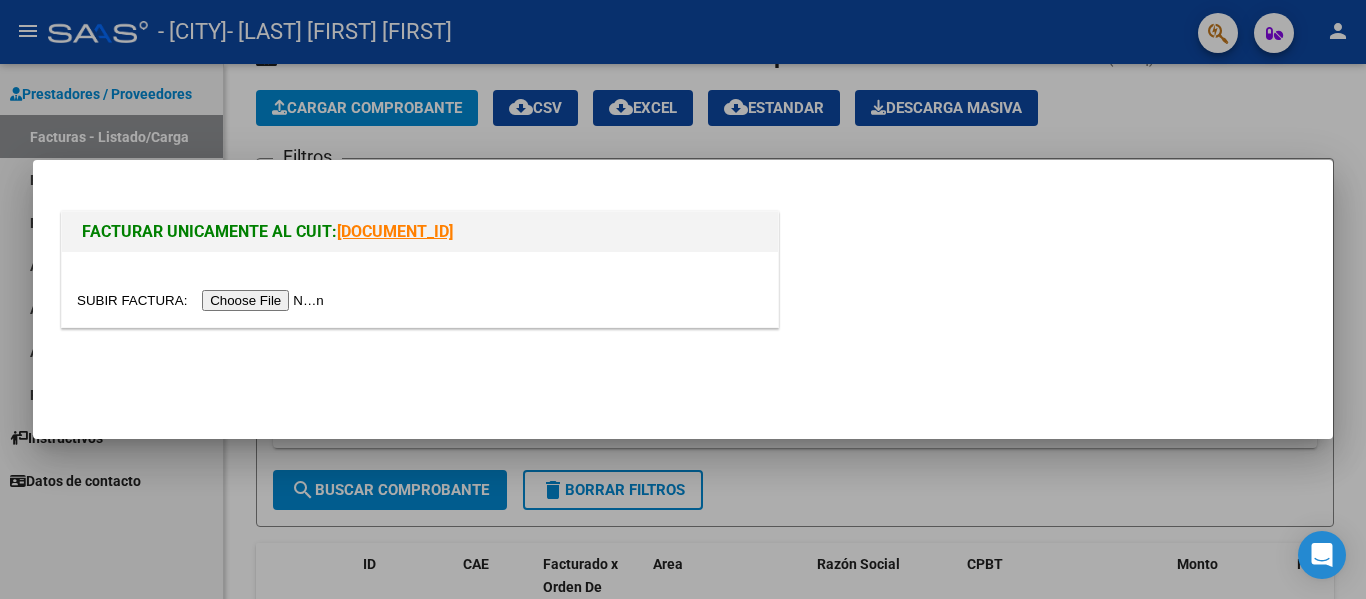 click at bounding box center (203, 300) 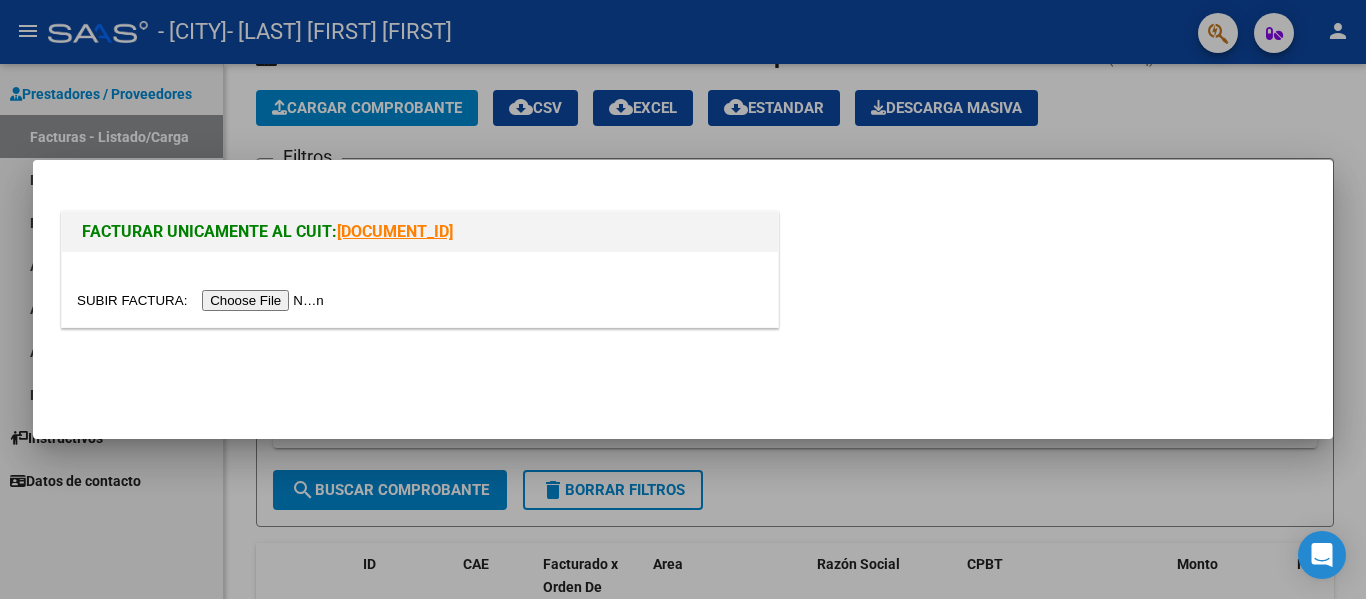 click at bounding box center (420, 289) 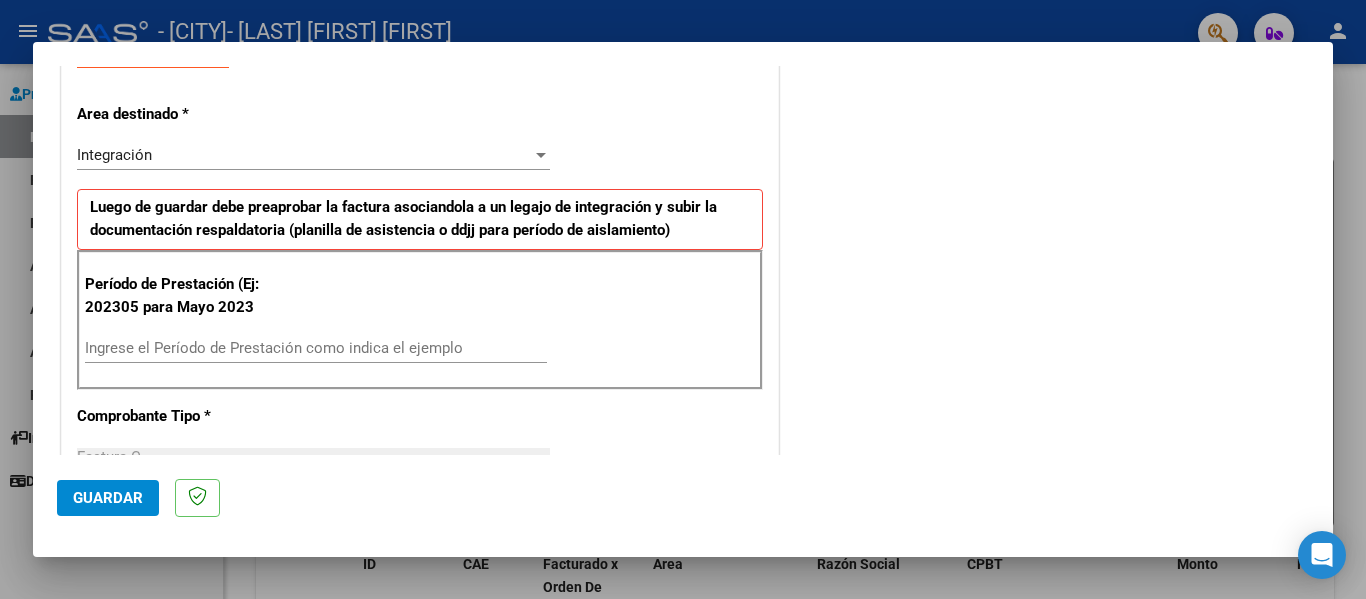 scroll, scrollTop: 398, scrollLeft: 0, axis: vertical 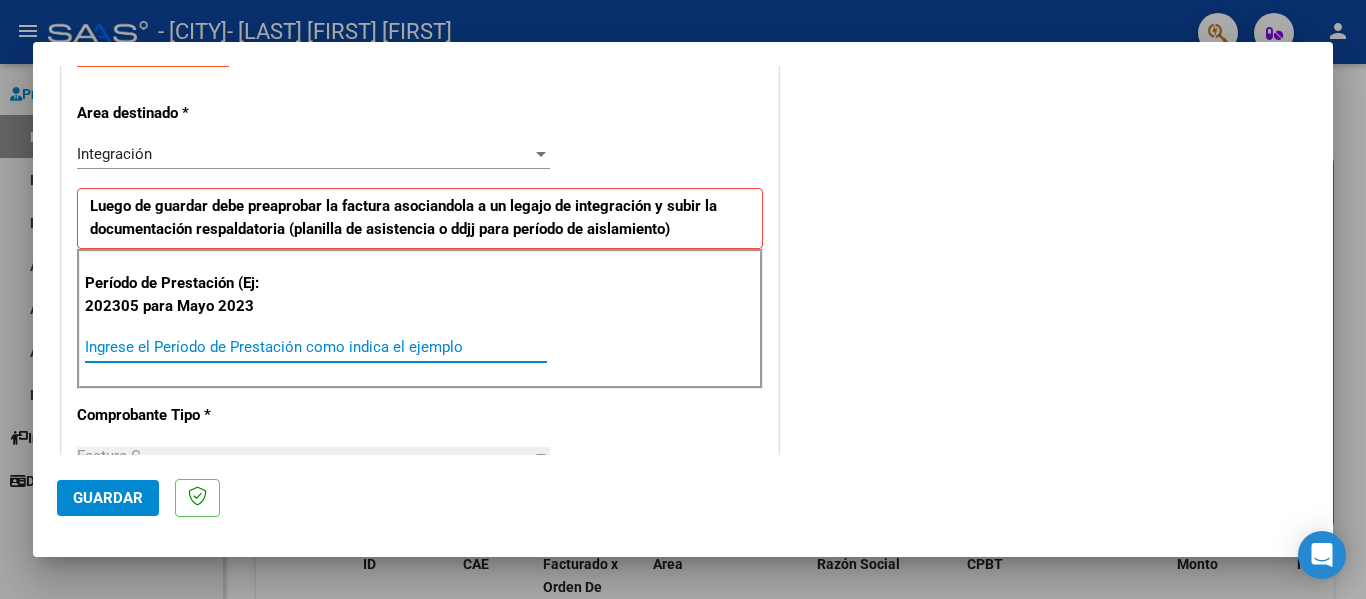 click on "Ingrese el Período de Prestación como indica el ejemplo" at bounding box center (316, 347) 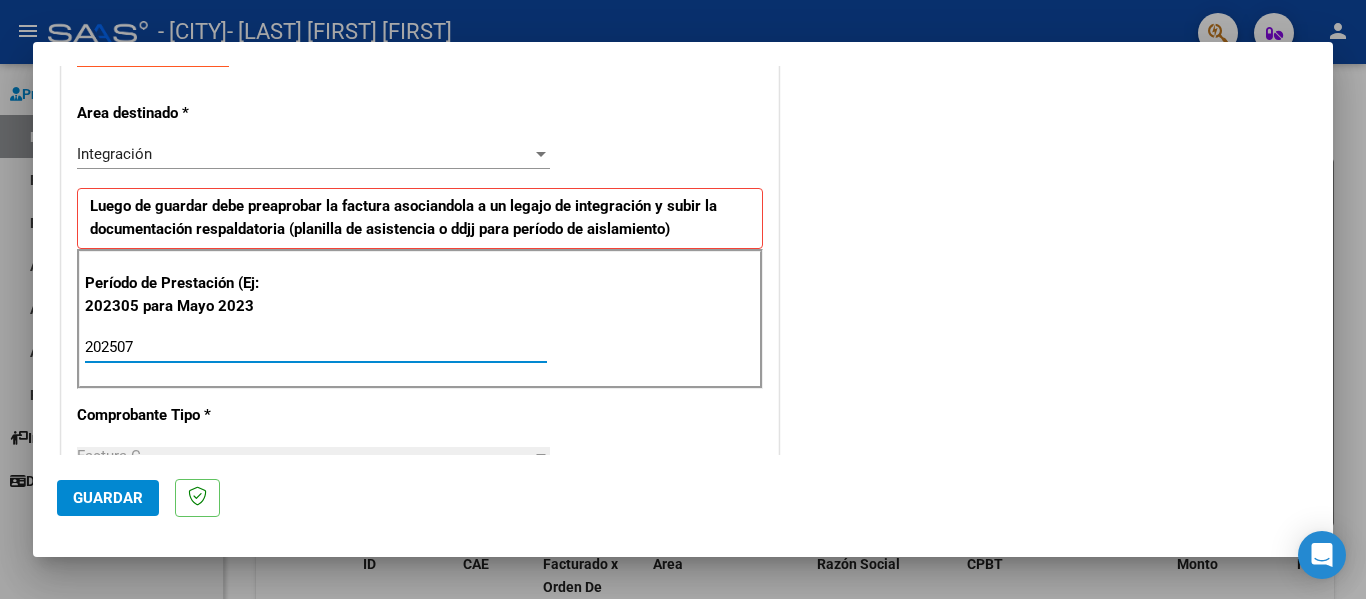 type on "202507" 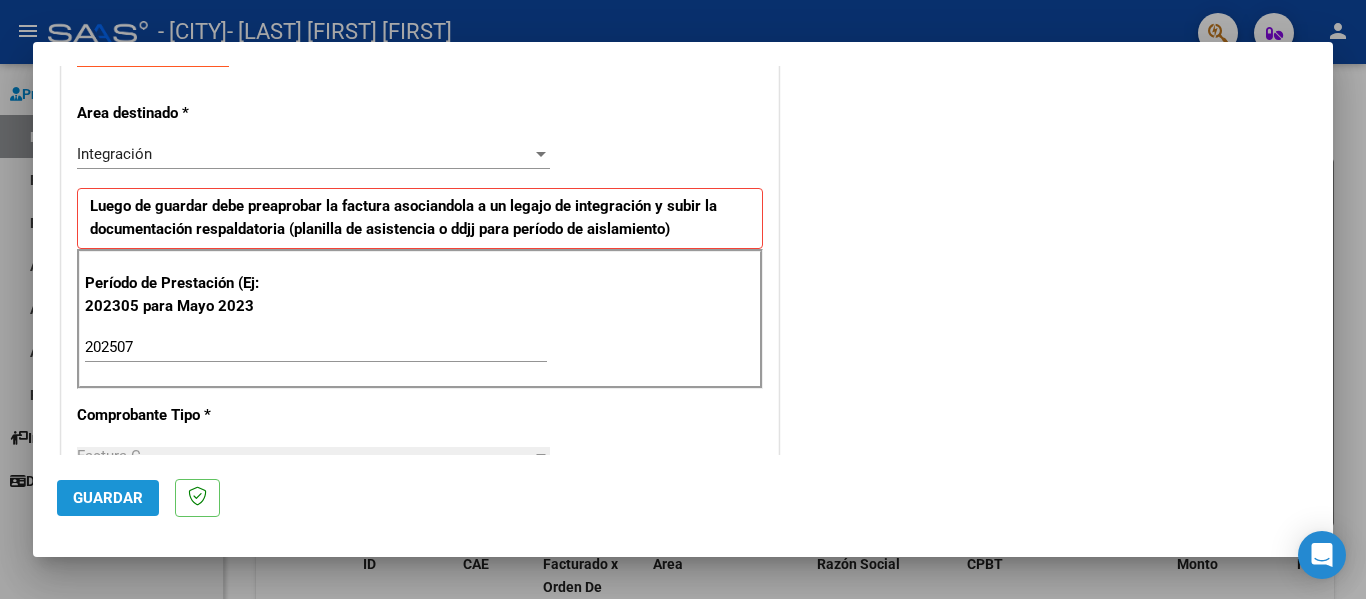 click on "Guardar" 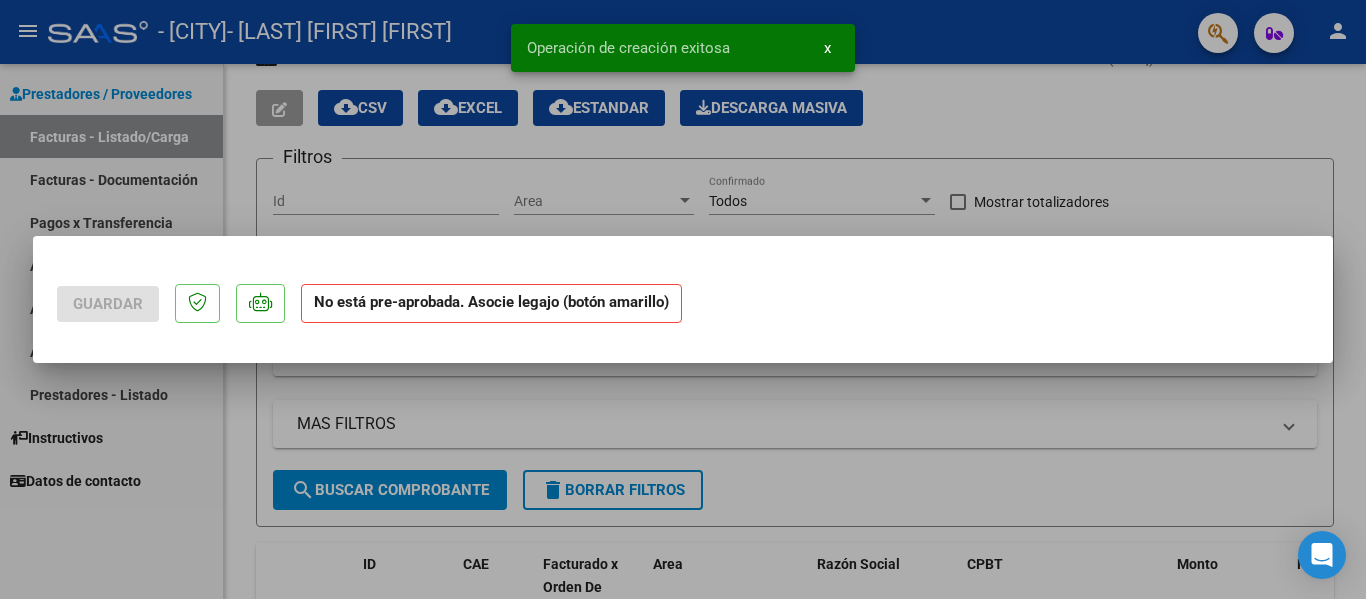 scroll, scrollTop: 0, scrollLeft: 0, axis: both 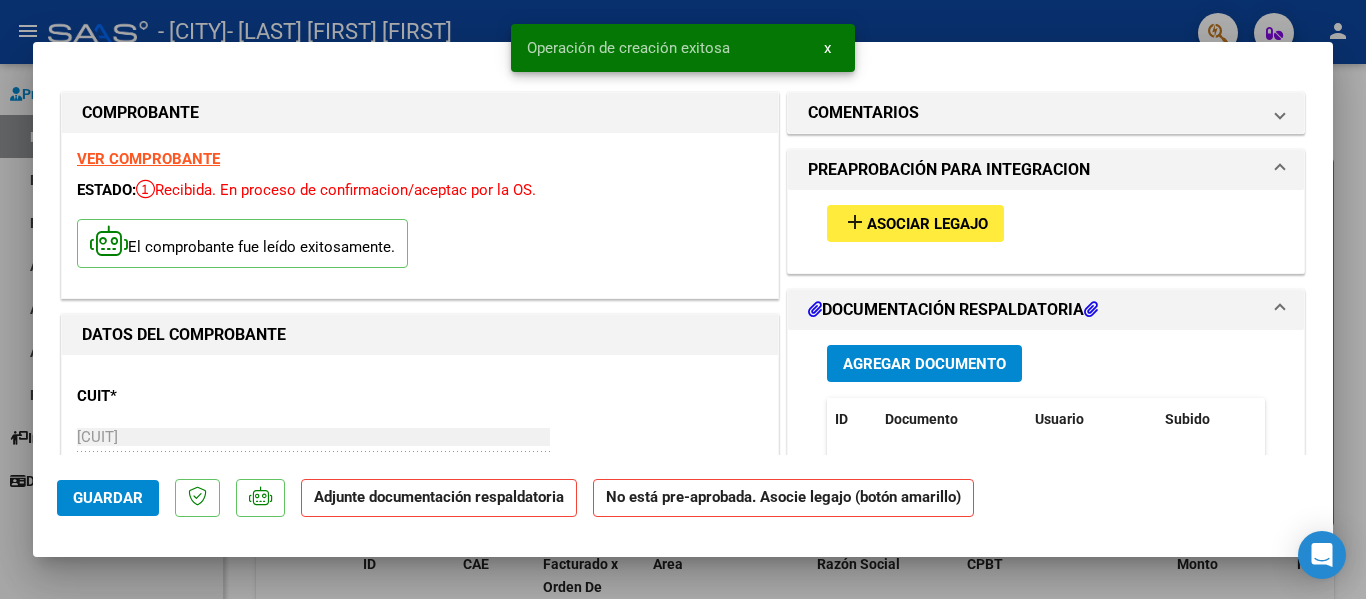 click on "Asociar Legajo" at bounding box center [927, 224] 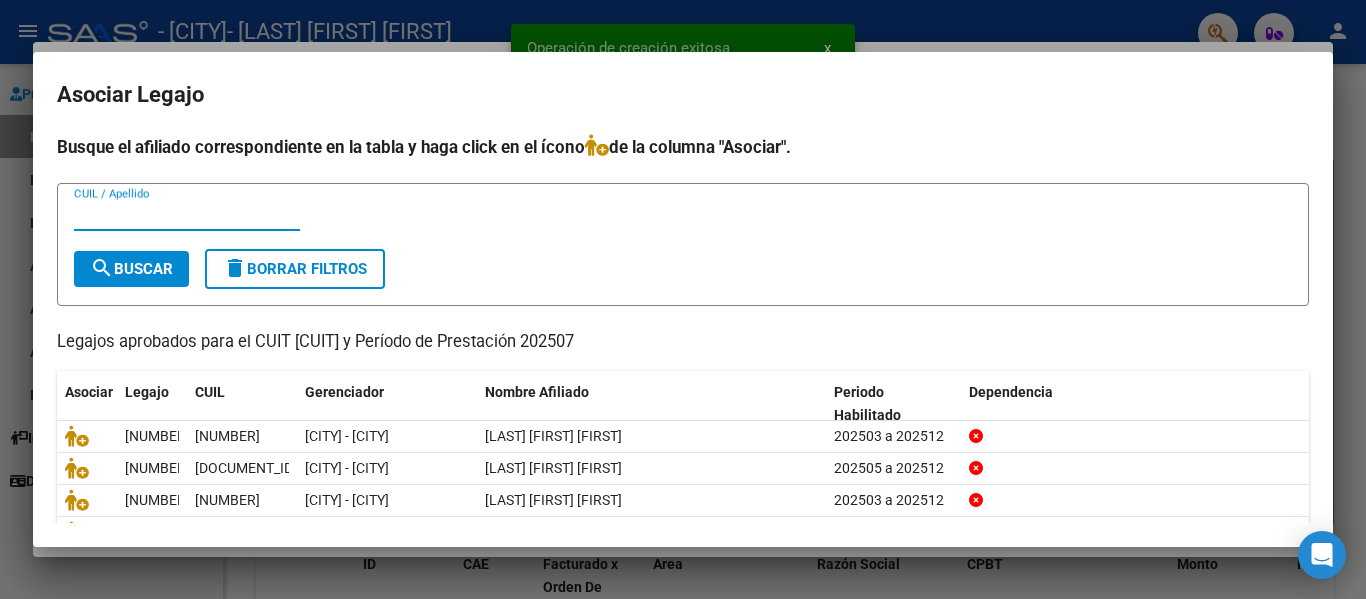 click on "CUIL / Apellido" at bounding box center [187, 215] 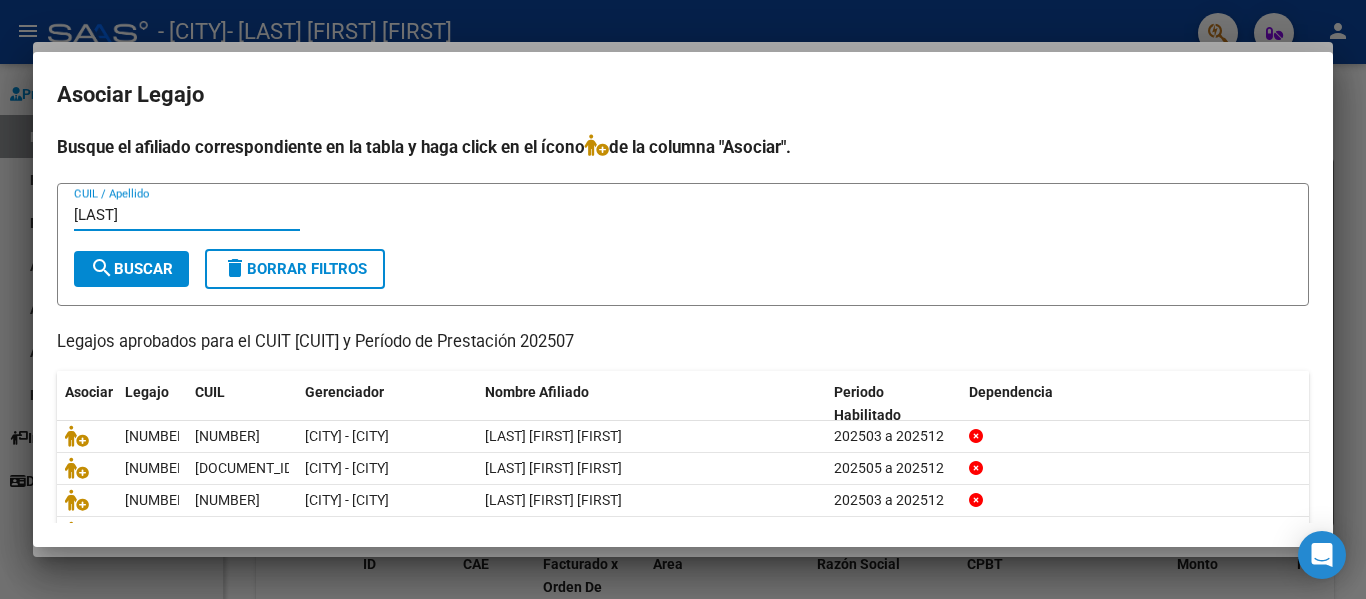 type on "[LAST]" 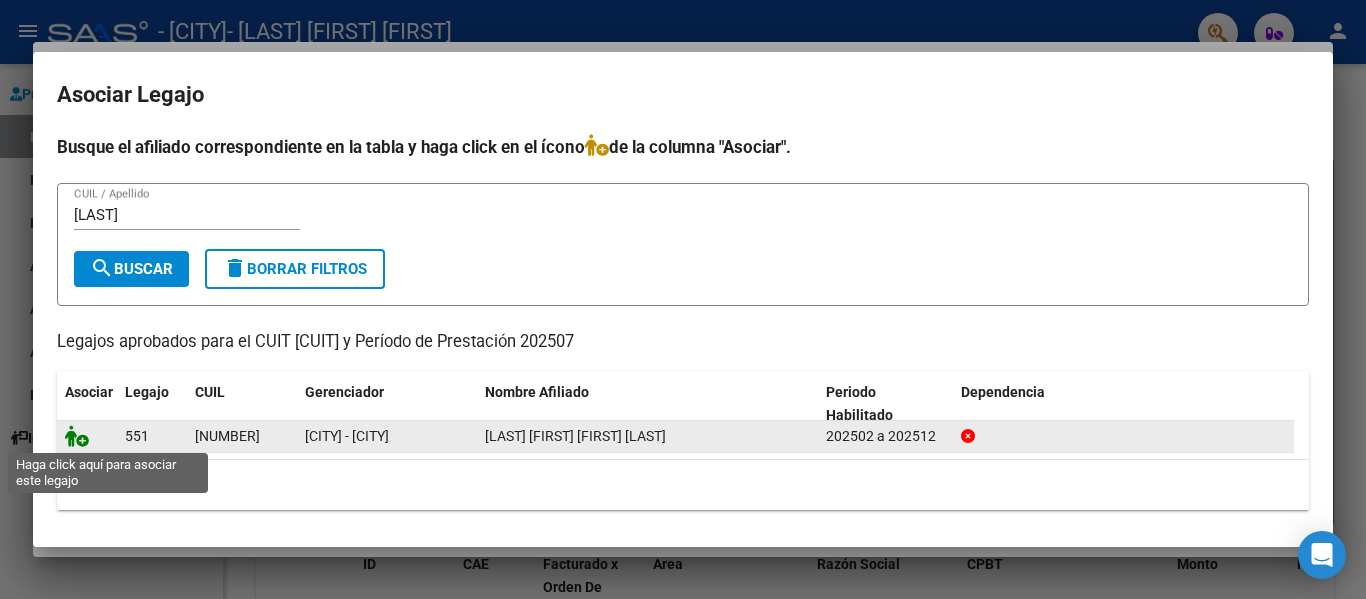 click 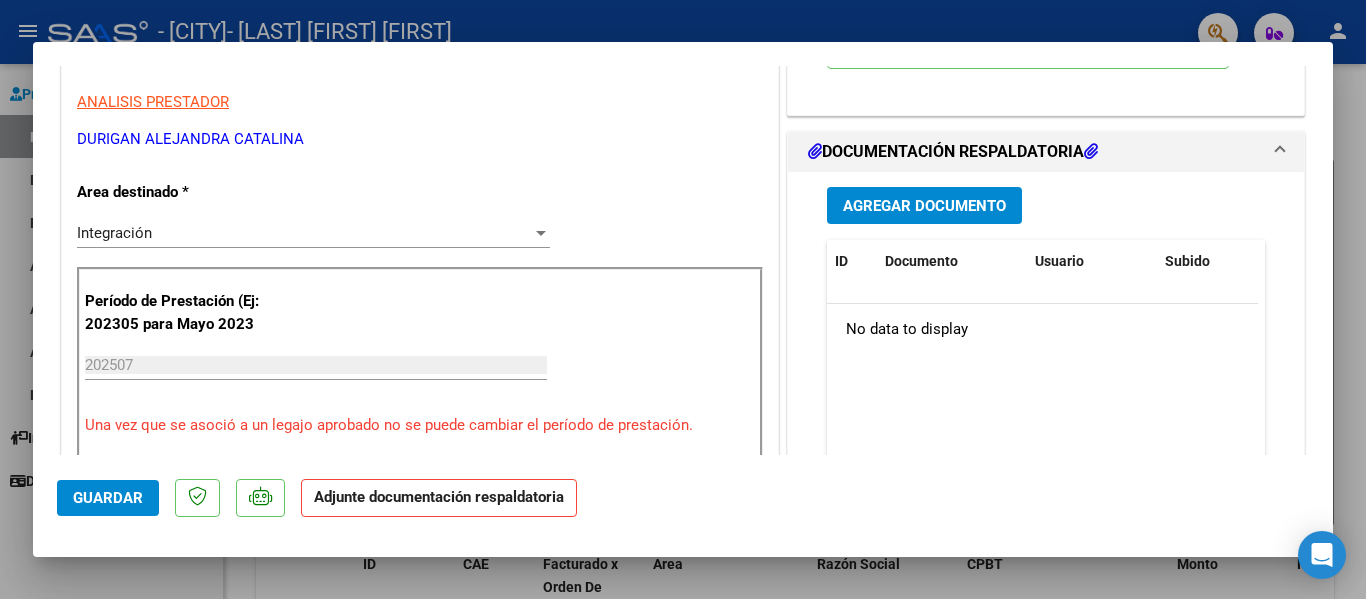scroll, scrollTop: 403, scrollLeft: 0, axis: vertical 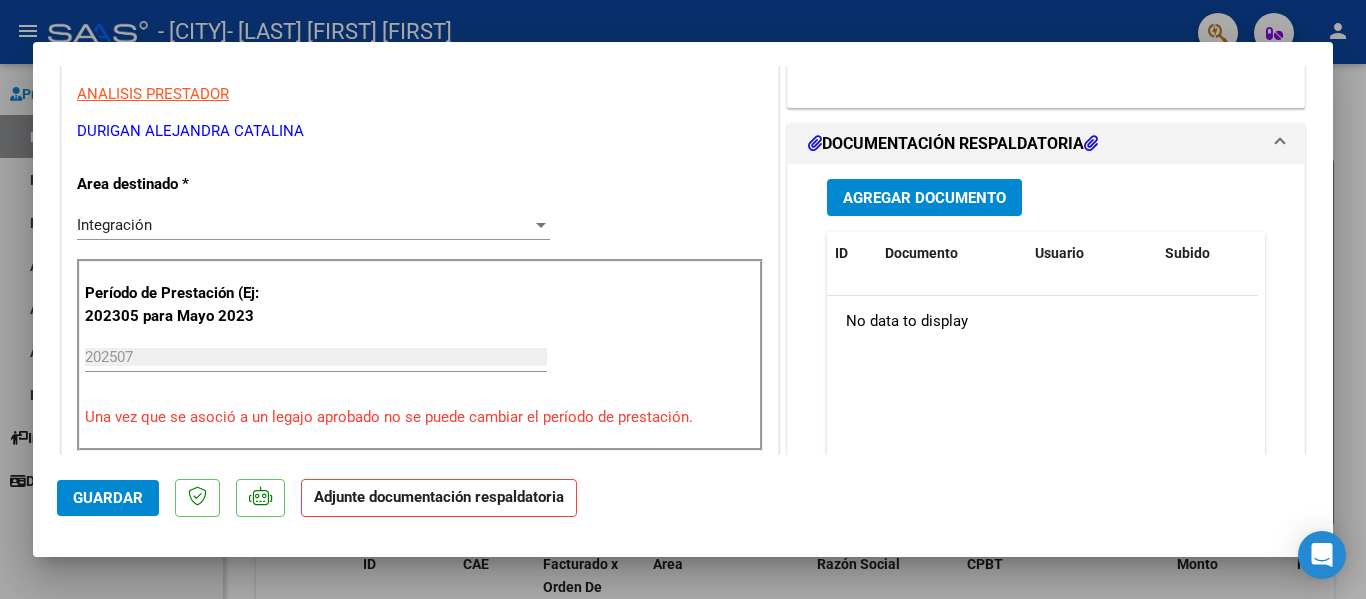 click at bounding box center [683, 299] 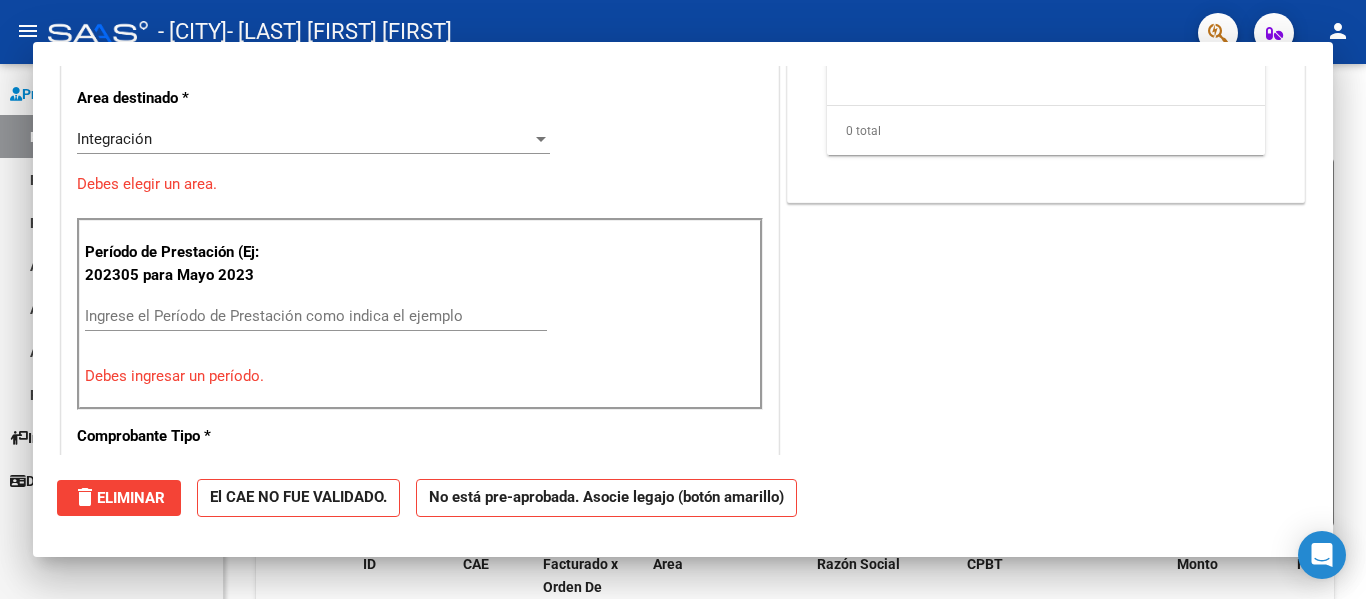 scroll, scrollTop: 342, scrollLeft: 0, axis: vertical 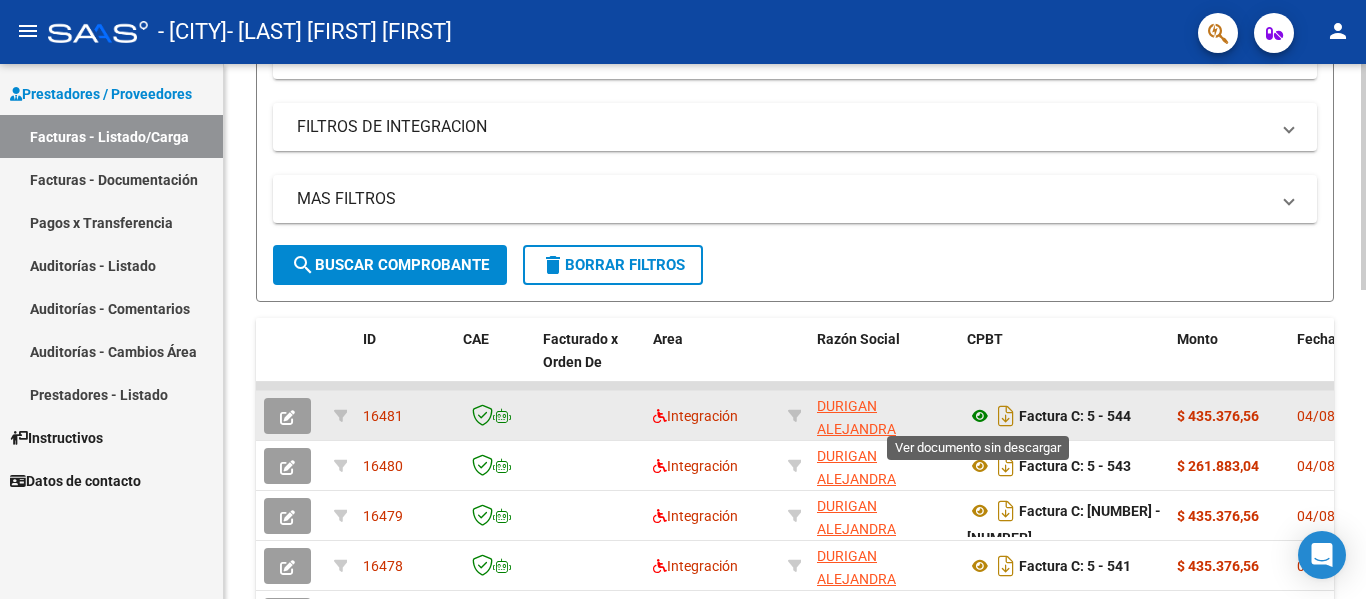 click 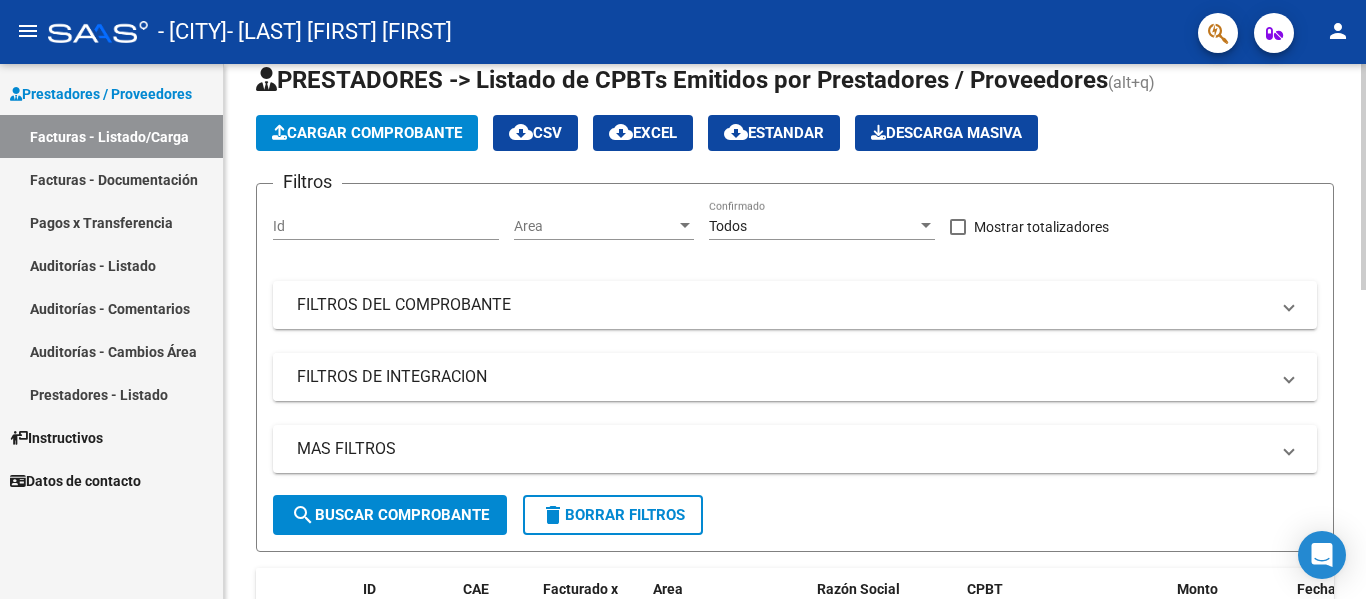 scroll, scrollTop: 0, scrollLeft: 0, axis: both 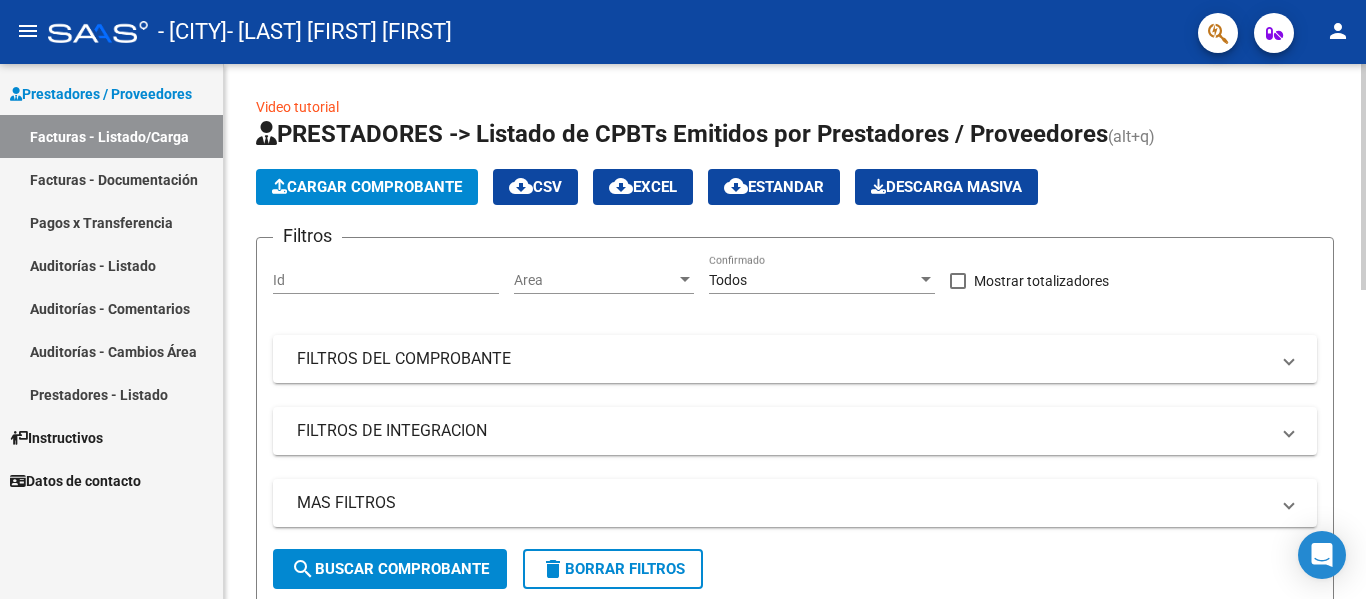 click on "Cargar Comprobante" 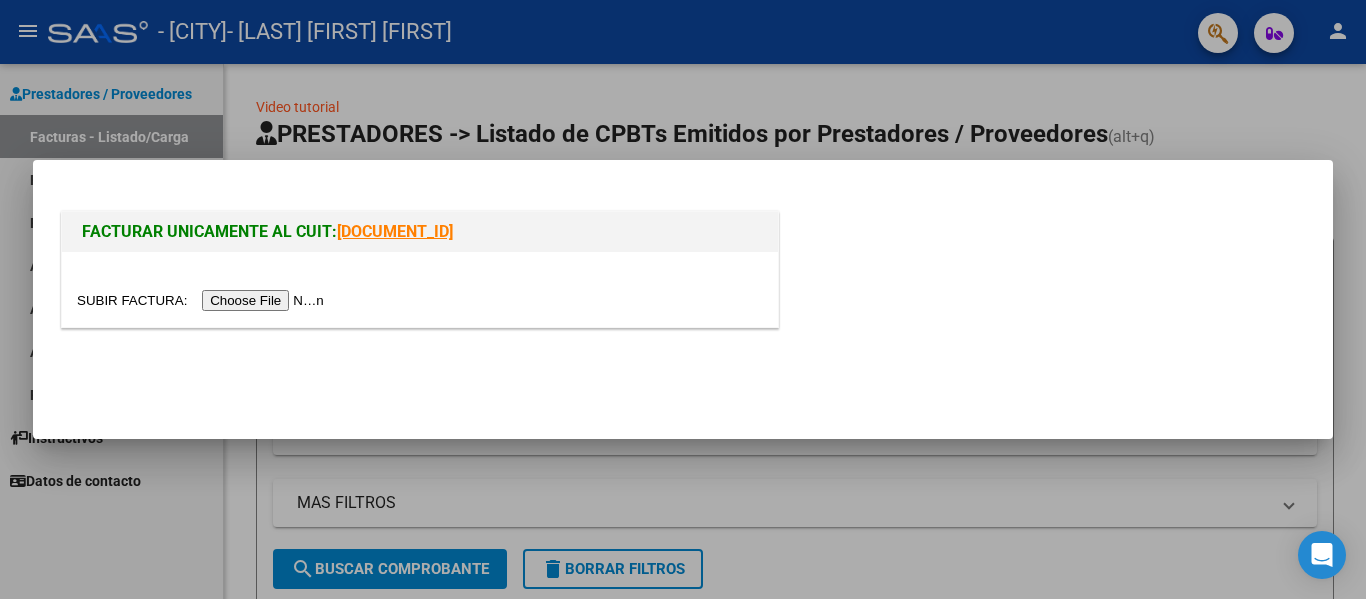 click at bounding box center [203, 300] 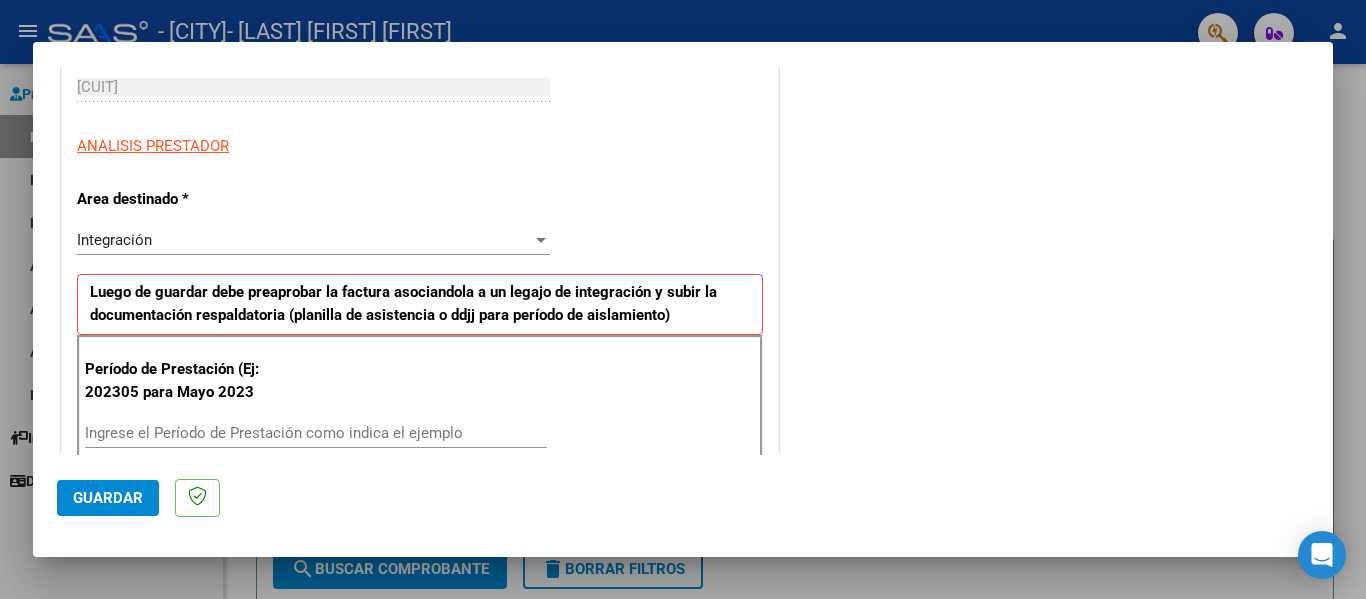 scroll, scrollTop: 313, scrollLeft: 0, axis: vertical 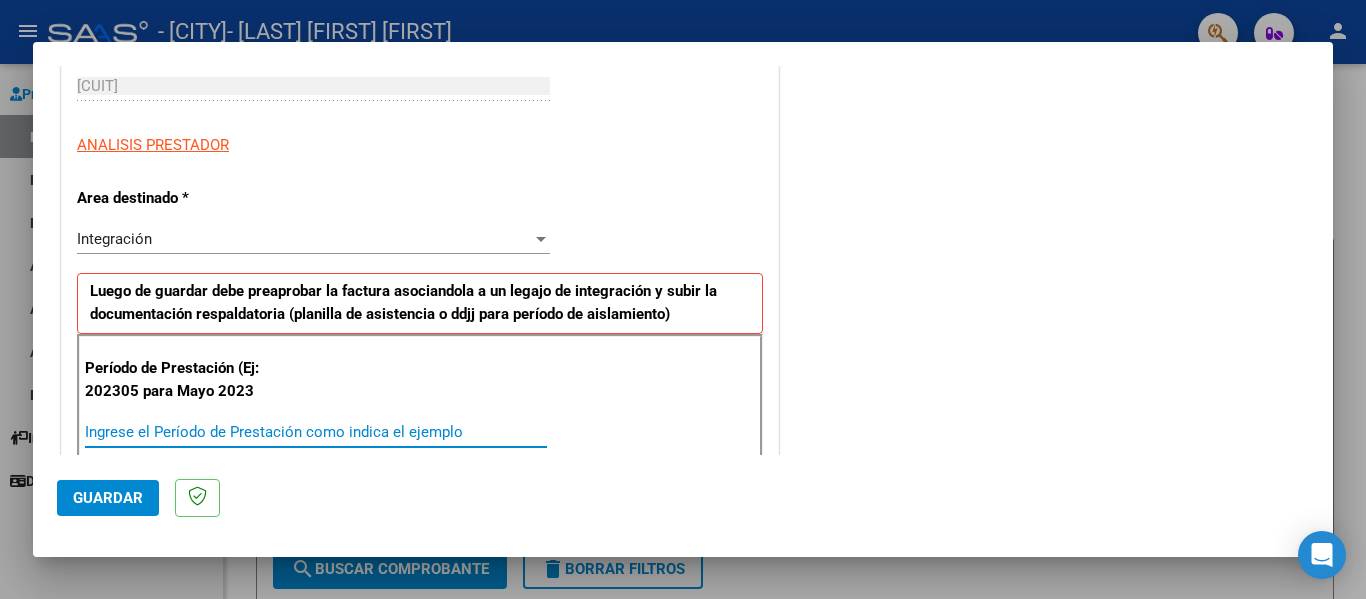 click on "Ingrese el Período de Prestación como indica el ejemplo" at bounding box center (316, 432) 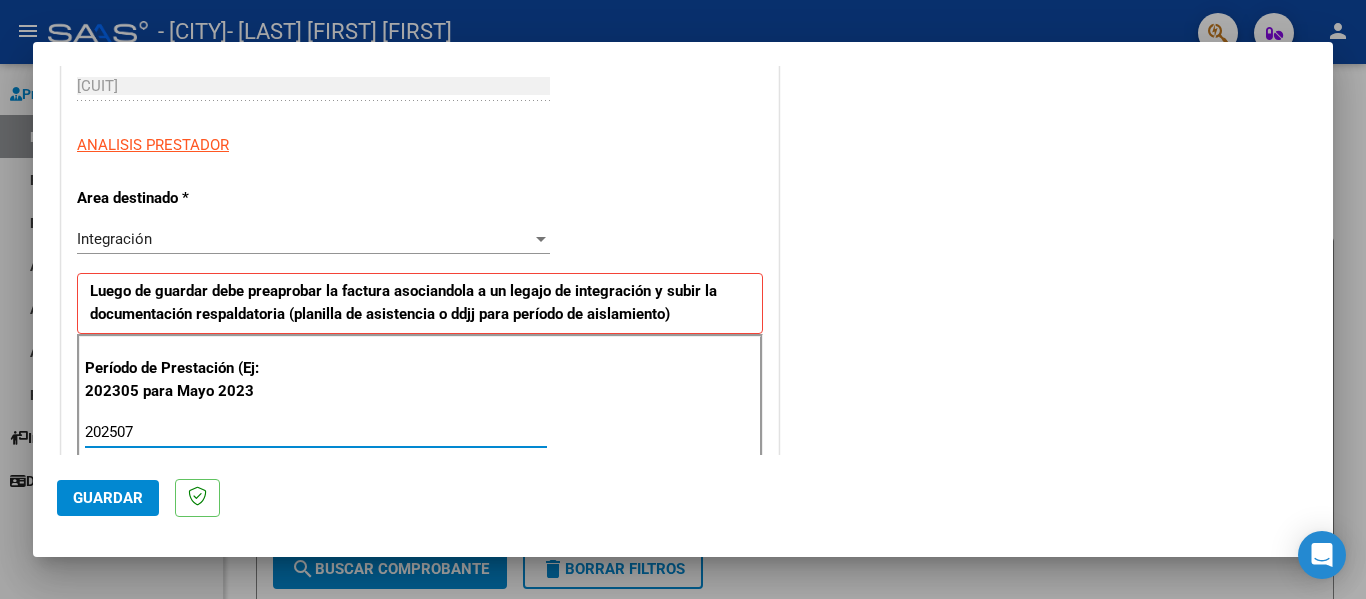 type on "202507" 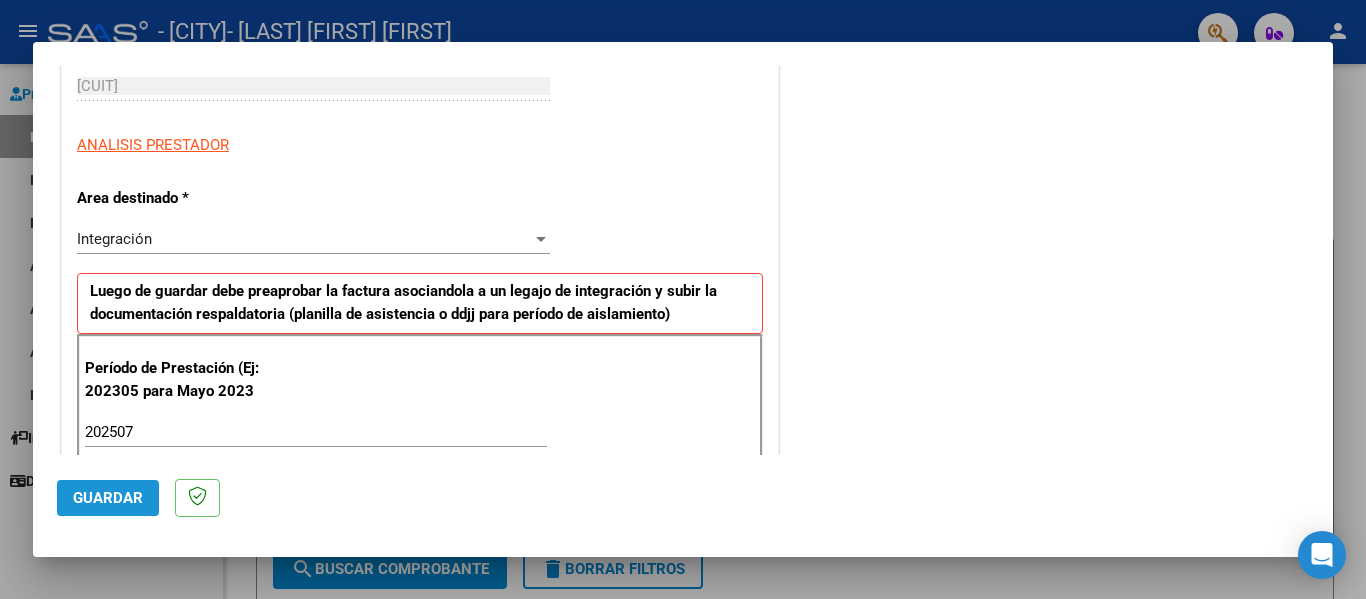 click on "Guardar" 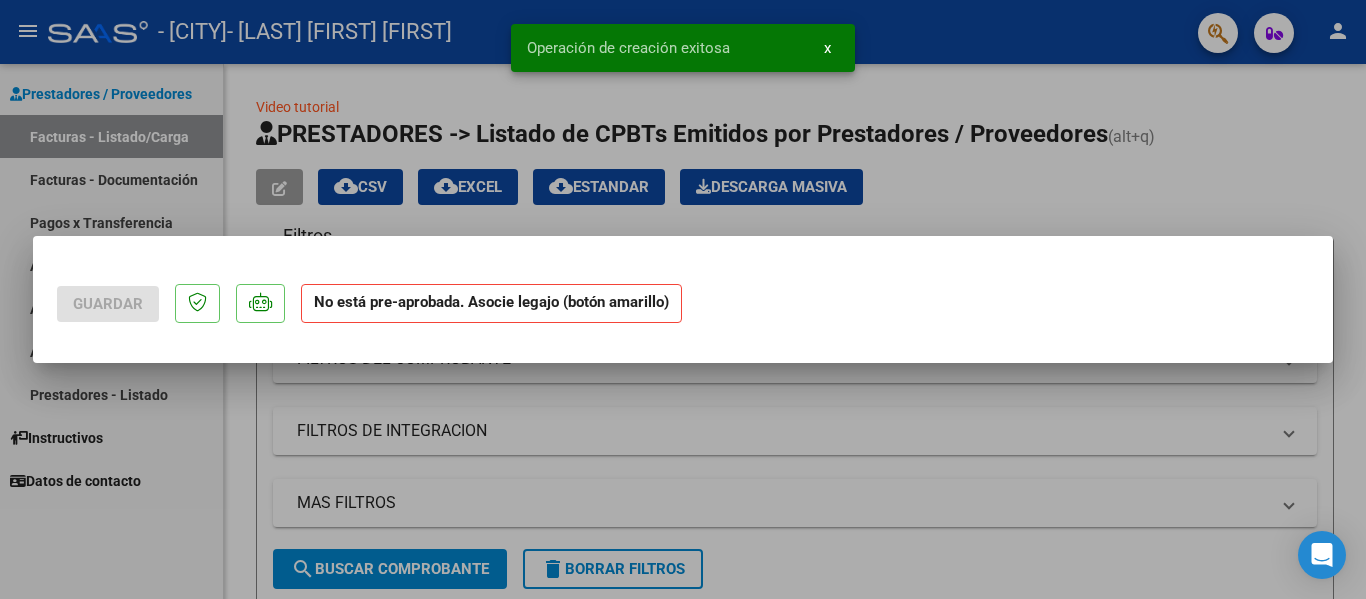 scroll, scrollTop: 0, scrollLeft: 0, axis: both 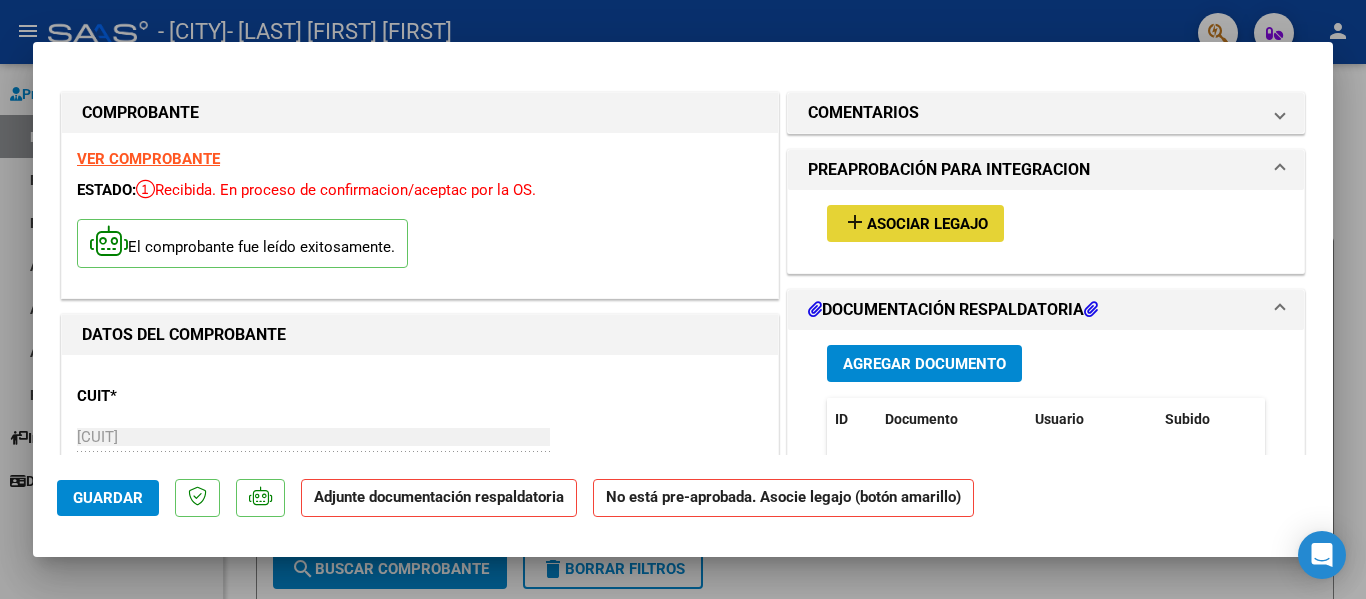 click on "Asociar Legajo" at bounding box center [927, 224] 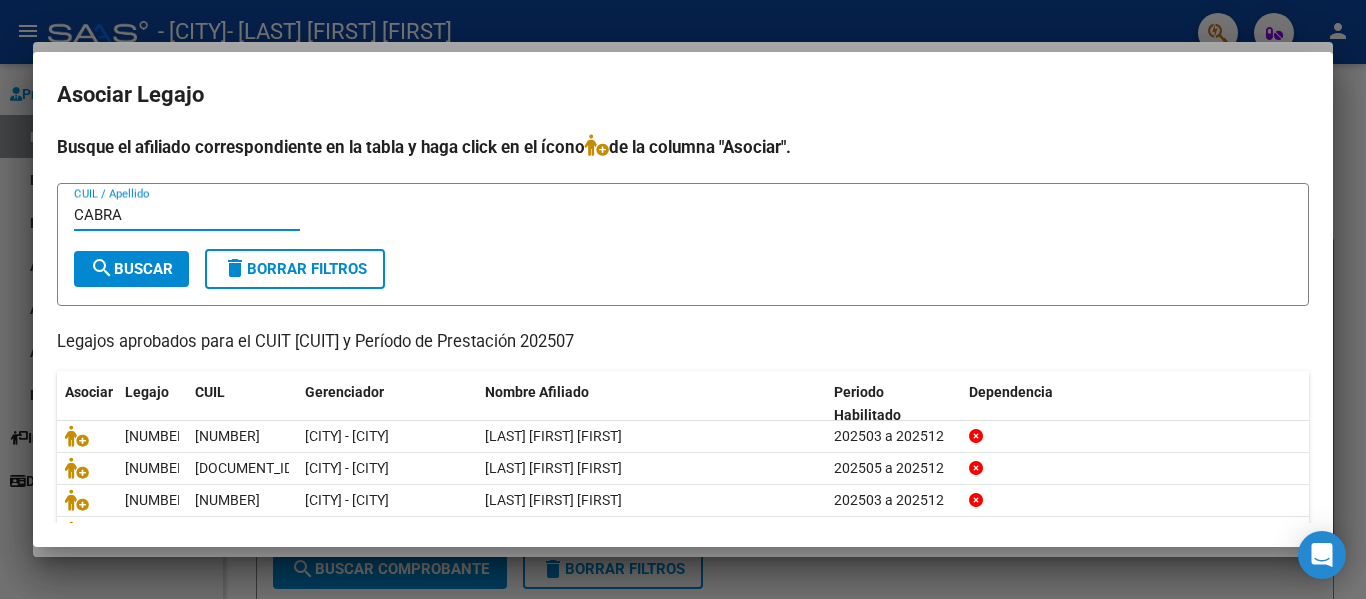 type on "CABRA" 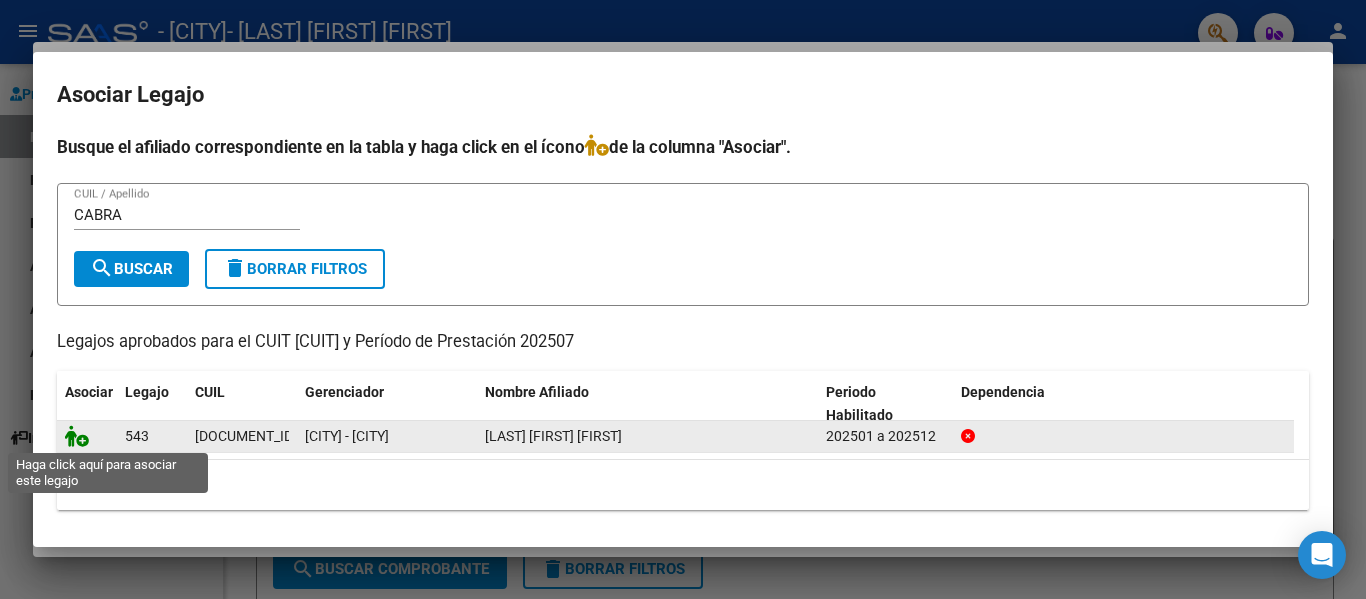 click 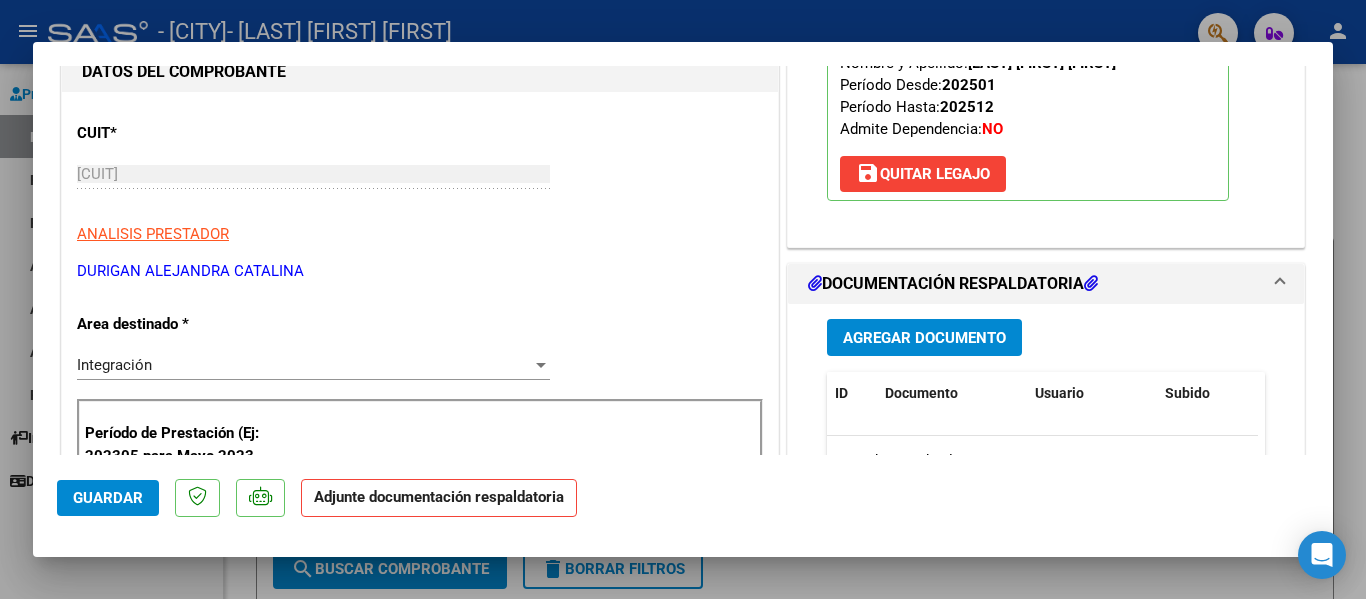 scroll, scrollTop: 264, scrollLeft: 0, axis: vertical 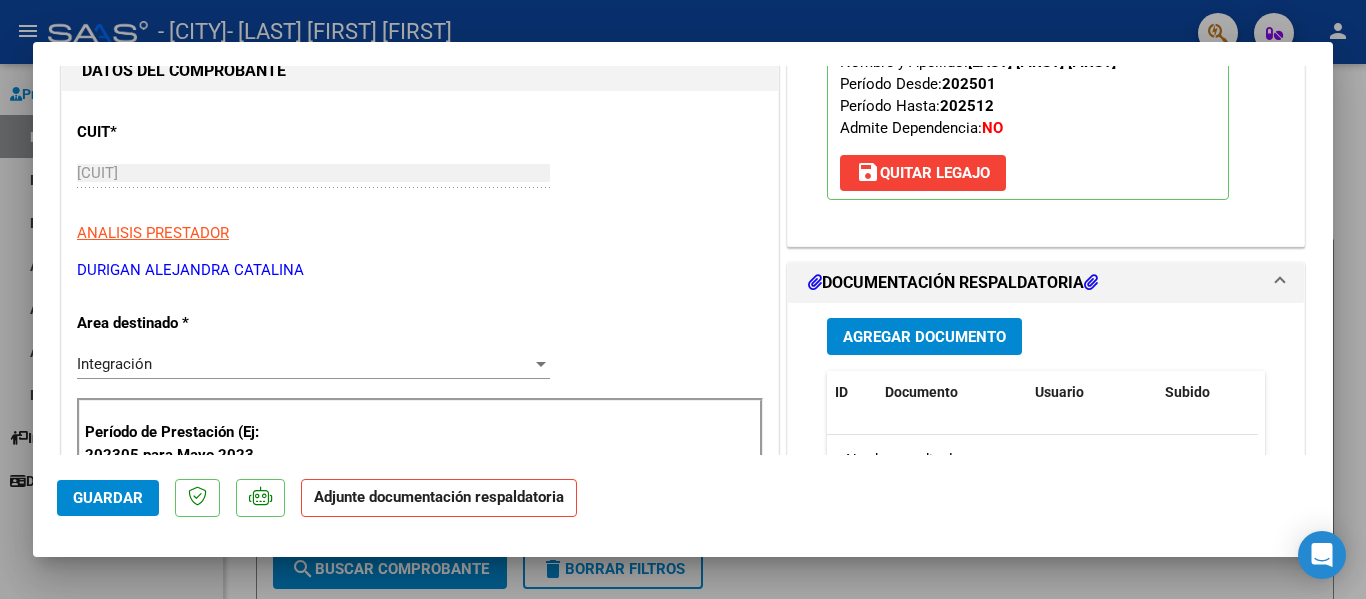 click at bounding box center (683, 299) 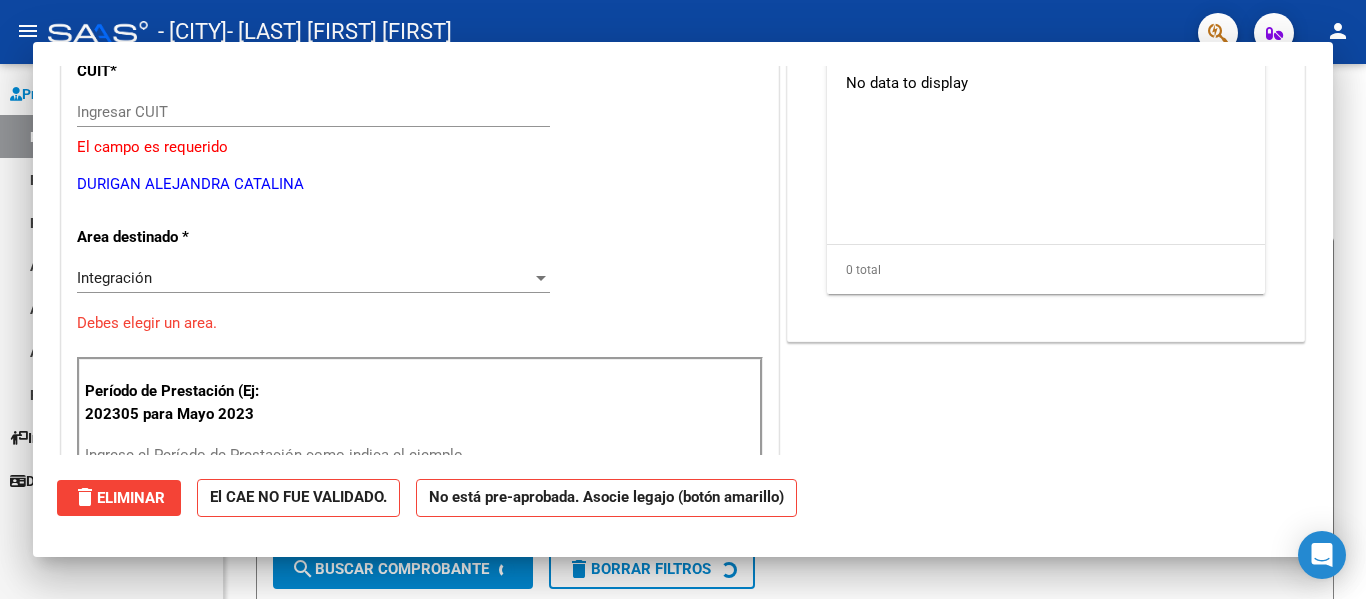scroll, scrollTop: 0, scrollLeft: 0, axis: both 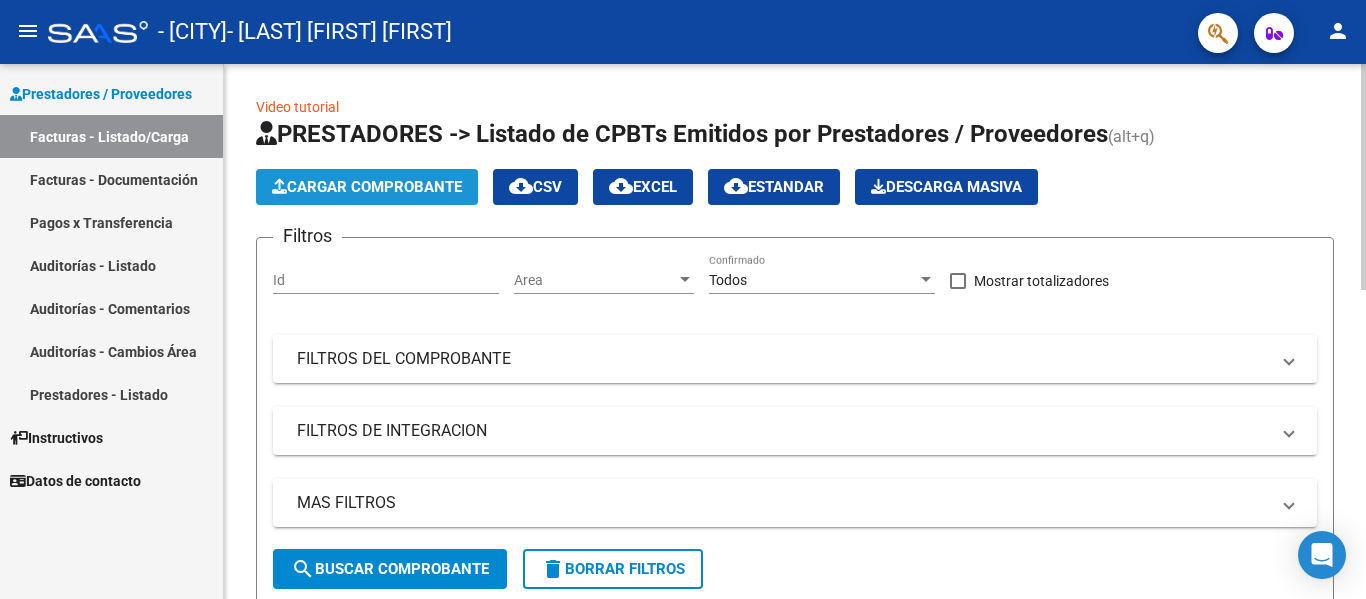 click on "Cargar Comprobante" 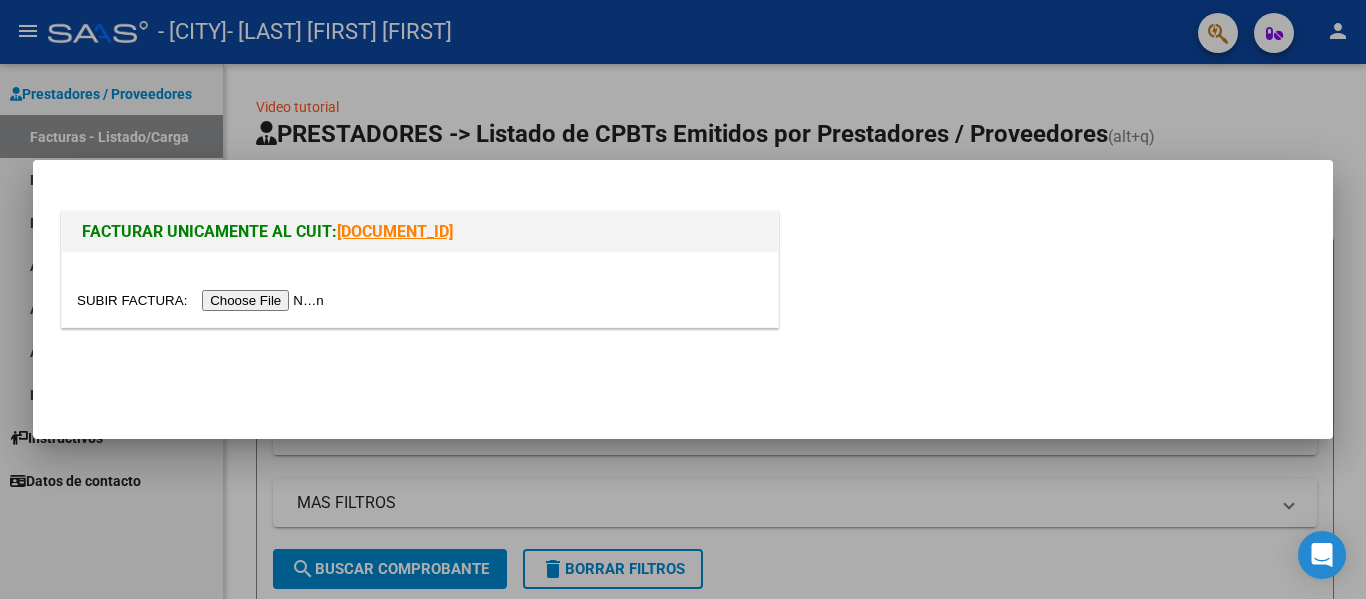 click at bounding box center [203, 300] 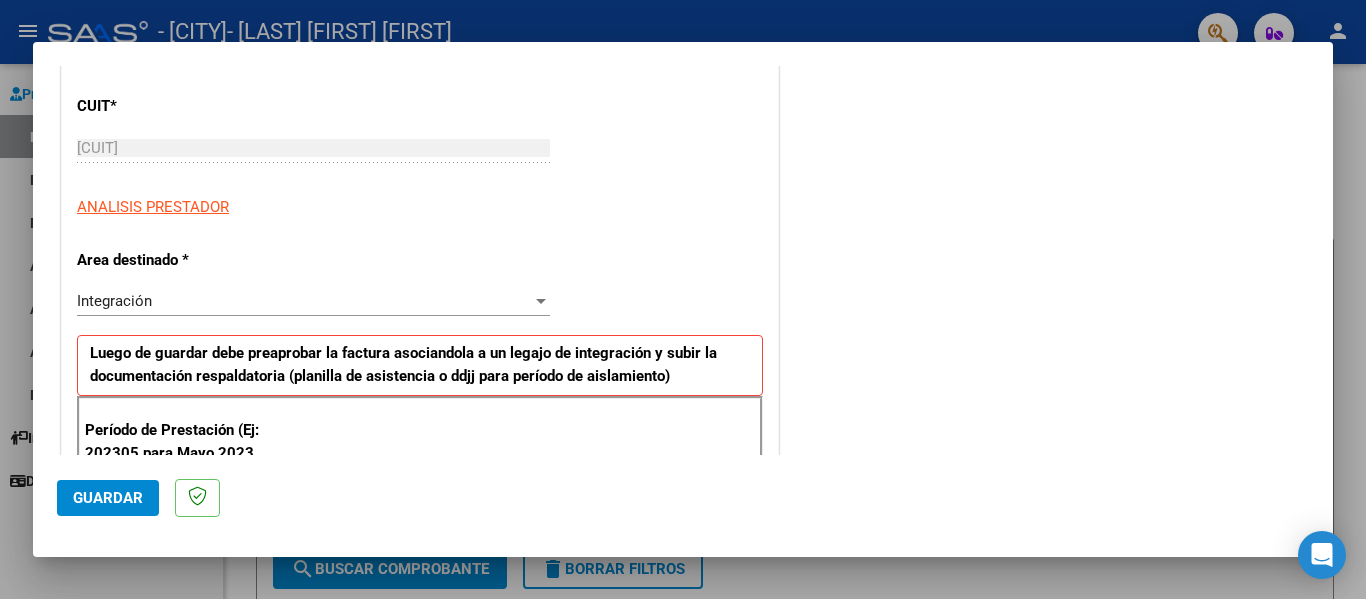 scroll, scrollTop: 321, scrollLeft: 0, axis: vertical 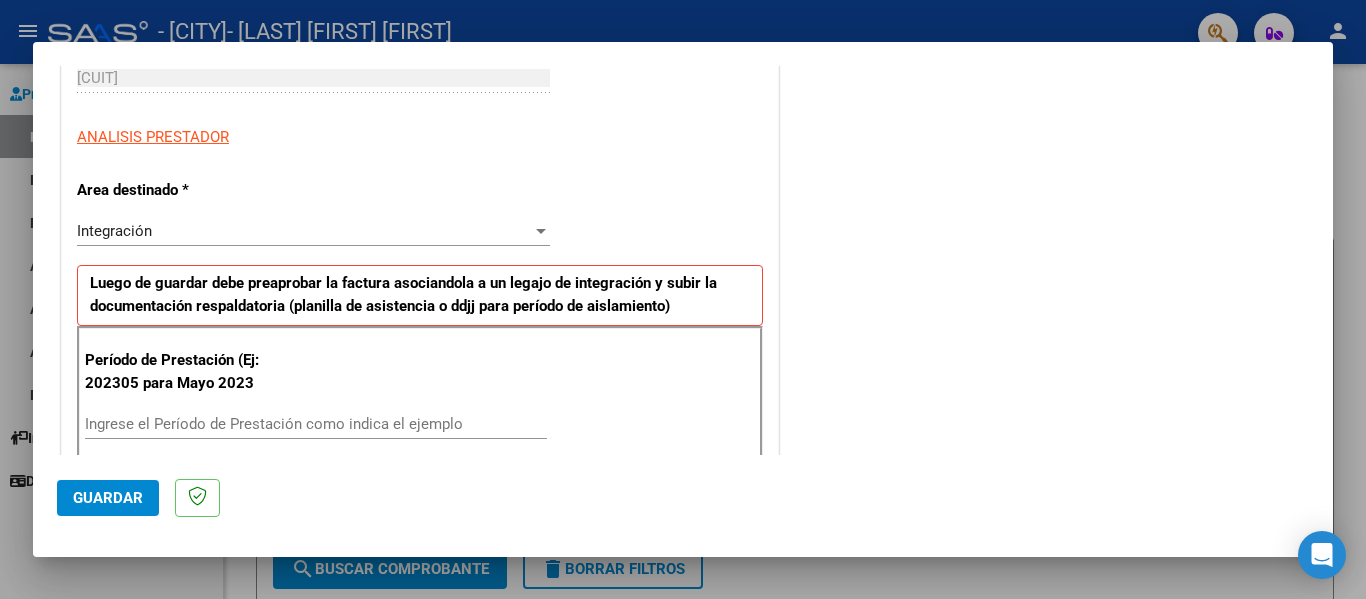 click on "Ingrese el Período de Prestación como indica el ejemplo" at bounding box center [316, 424] 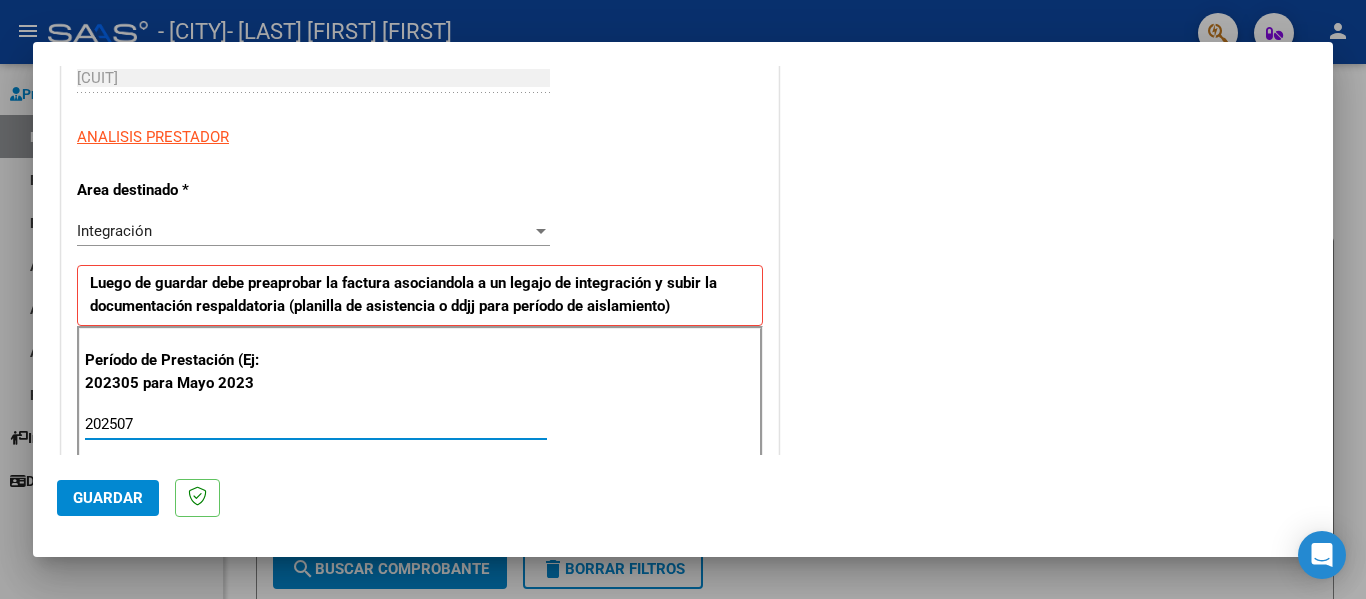 type on "202507" 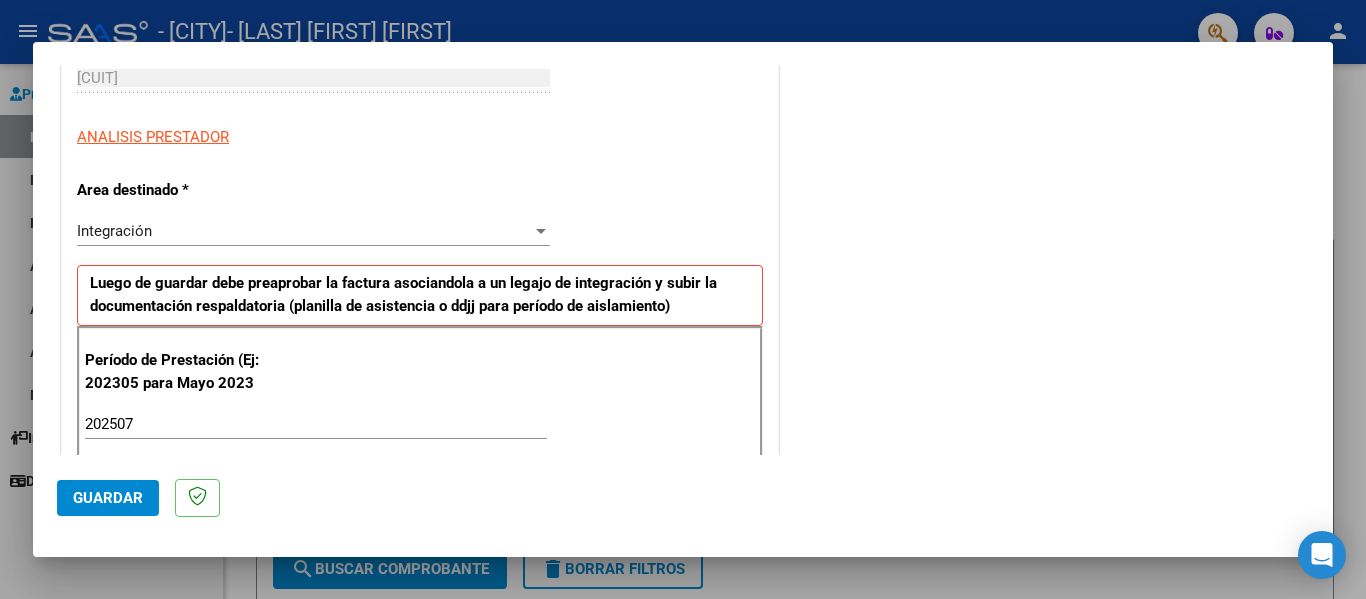 click on "Guardar" 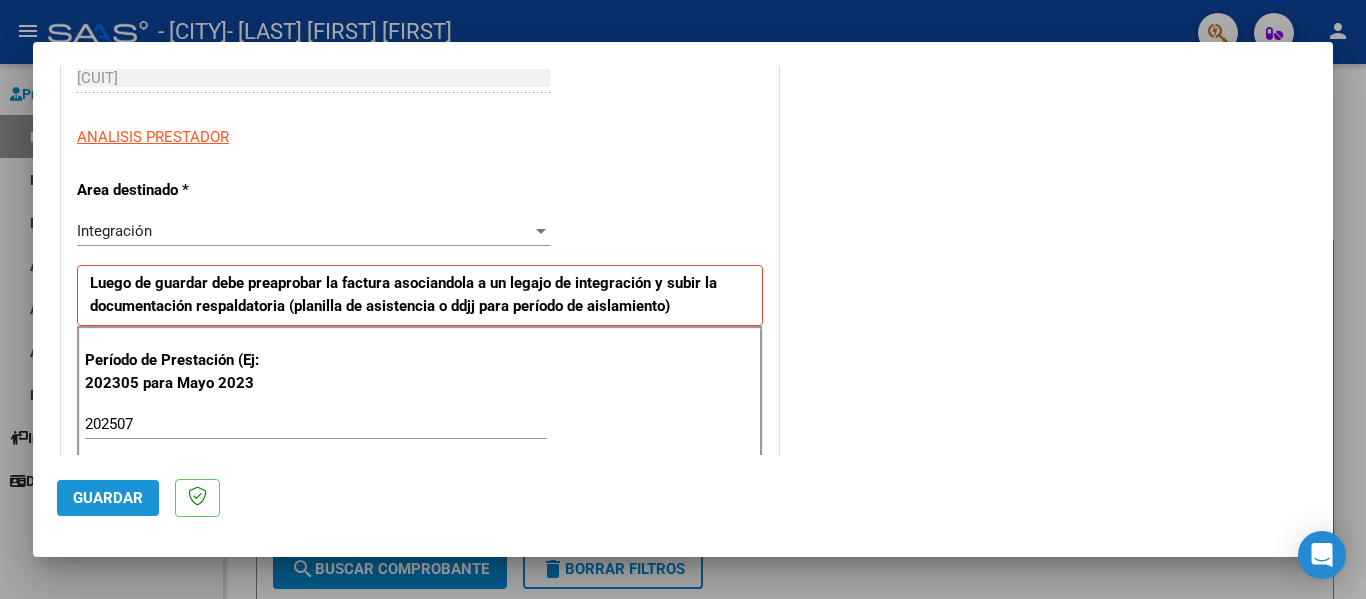 click on "Guardar" 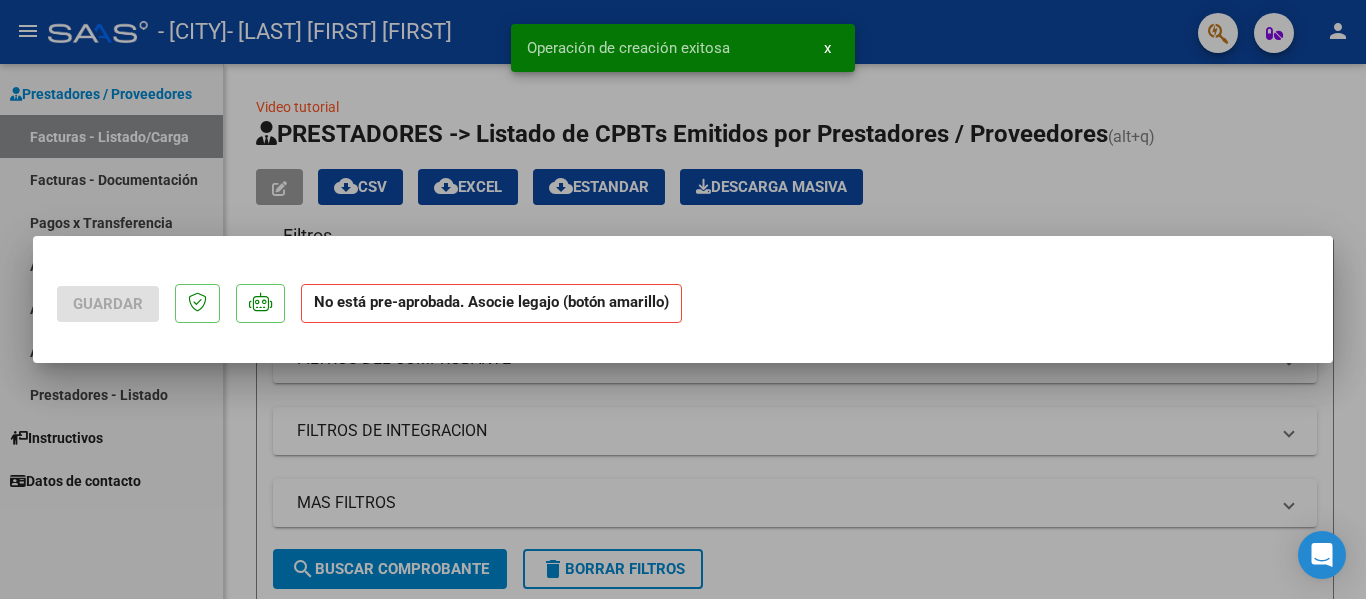 scroll, scrollTop: 0, scrollLeft: 0, axis: both 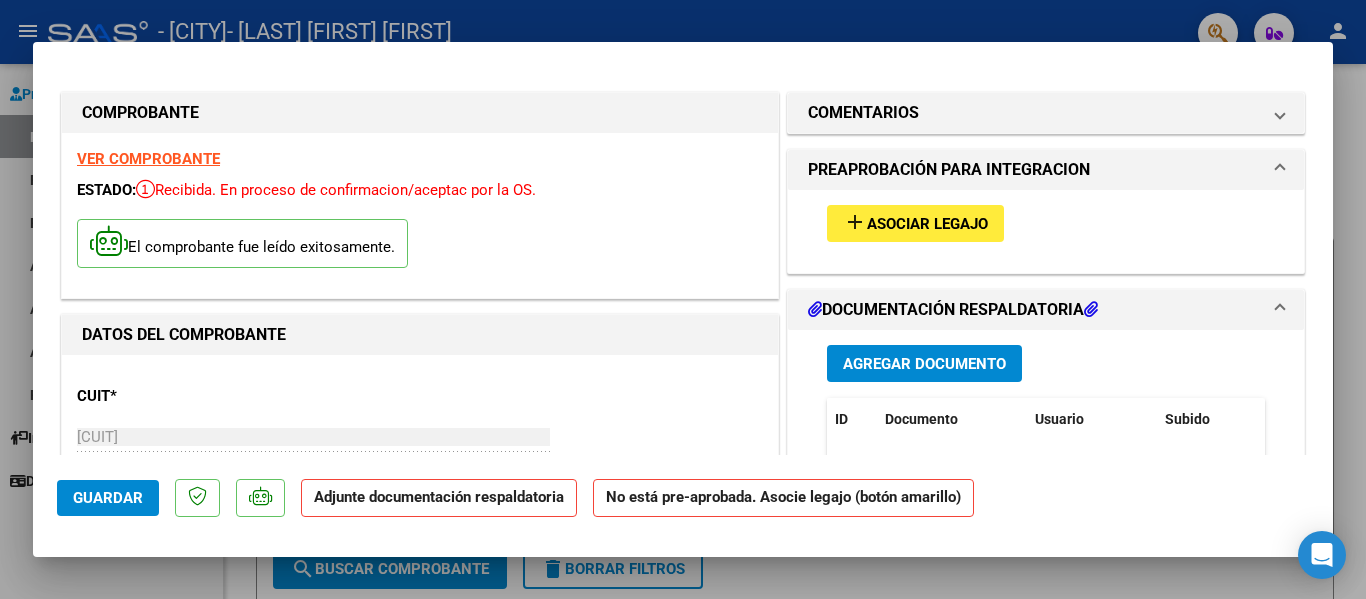 click on "Asociar Legajo" at bounding box center (927, 224) 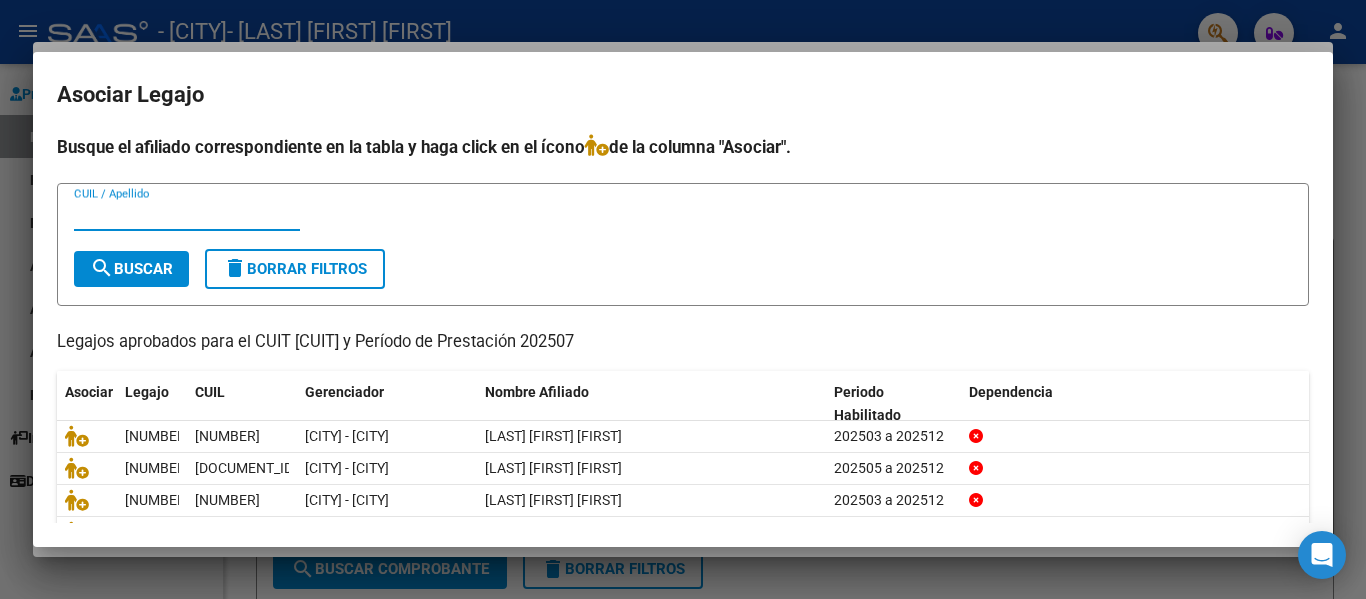 click on "CUIL / Apellido" at bounding box center [187, 215] 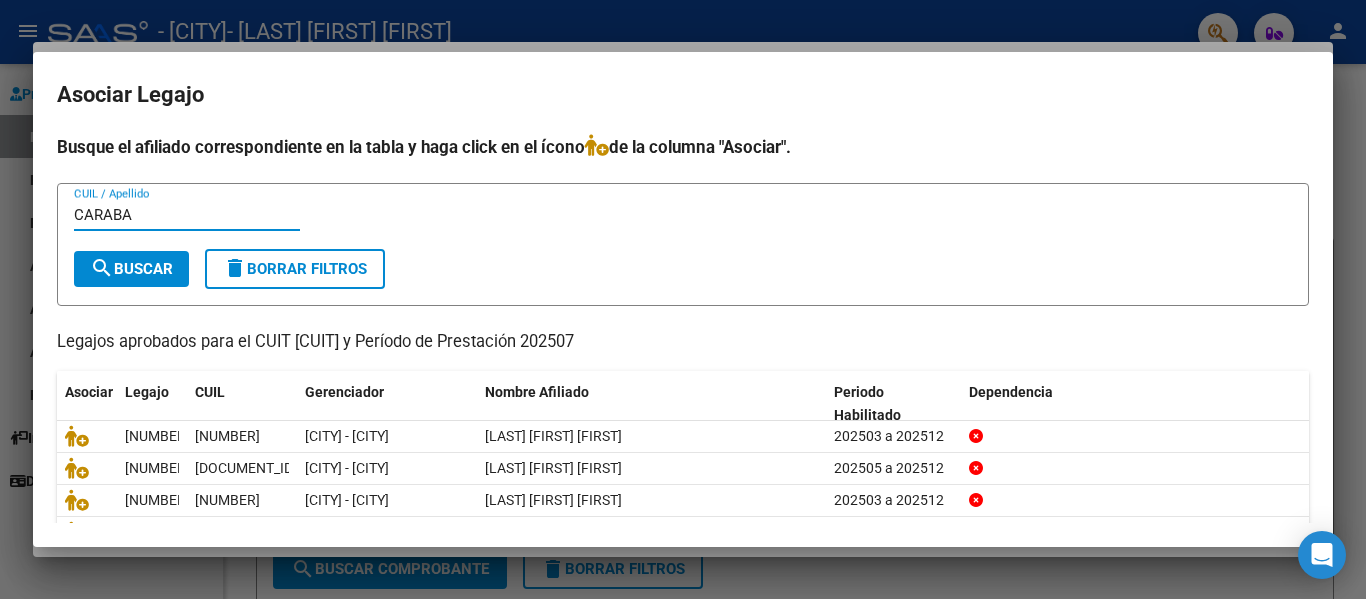 type on "CARABA" 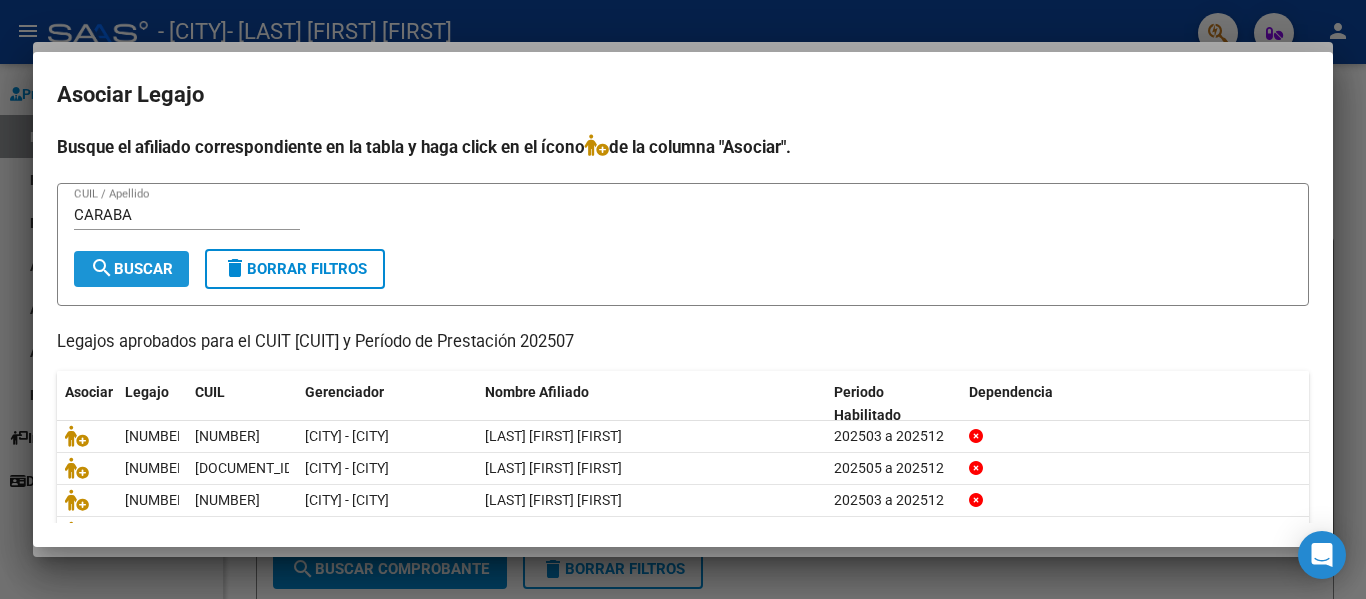 click on "search  Buscar" at bounding box center (131, 269) 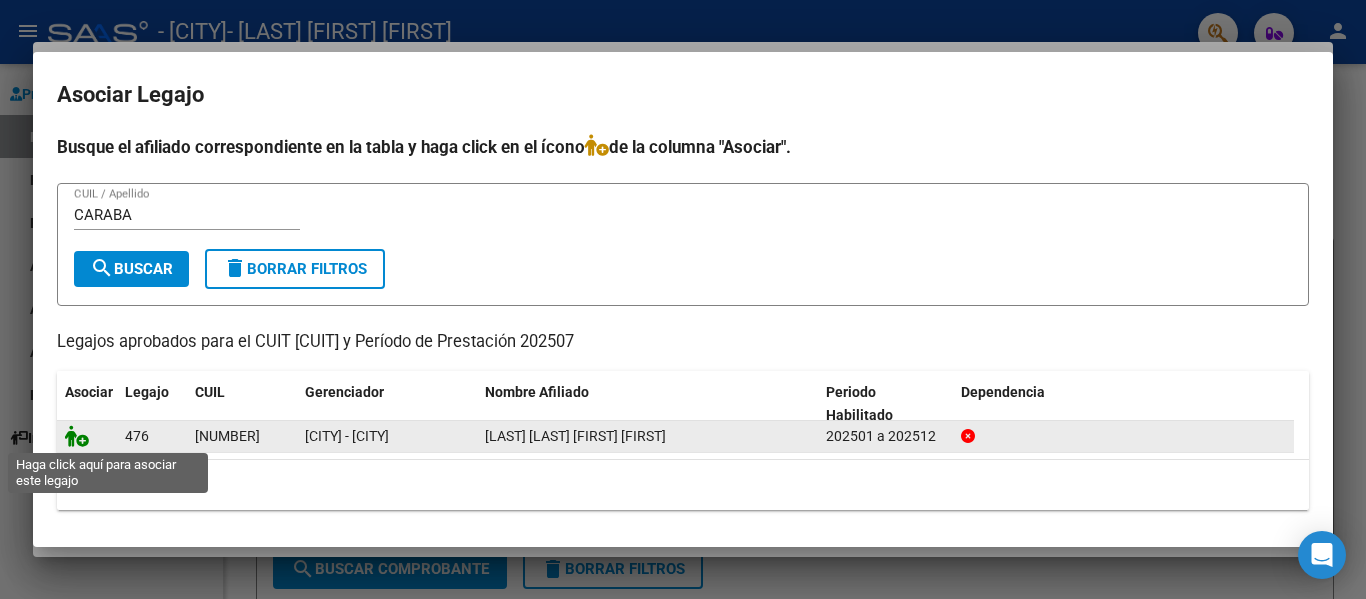 click 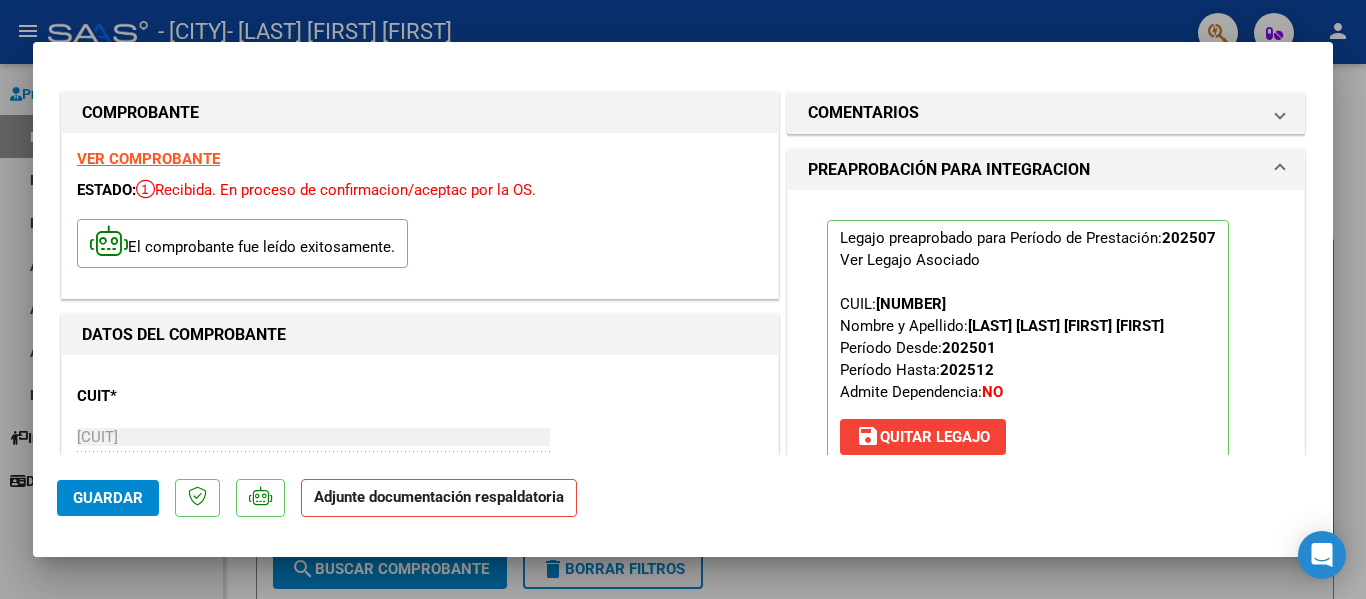 click at bounding box center (683, 299) 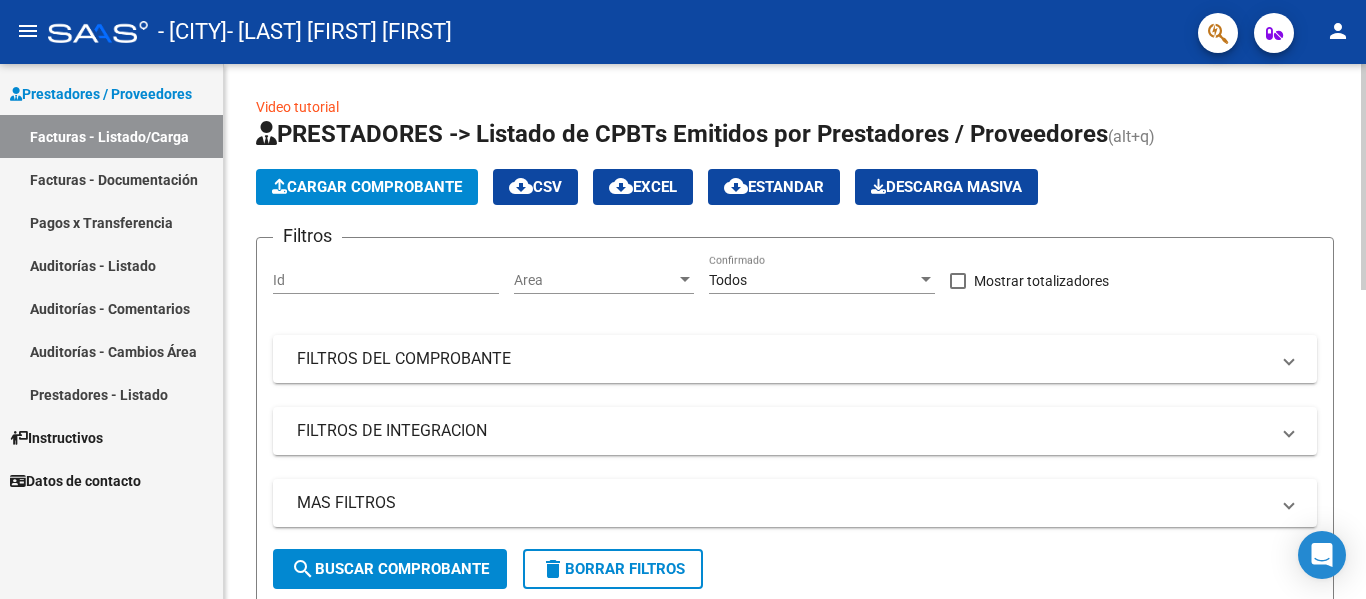 click on "Cargar Comprobante" 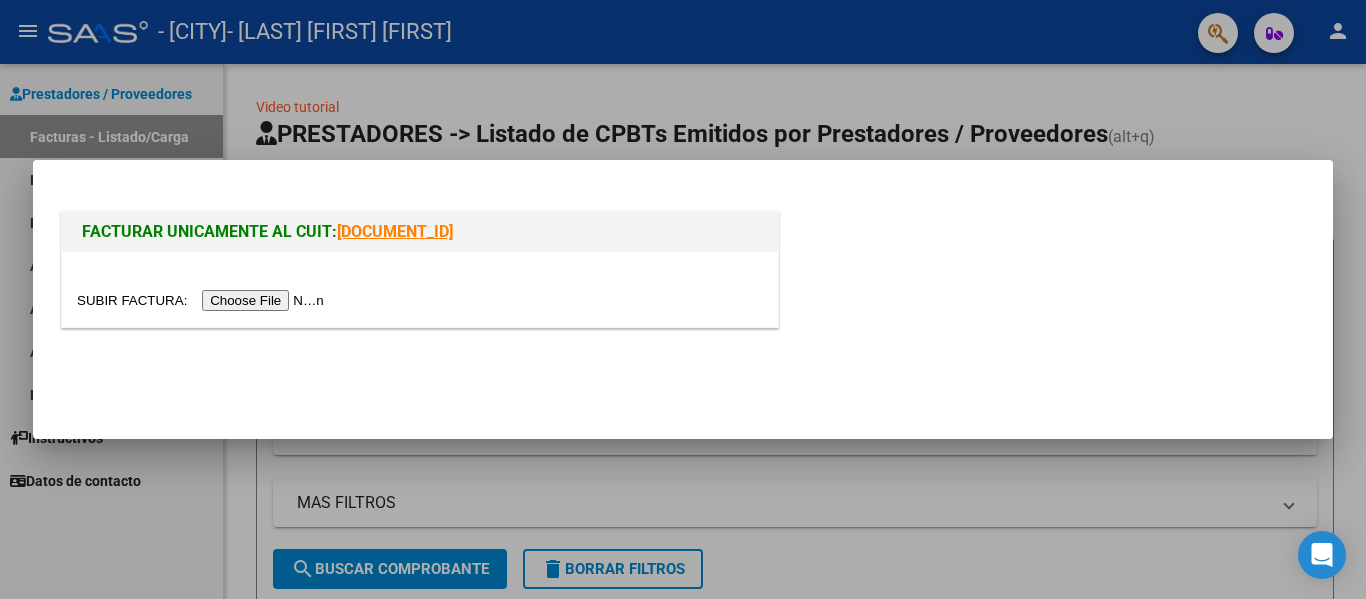 click at bounding box center [203, 300] 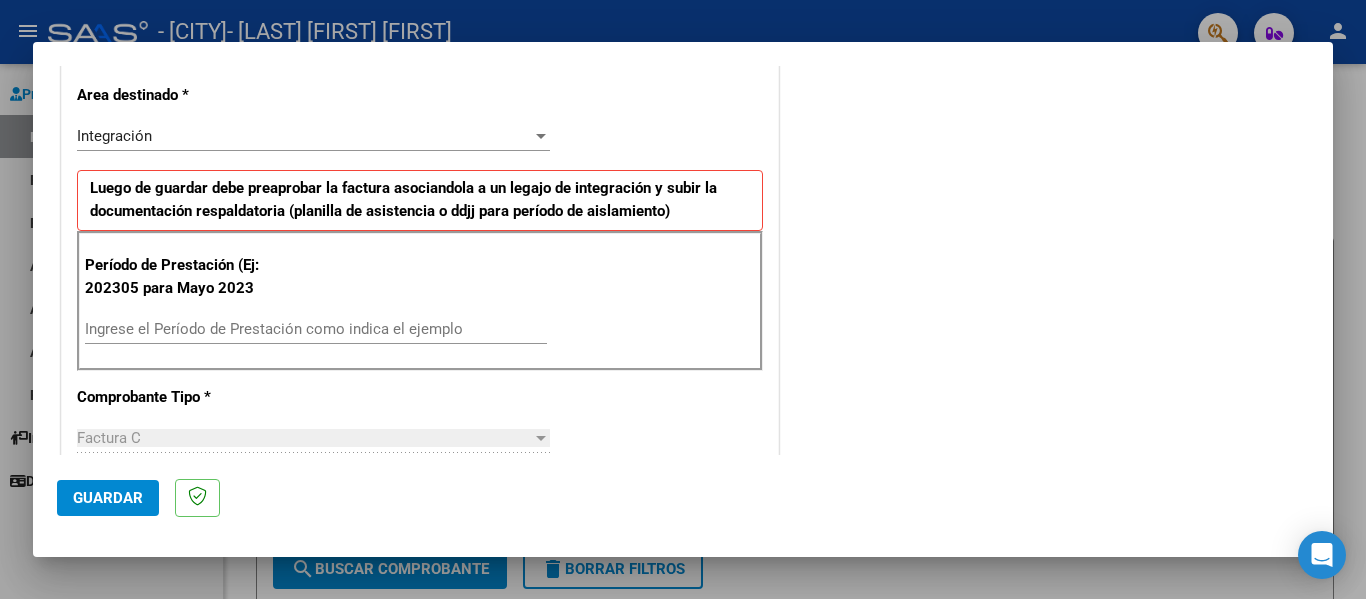 scroll, scrollTop: 416, scrollLeft: 0, axis: vertical 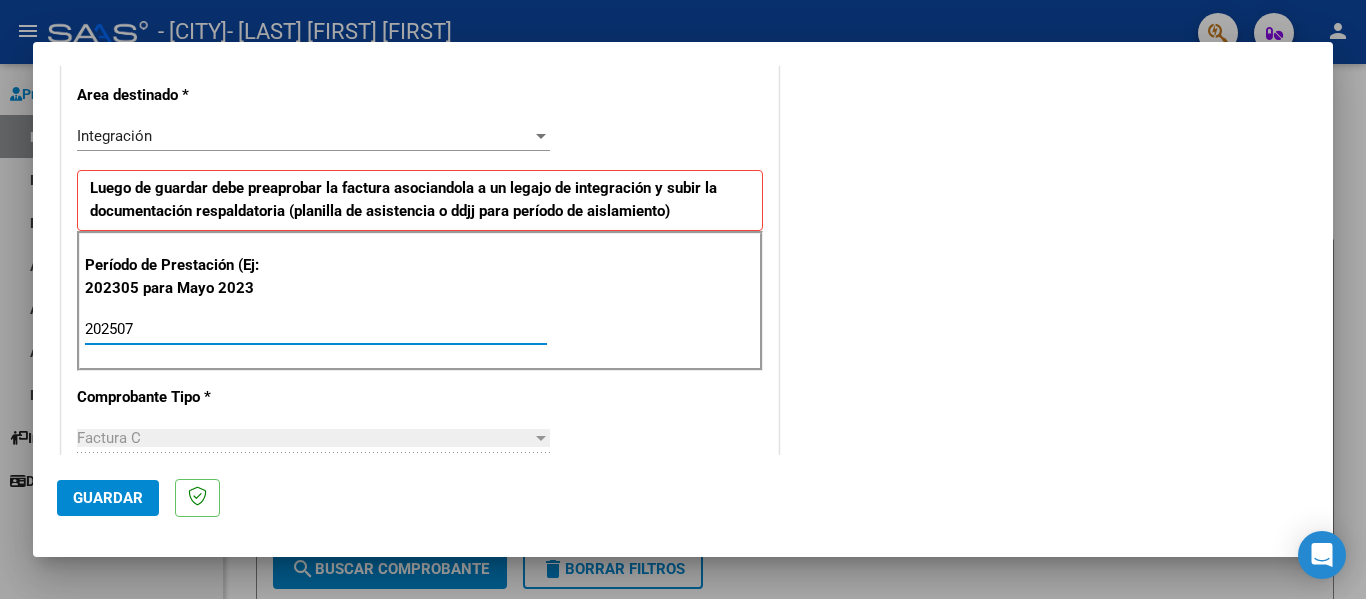 type on "202507" 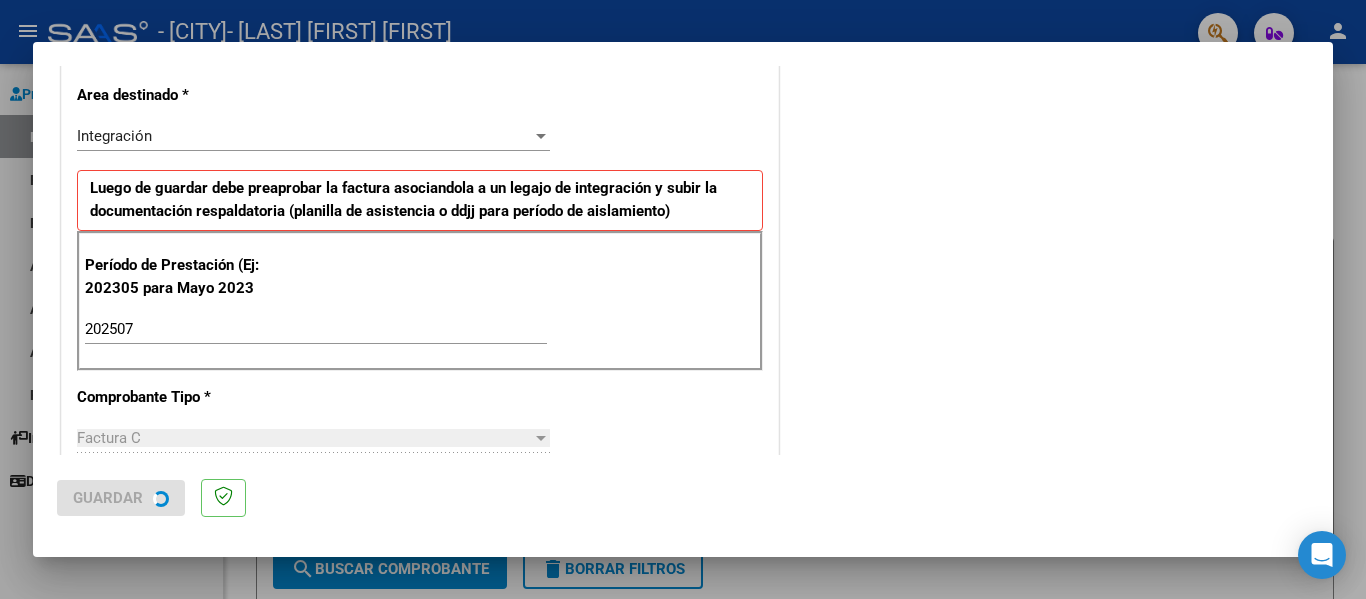 scroll, scrollTop: 0, scrollLeft: 0, axis: both 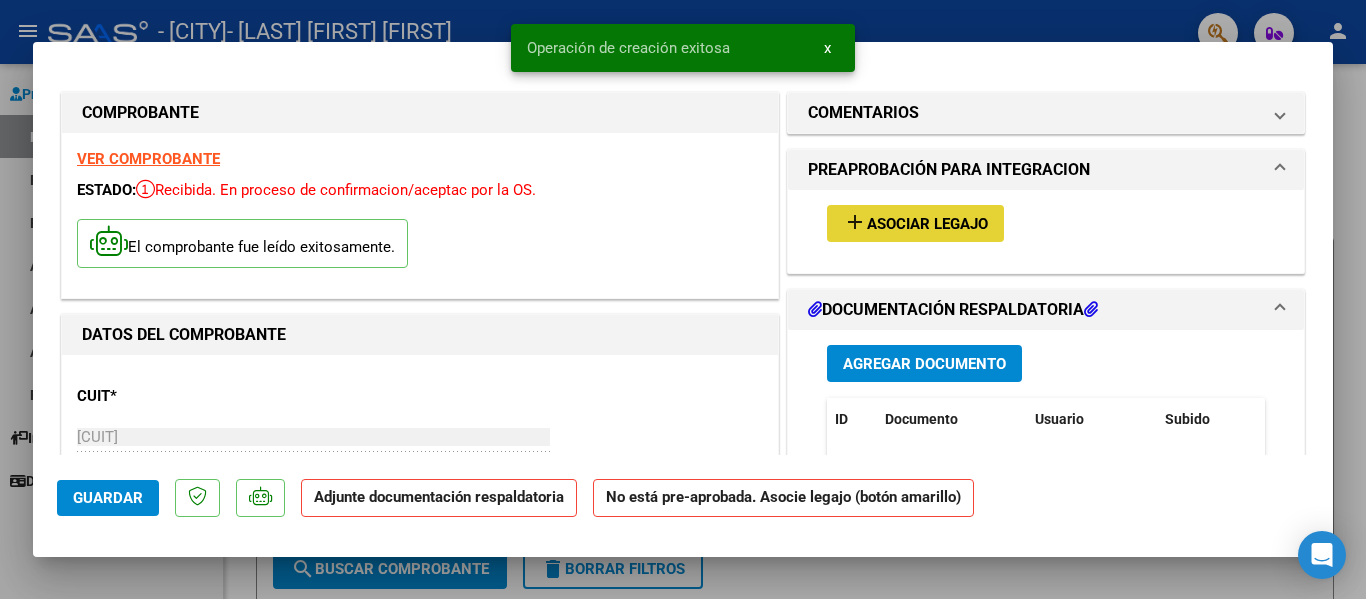 click on "Asociar Legajo" at bounding box center (927, 224) 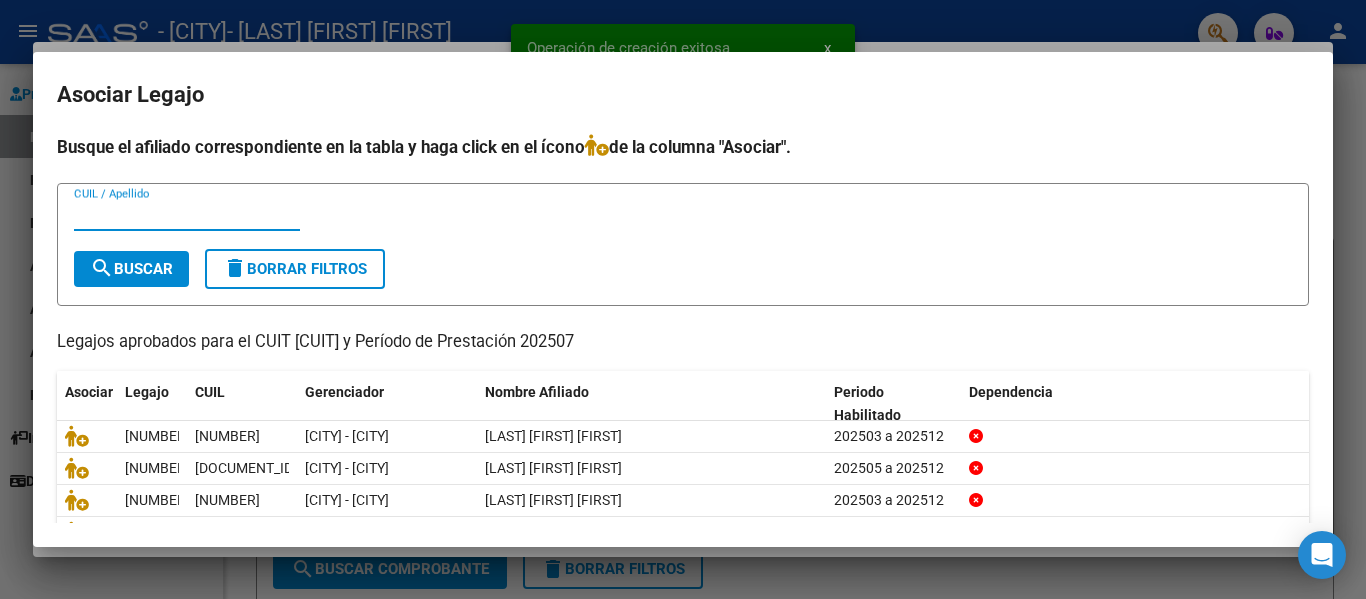 click on "CUIL / Apellido" at bounding box center [187, 215] 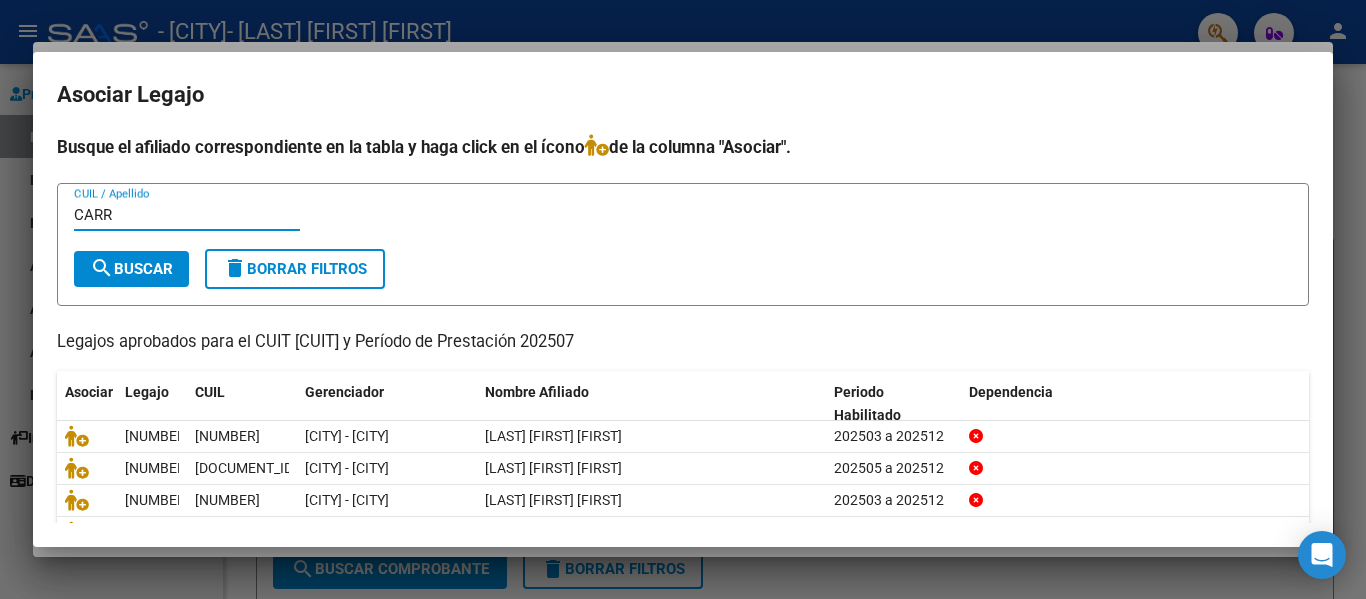 type on "CARR" 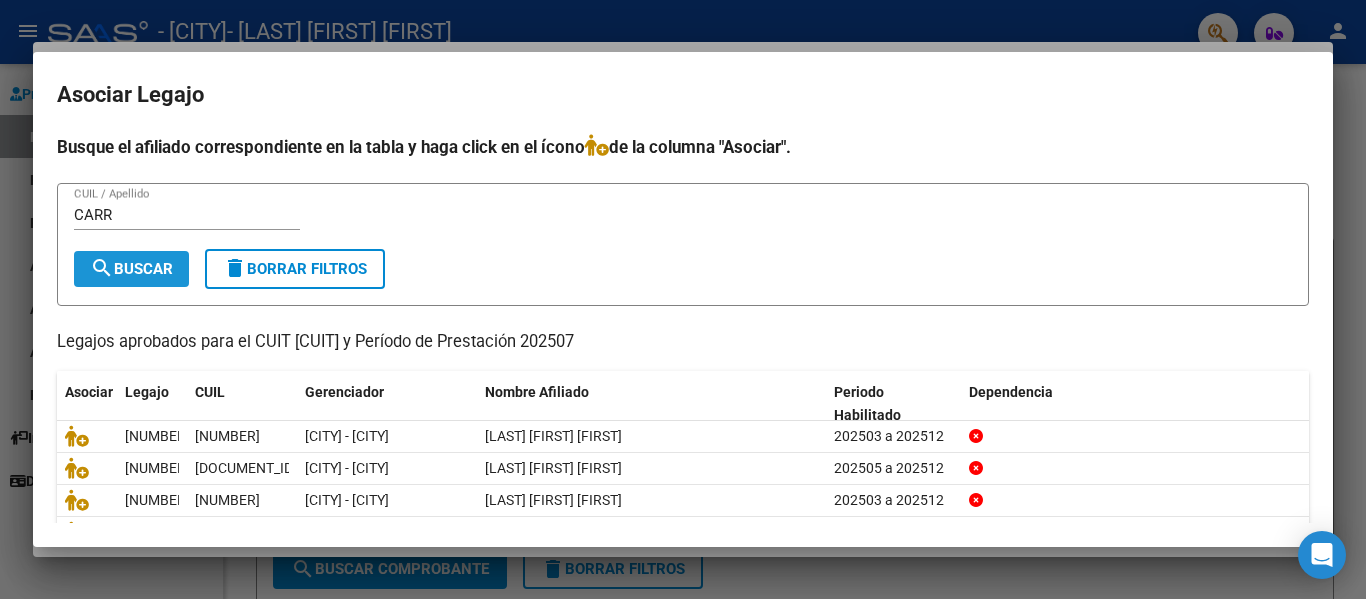 click on "search  Buscar" at bounding box center [131, 269] 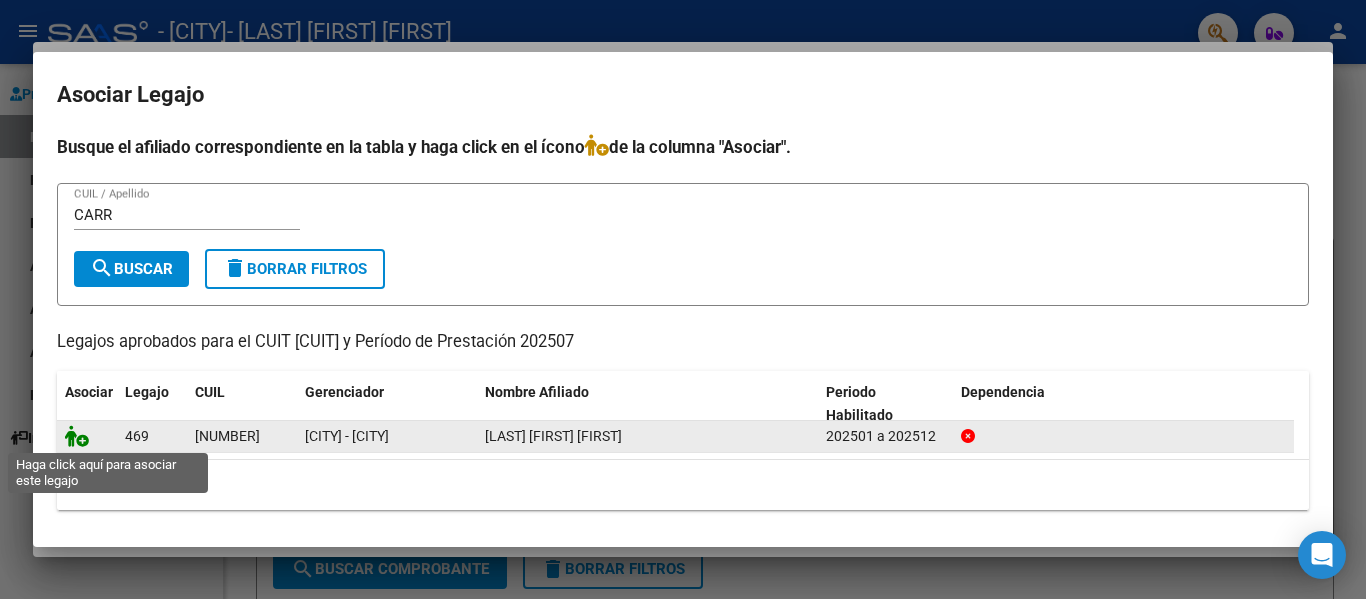click 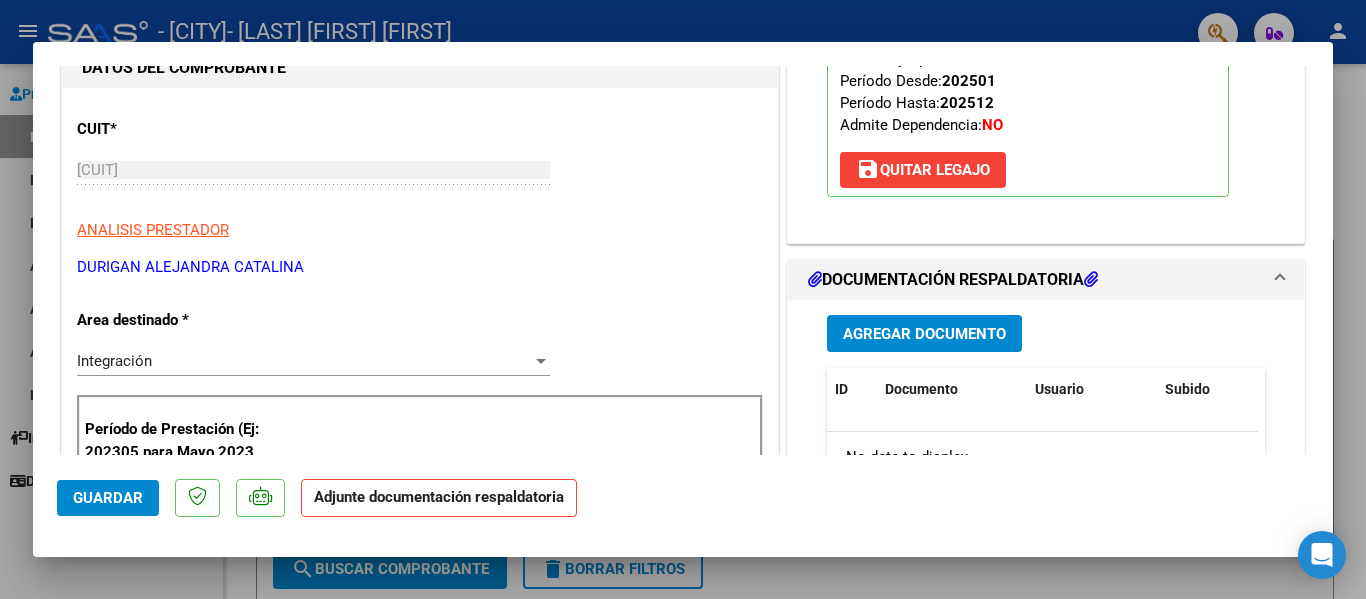scroll, scrollTop: 268, scrollLeft: 0, axis: vertical 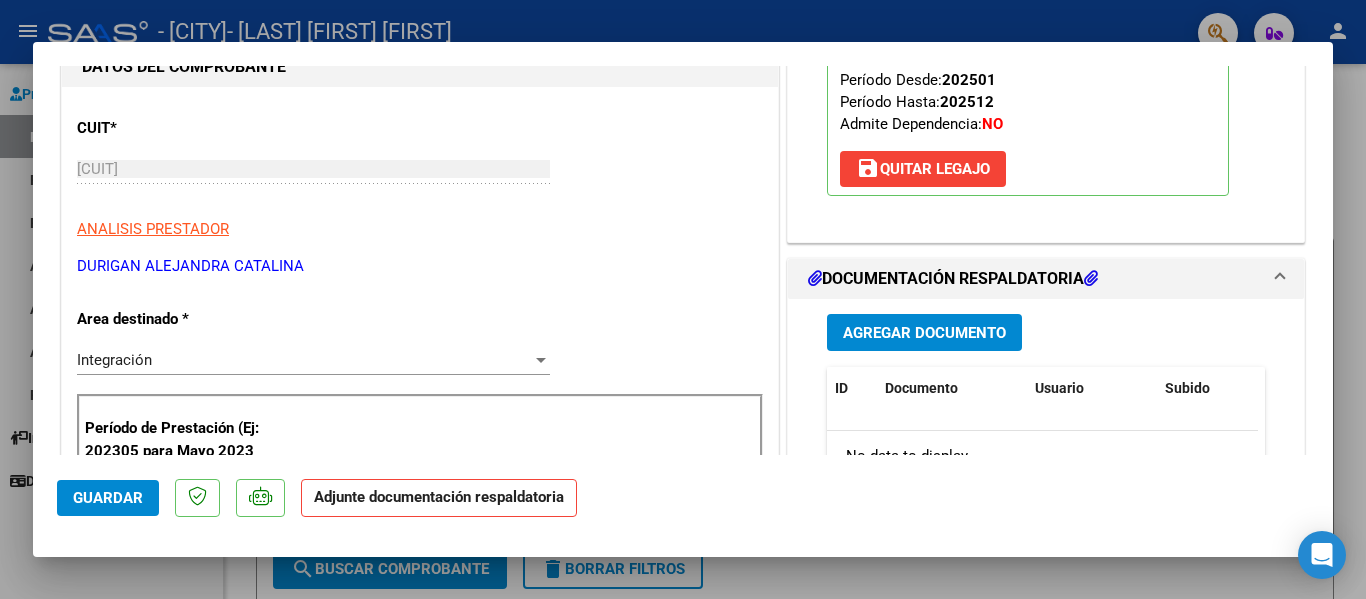 click at bounding box center [683, 299] 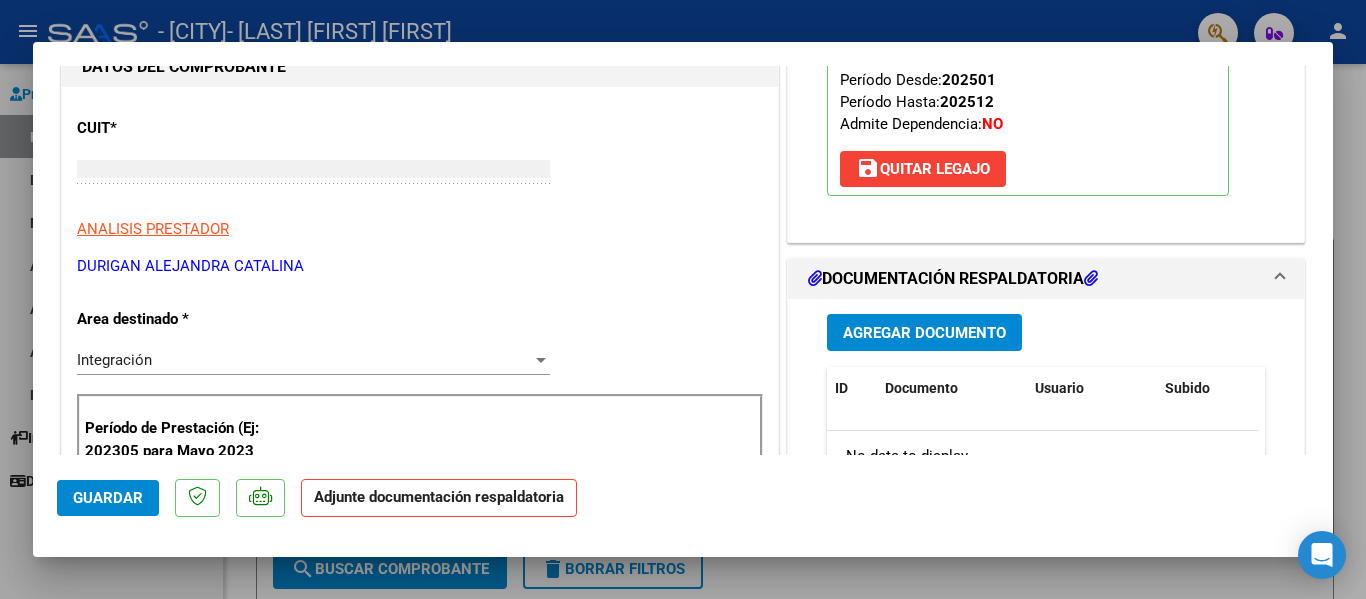 type 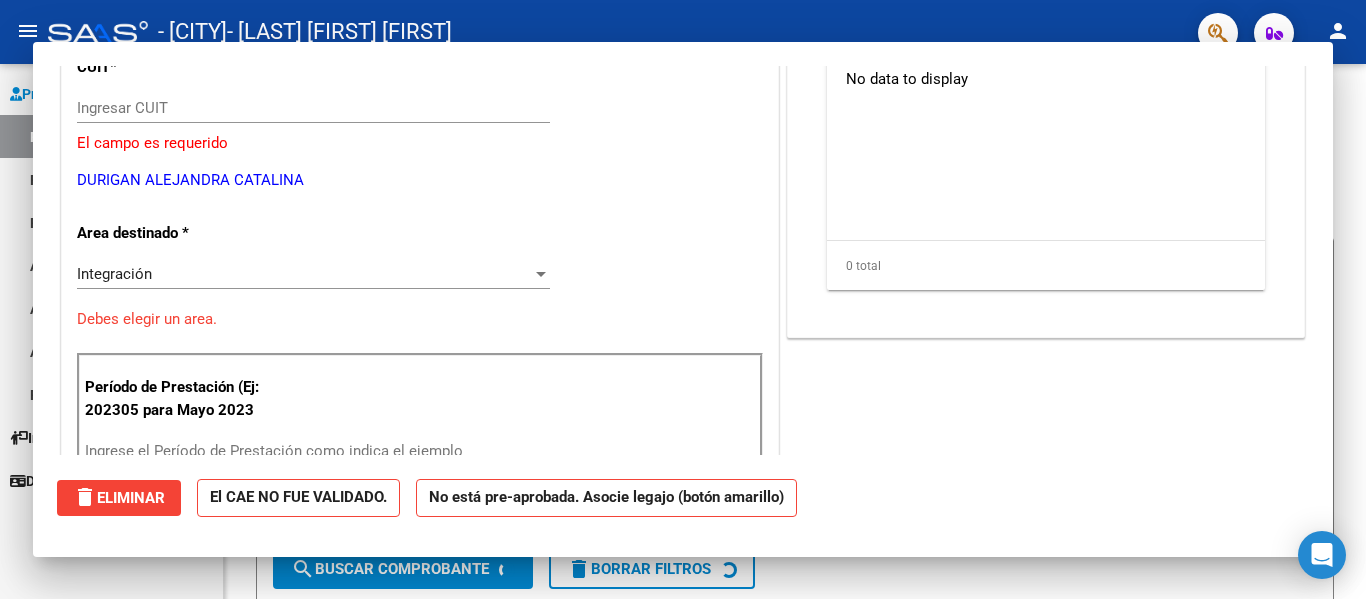 scroll, scrollTop: 207, scrollLeft: 0, axis: vertical 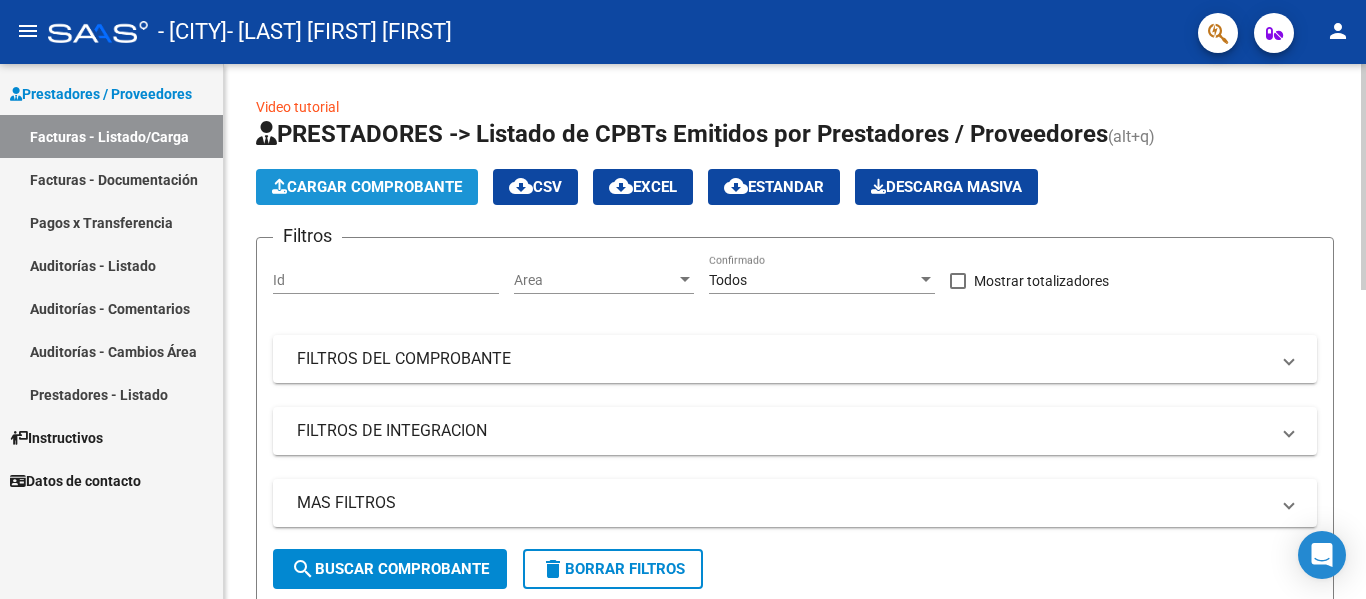click on "Cargar Comprobante" 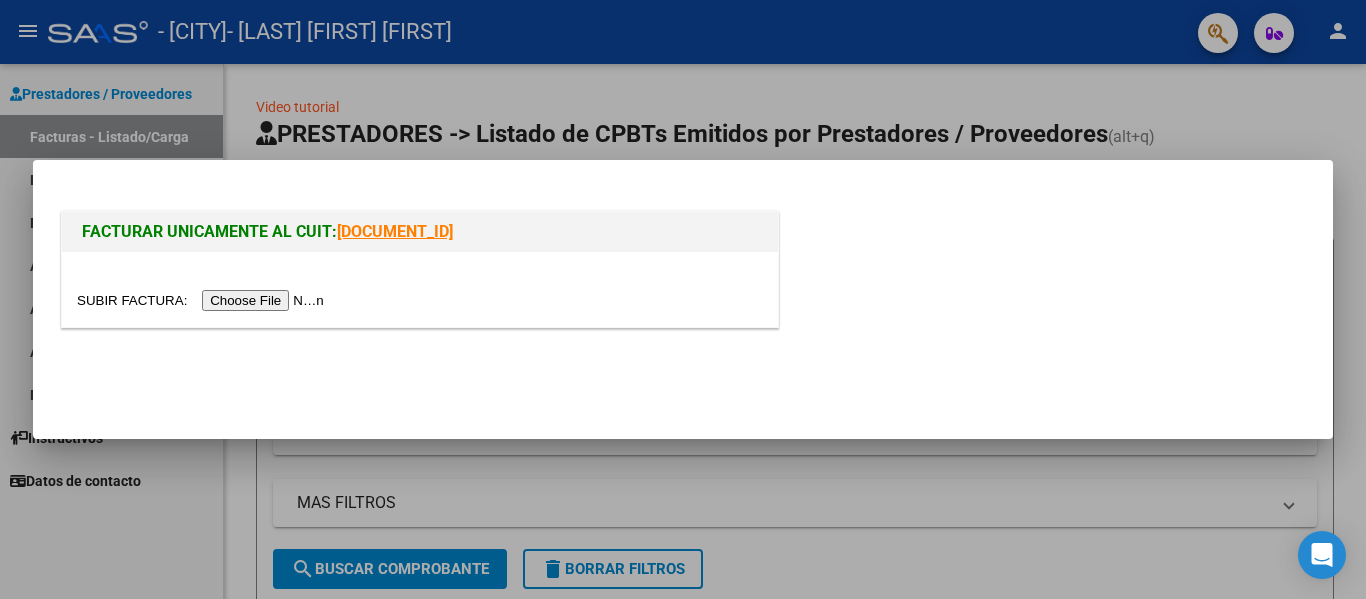click at bounding box center (203, 300) 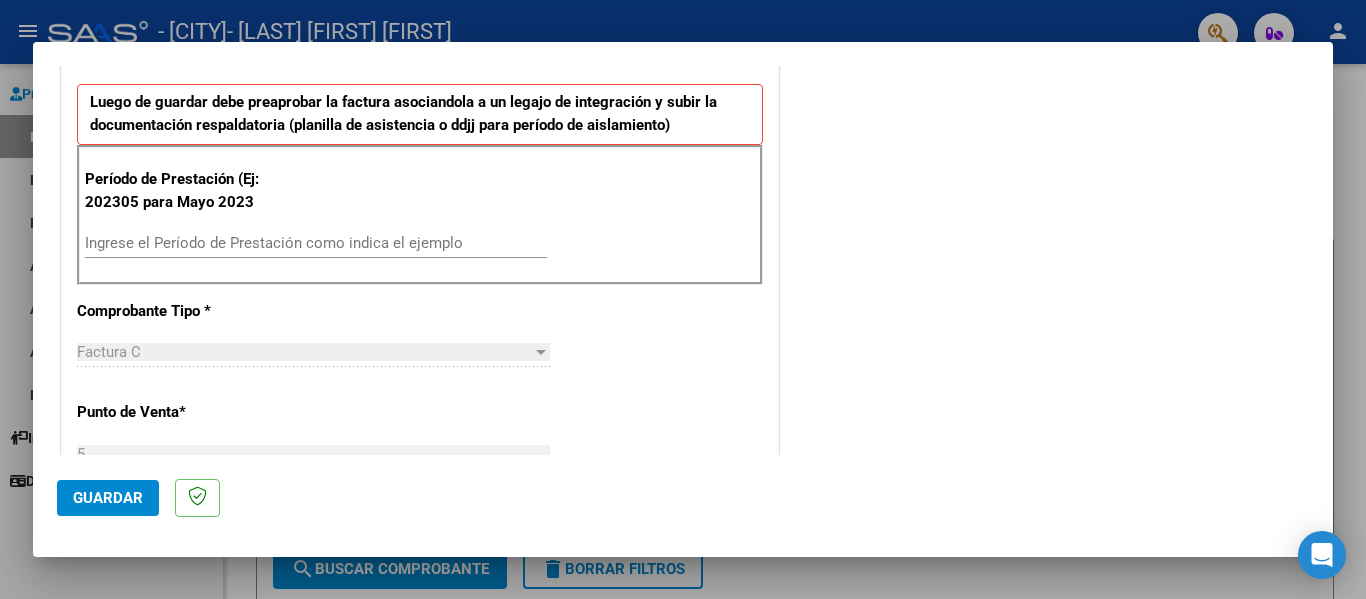scroll, scrollTop: 506, scrollLeft: 0, axis: vertical 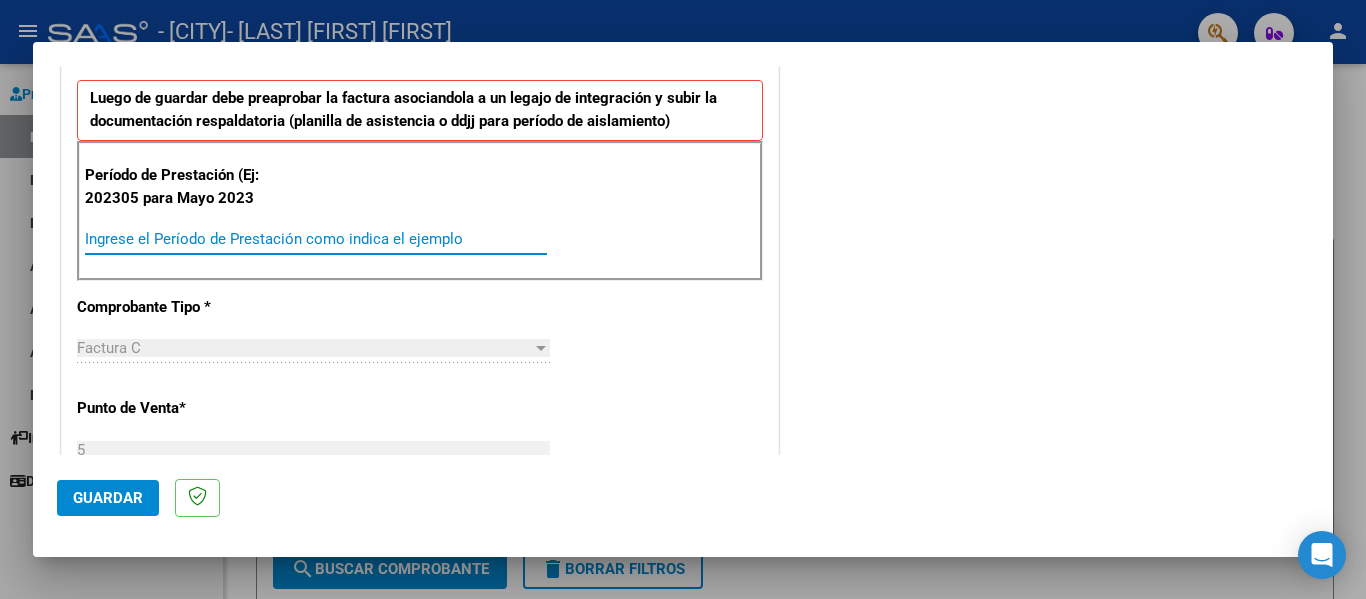 click on "Ingrese el Período de Prestación como indica el ejemplo" at bounding box center [316, 239] 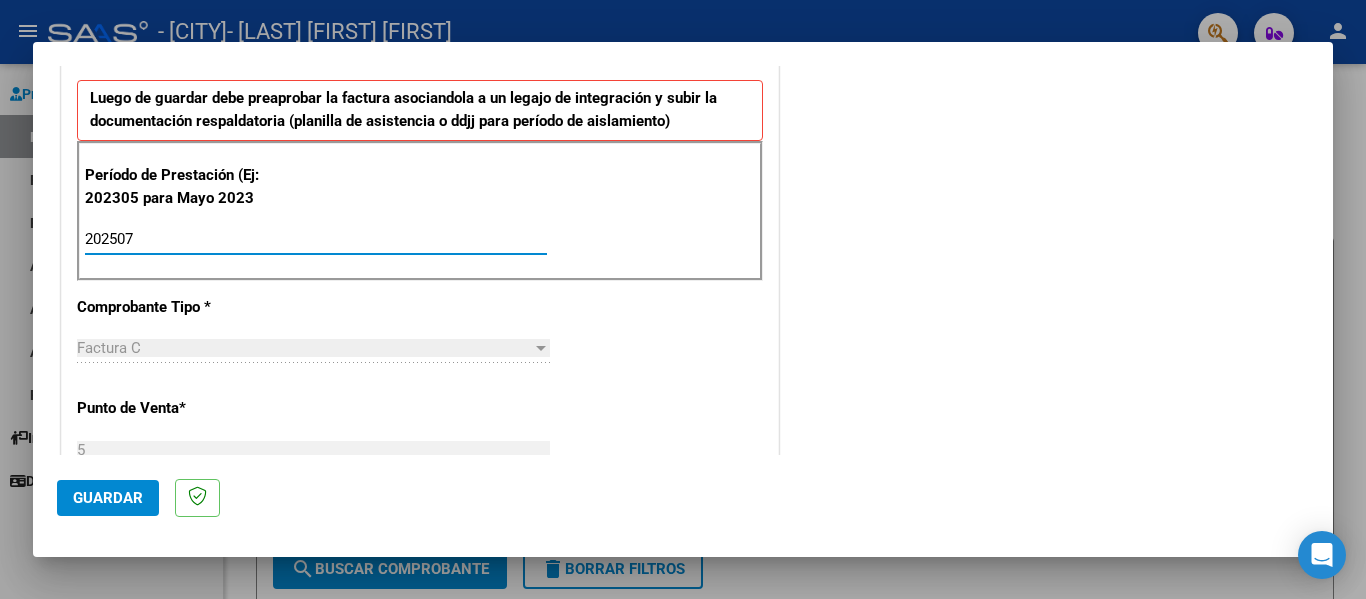 type on "202507" 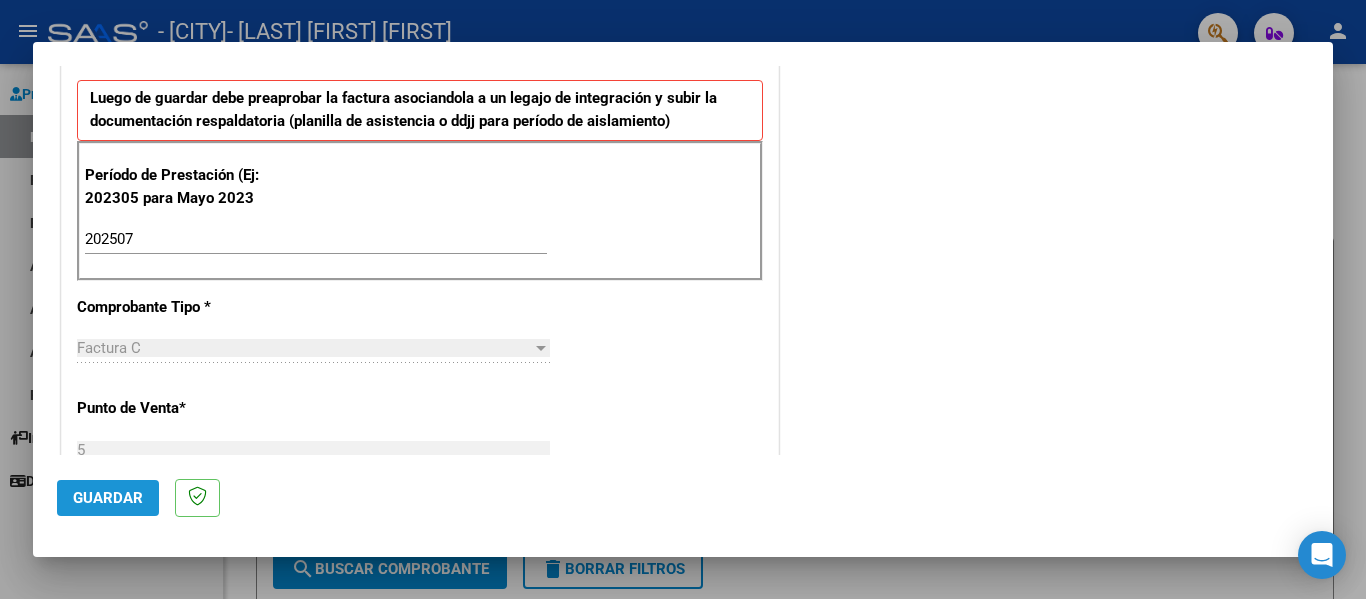 click on "Guardar" 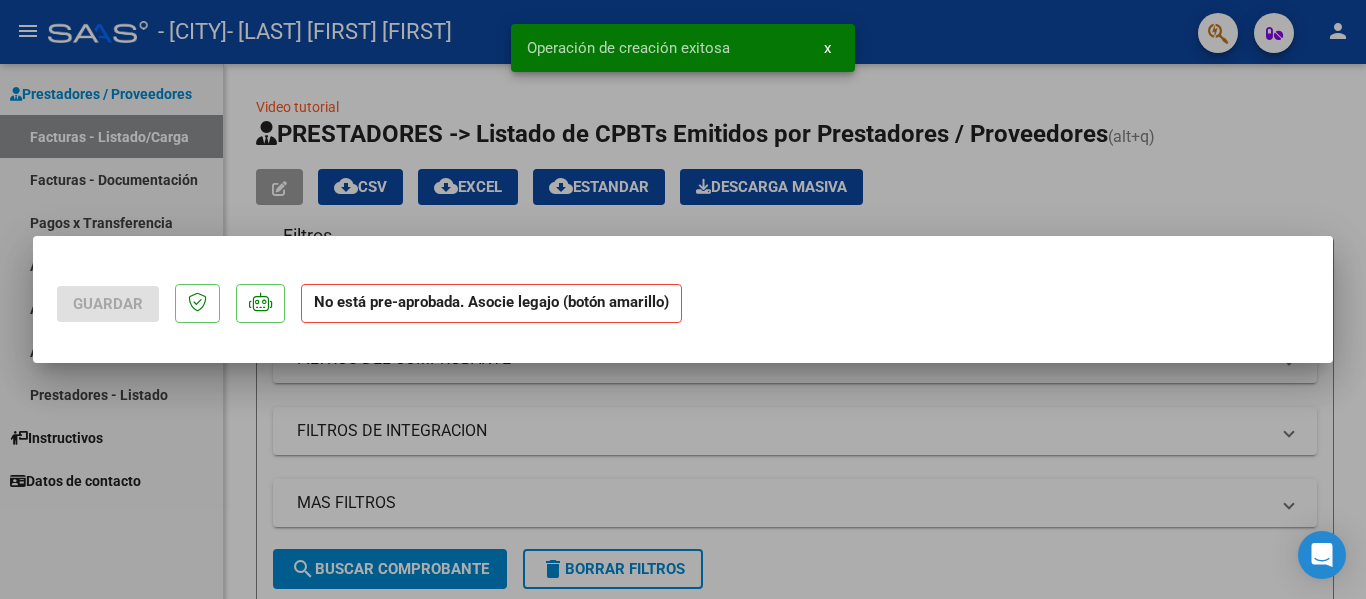 scroll, scrollTop: 0, scrollLeft: 0, axis: both 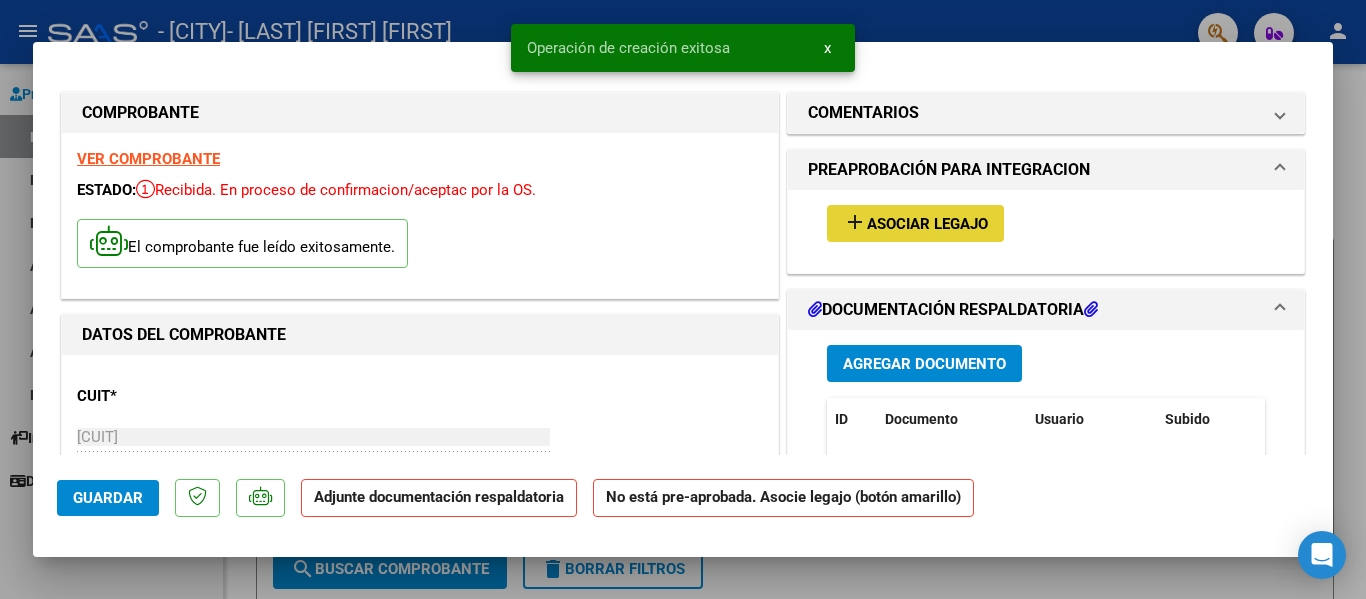 click on "Asociar Legajo" at bounding box center [927, 224] 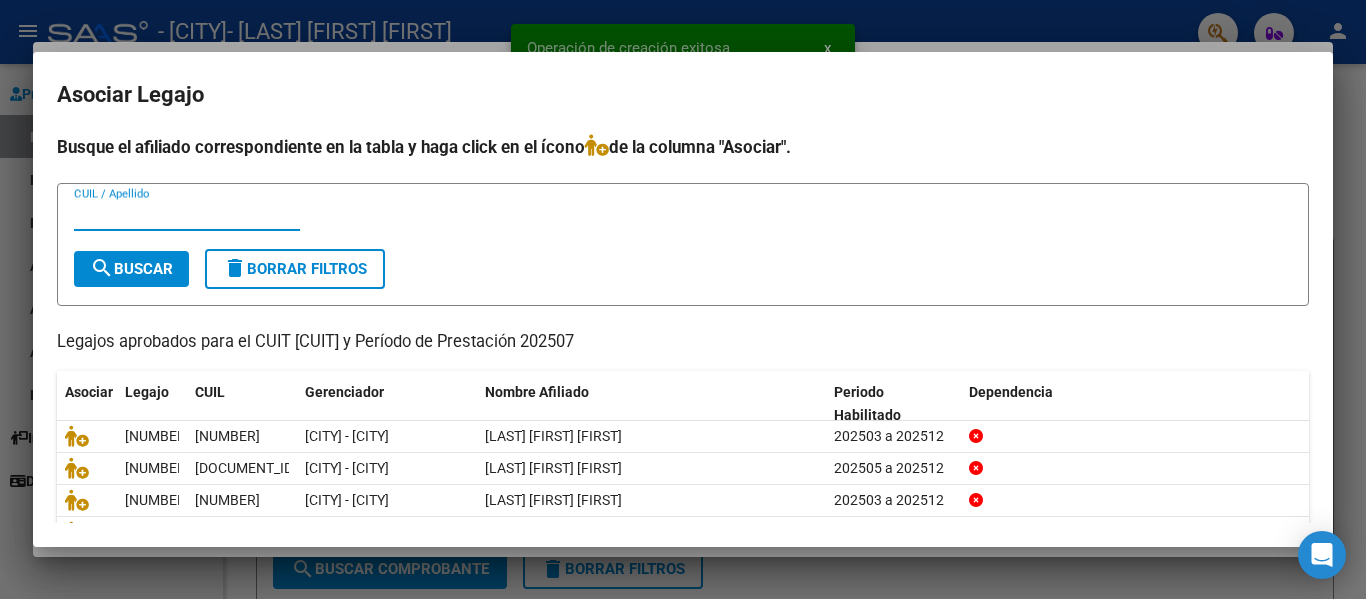 click on "CUIL / Apellido" at bounding box center (187, 215) 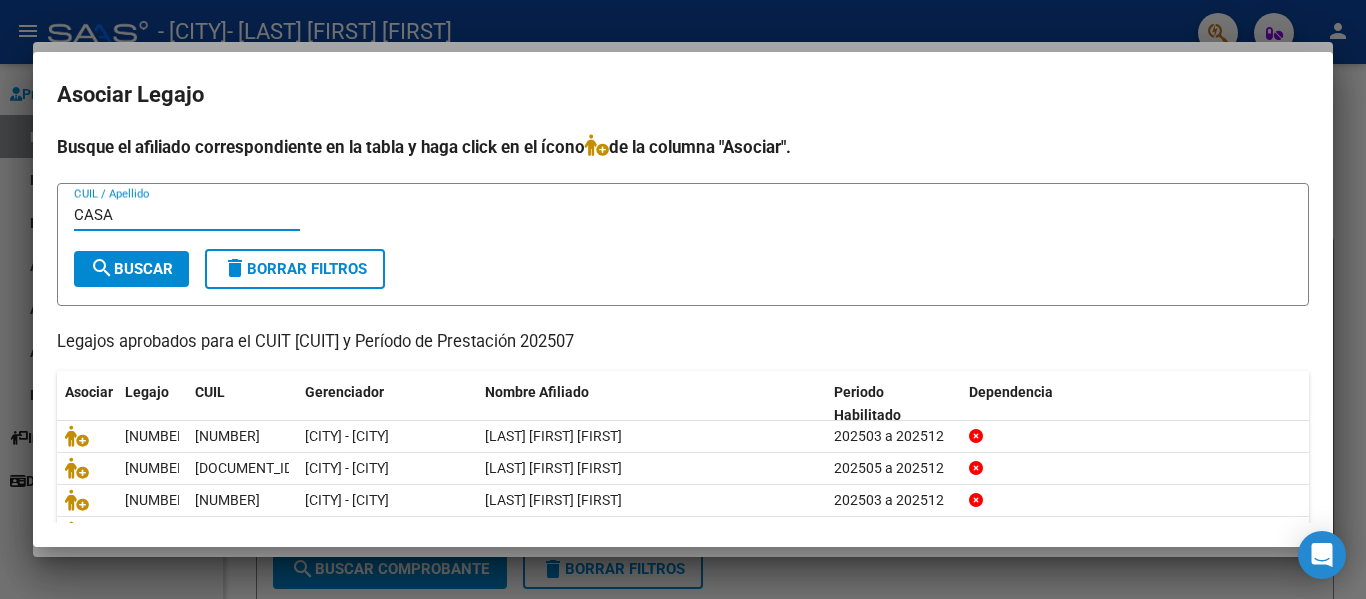 type on "CASA" 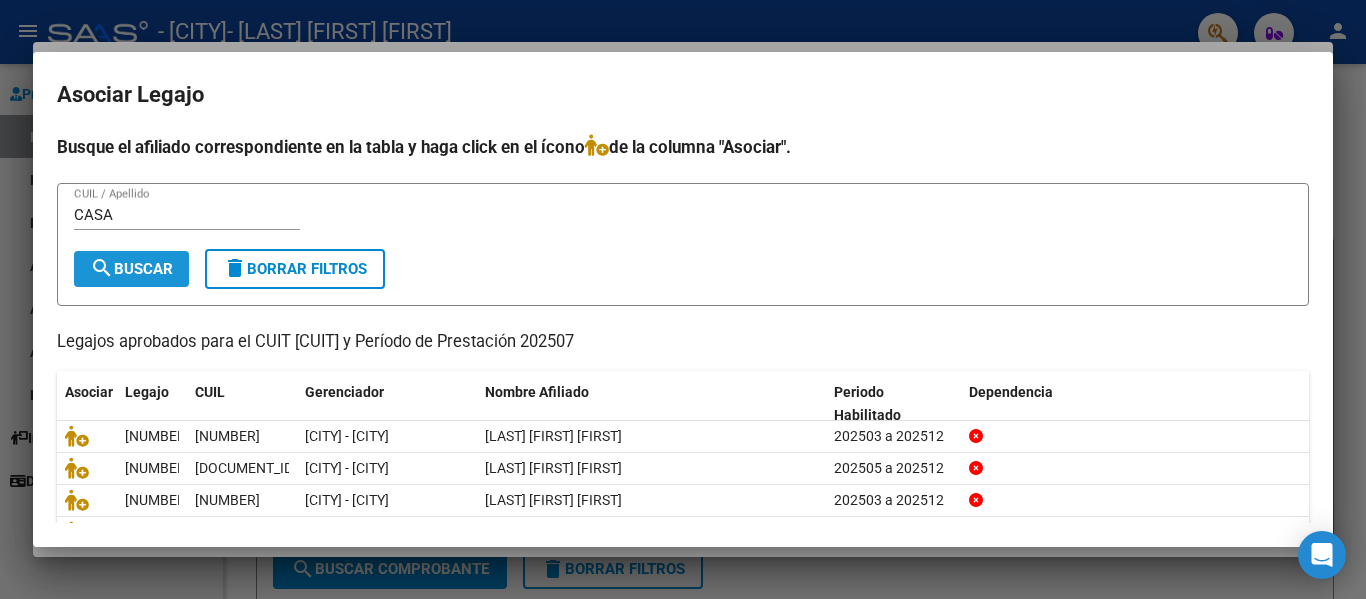 click on "search  Buscar" at bounding box center [131, 269] 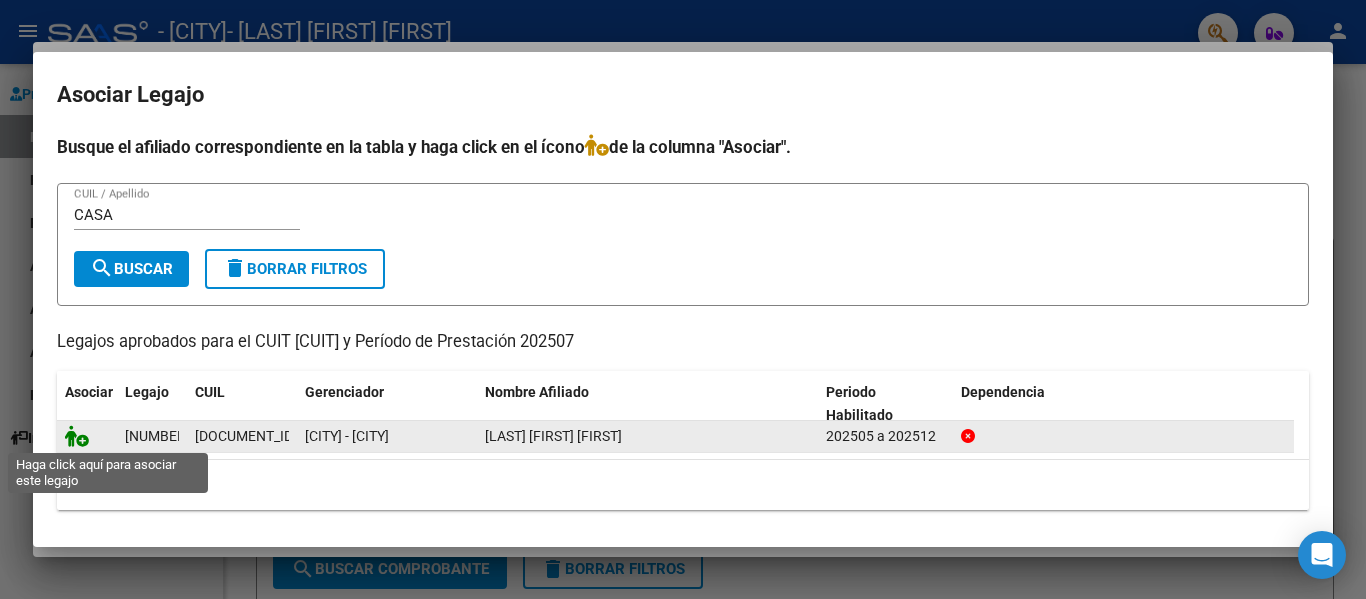 click 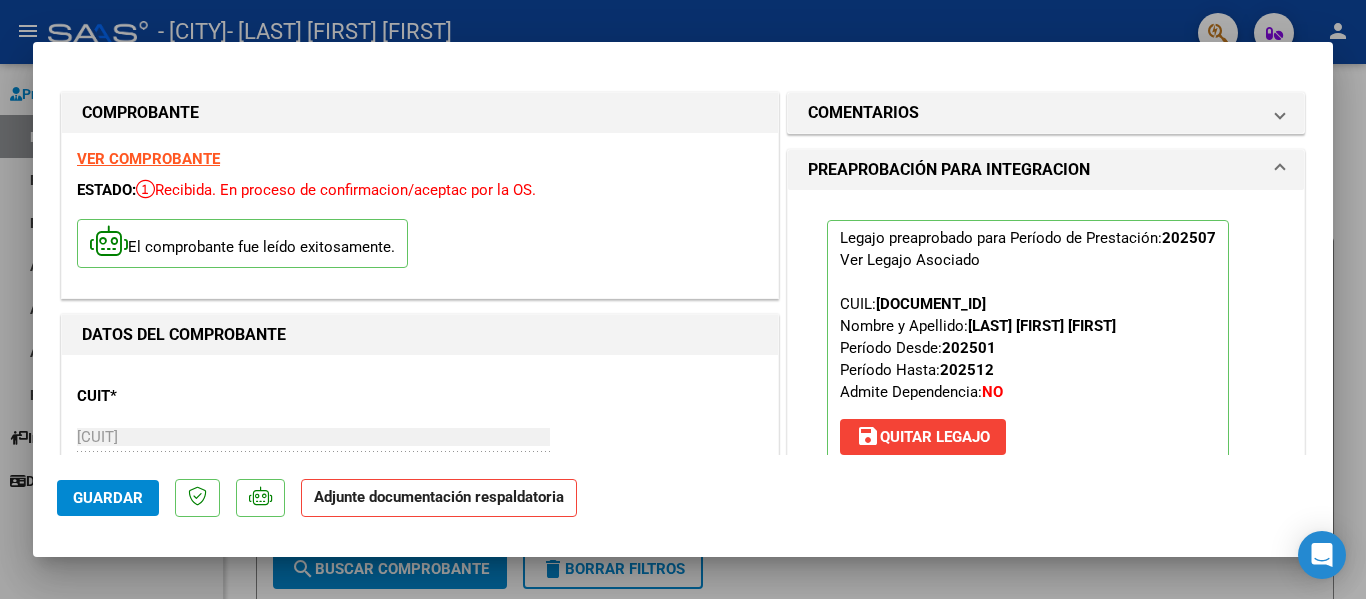 click at bounding box center (683, 299) 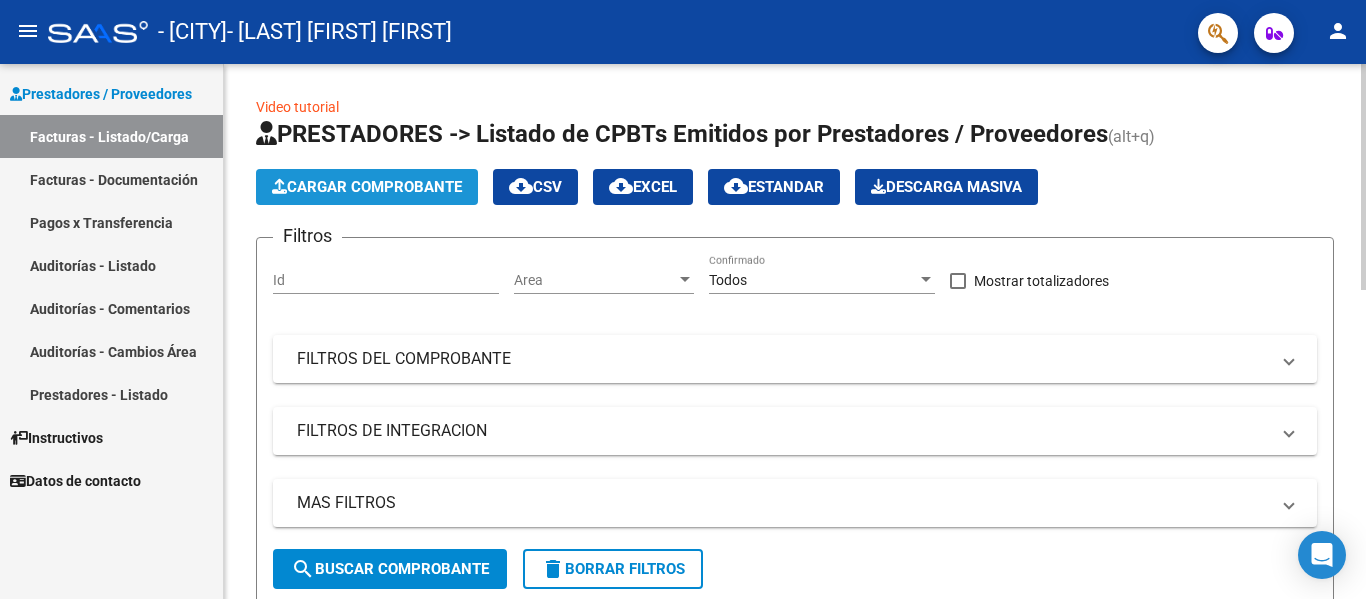 click on "Cargar Comprobante" 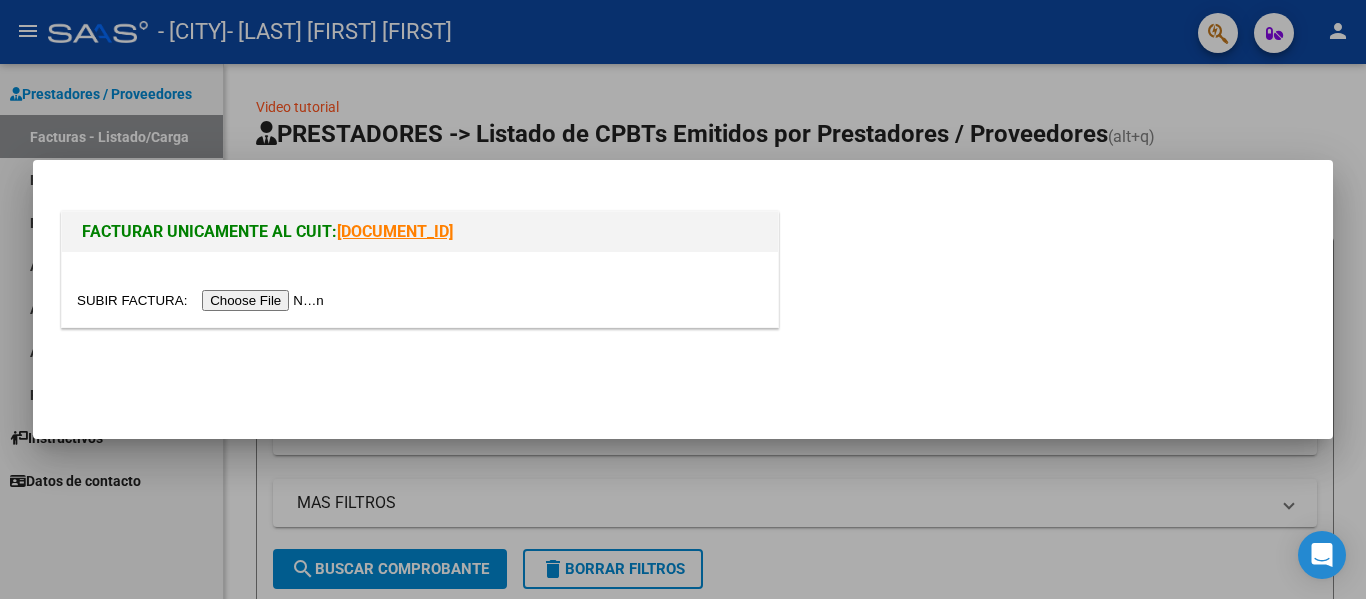 click at bounding box center (420, 300) 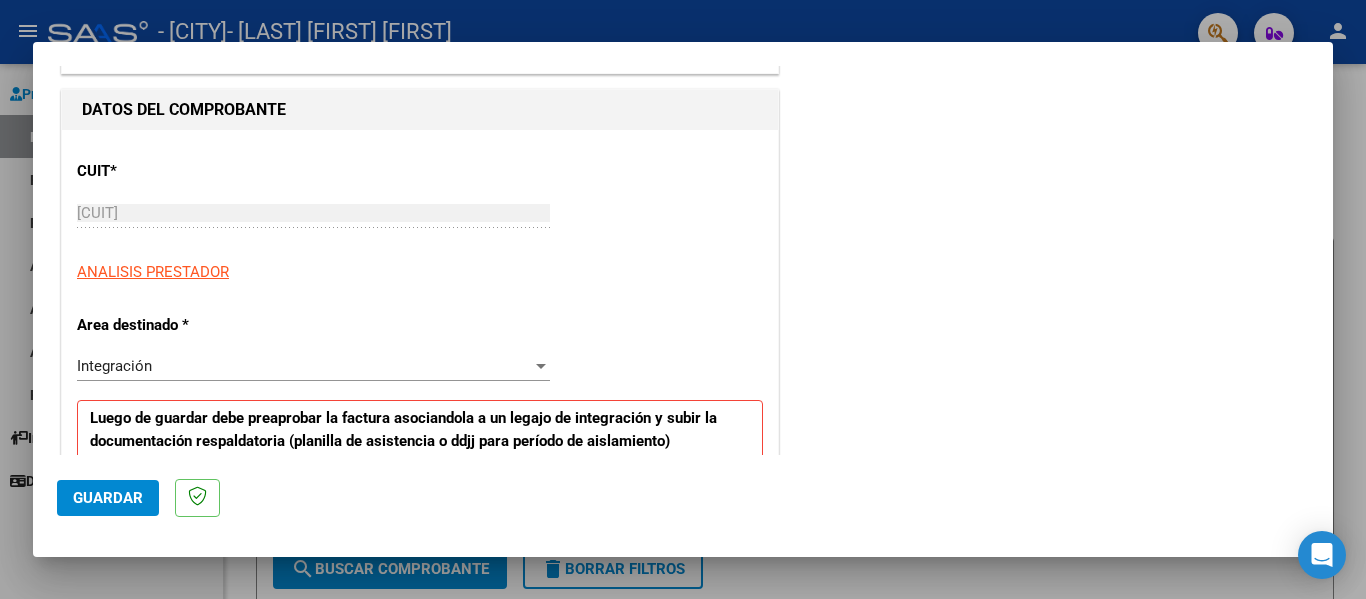 scroll, scrollTop: 335, scrollLeft: 0, axis: vertical 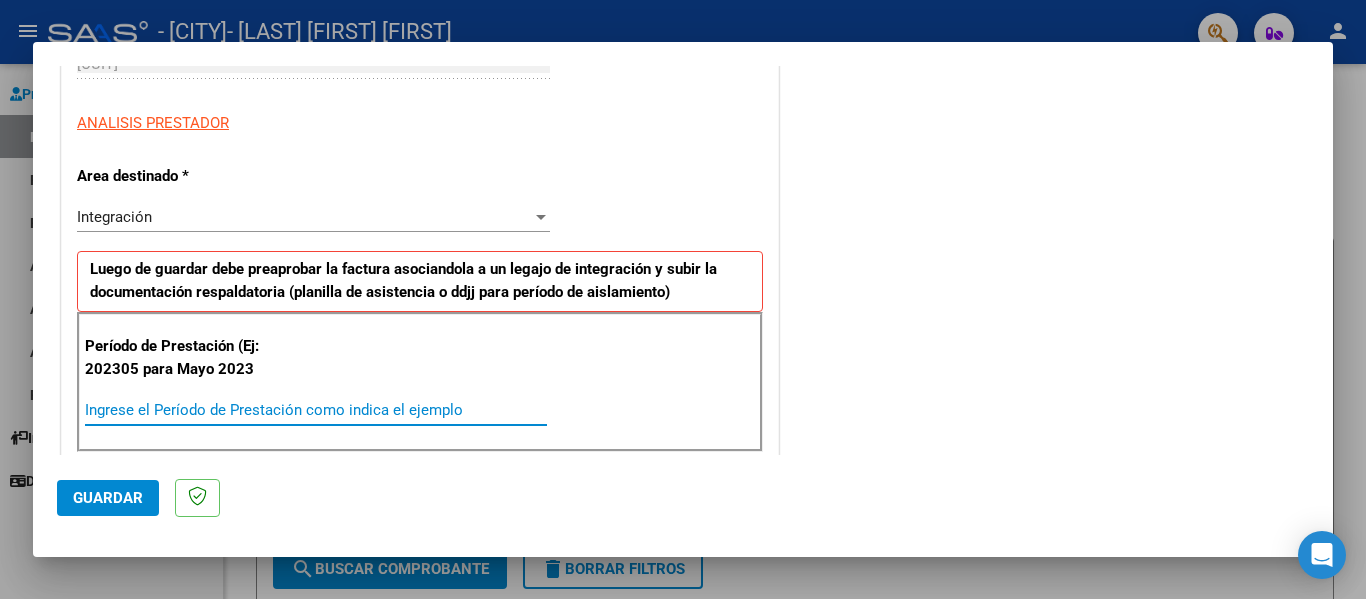 click on "Ingrese el Período de Prestación como indica el ejemplo" at bounding box center (316, 410) 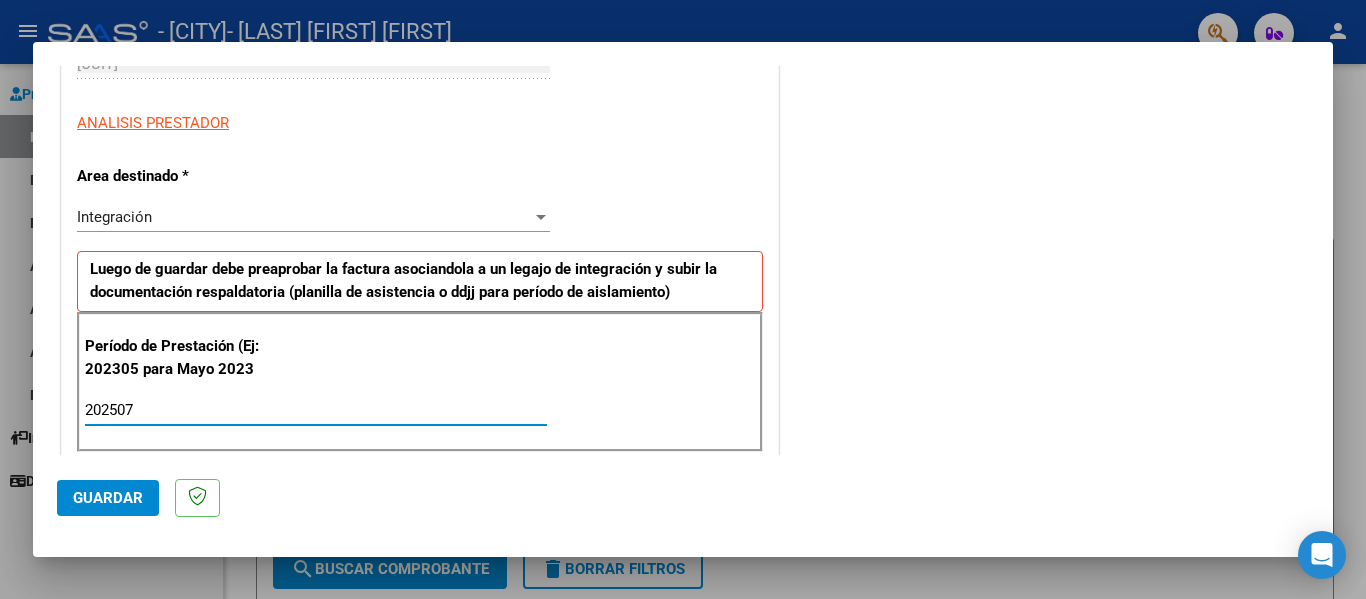 type on "202507" 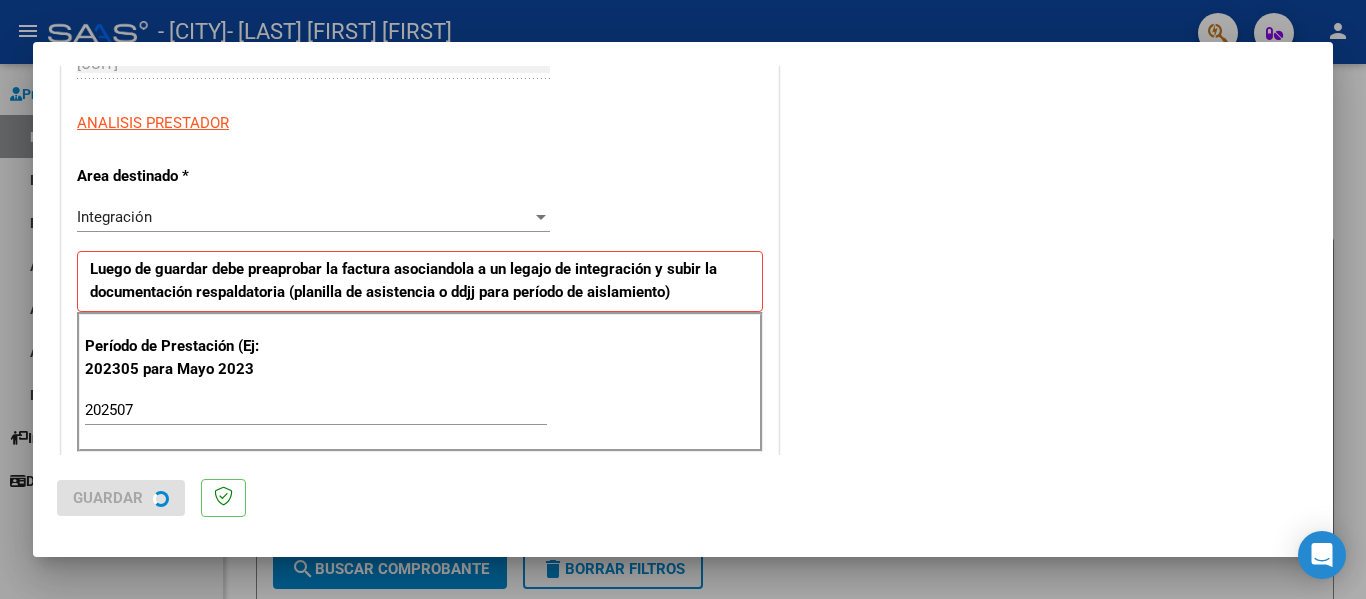 scroll, scrollTop: 0, scrollLeft: 0, axis: both 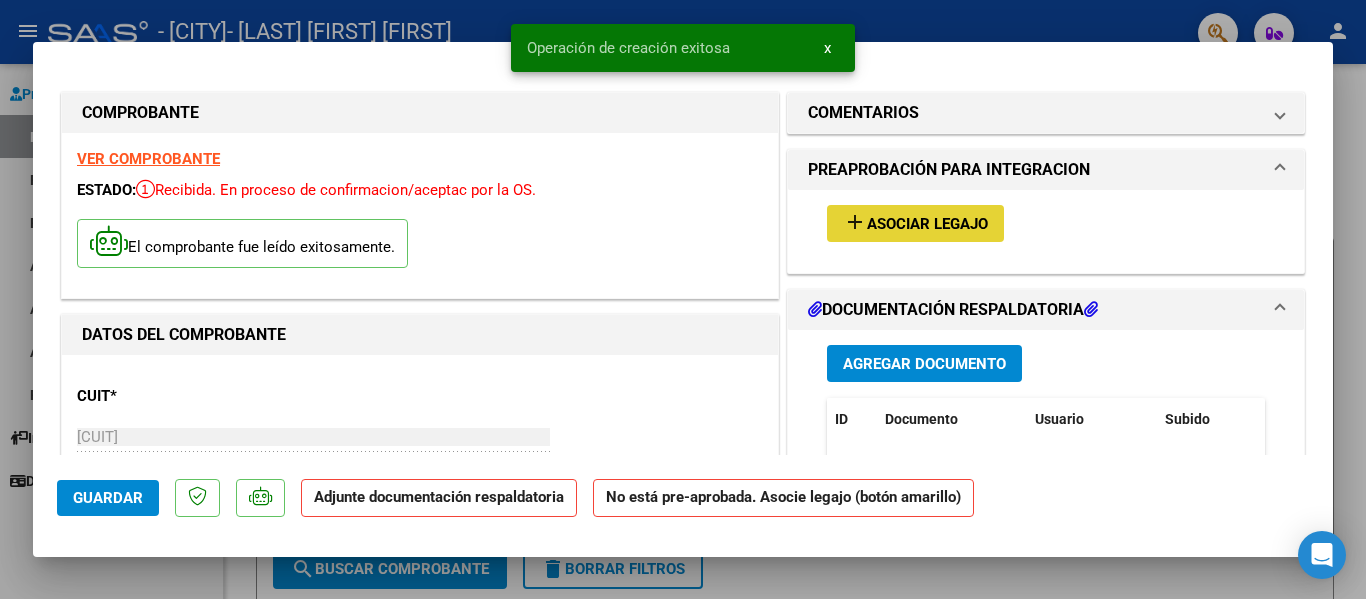 click on "Asociar Legajo" at bounding box center [927, 224] 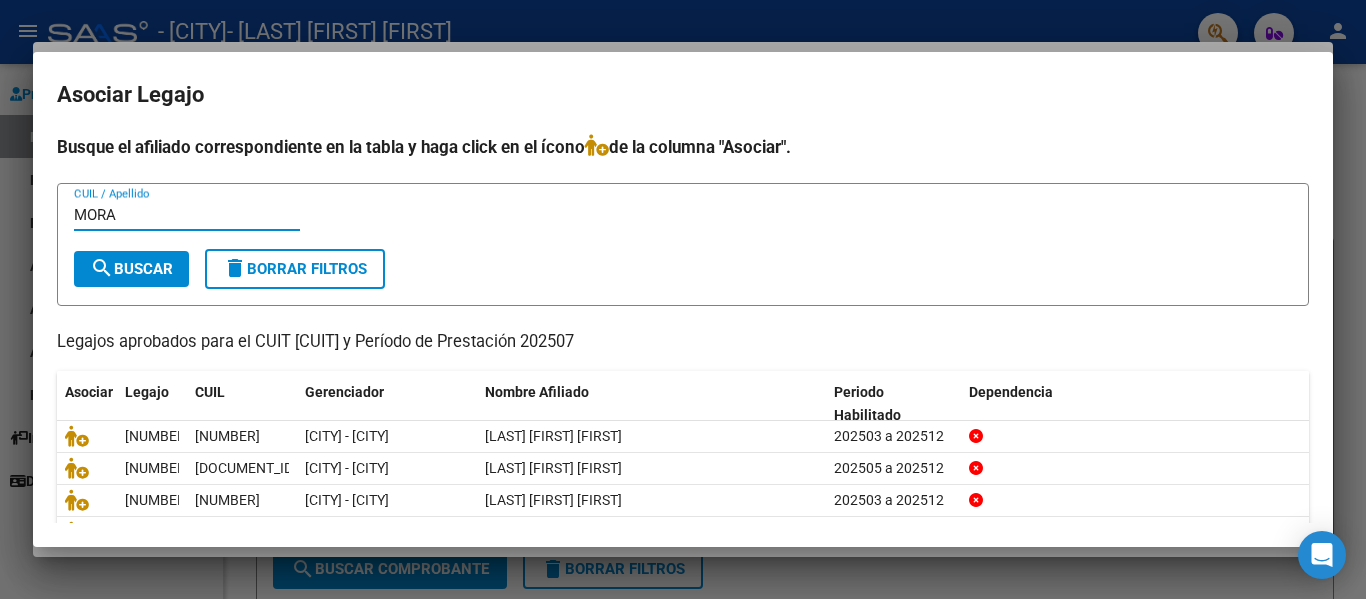 type on "MORA" 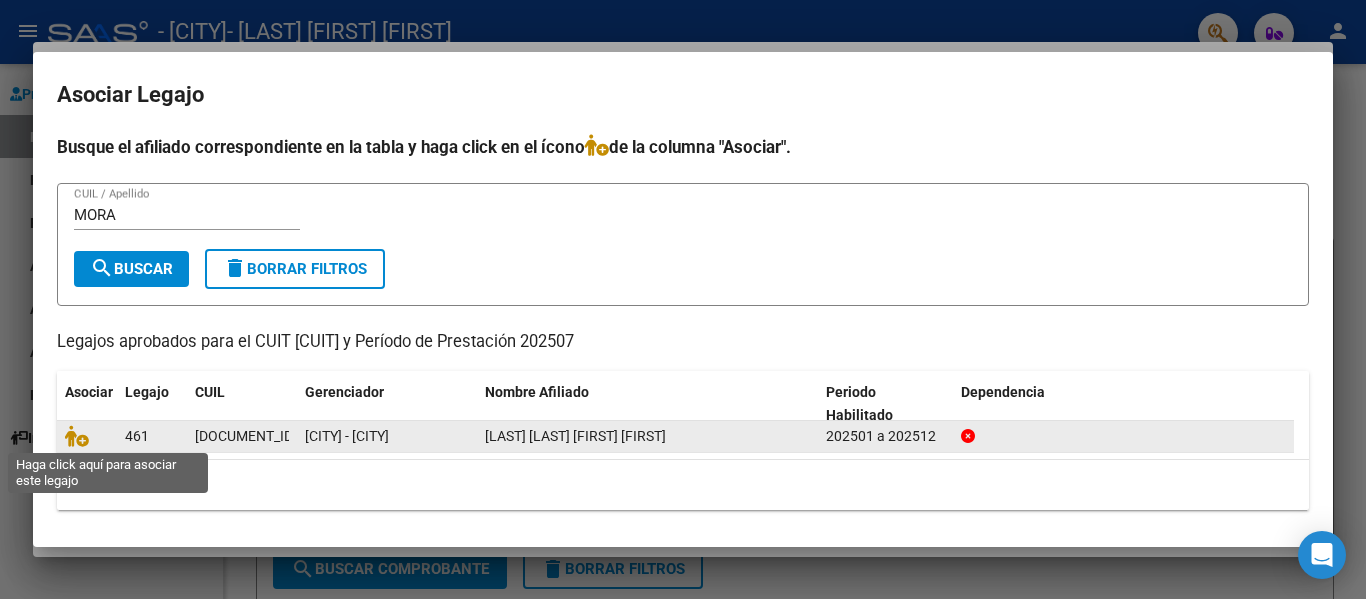 click 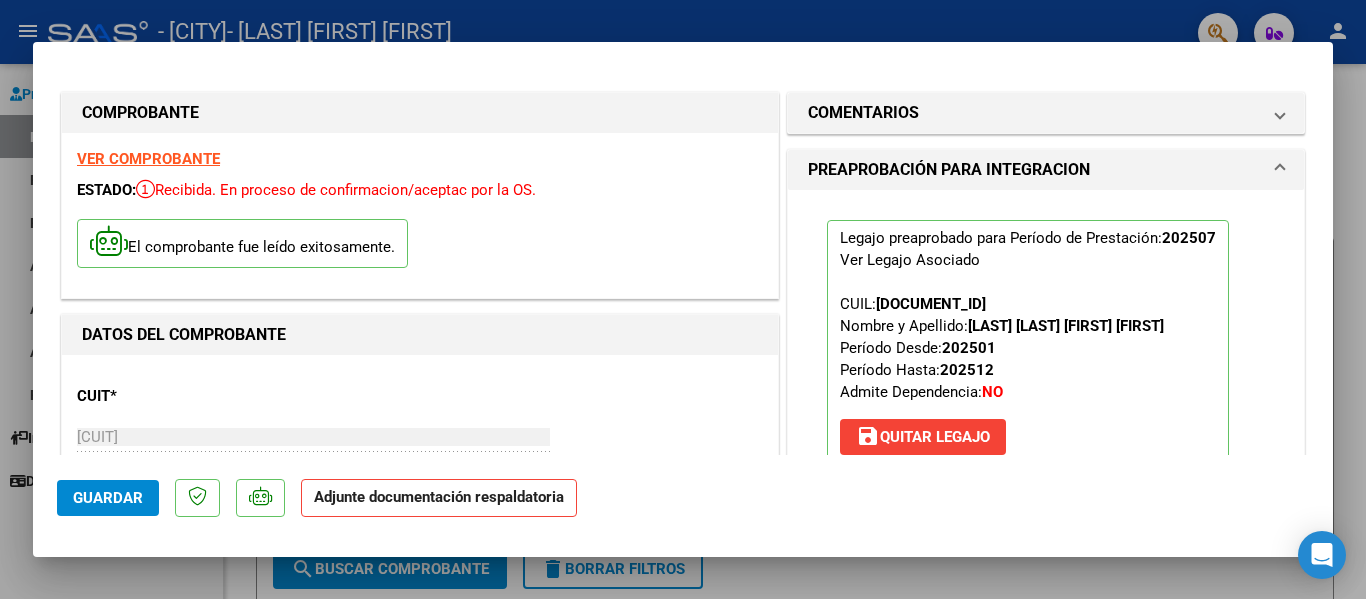 click on "CUIT  *   [CUIT] Ingresar CUIT  ANALISIS PRESTADOR  [FIRST] [LAST] [LAST]  ARCA Padrón  Area destinado * Integración Seleccionar Area Período de Prestación (Ej: 202305 para Mayo 2023    [YEAR][MONTH] Ingrese el Período de Prestación como indica el ejemplo   Una vez que se asoció a un legajo aprobado no se puede cambiar el período de prestación.   Comprobante Tipo * Factura C Seleccionar Tipo Punto de Venta  *   [NUMBER] Ingresar el Nro.  Número  *   [NUMBER] Ingresar el Nro.  Monto  *   $ [AMOUNT] Ingresar el monto  Fecha del Cpbt.  *   [DATE] Ingresar la fecha  CAE / CAEA (no ingrese CAI)    [CAE] Ingresar el CAE o CAEA (no ingrese CAI)  Fecha de Vencimiento    Ingresar la fecha  Ref. Externa    Ingresar la ref.  N° Liquidación    Ingresar el N° Liquidación" at bounding box center (420, 1103) 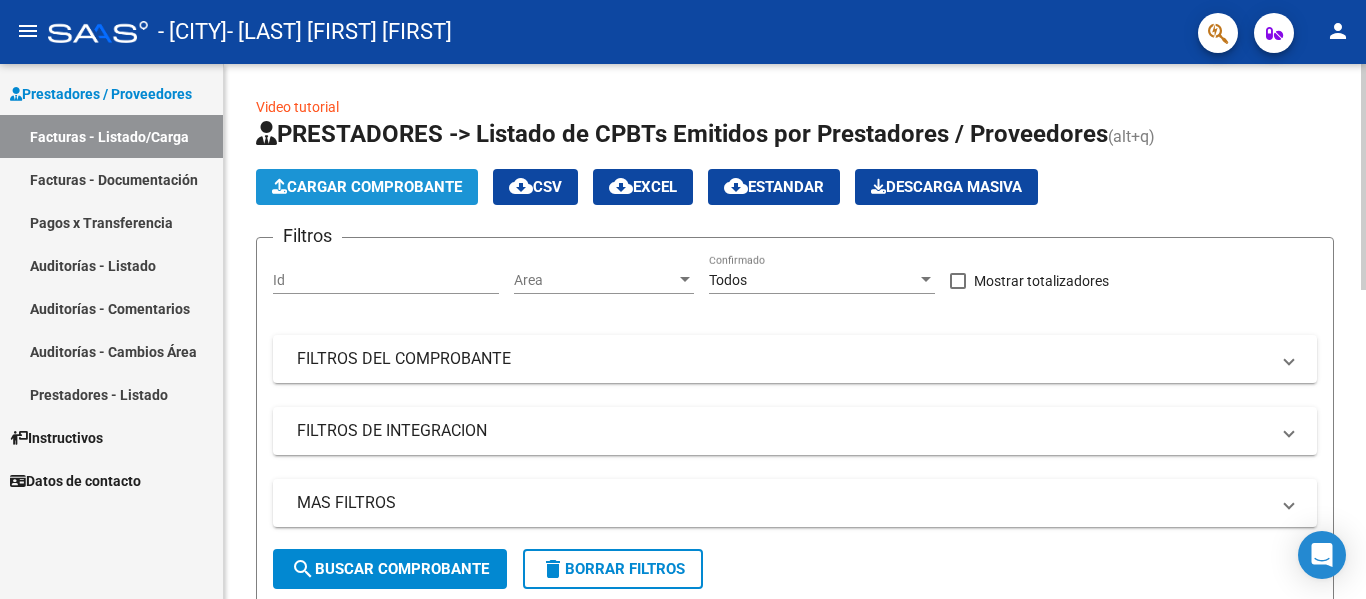 click on "Cargar Comprobante" 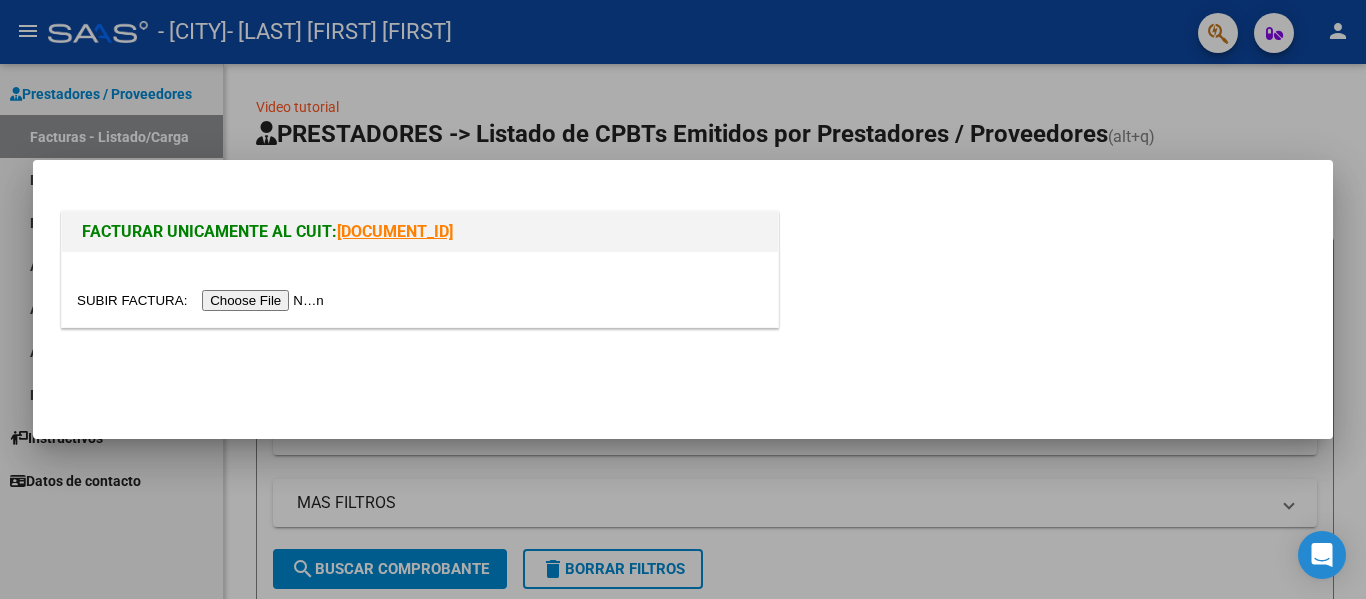 click at bounding box center (203, 300) 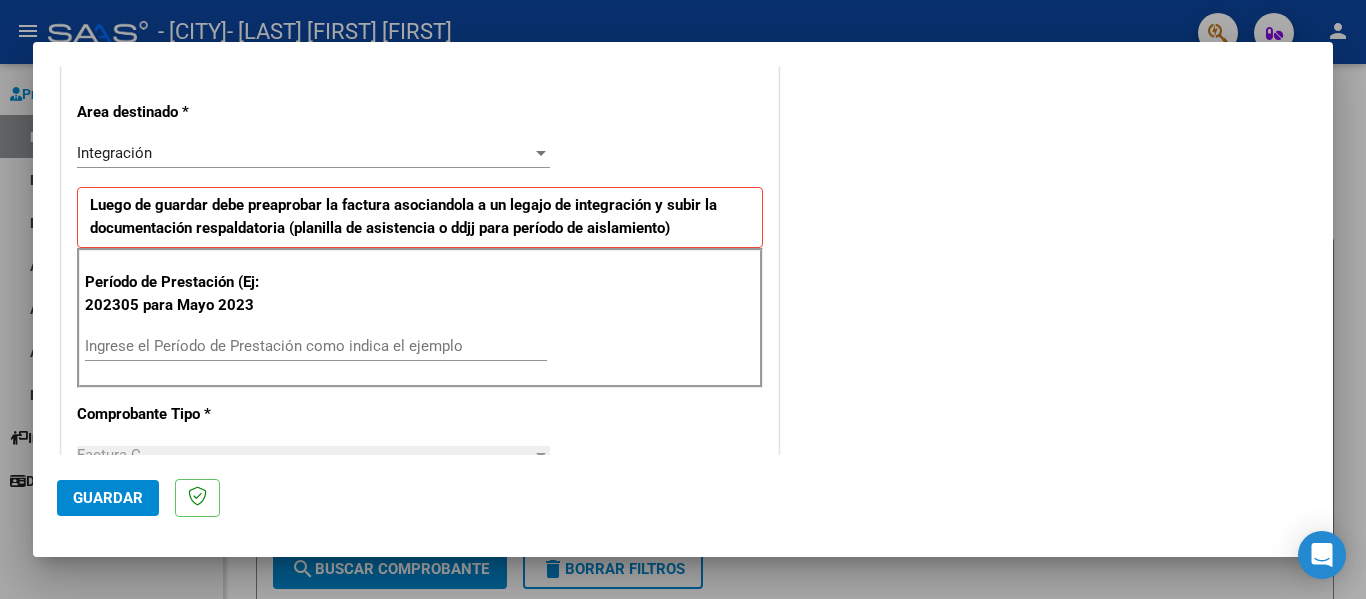 scroll, scrollTop: 404, scrollLeft: 0, axis: vertical 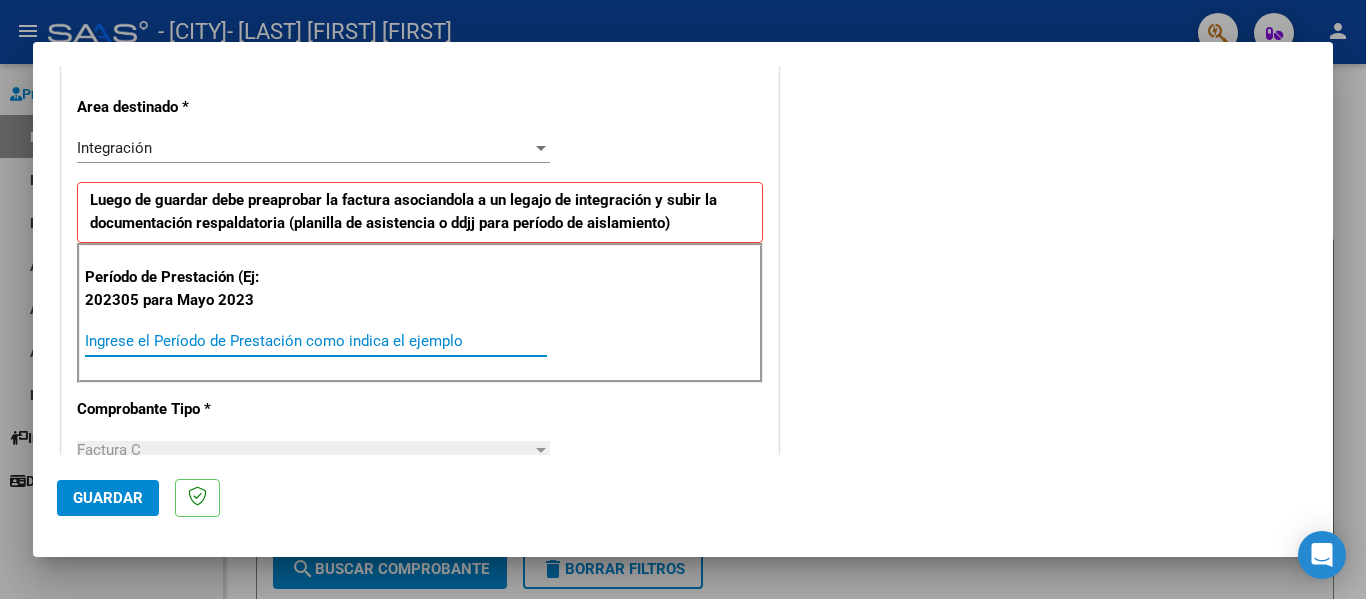 click on "Ingrese el Período de Prestación como indica el ejemplo" at bounding box center (316, 341) 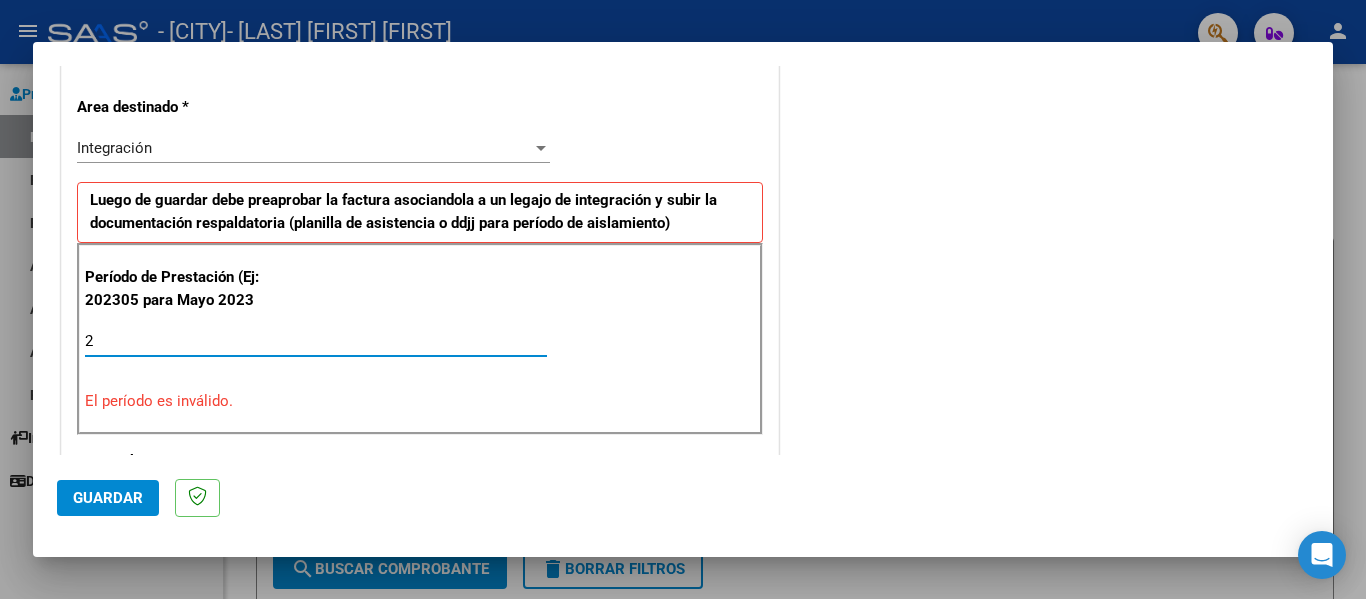 click on "2" at bounding box center (316, 341) 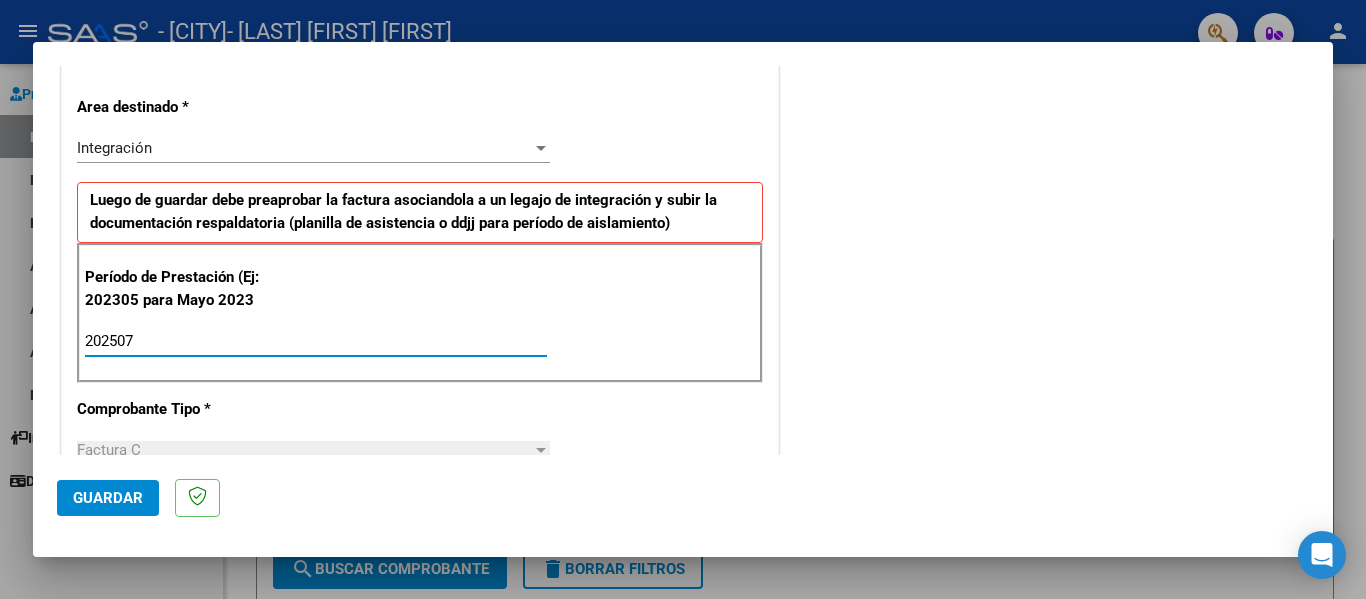 type on "202507" 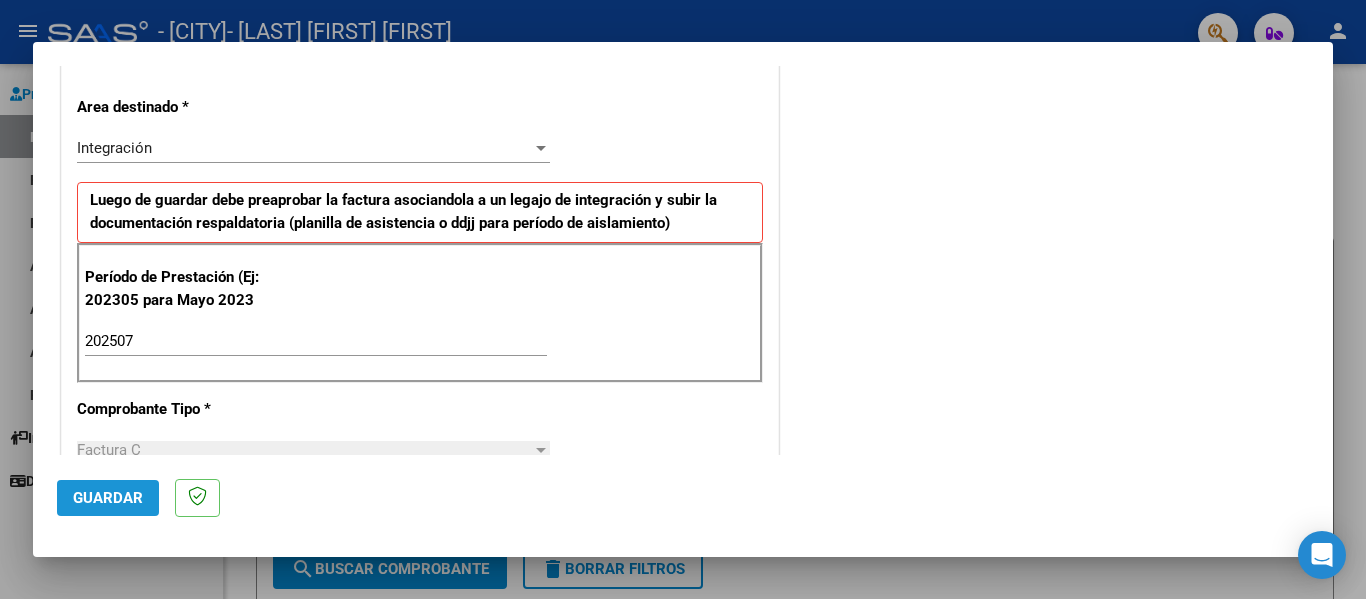click on "Guardar" 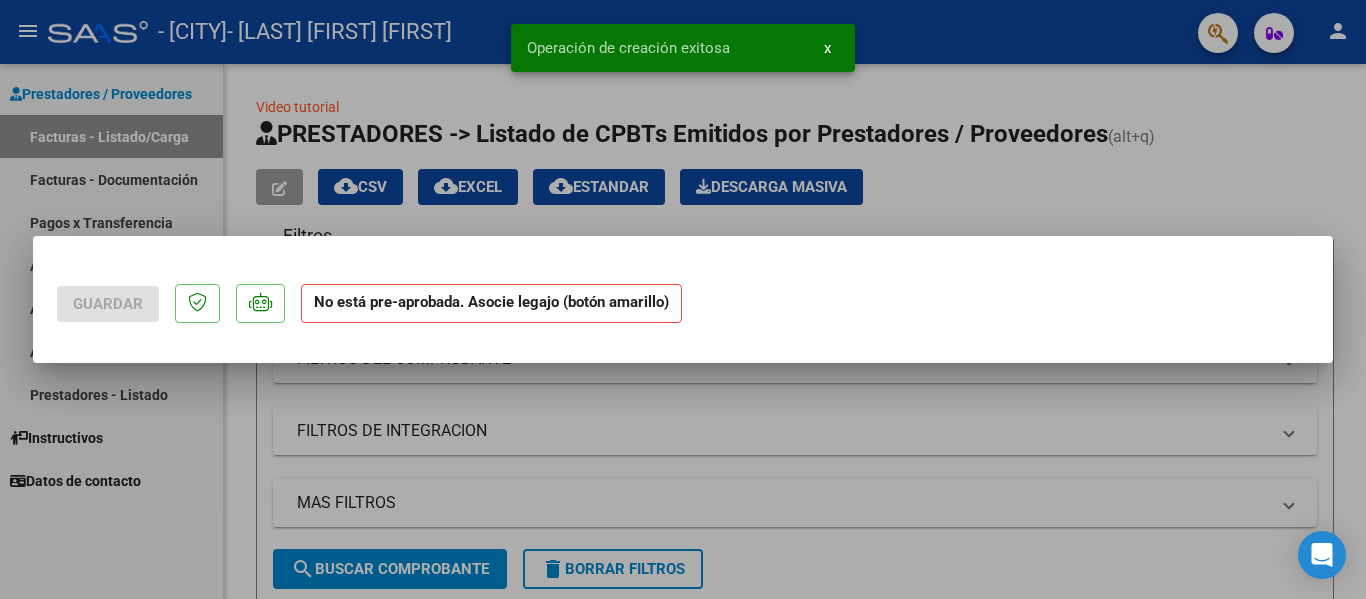 scroll, scrollTop: 0, scrollLeft: 0, axis: both 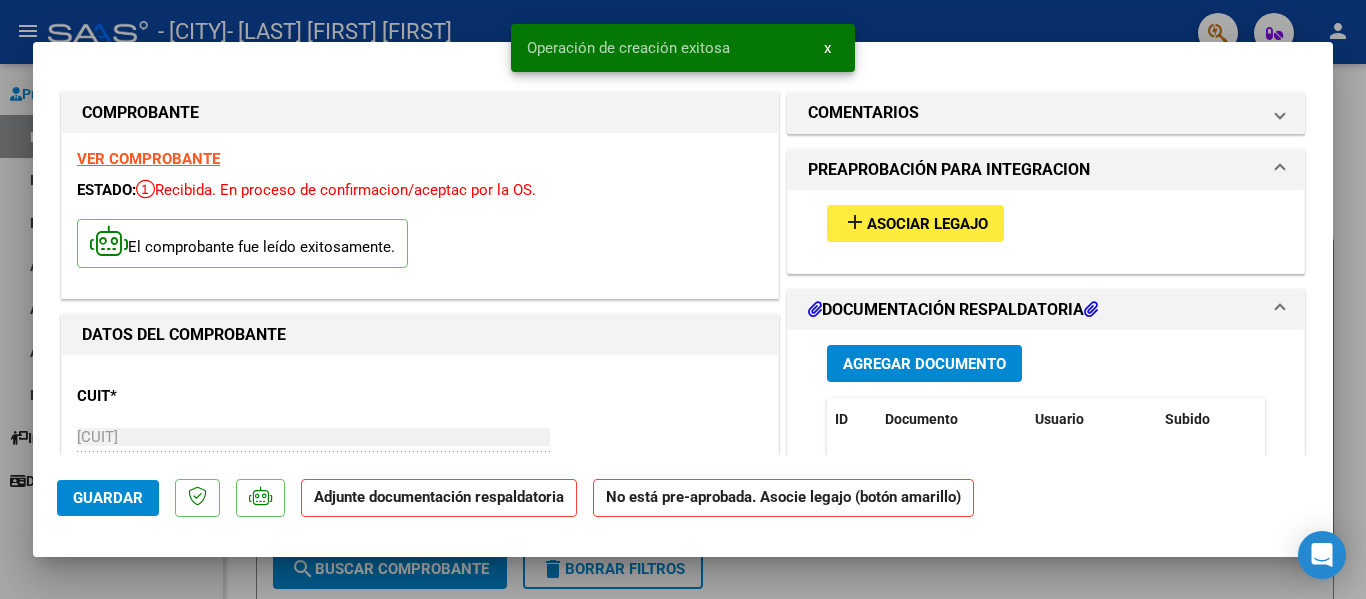 click on "Asociar Legajo" at bounding box center [927, 224] 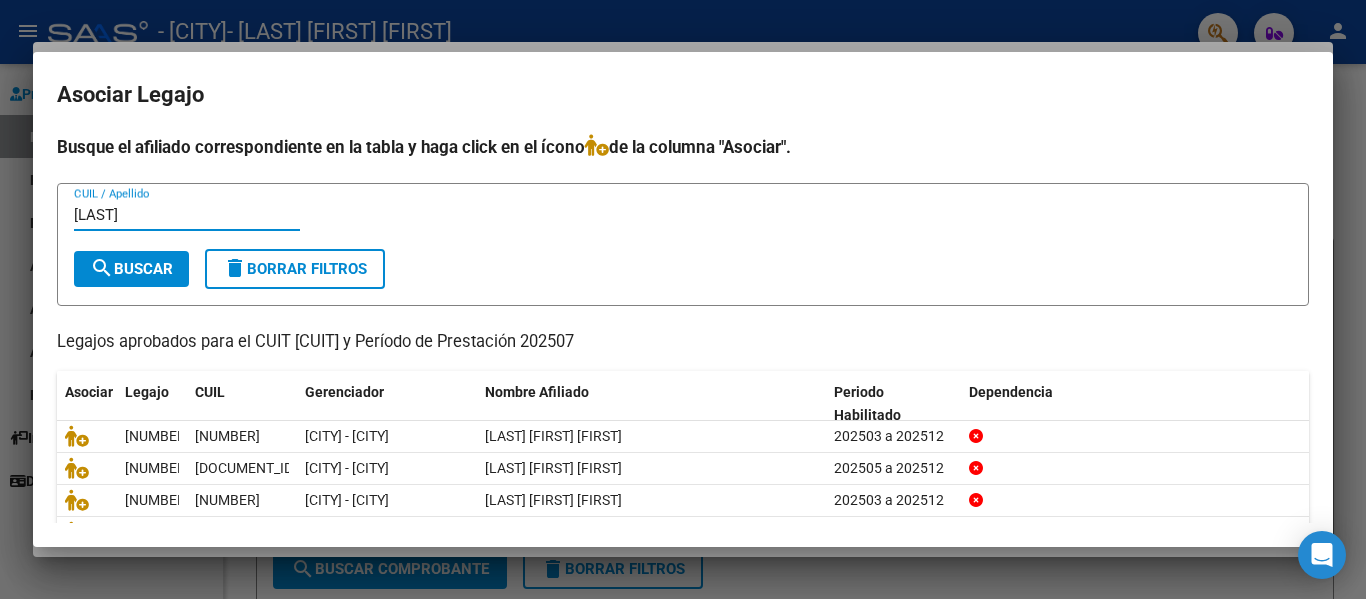 type on "[LAST]" 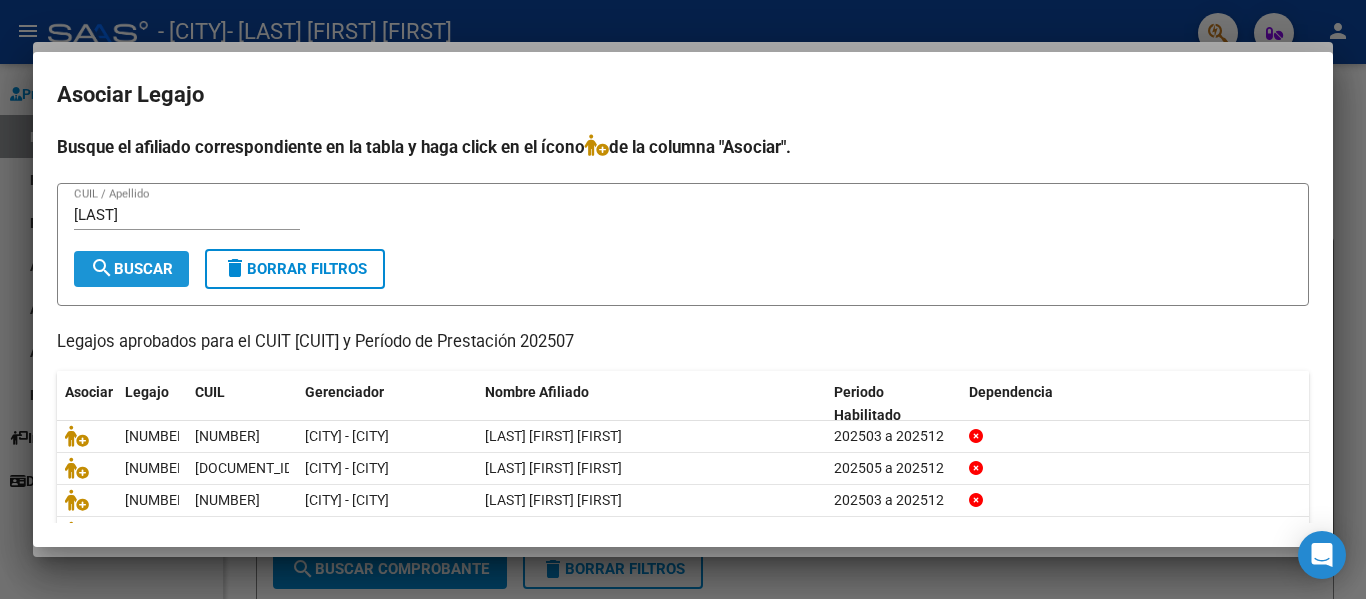 click on "search" at bounding box center [102, 268] 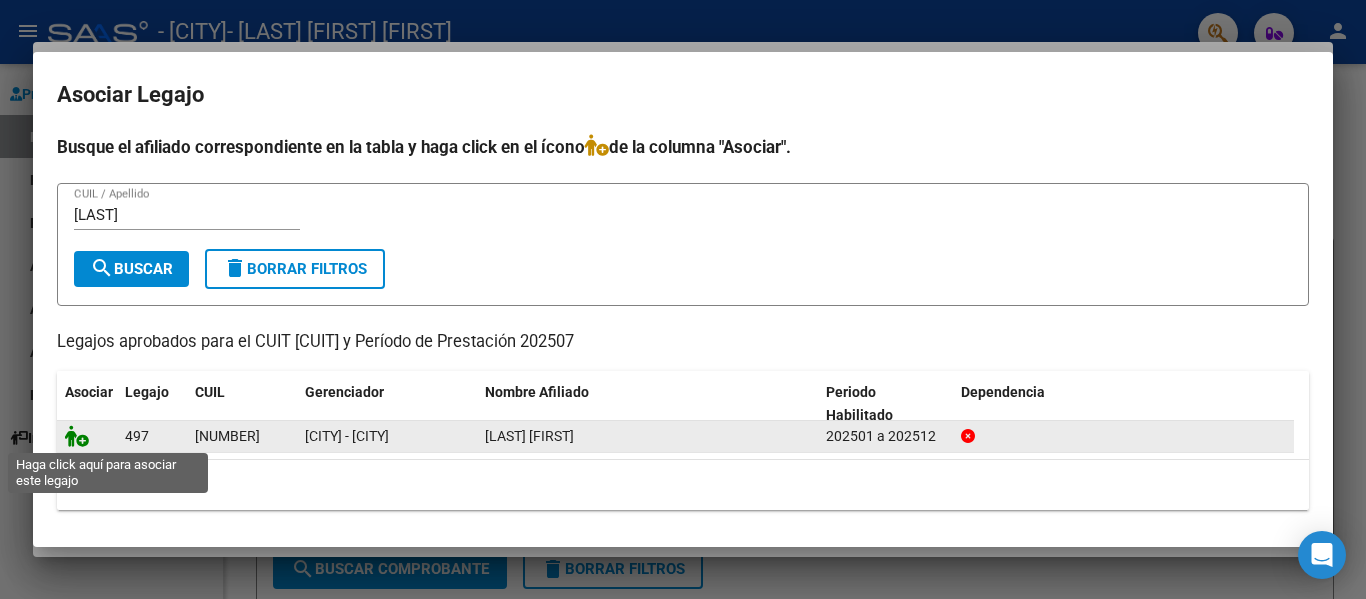 click 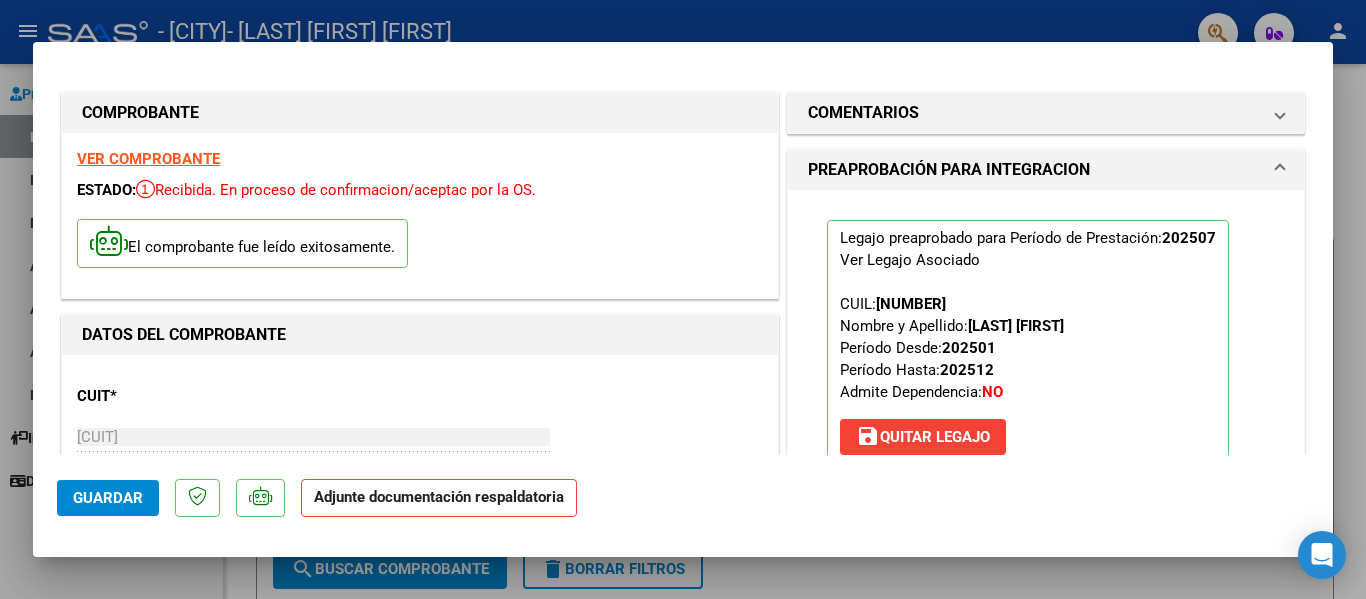 scroll, scrollTop: 134, scrollLeft: 0, axis: vertical 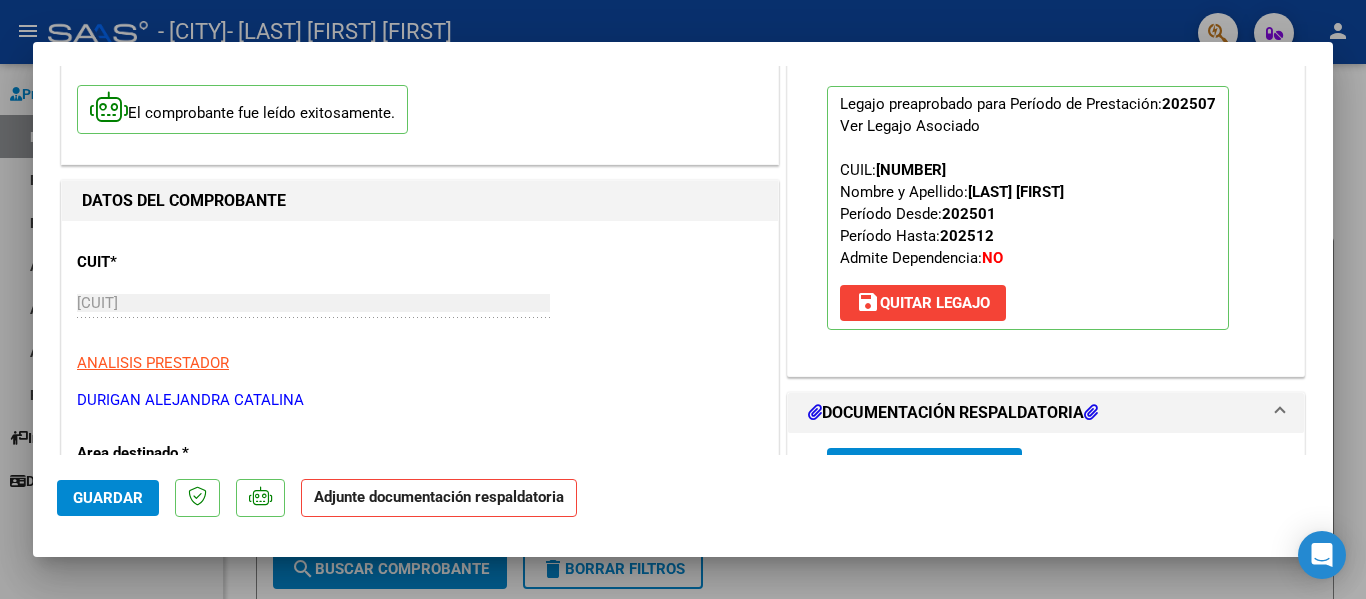 click at bounding box center [683, 299] 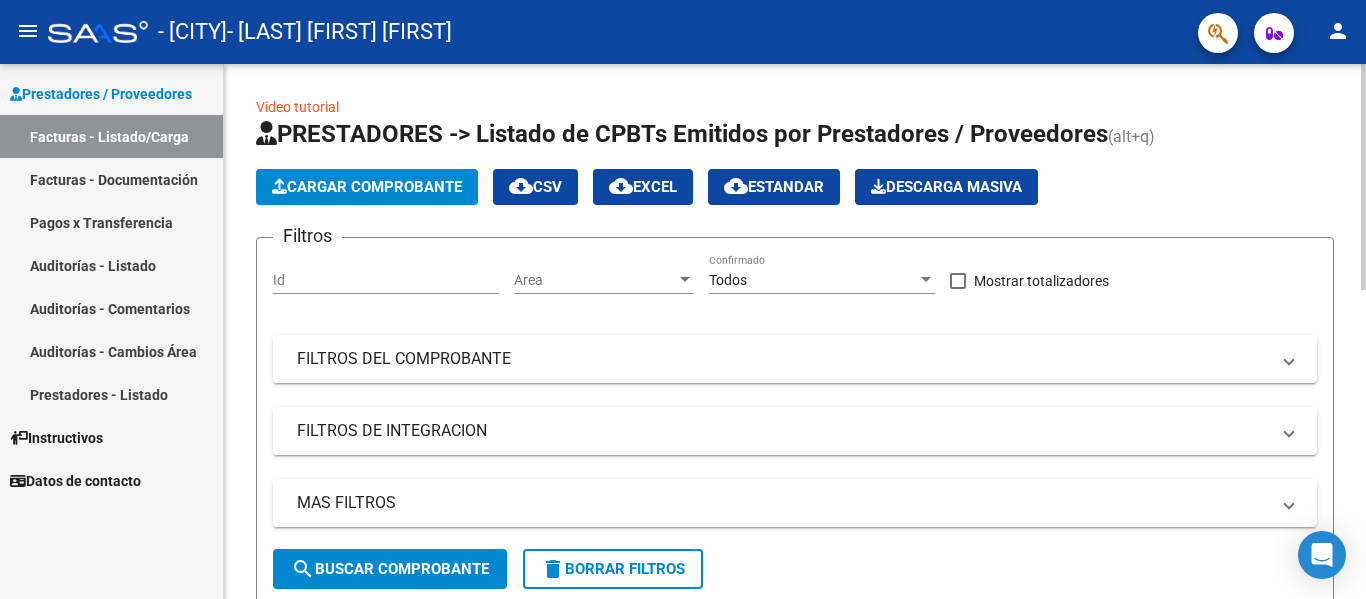 click on "Cargar Comprobante" 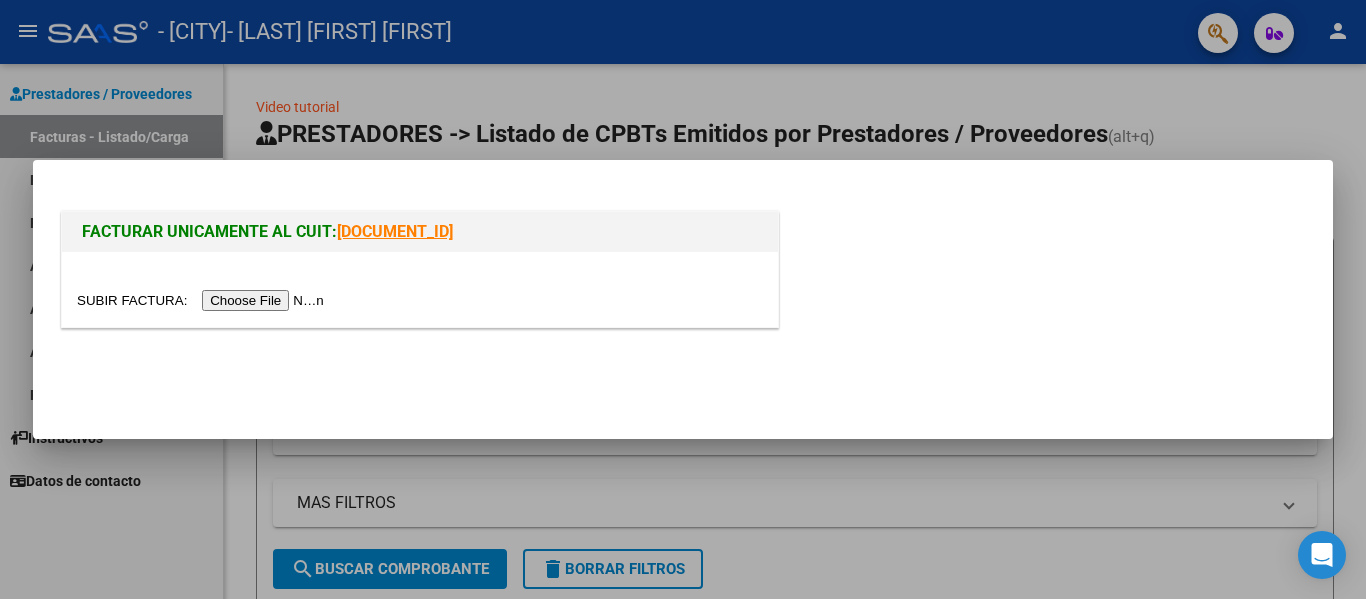 click at bounding box center [420, 289] 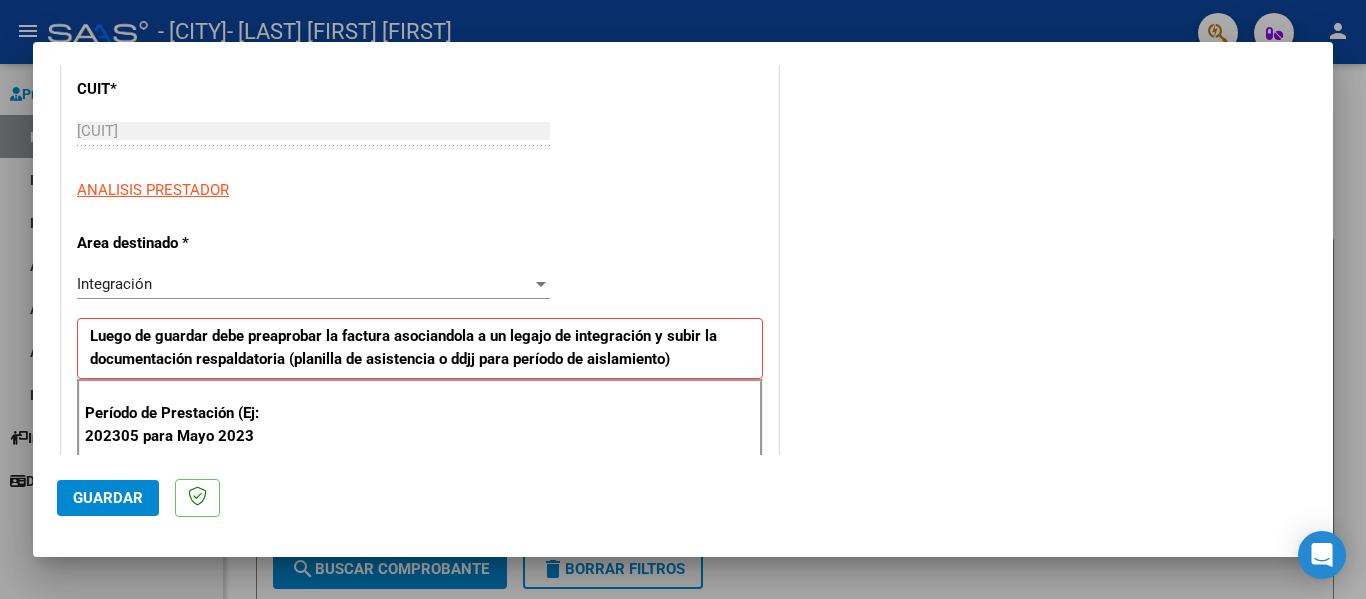 scroll, scrollTop: 344, scrollLeft: 0, axis: vertical 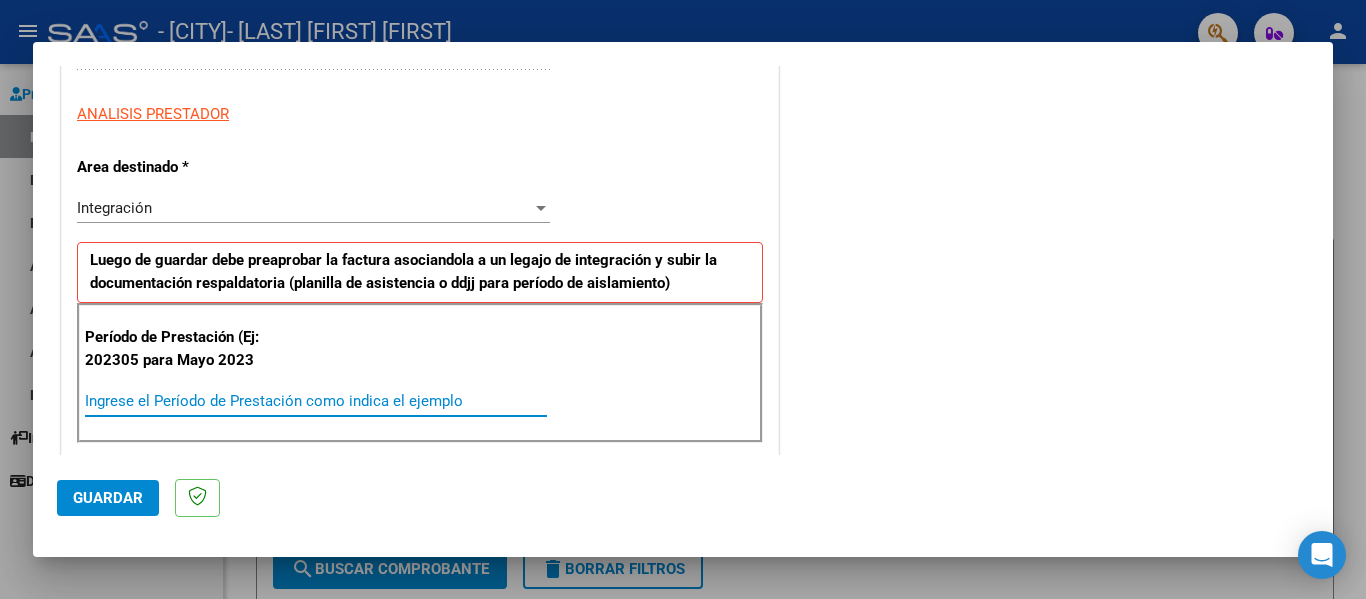 click on "Ingrese el Período de Prestación como indica el ejemplo" at bounding box center (316, 401) 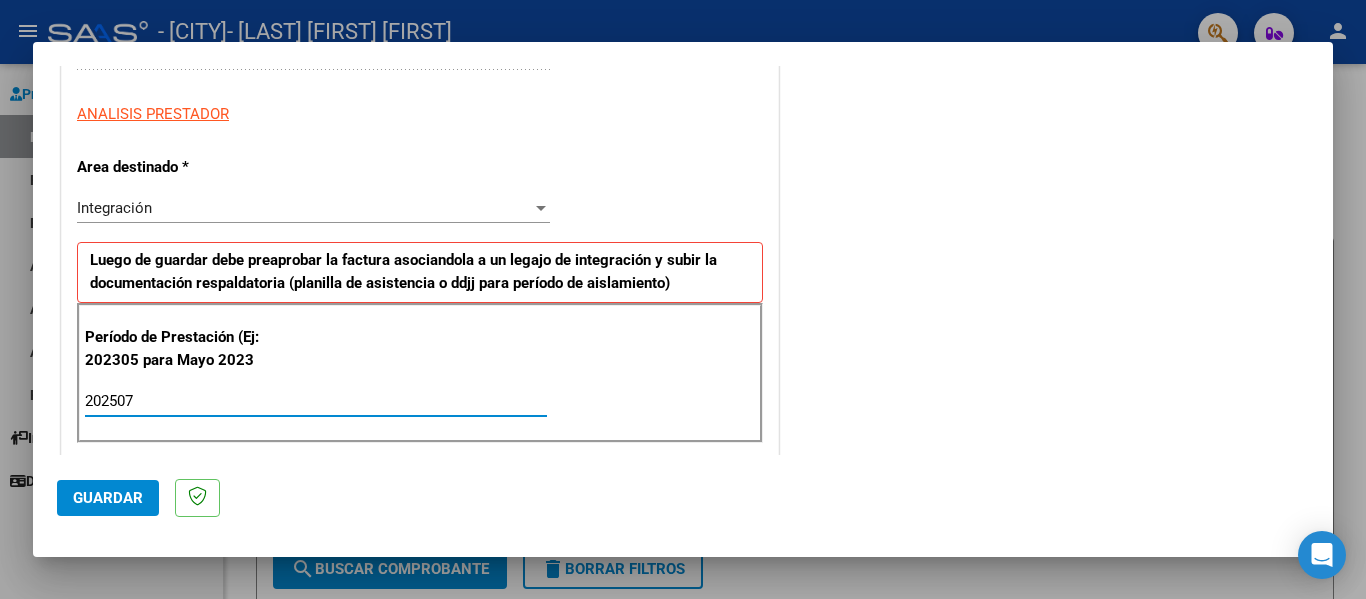 type on "202507" 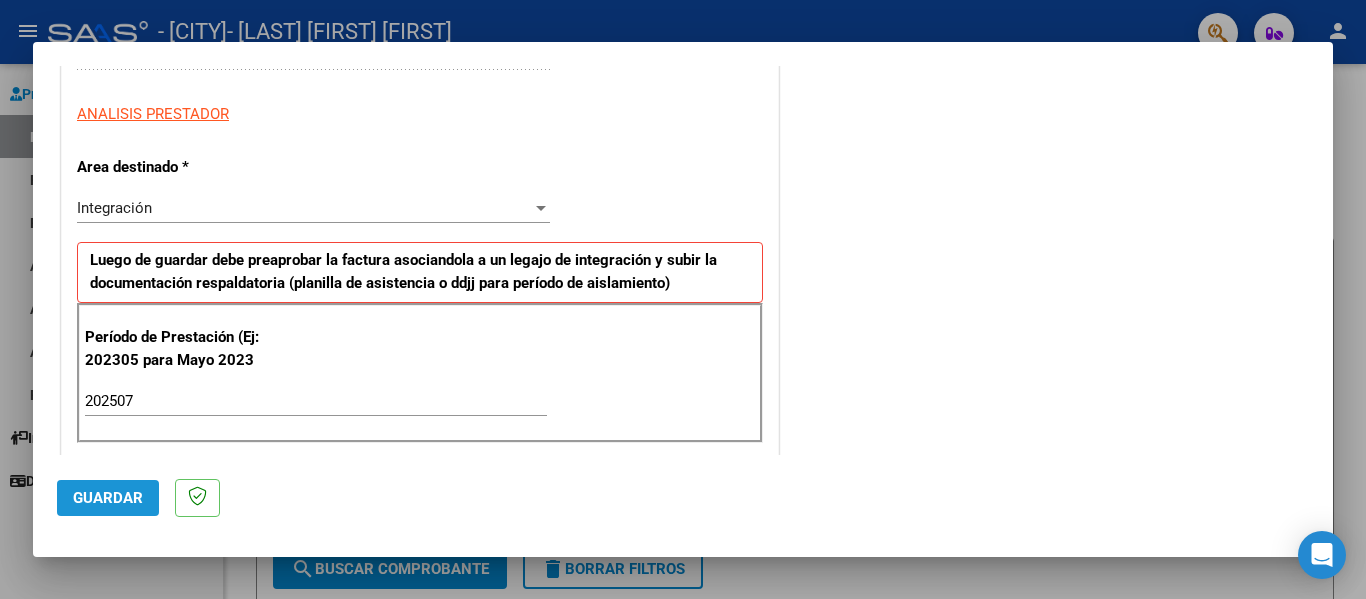 click on "Guardar" 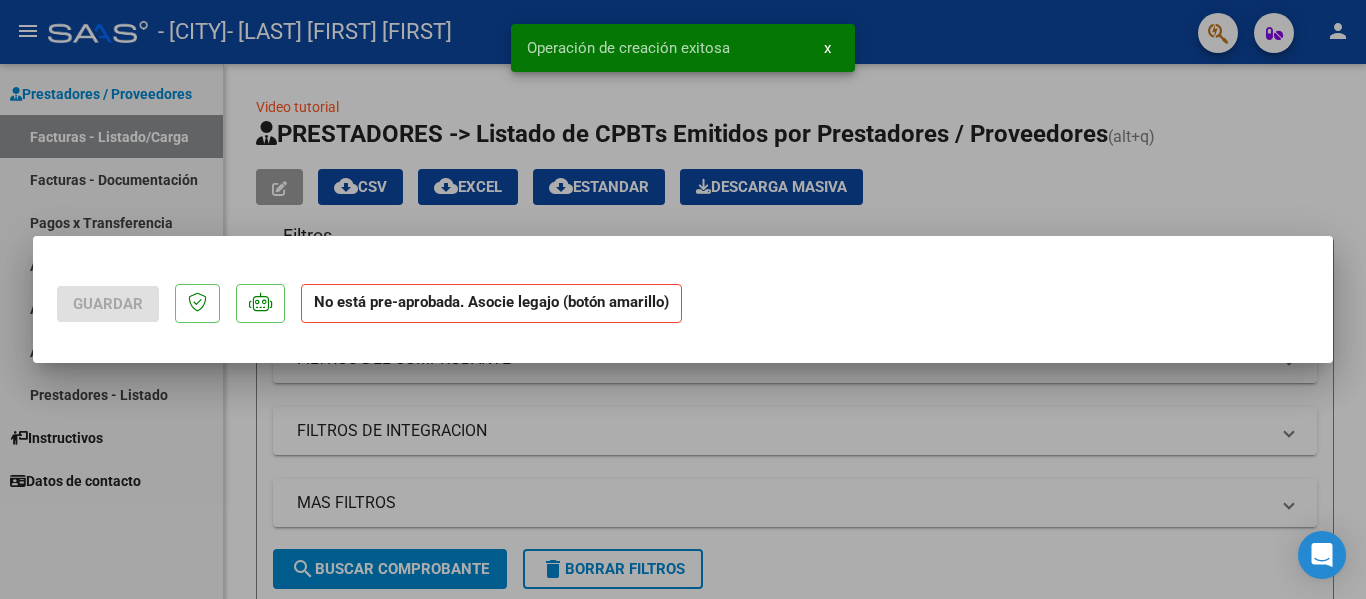 scroll, scrollTop: 0, scrollLeft: 0, axis: both 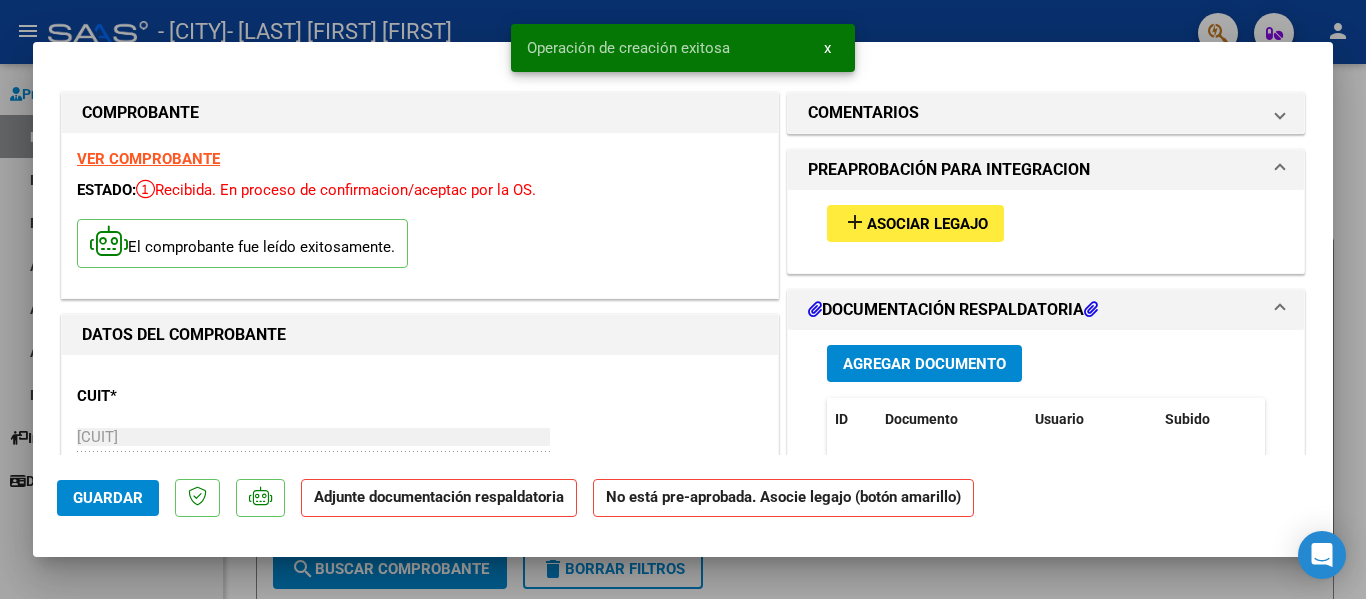 click on "add Asociar Legajo" at bounding box center [1046, 223] 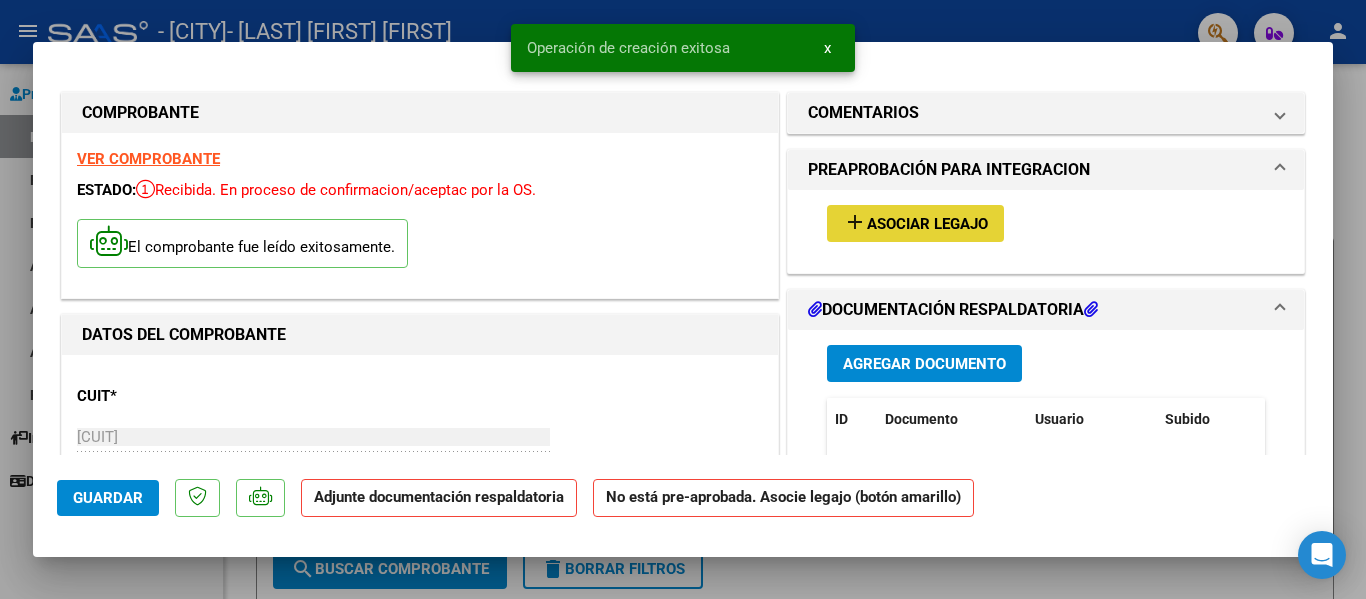 click on "Asociar Legajo" at bounding box center [927, 224] 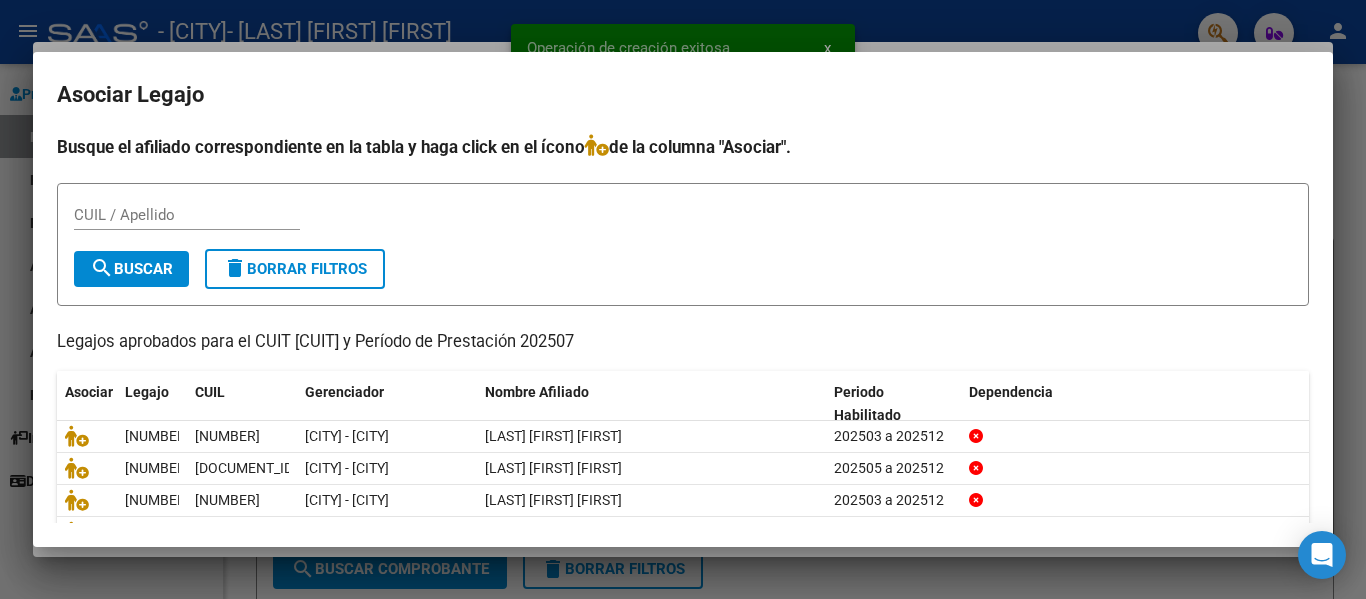 click on "CUIL / Apellido" at bounding box center [187, 224] 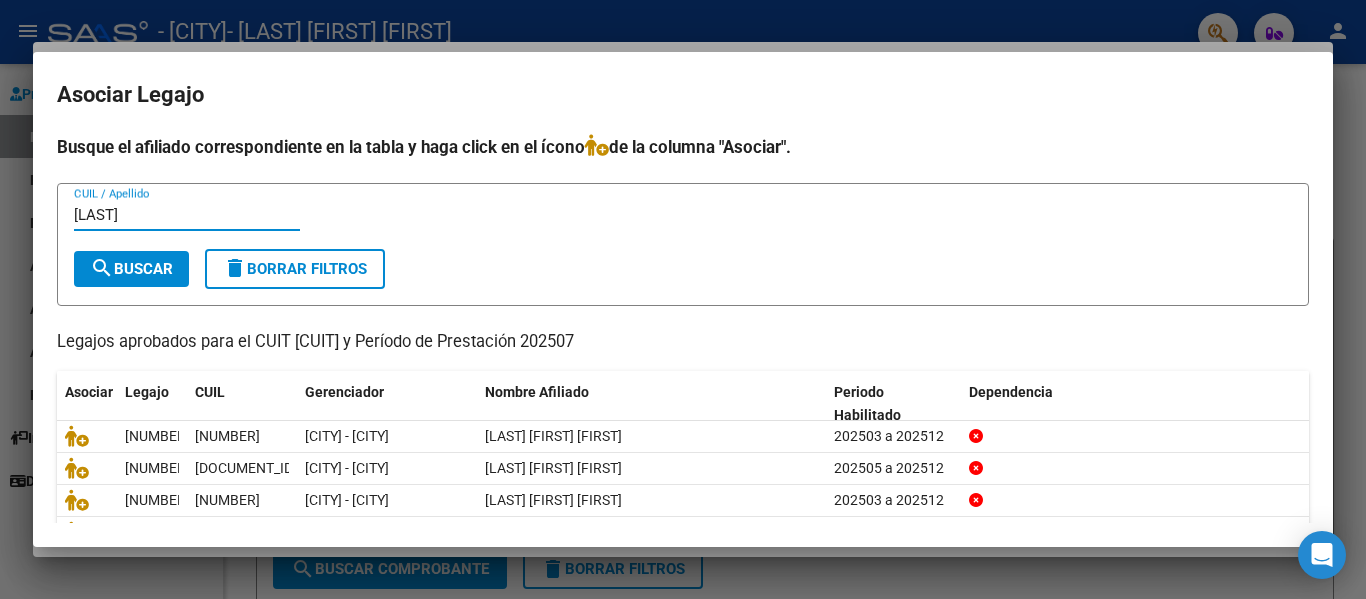 type on "[LAST]" 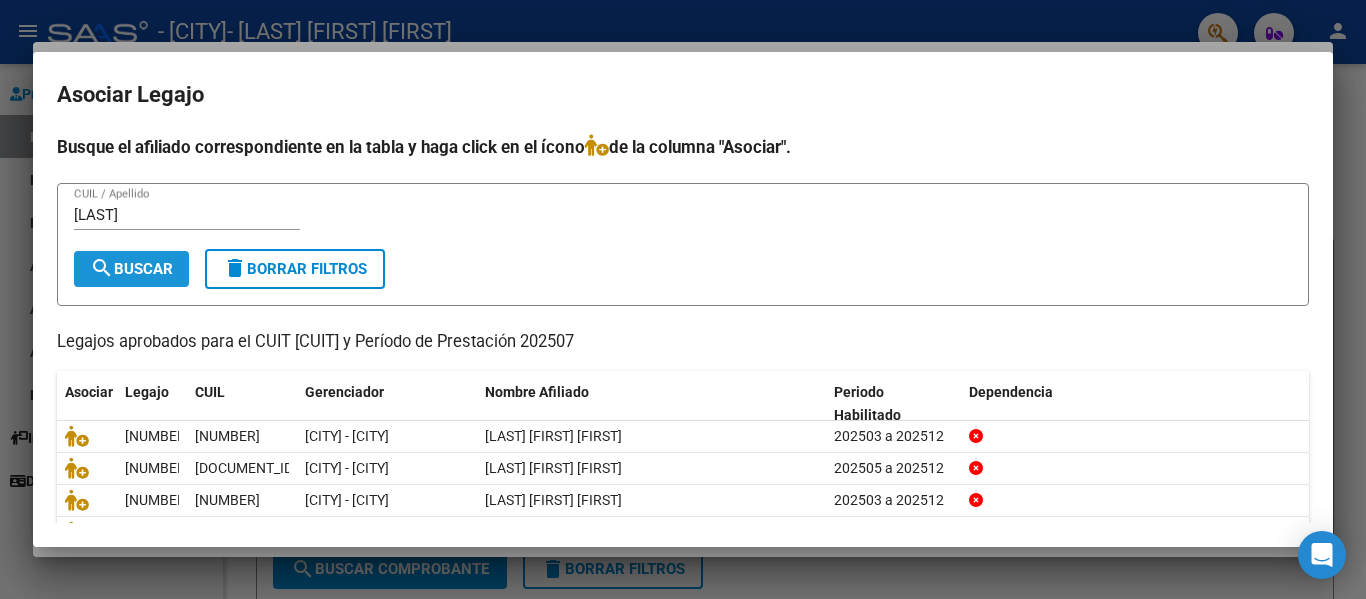 click on "search" at bounding box center (102, 268) 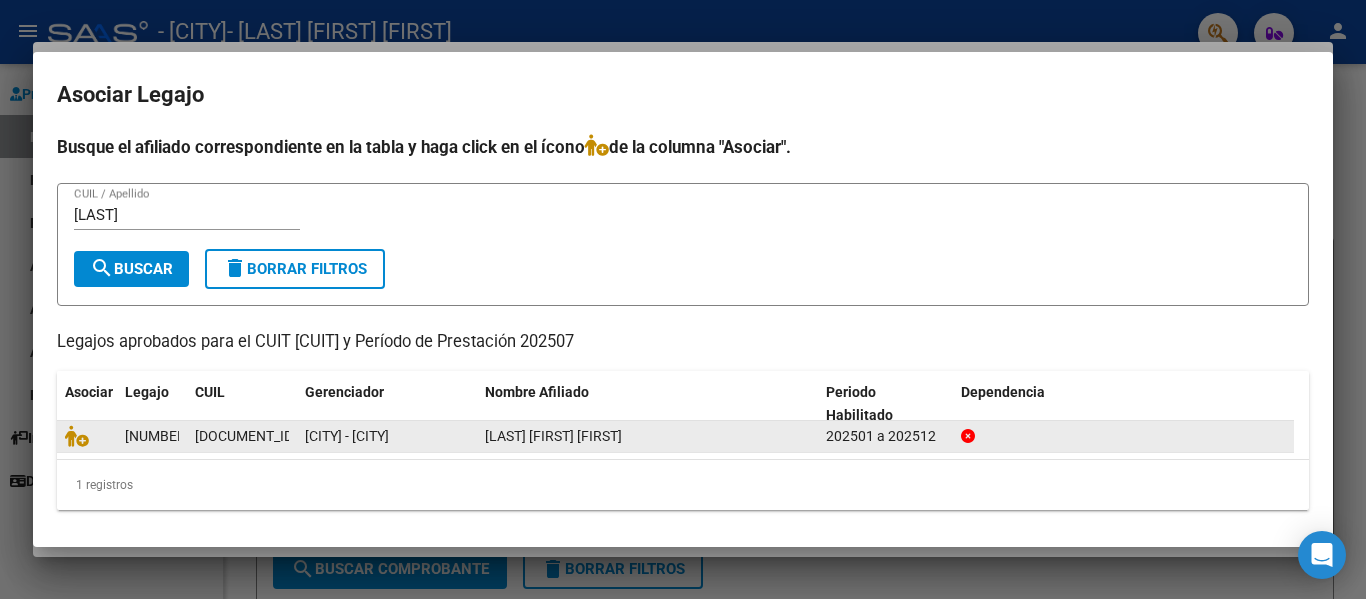 click 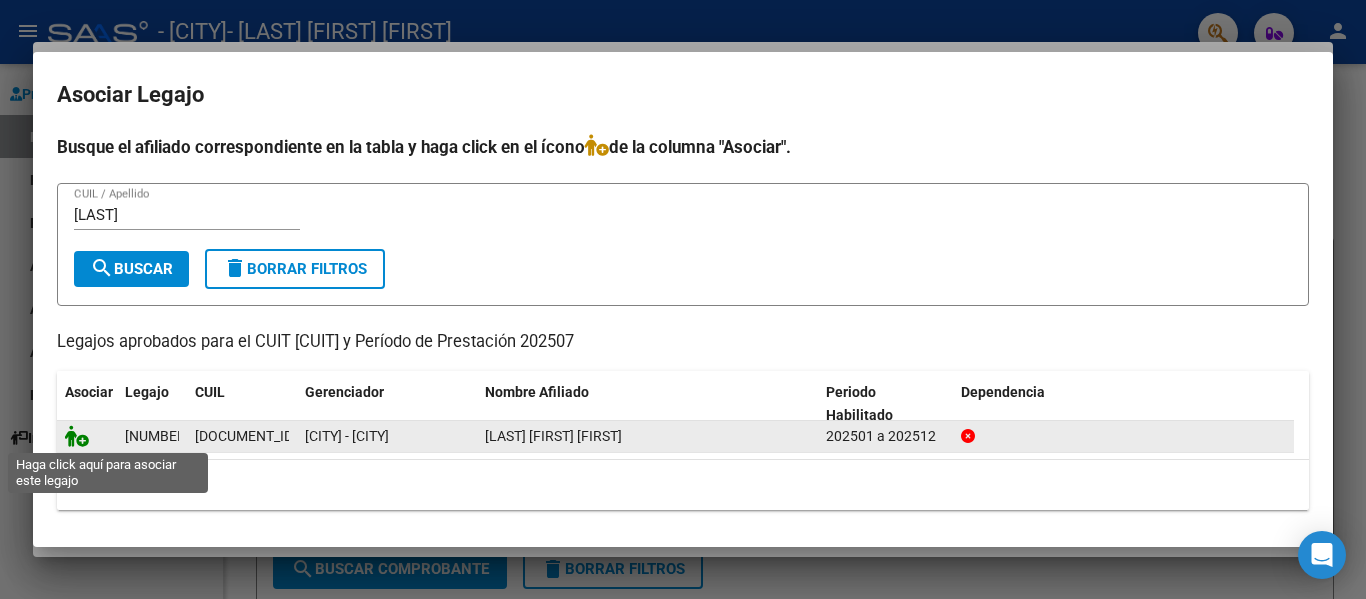 click 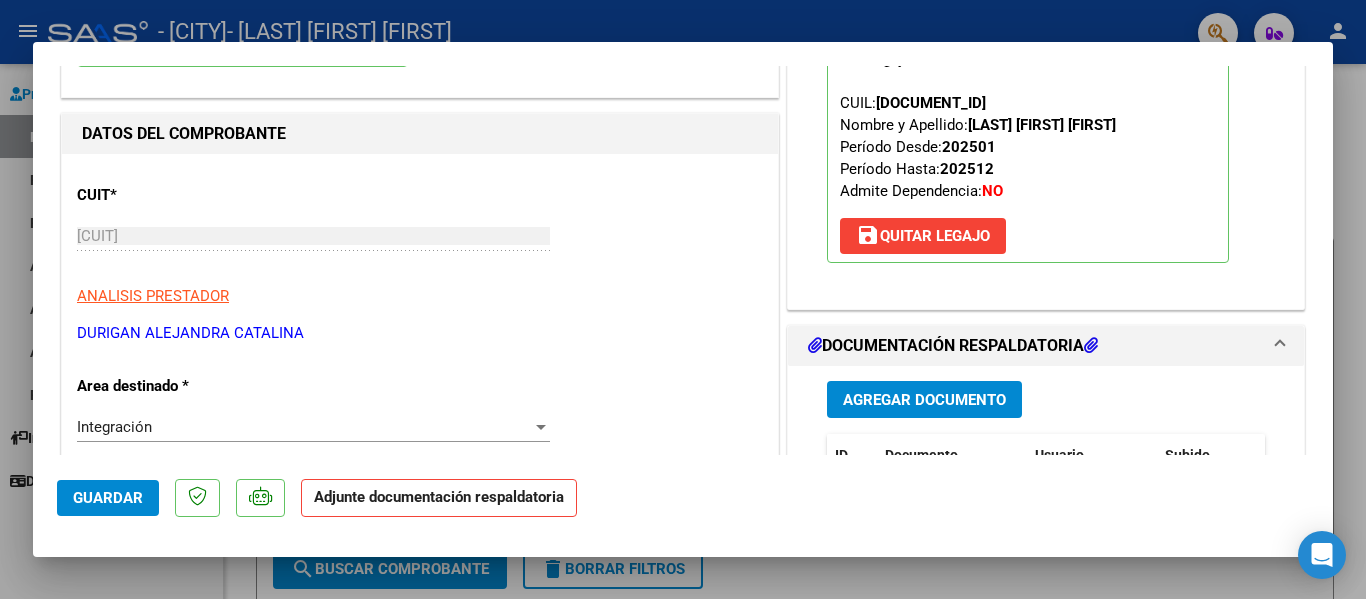 scroll, scrollTop: 277, scrollLeft: 0, axis: vertical 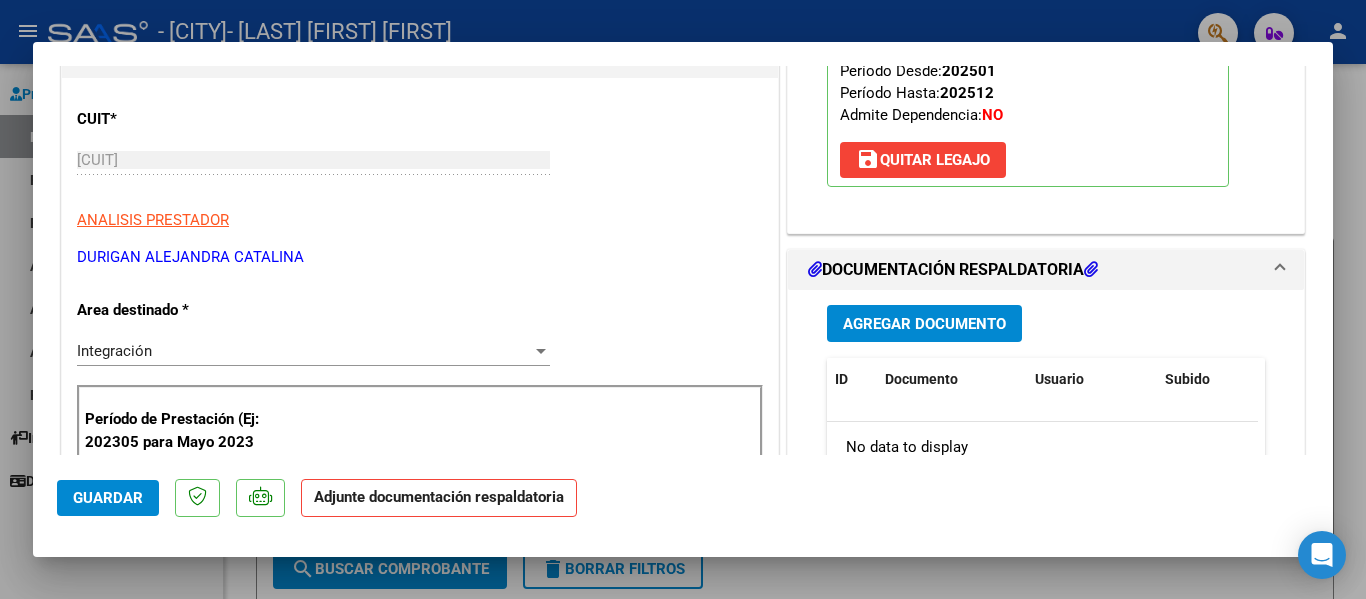 click at bounding box center (683, 299) 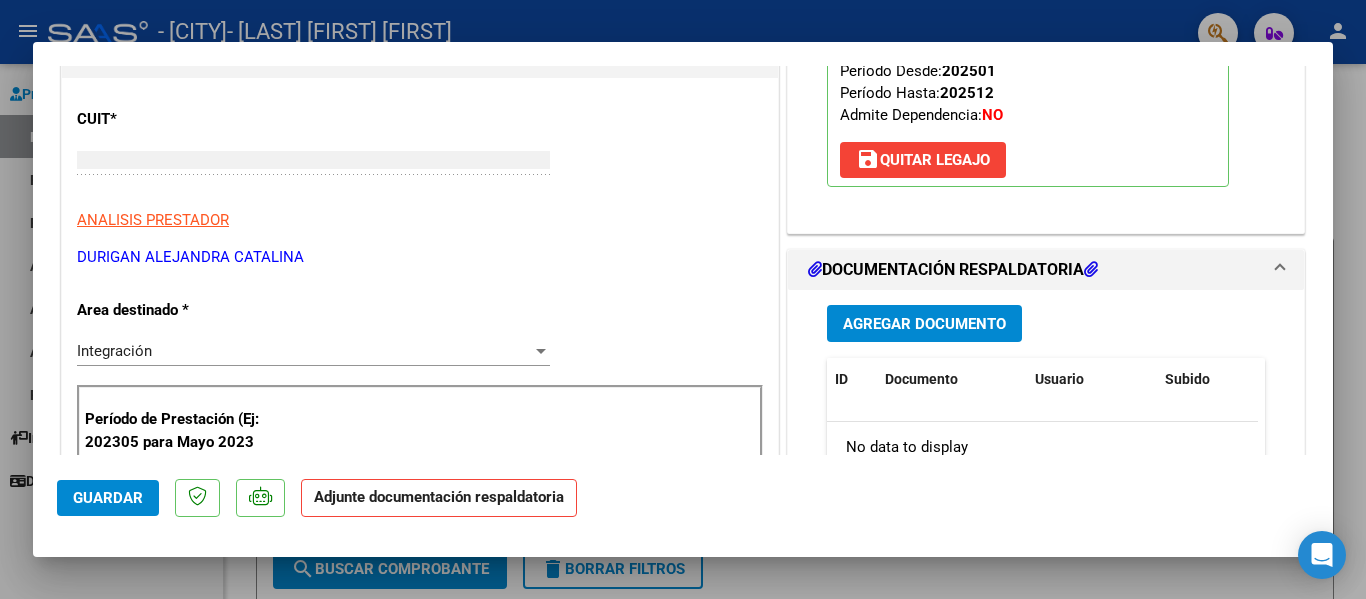 type 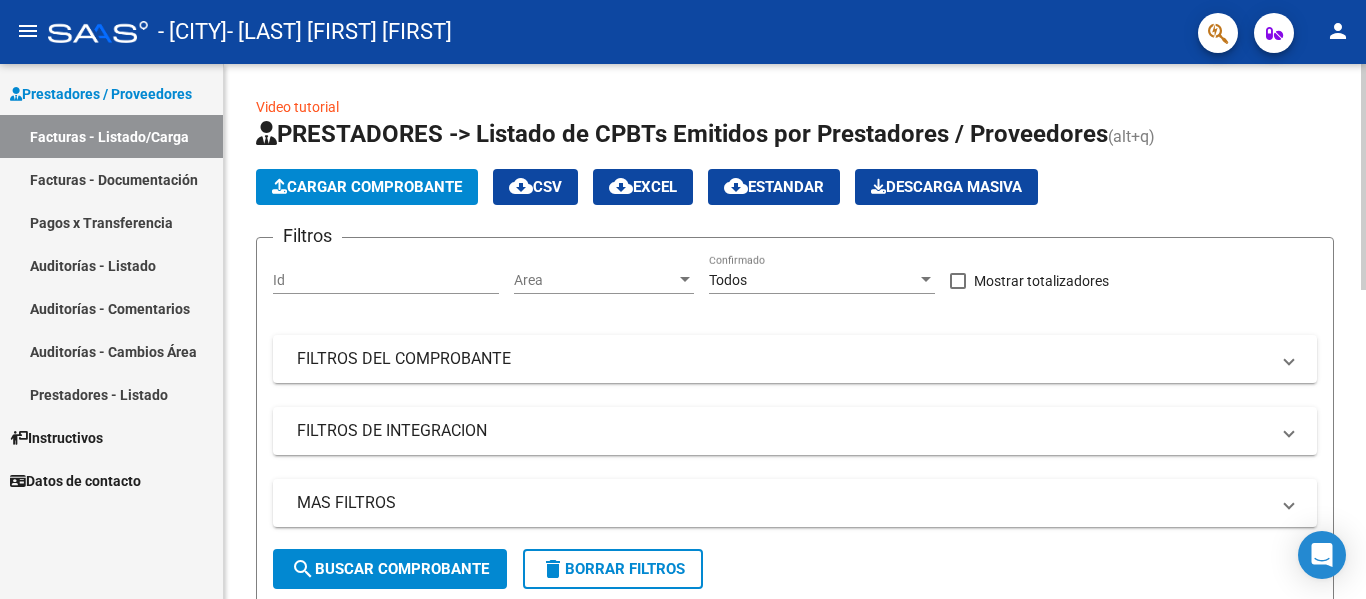 click on "Cargar Comprobante" 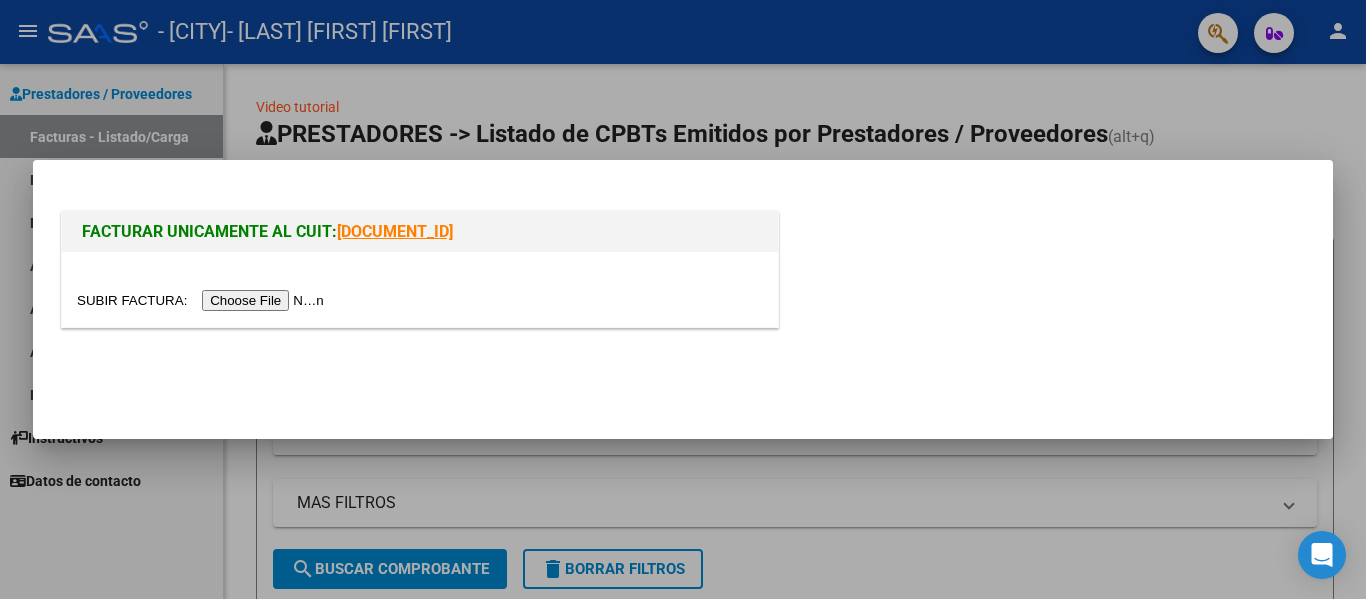 click at bounding box center [203, 300] 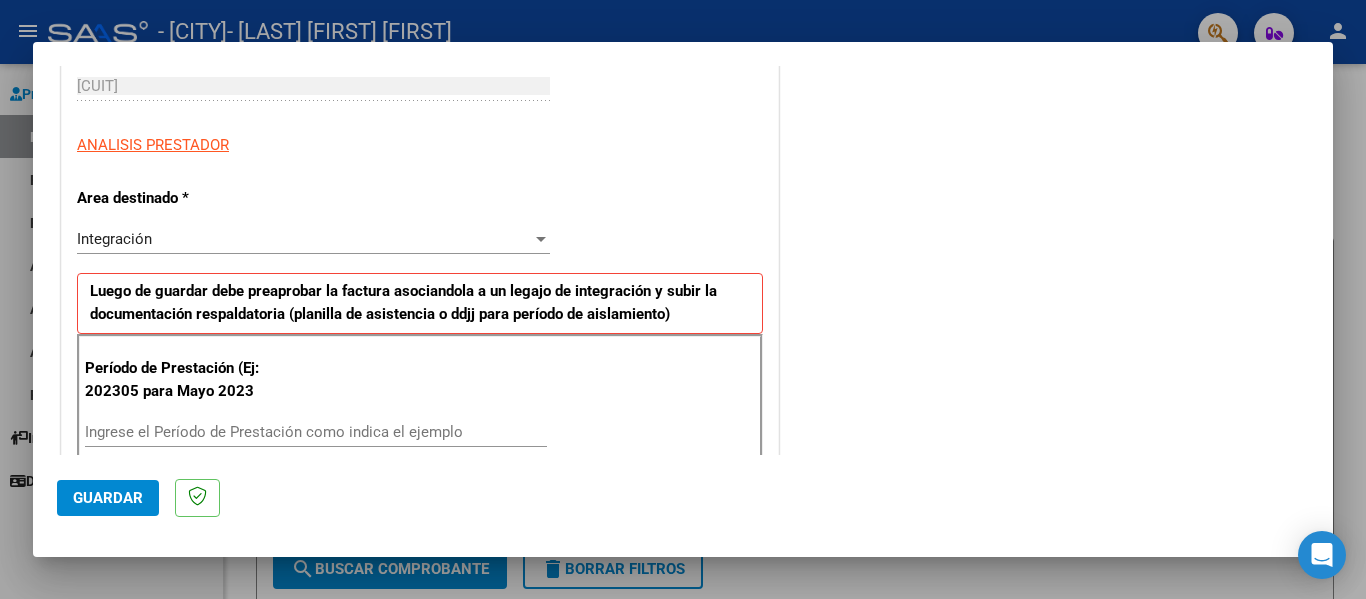 scroll, scrollTop: 376, scrollLeft: 0, axis: vertical 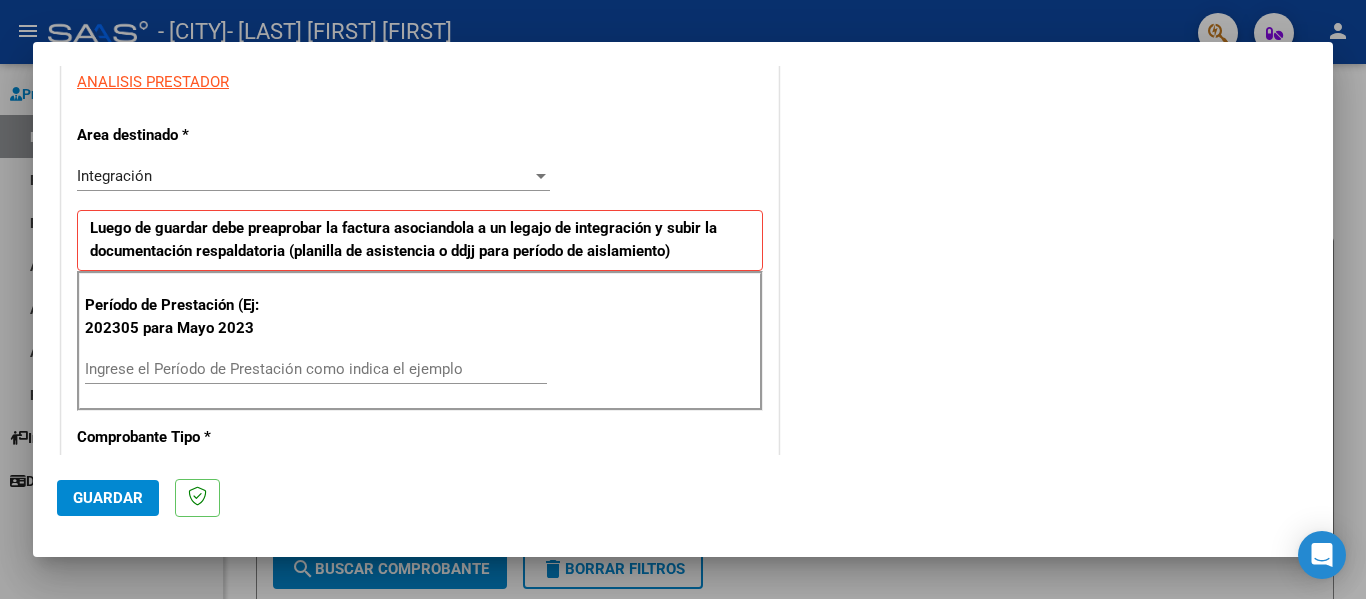 click on "Ingrese el Período de Prestación como indica el ejemplo" at bounding box center (316, 369) 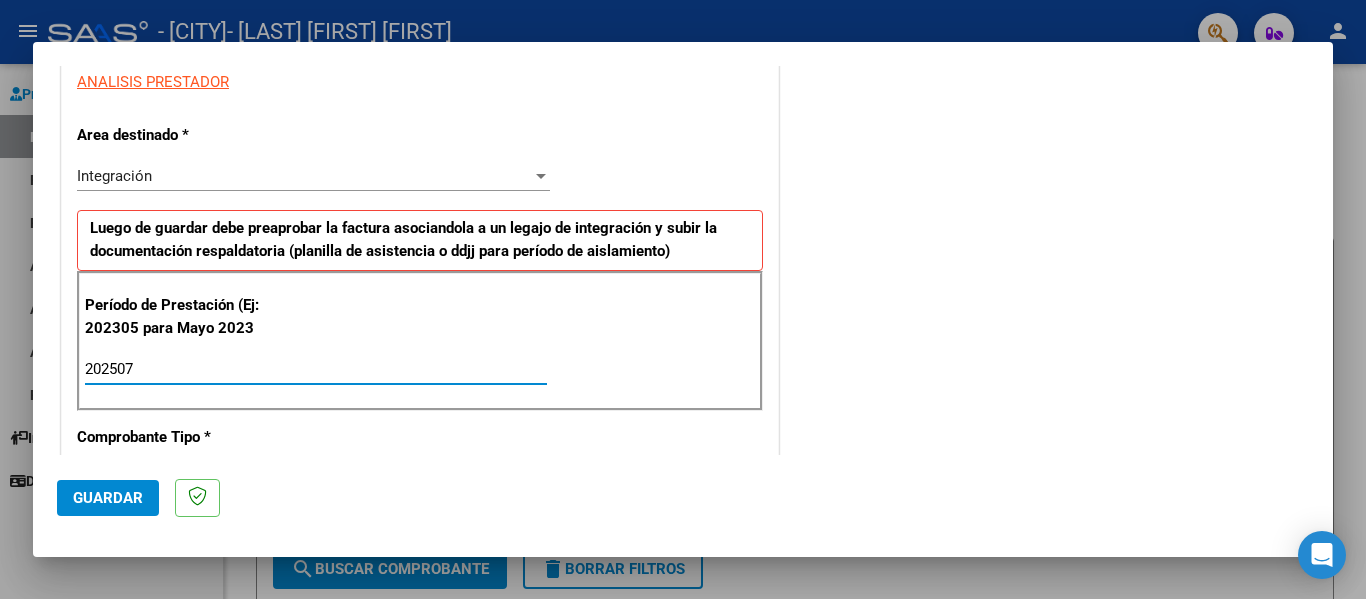 type on "202507" 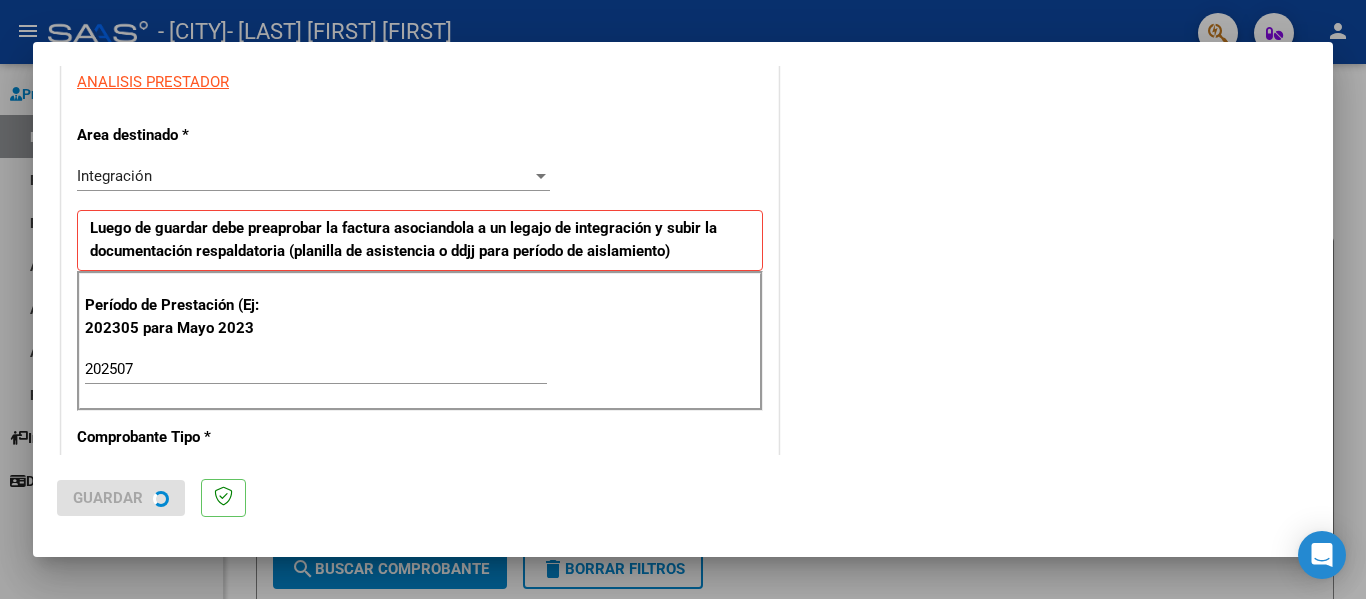 scroll, scrollTop: 0, scrollLeft: 0, axis: both 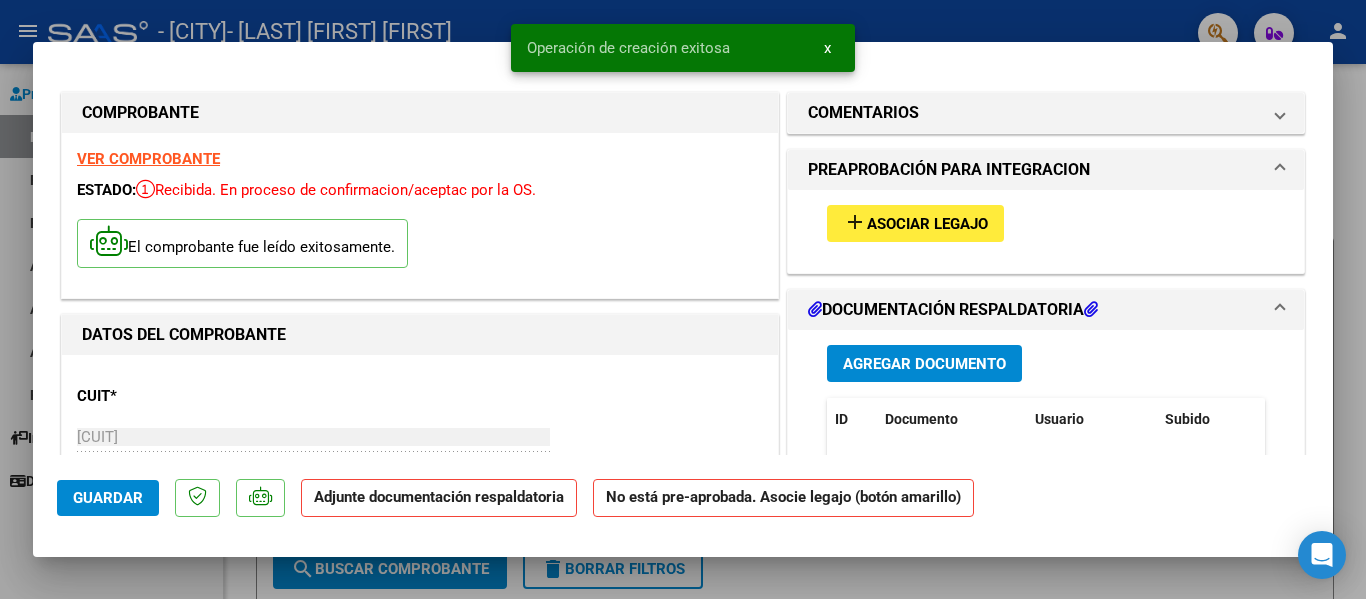 click on "Asociar Legajo" at bounding box center [927, 224] 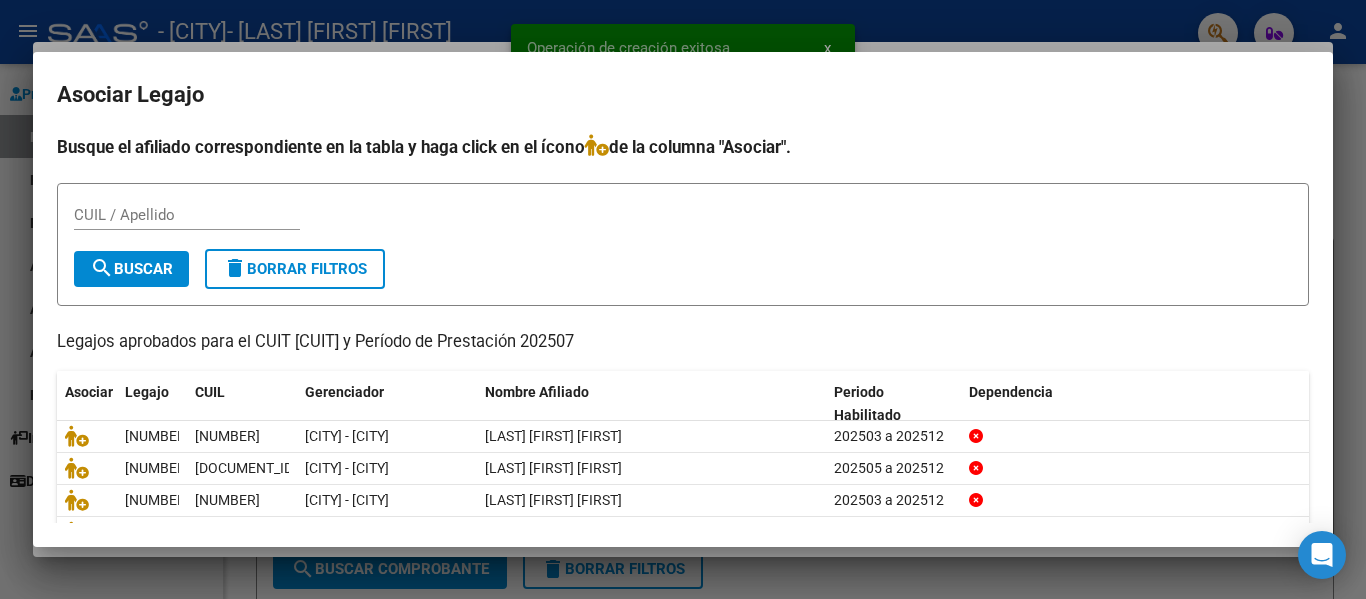 click on "CUIL / Apellido" at bounding box center [187, 224] 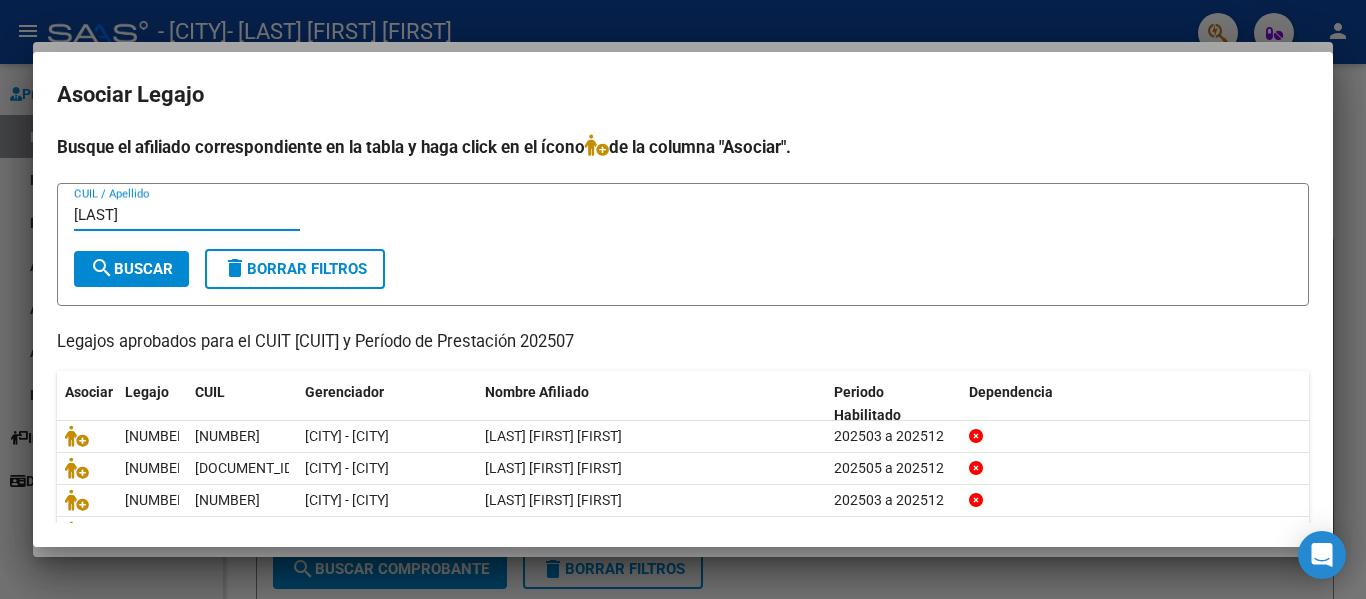 type on "[LAST]" 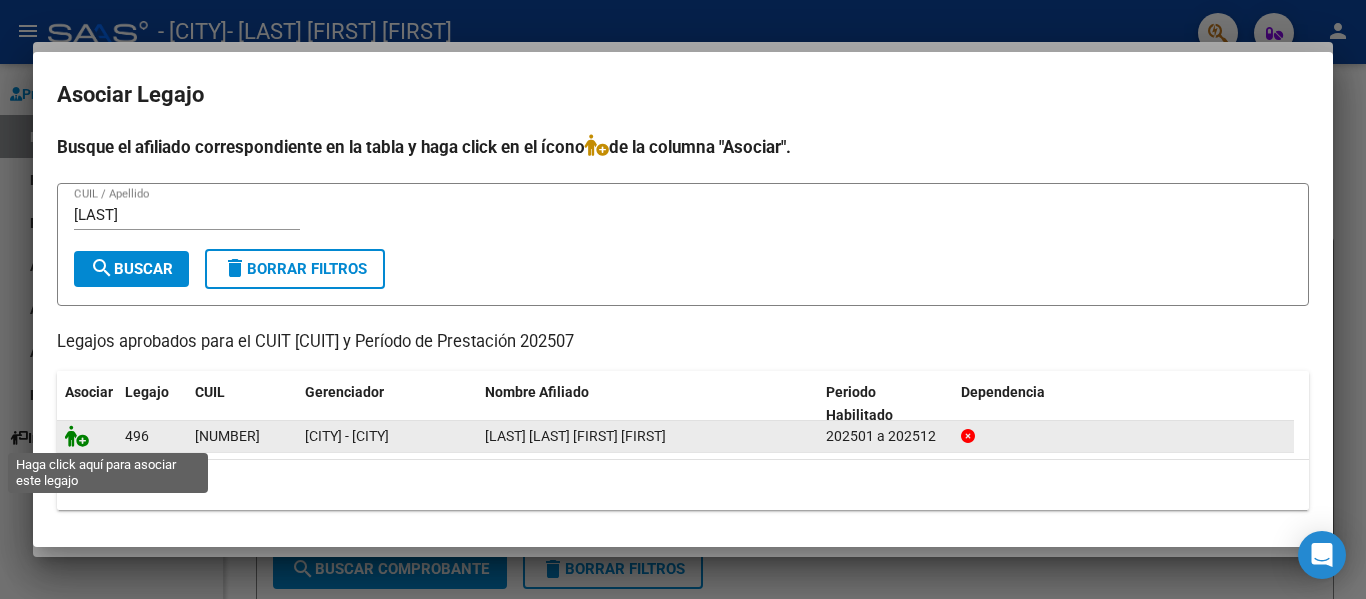 click 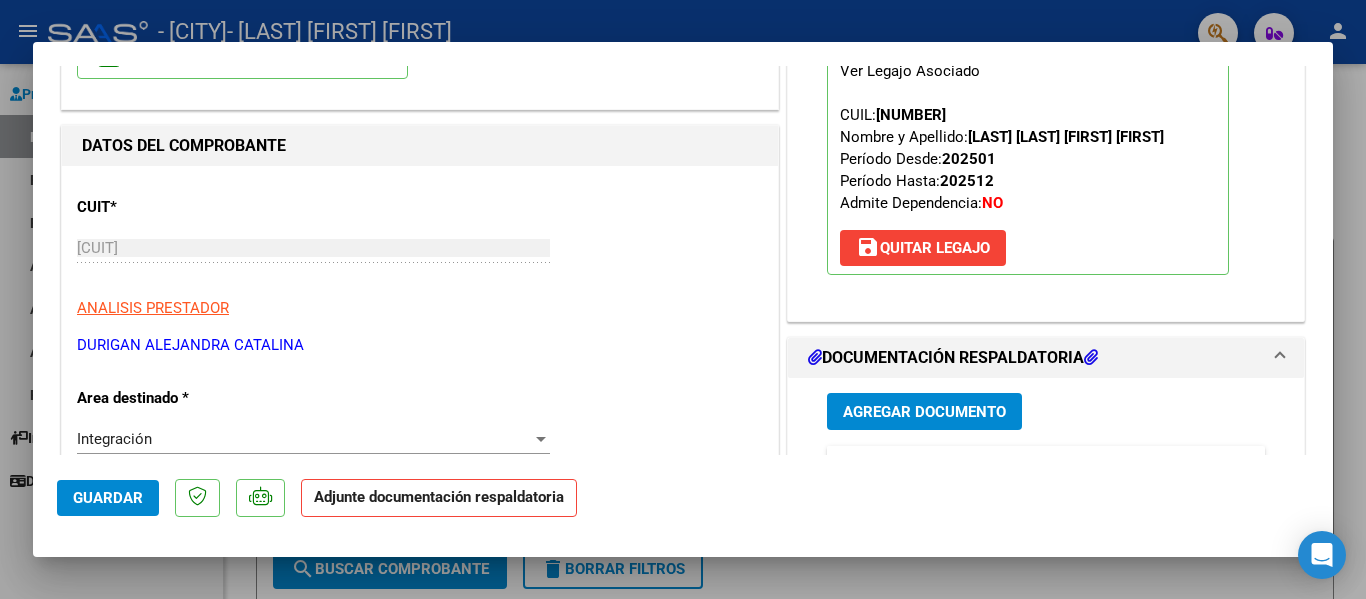 scroll, scrollTop: 203, scrollLeft: 0, axis: vertical 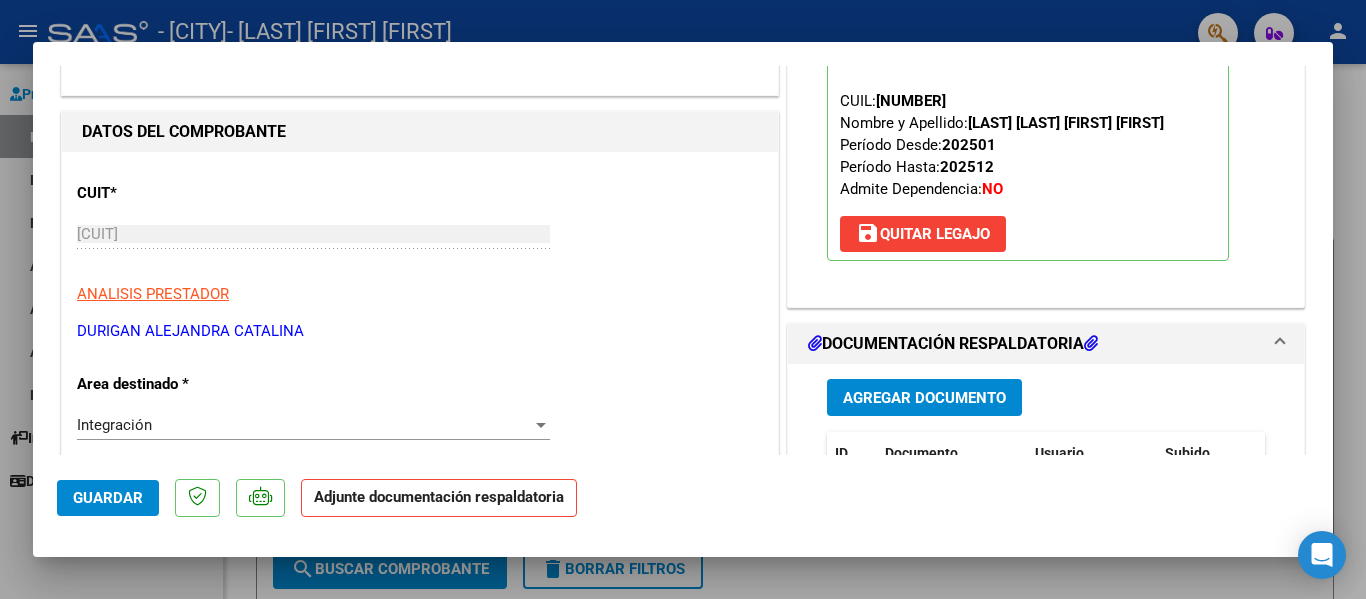 click at bounding box center [683, 299] 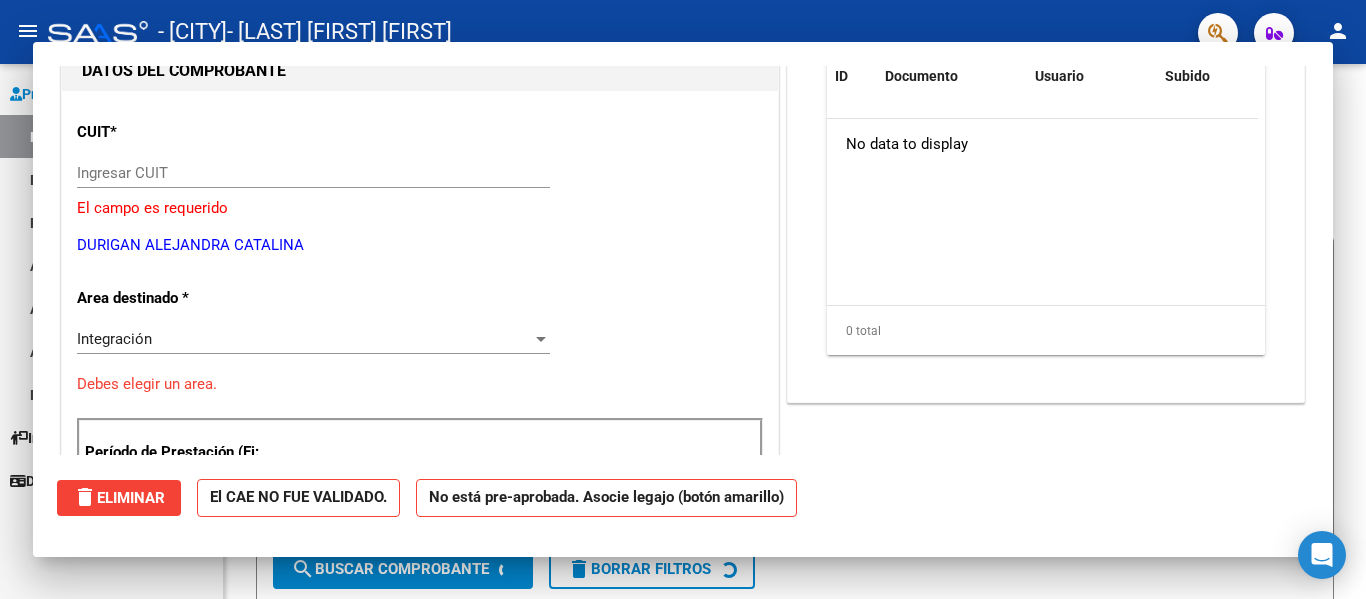 scroll, scrollTop: 0, scrollLeft: 0, axis: both 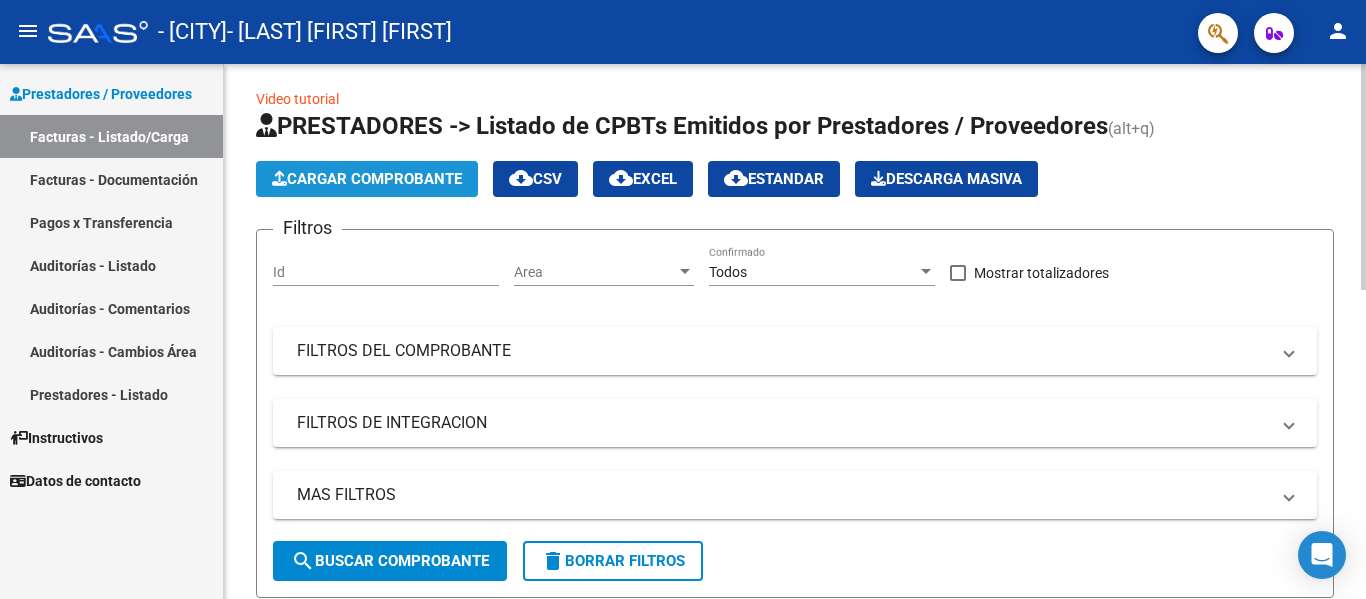 click on "Cargar Comprobante" 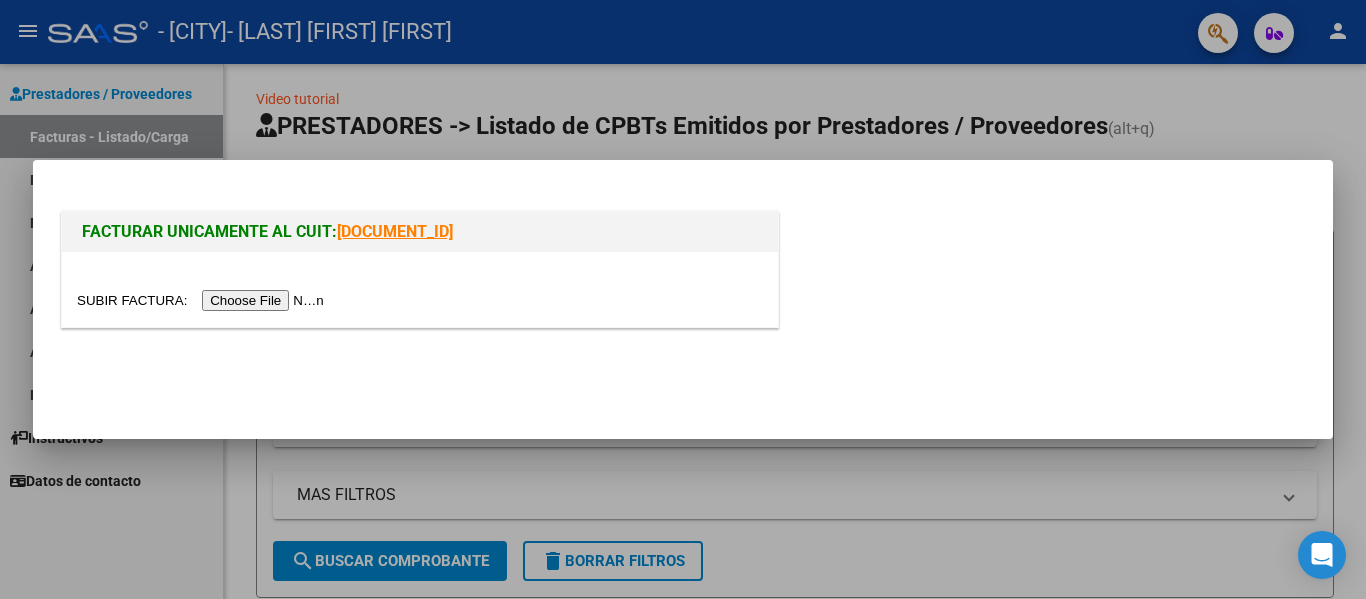 click at bounding box center (203, 300) 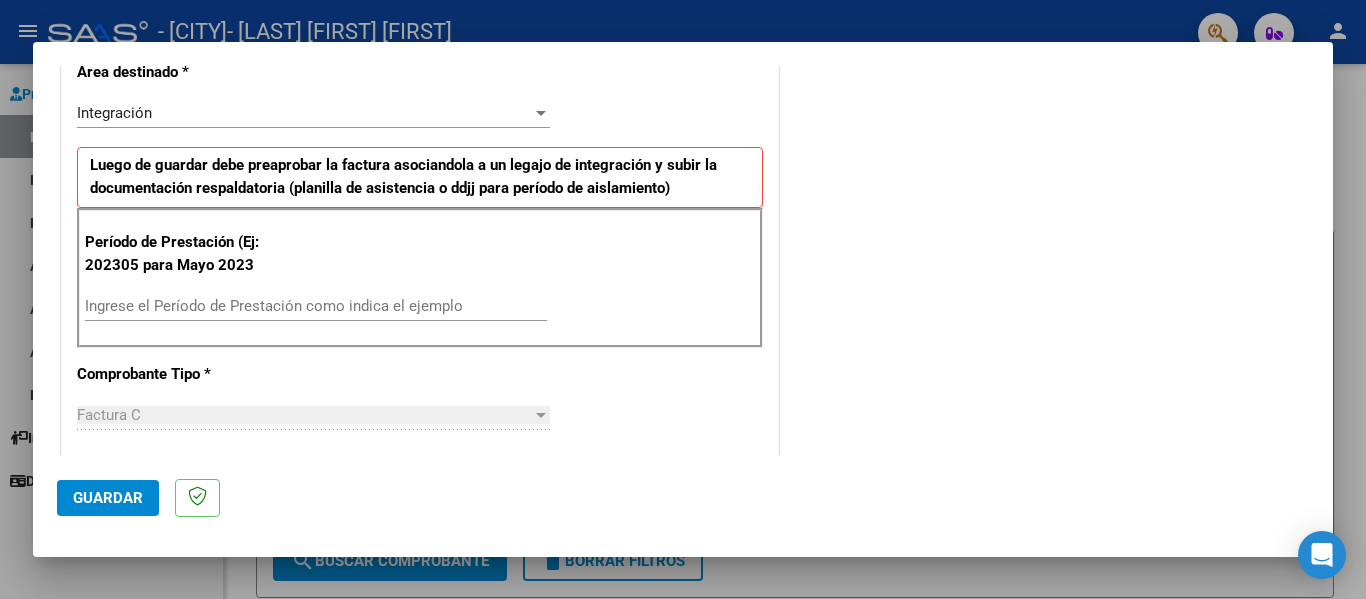 scroll, scrollTop: 467, scrollLeft: 0, axis: vertical 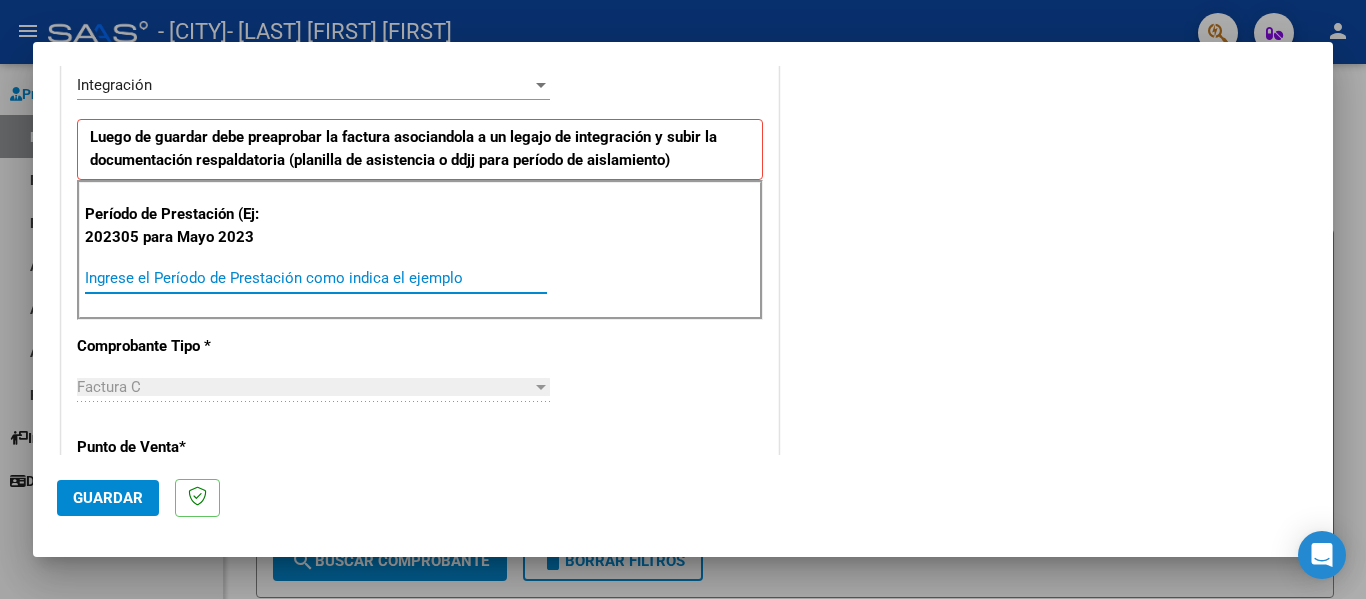 click on "Ingrese el Período de Prestación como indica el ejemplo" at bounding box center [316, 278] 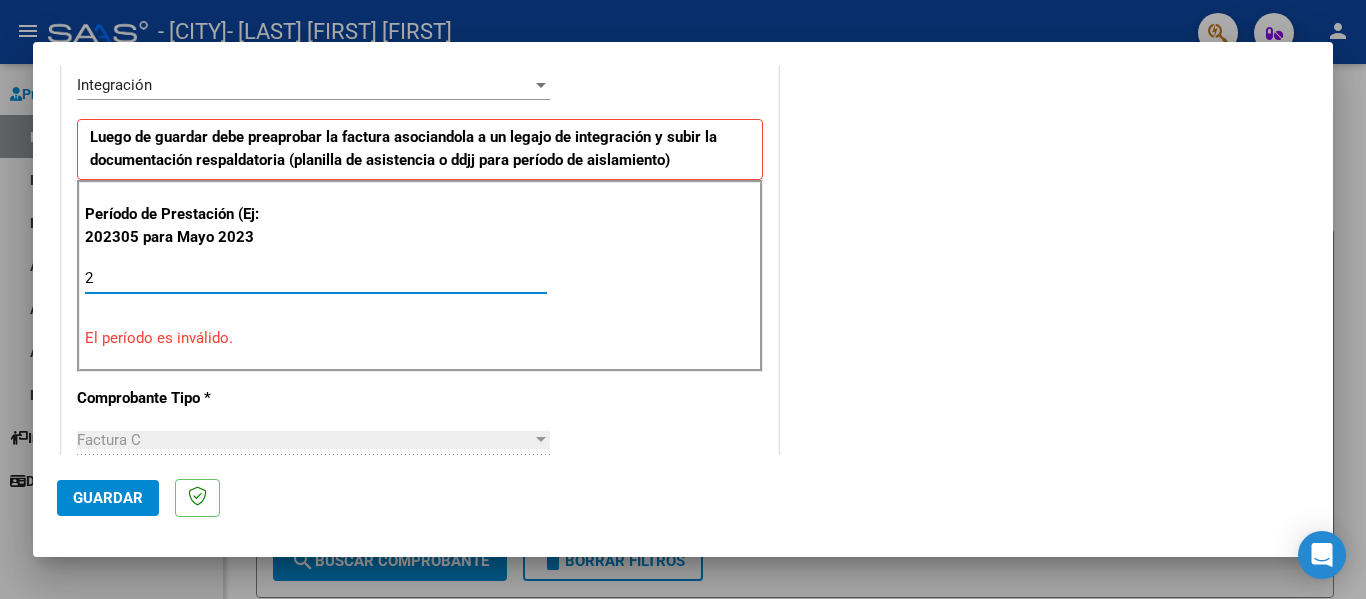 click on "2" at bounding box center (316, 278) 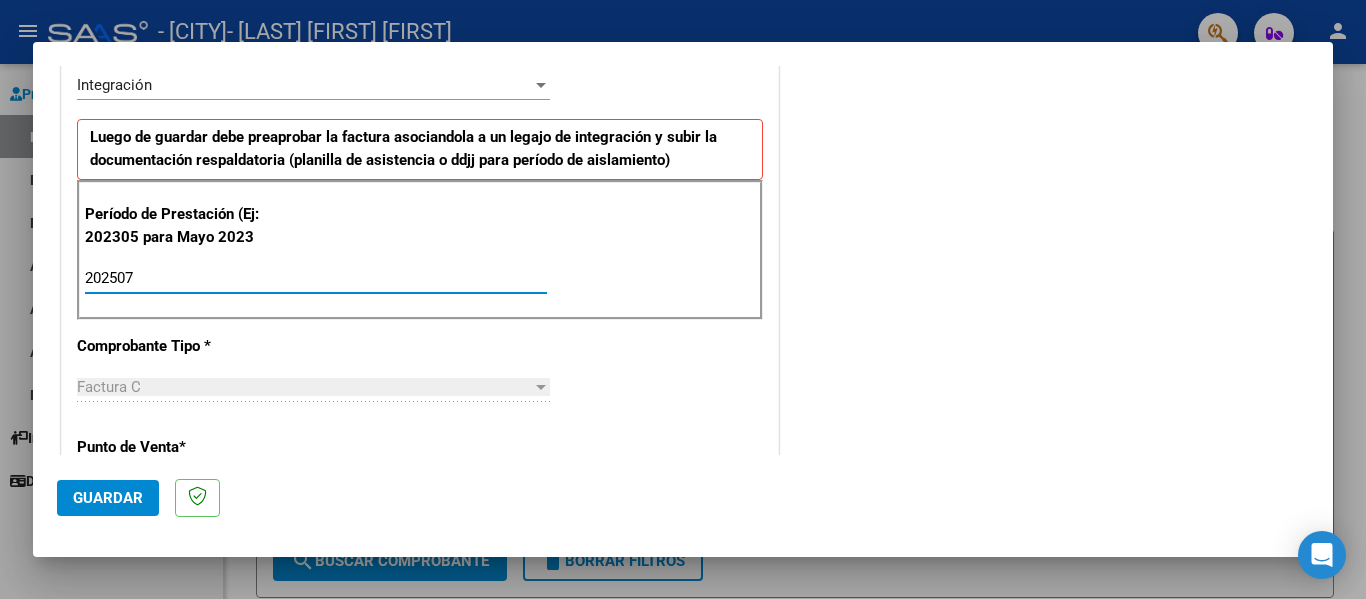 type on "202507" 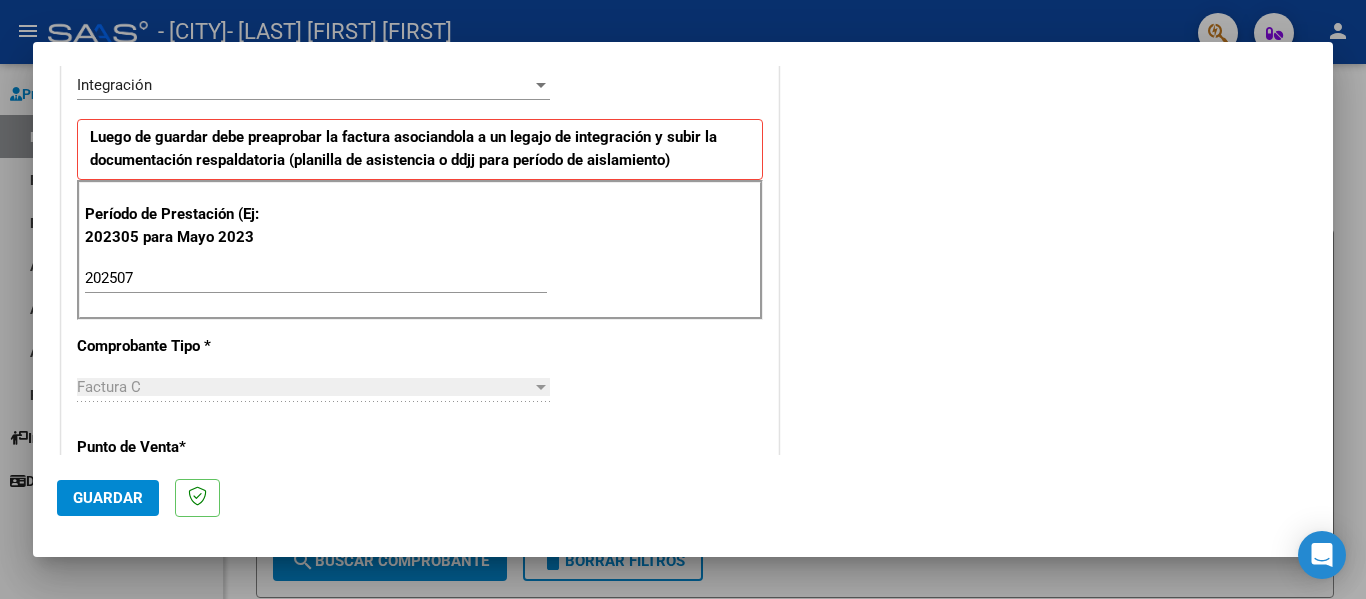 click on "Guardar" 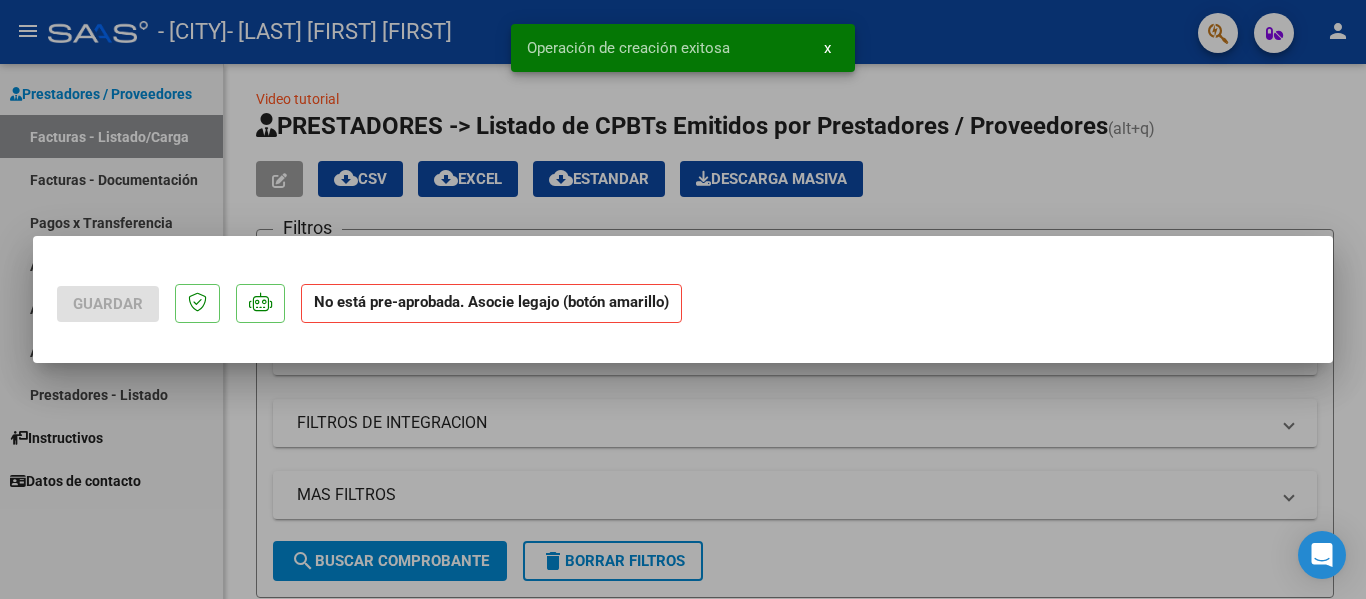 scroll, scrollTop: 0, scrollLeft: 0, axis: both 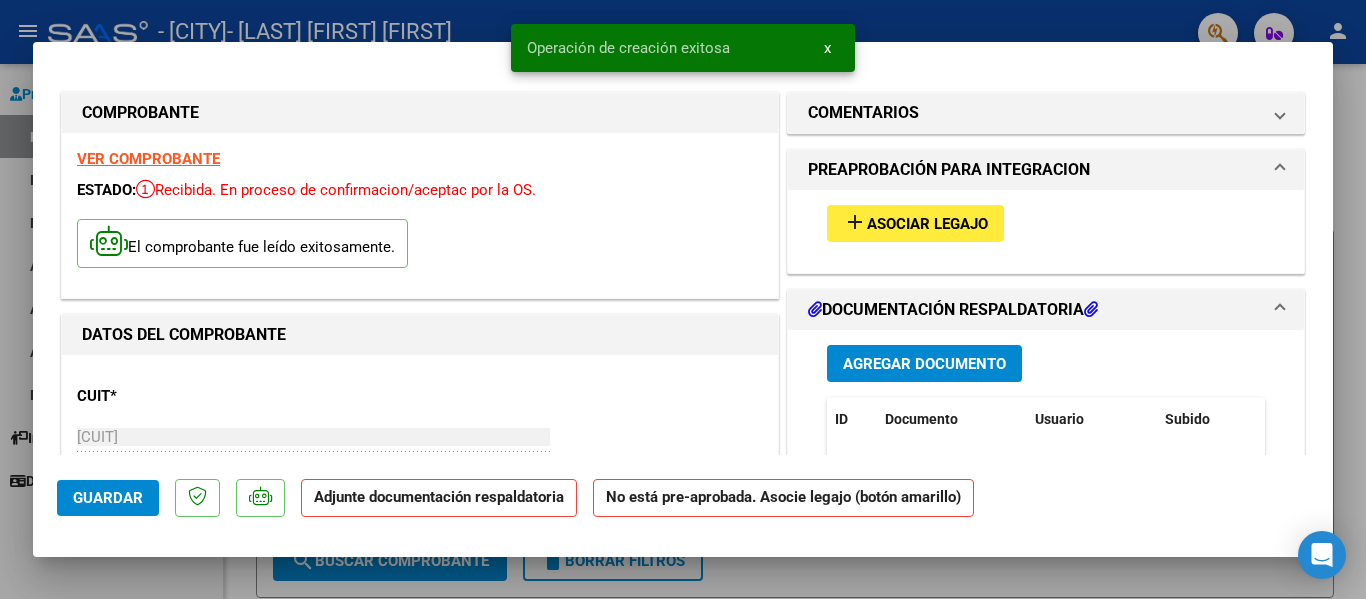 click on "add Asociar Legajo" at bounding box center [915, 223] 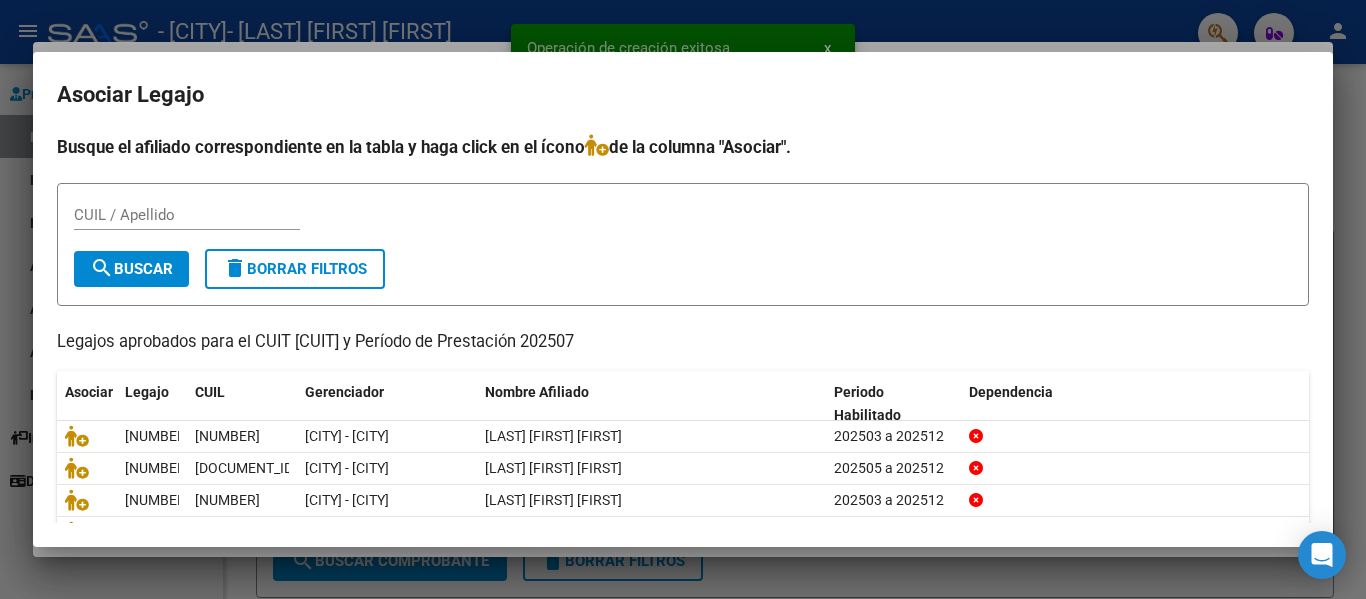 click on "CUIL / Apellido" at bounding box center (187, 224) 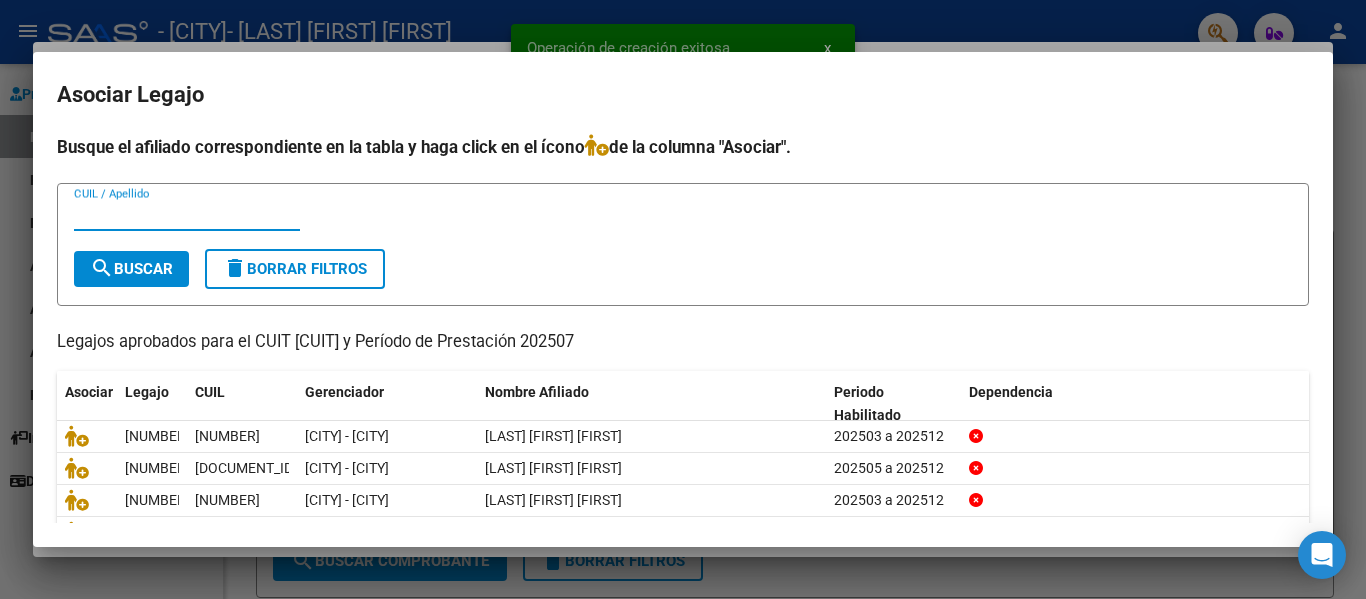 click on "CUIL / Apellido" at bounding box center [187, 215] 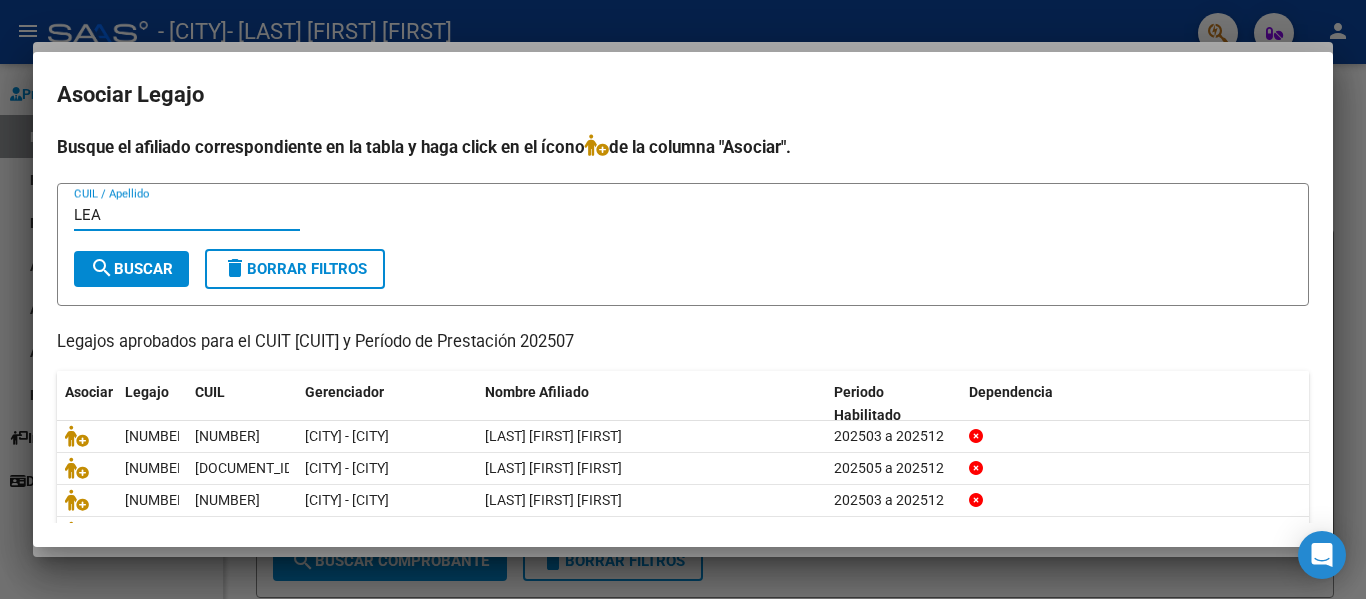 type on "LEA" 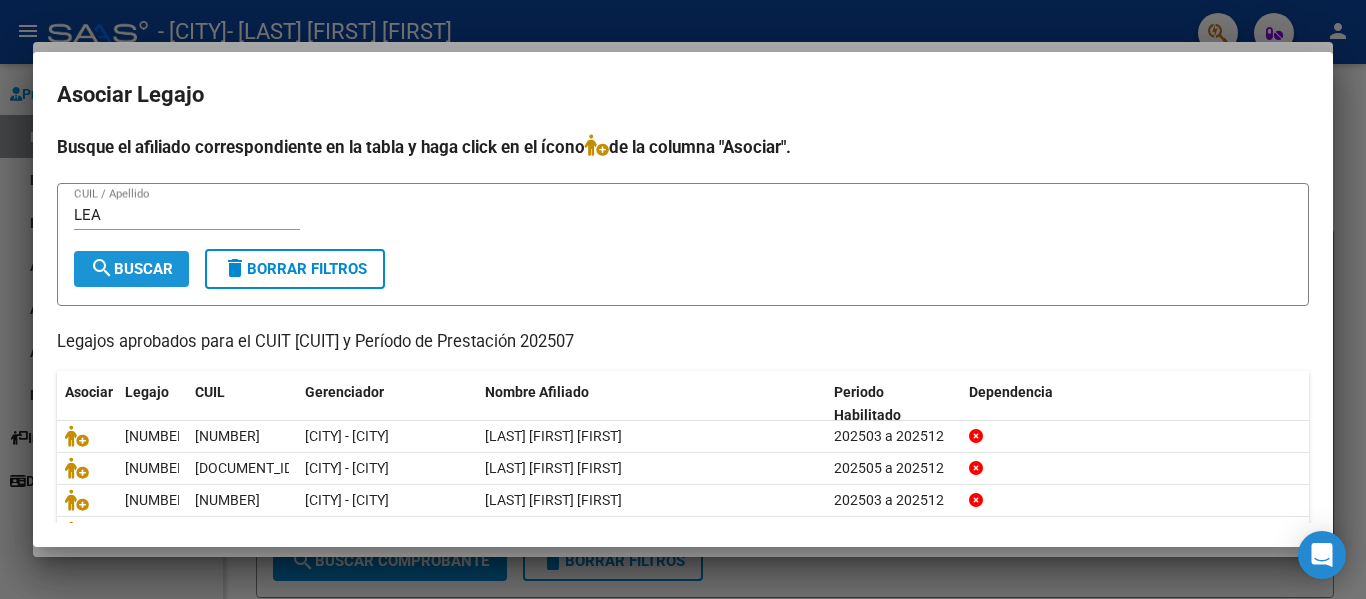 click on "search  Buscar" at bounding box center (131, 269) 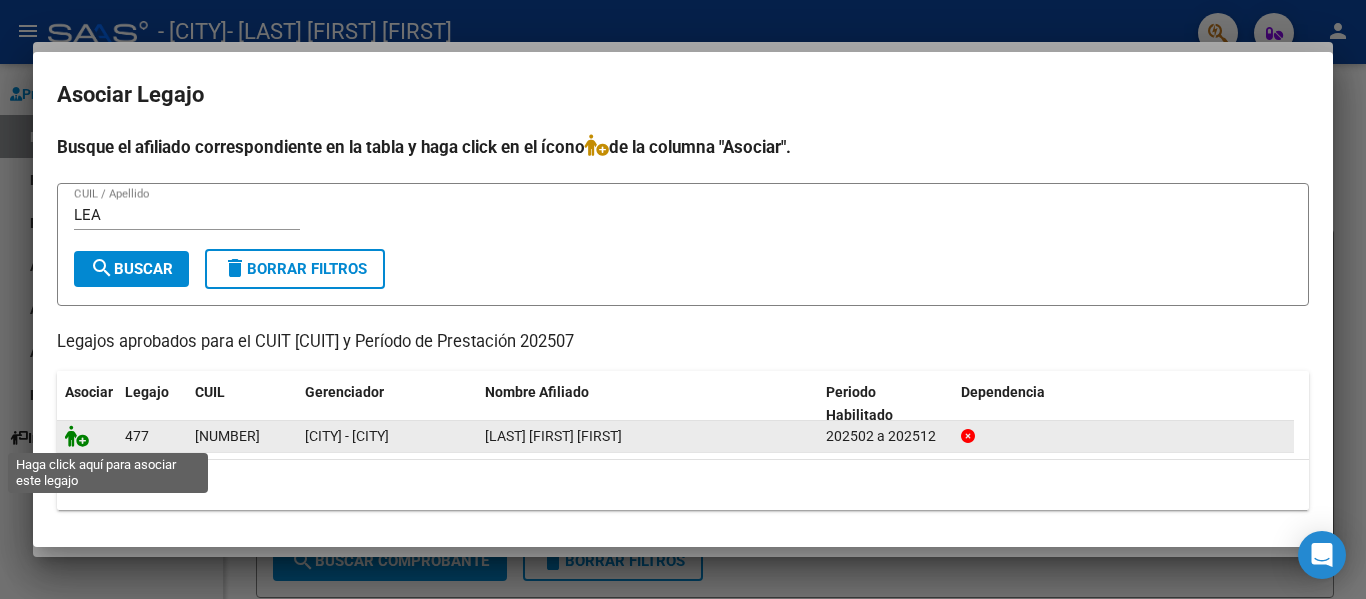 click 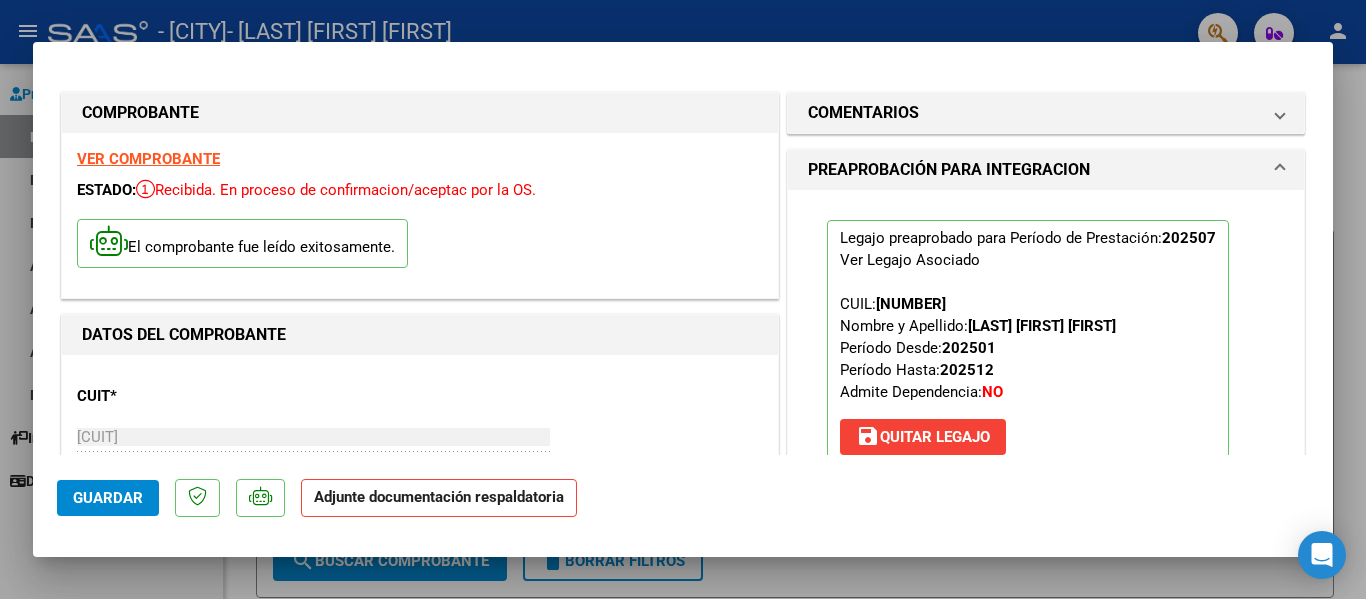 scroll, scrollTop: 167, scrollLeft: 0, axis: vertical 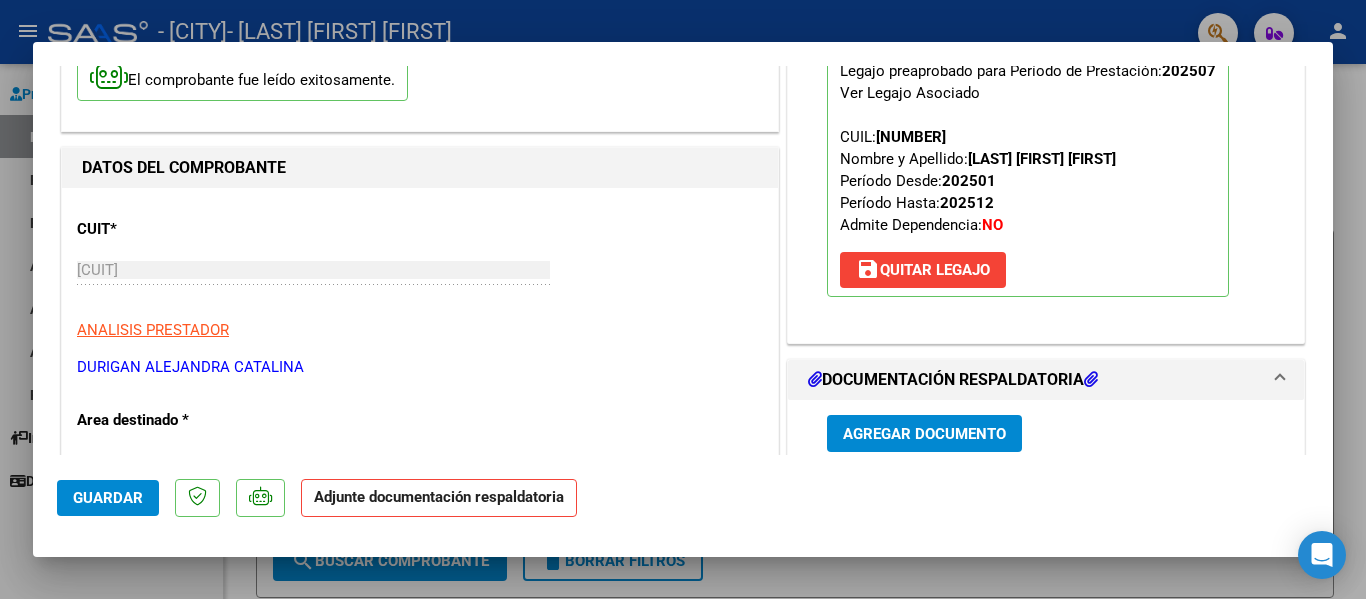 click at bounding box center [683, 299] 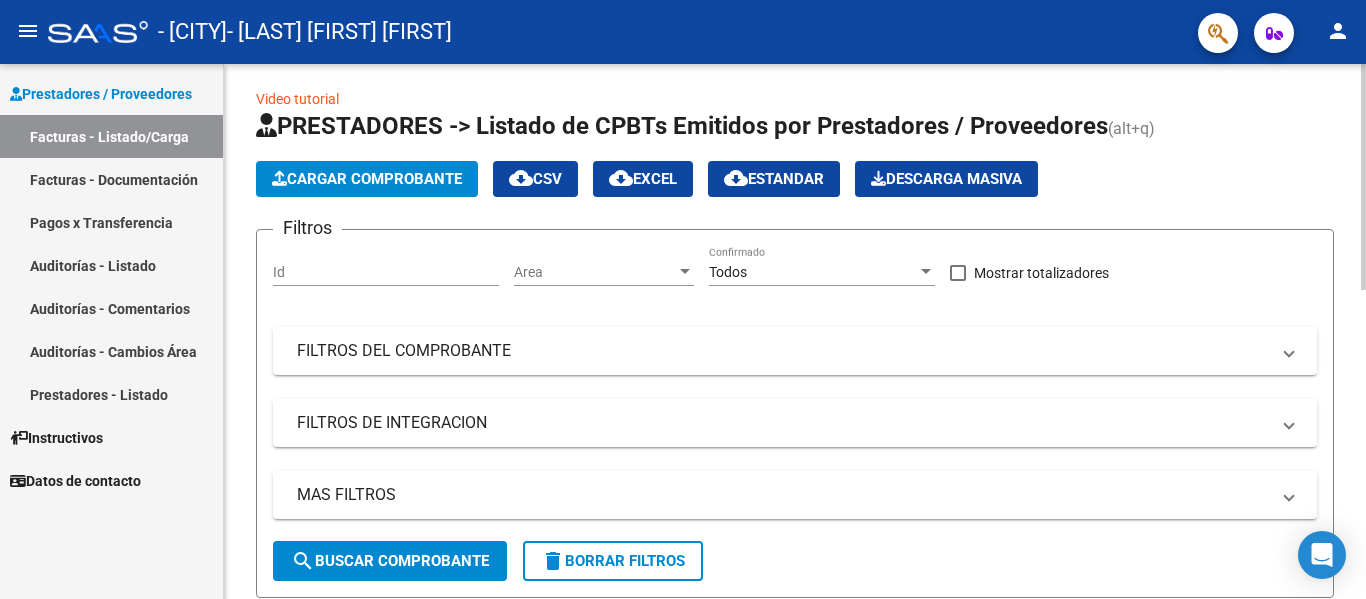 click on "Cargar Comprobante" 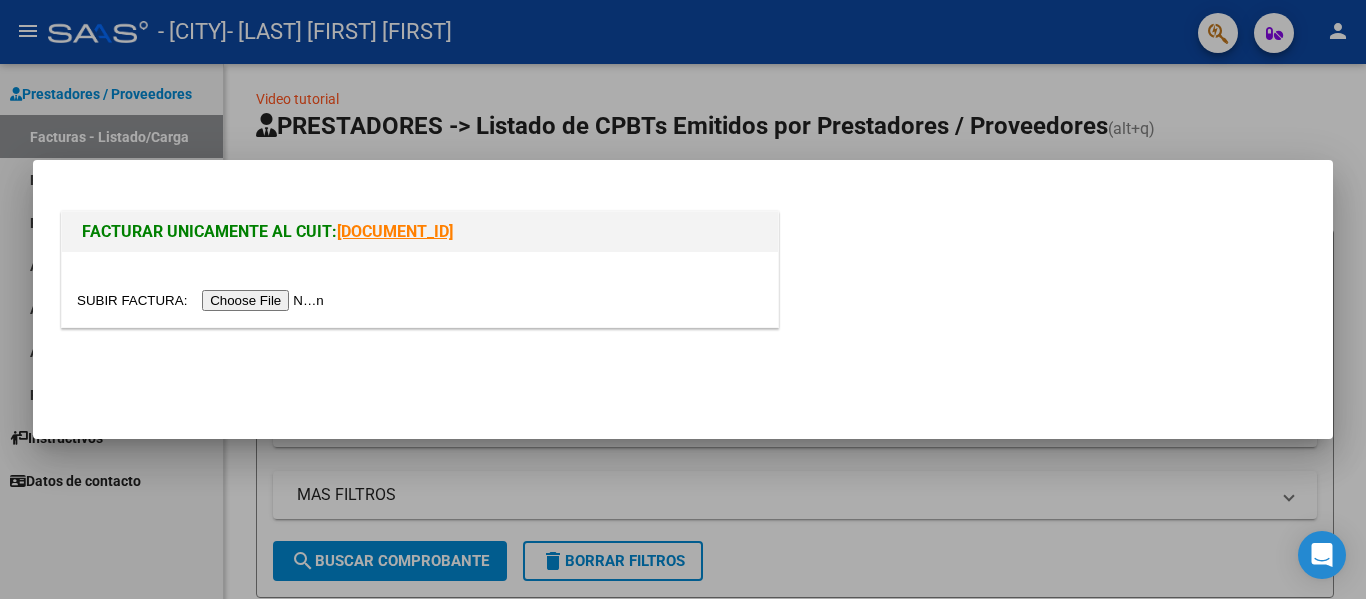 click at bounding box center [203, 300] 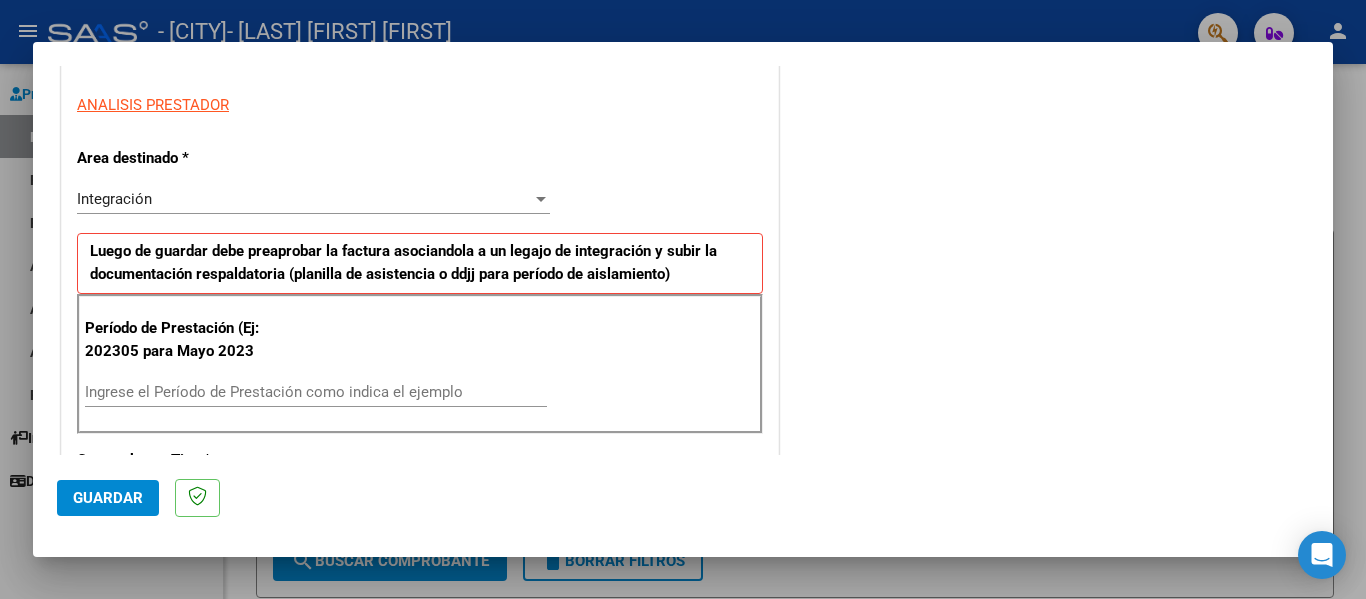 scroll, scrollTop: 454, scrollLeft: 0, axis: vertical 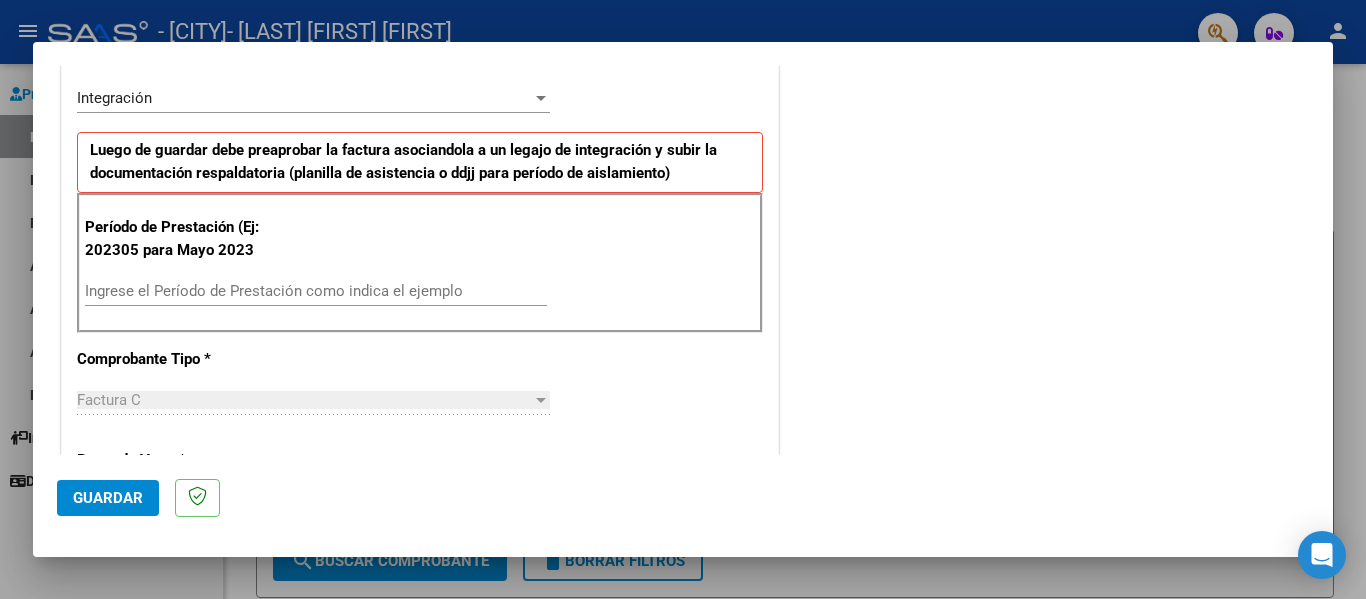 click on "Ingrese el Período de Prestación como indica el ejemplo" at bounding box center [316, 291] 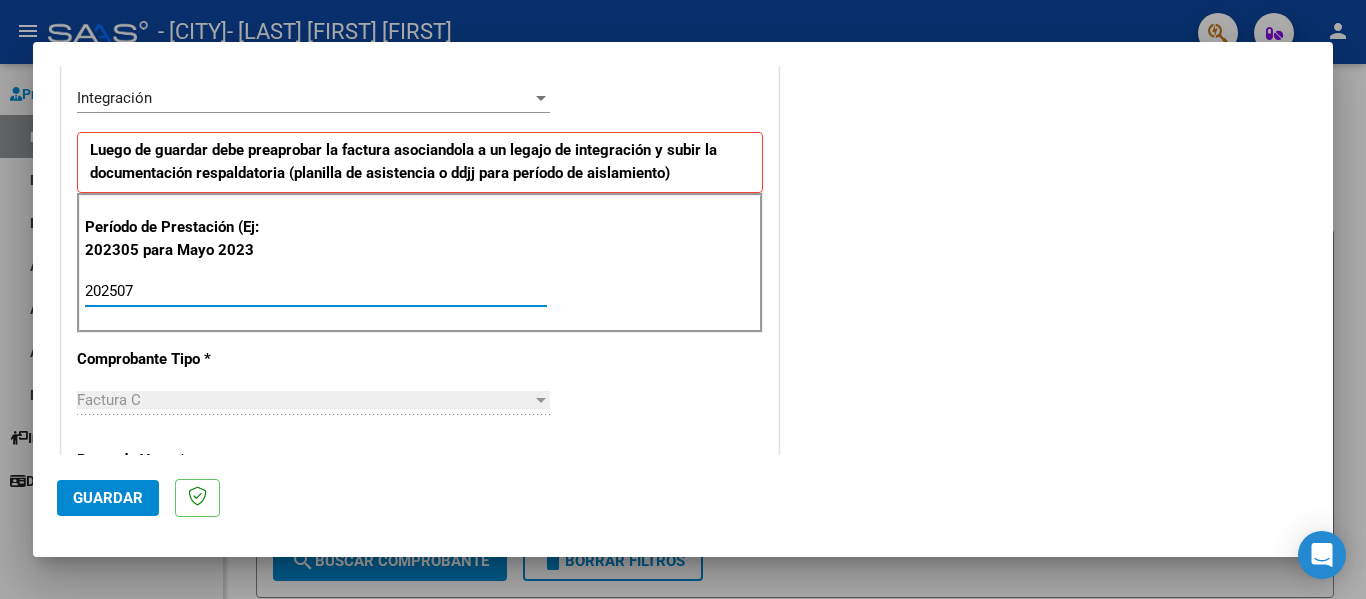 type on "202507" 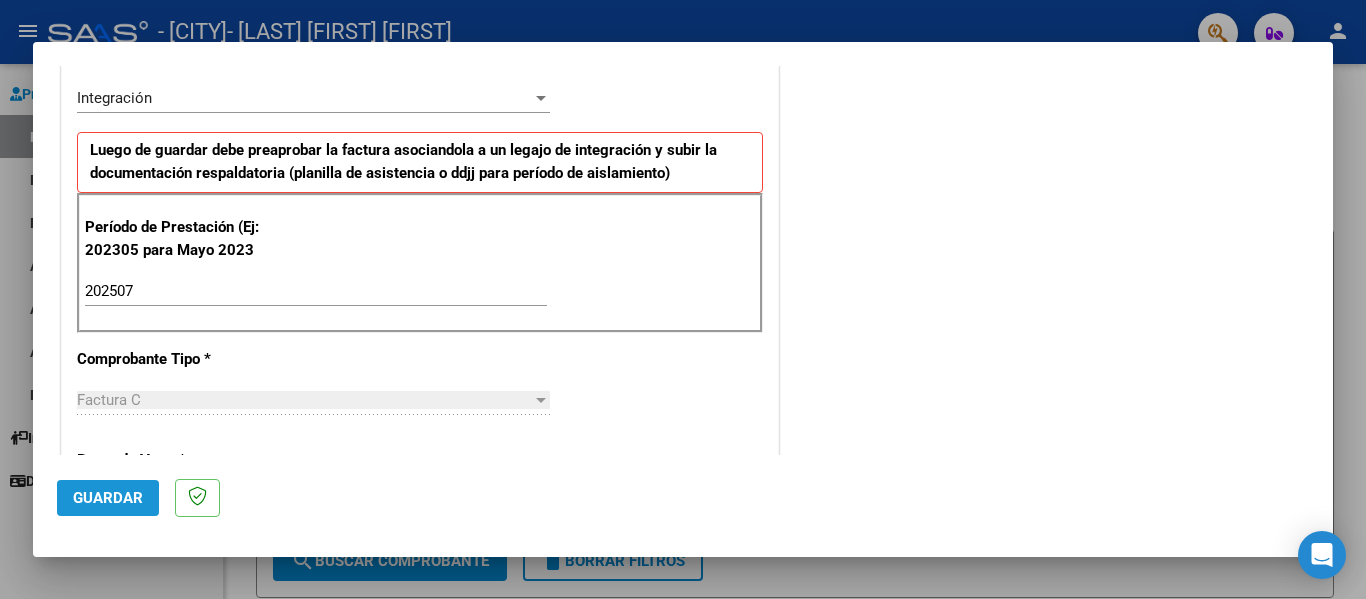 click on "Guardar" 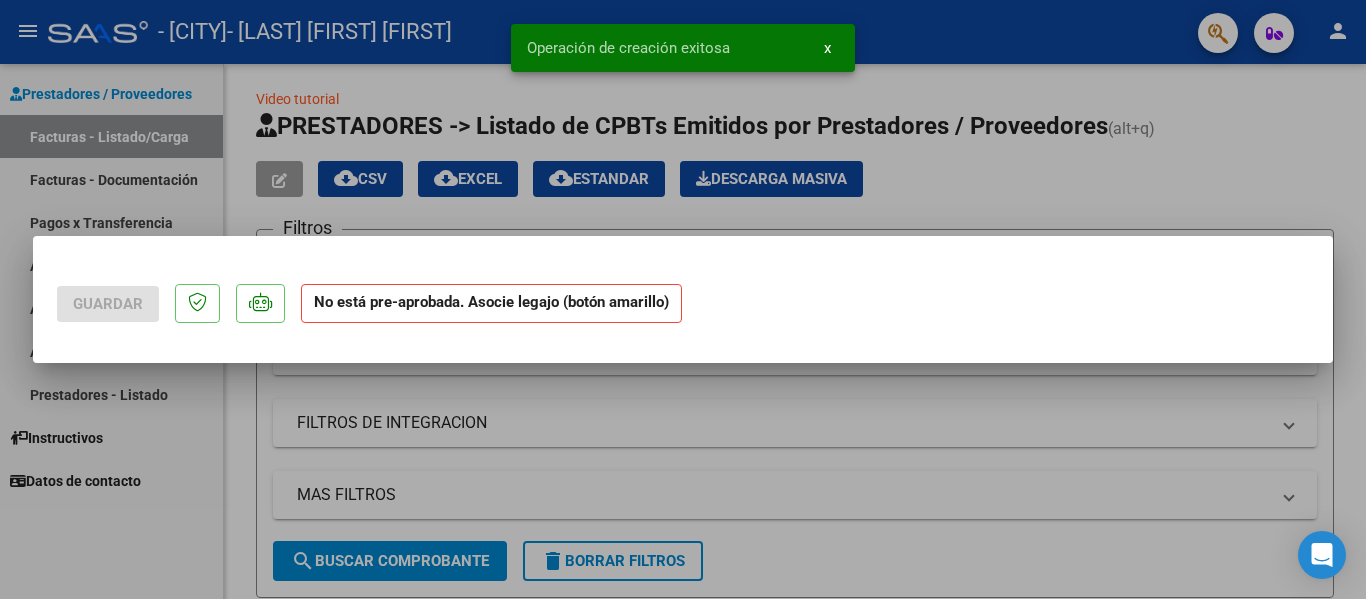 scroll, scrollTop: 0, scrollLeft: 0, axis: both 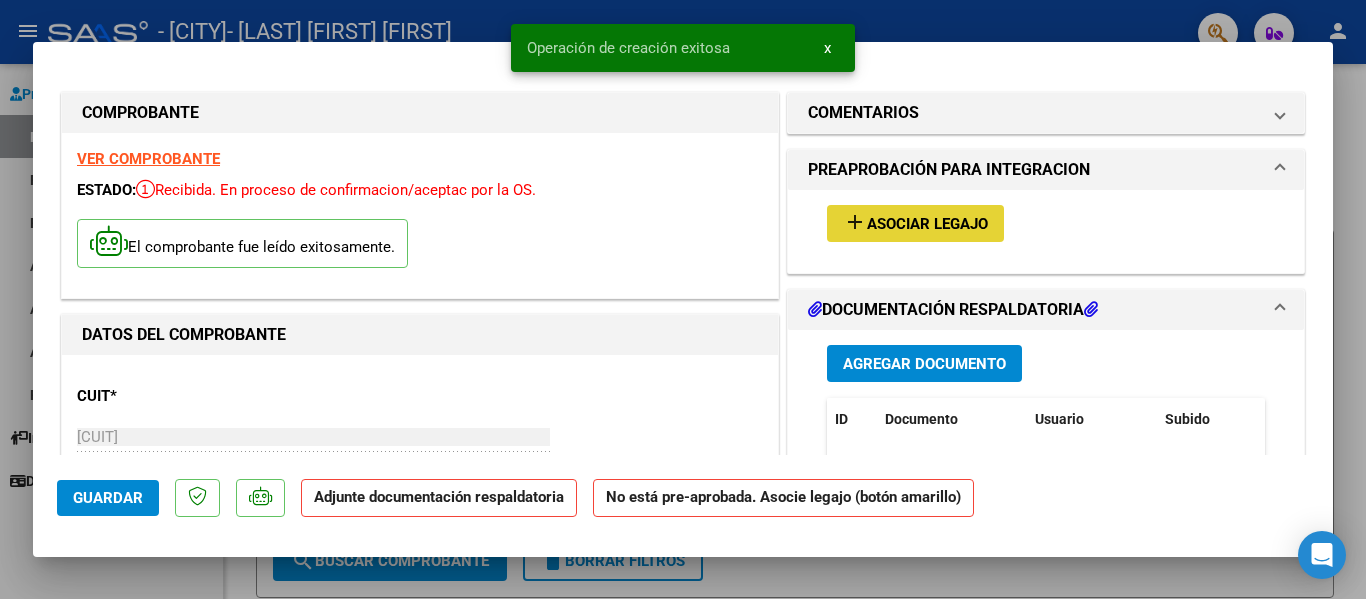 click on "Asociar Legajo" at bounding box center [927, 224] 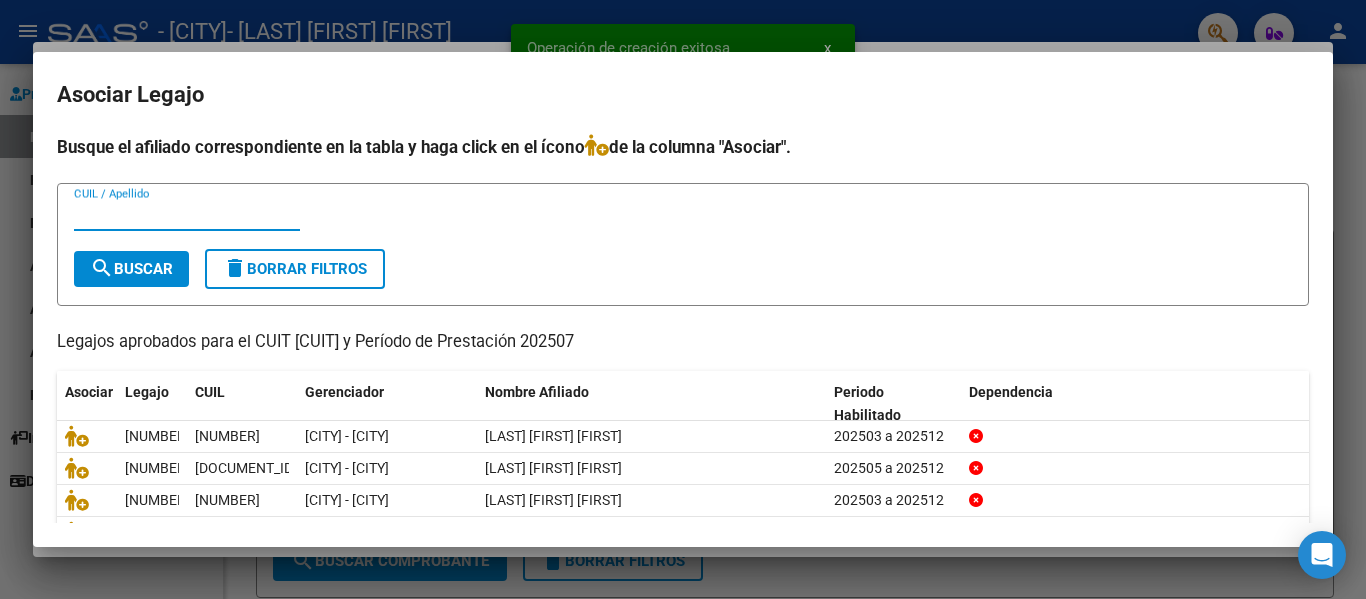 click on "CUIL / Apellido" at bounding box center (187, 215) 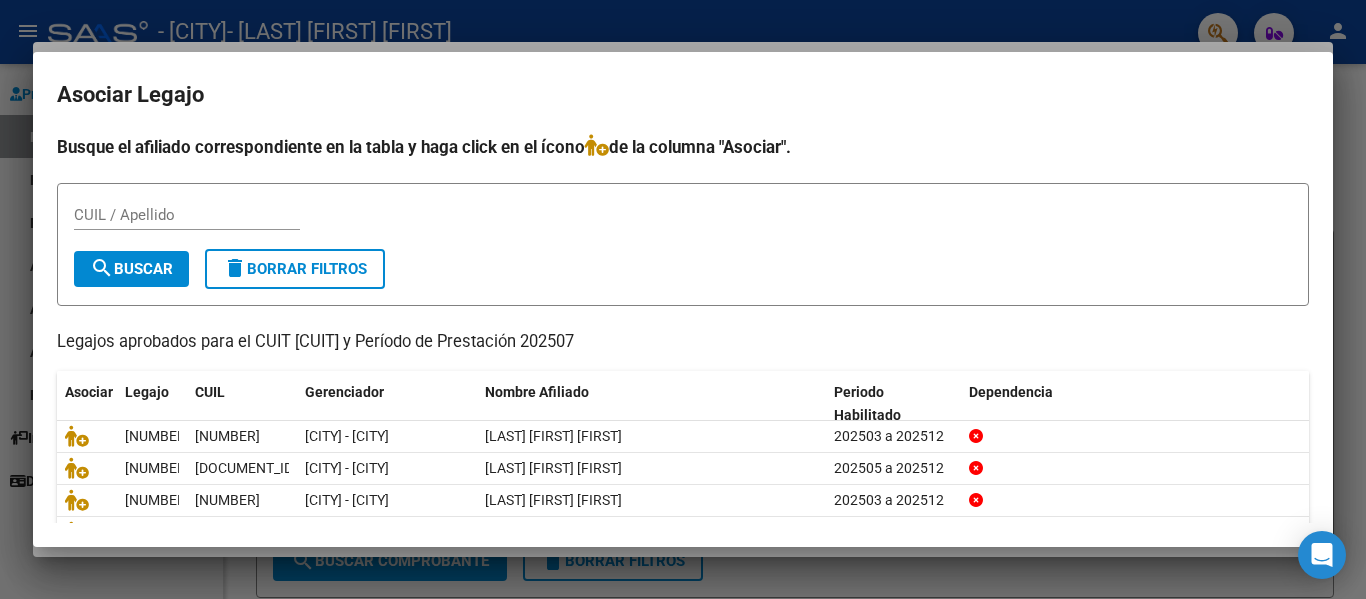 click on "CUIL / Apellido" at bounding box center (187, 215) 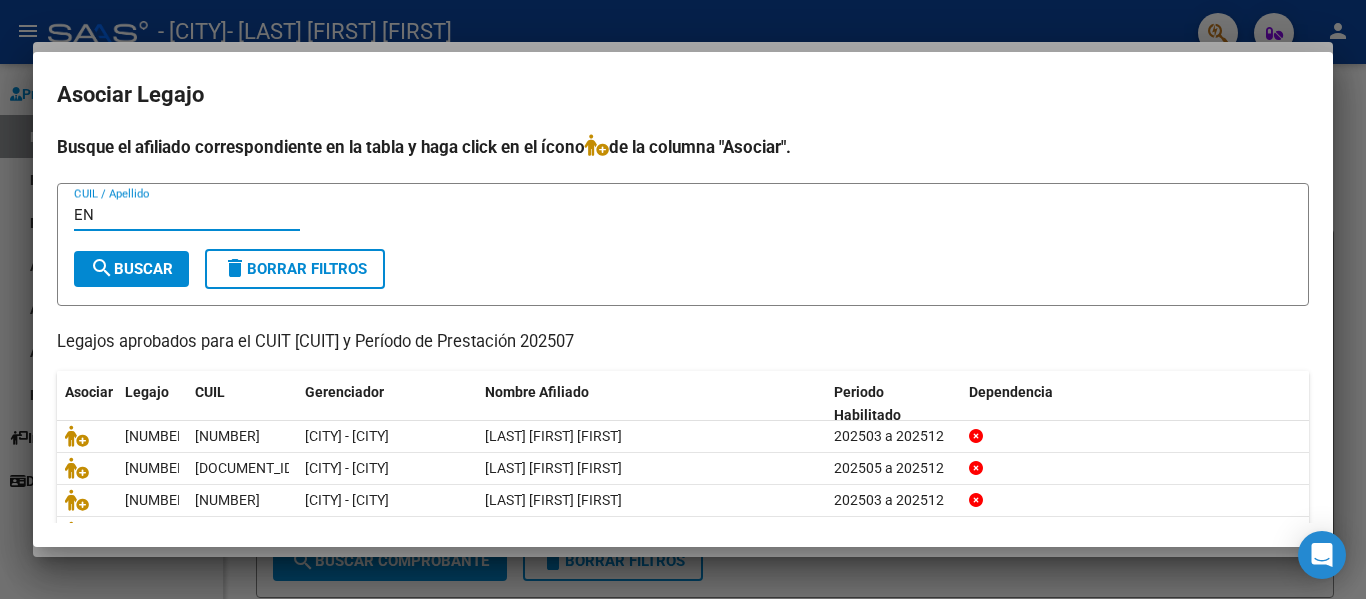 type on "E" 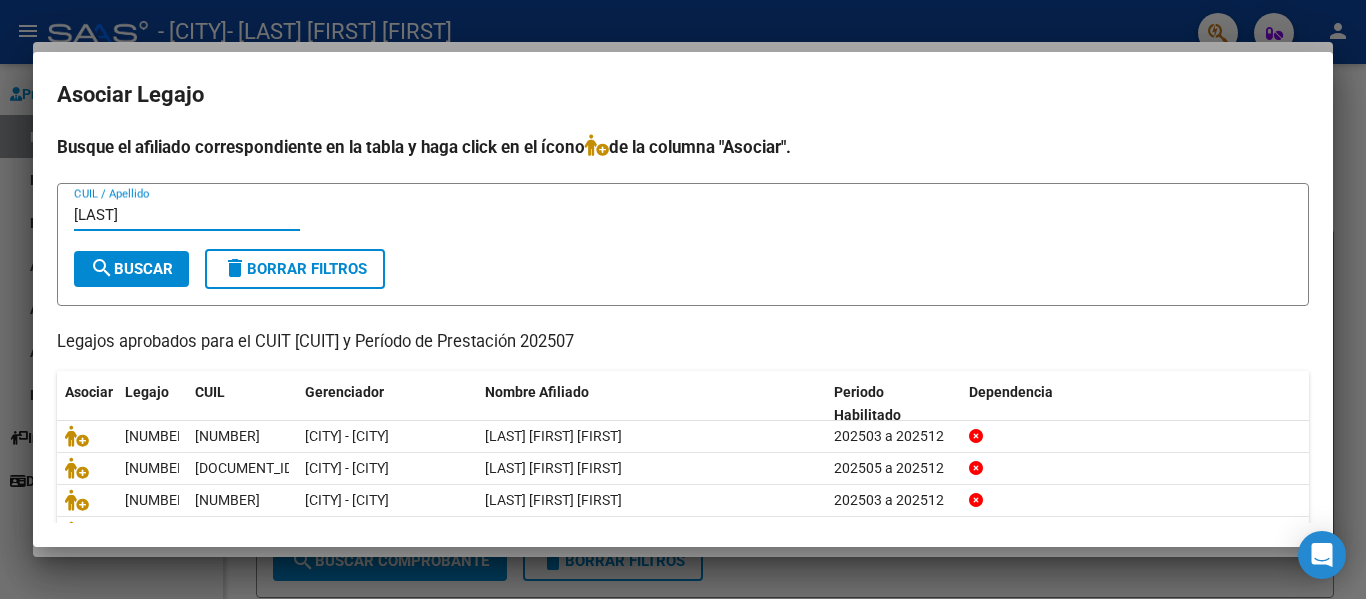type on "[LAST]" 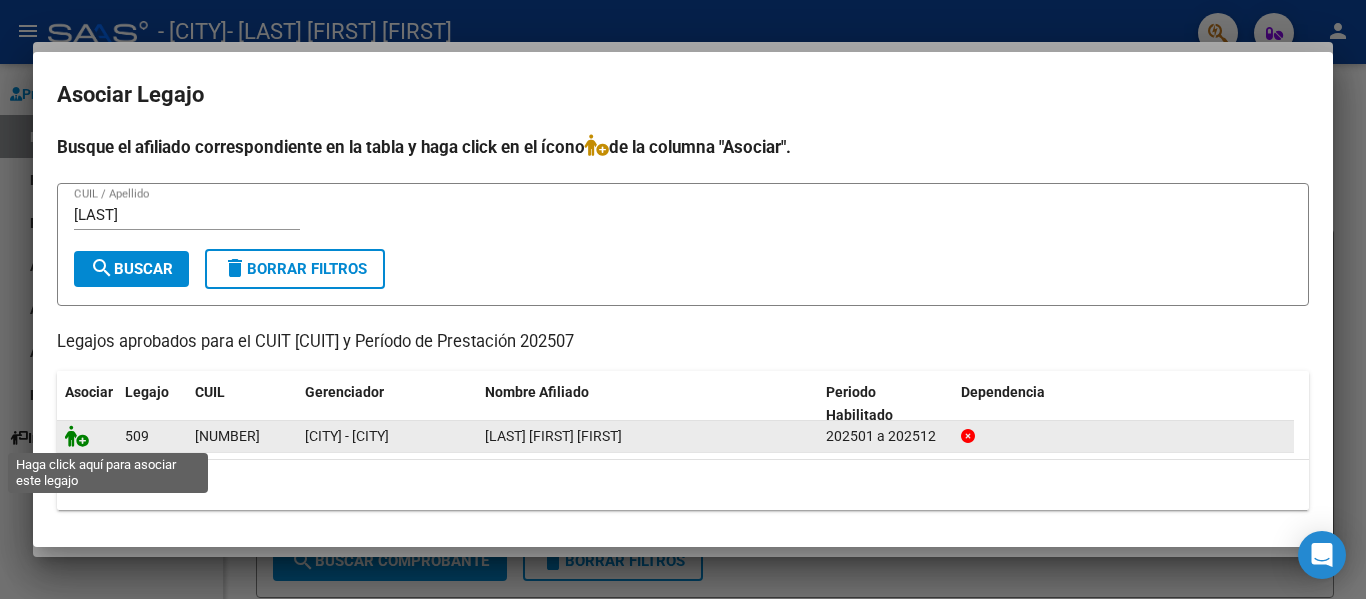 click 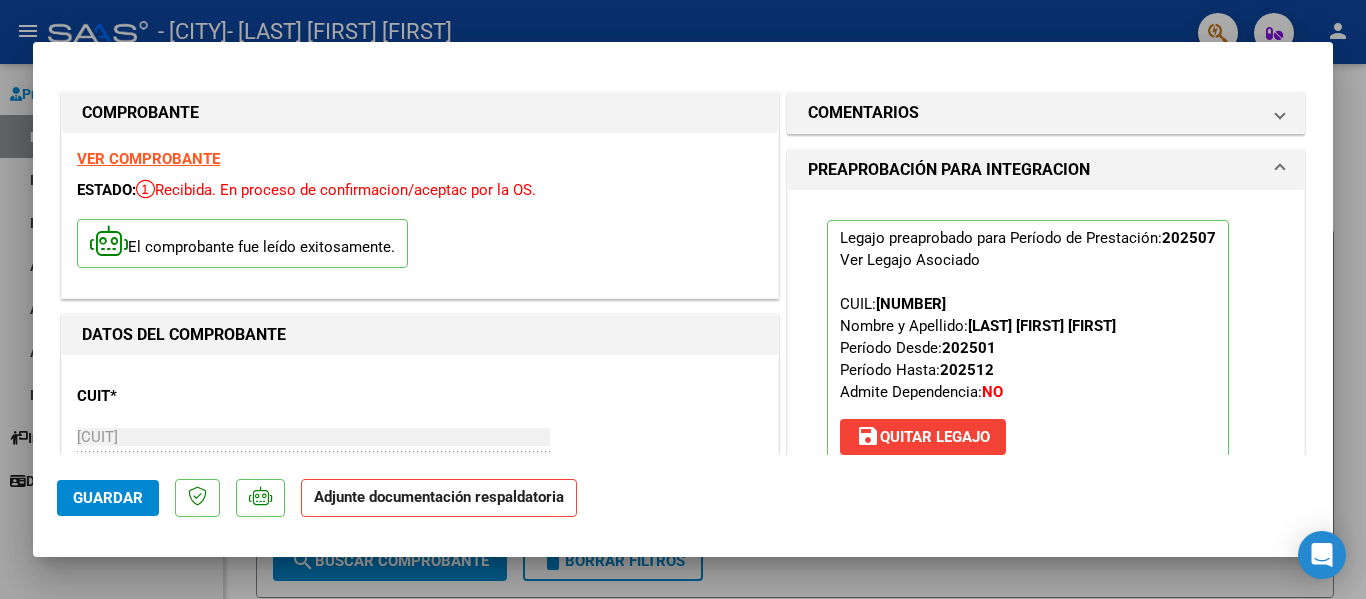 scroll, scrollTop: 84, scrollLeft: 0, axis: vertical 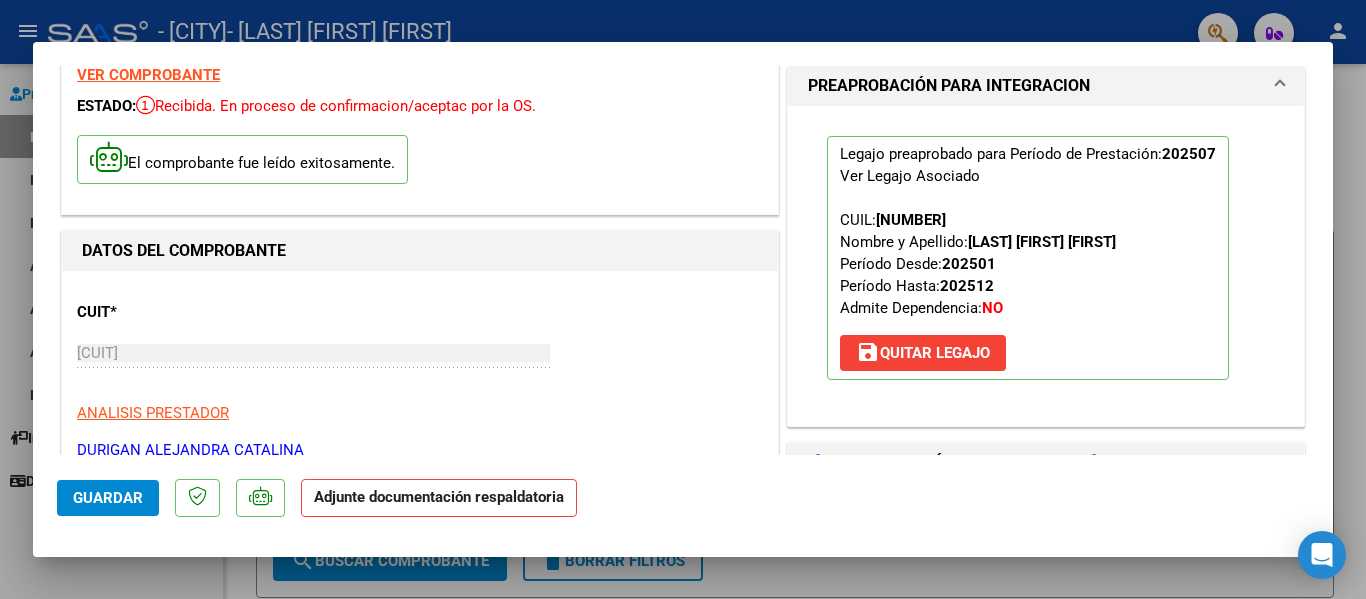 click at bounding box center [683, 299] 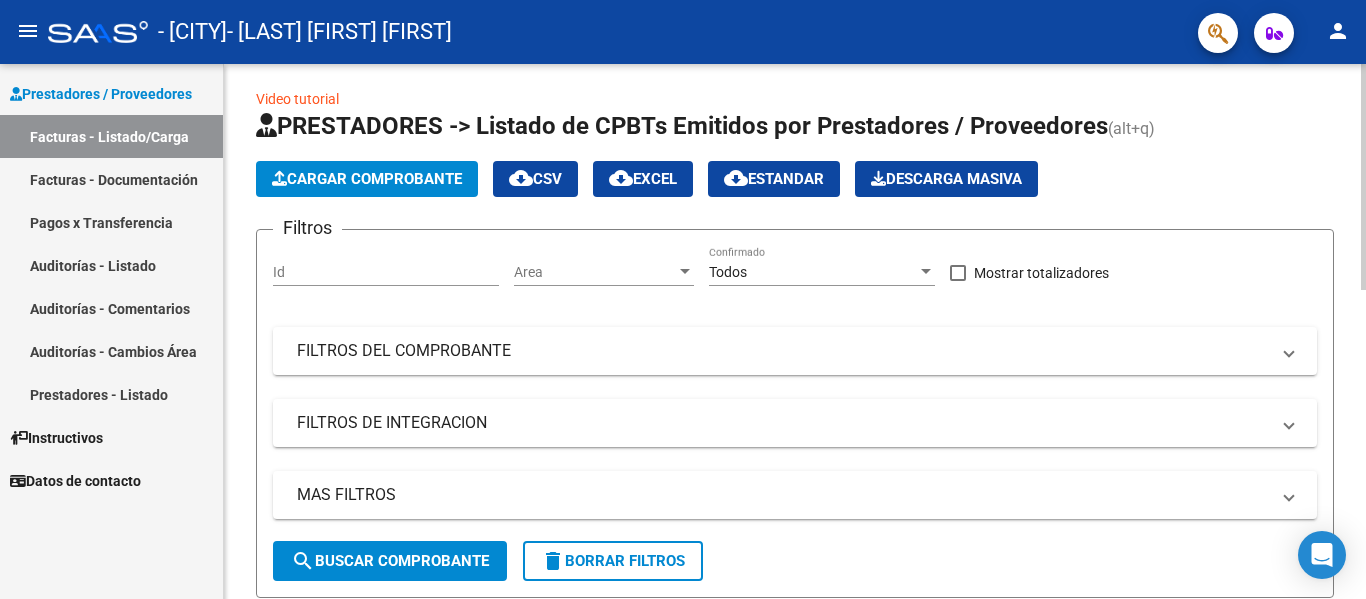 click on "Cargar Comprobante" 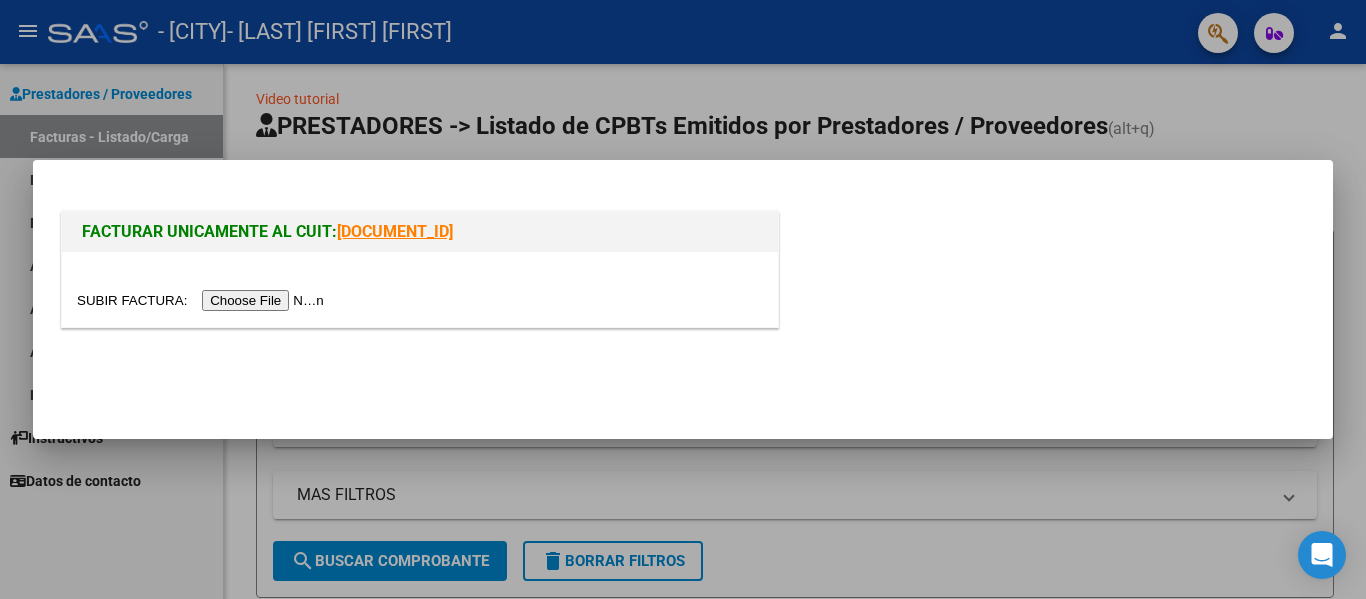 click at bounding box center [203, 300] 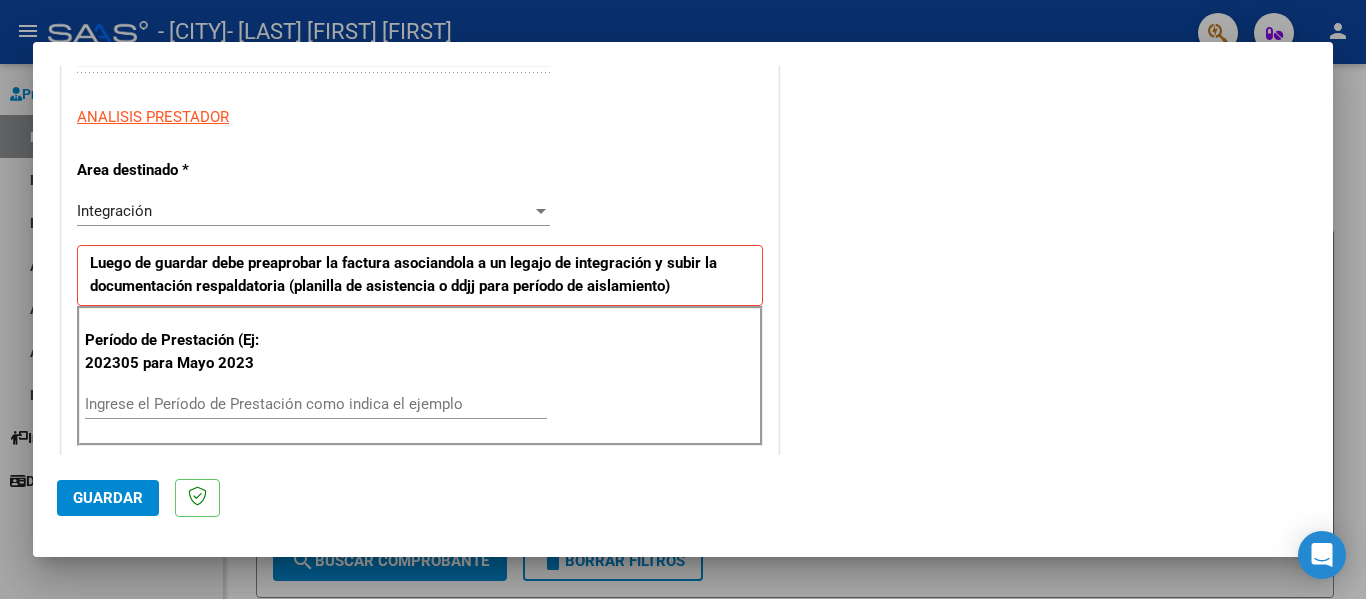 scroll, scrollTop: 344, scrollLeft: 0, axis: vertical 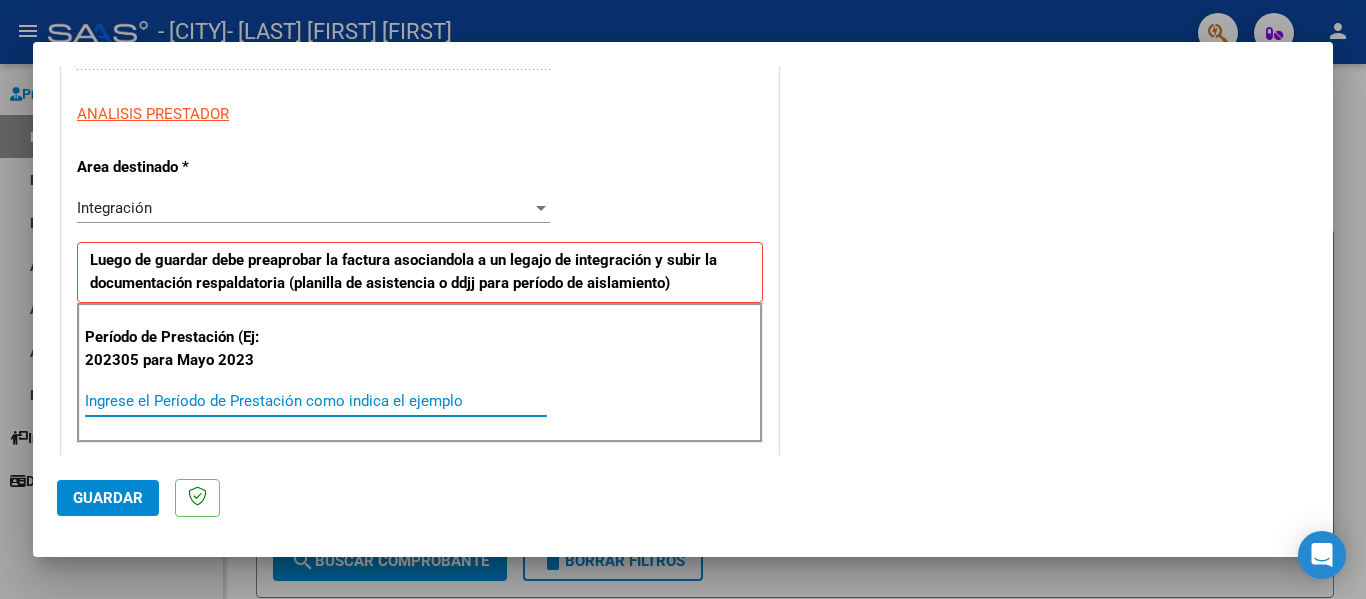 click on "Ingrese el Período de Prestación como indica el ejemplo" at bounding box center [316, 401] 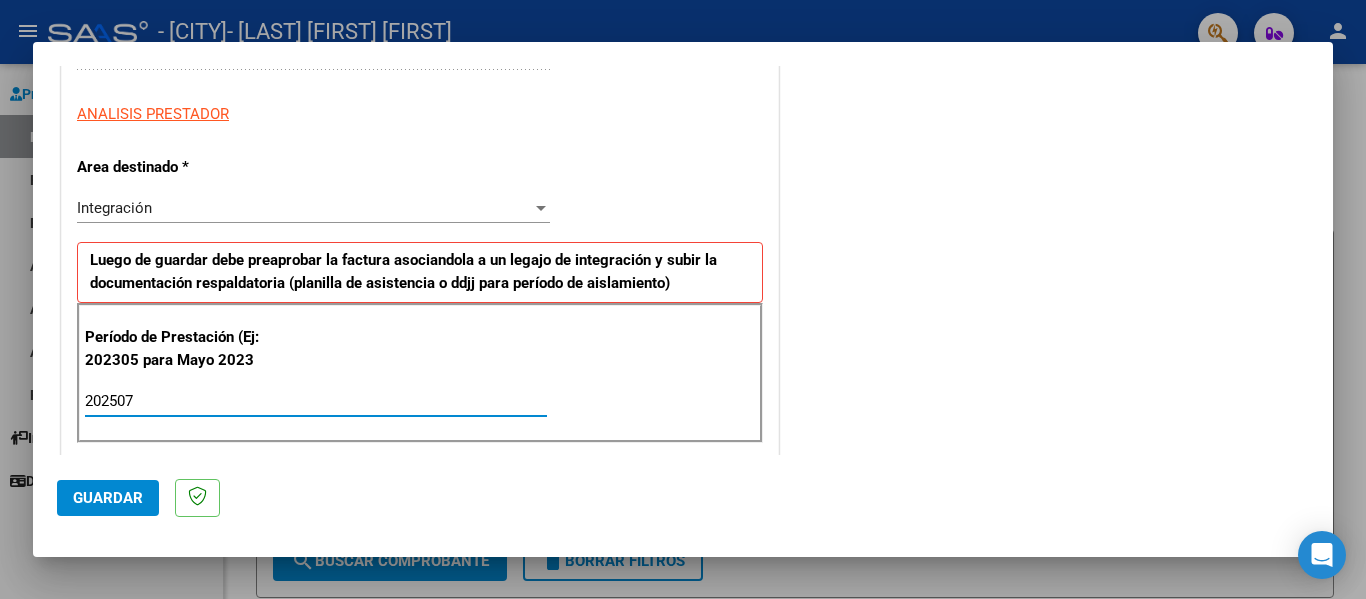 type on "202507" 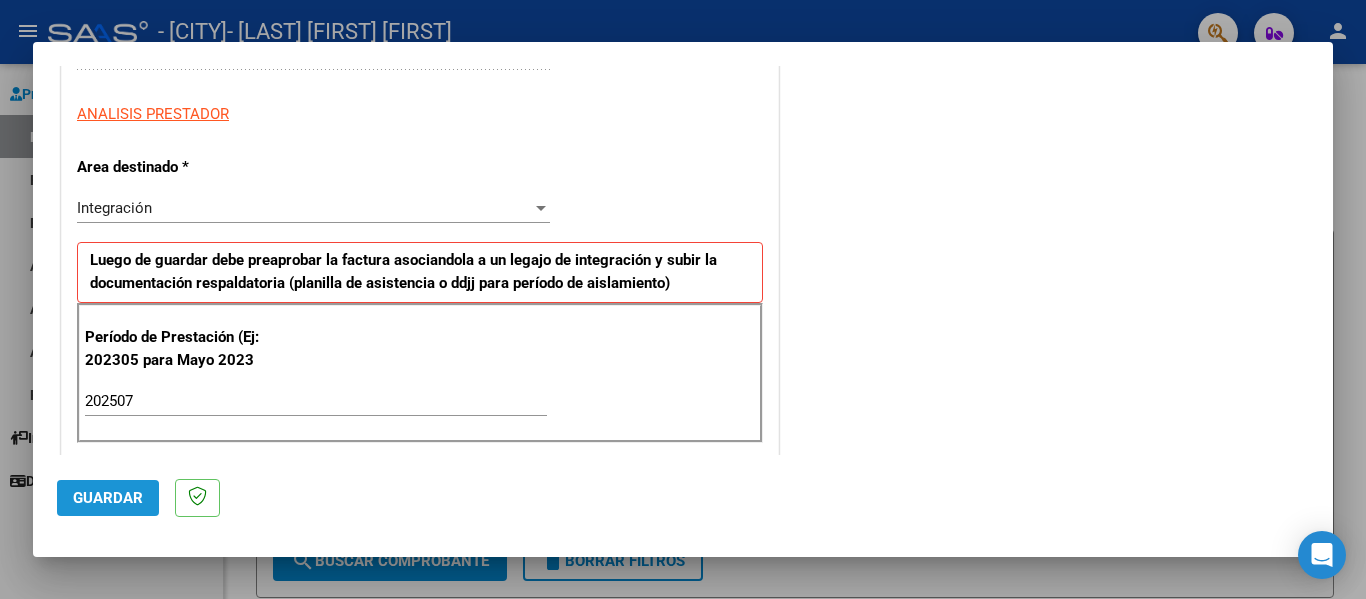 click on "Guardar" 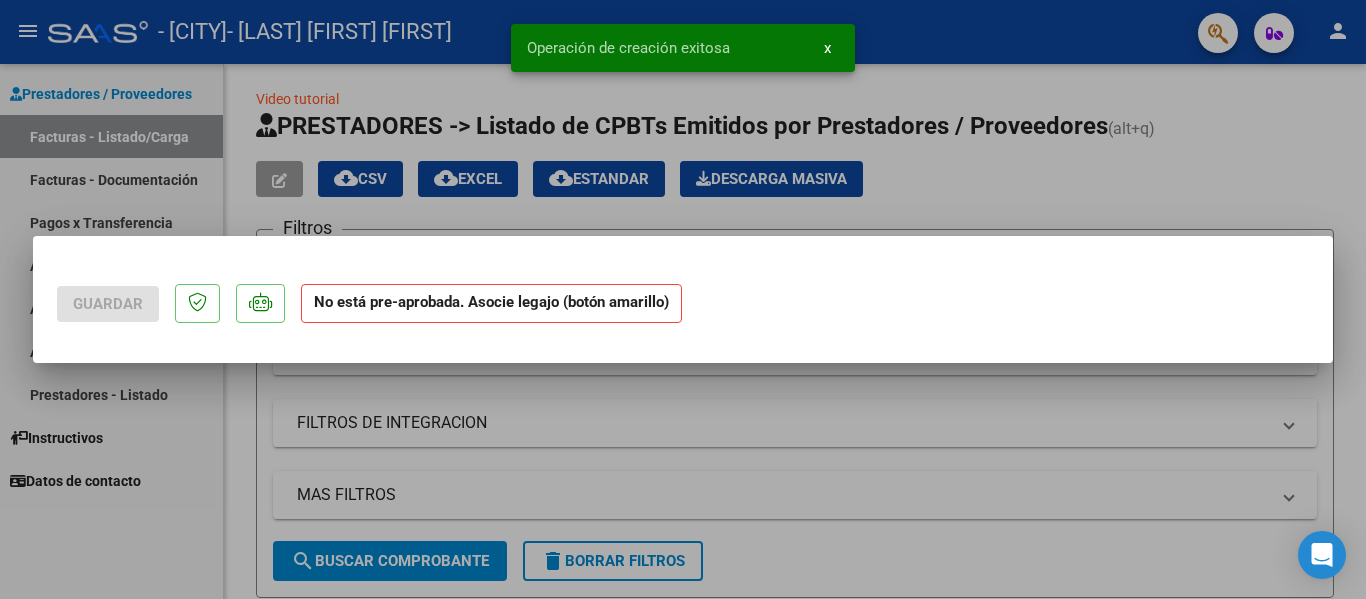 scroll, scrollTop: 0, scrollLeft: 0, axis: both 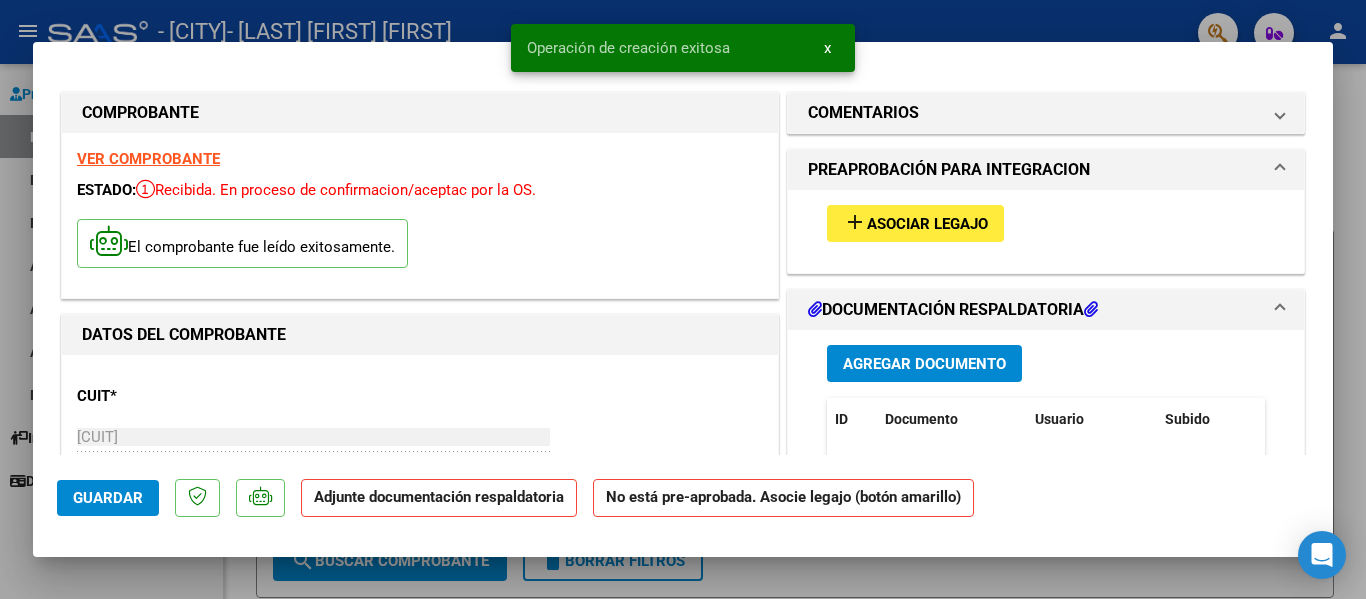 click on "Asociar Legajo" at bounding box center [927, 224] 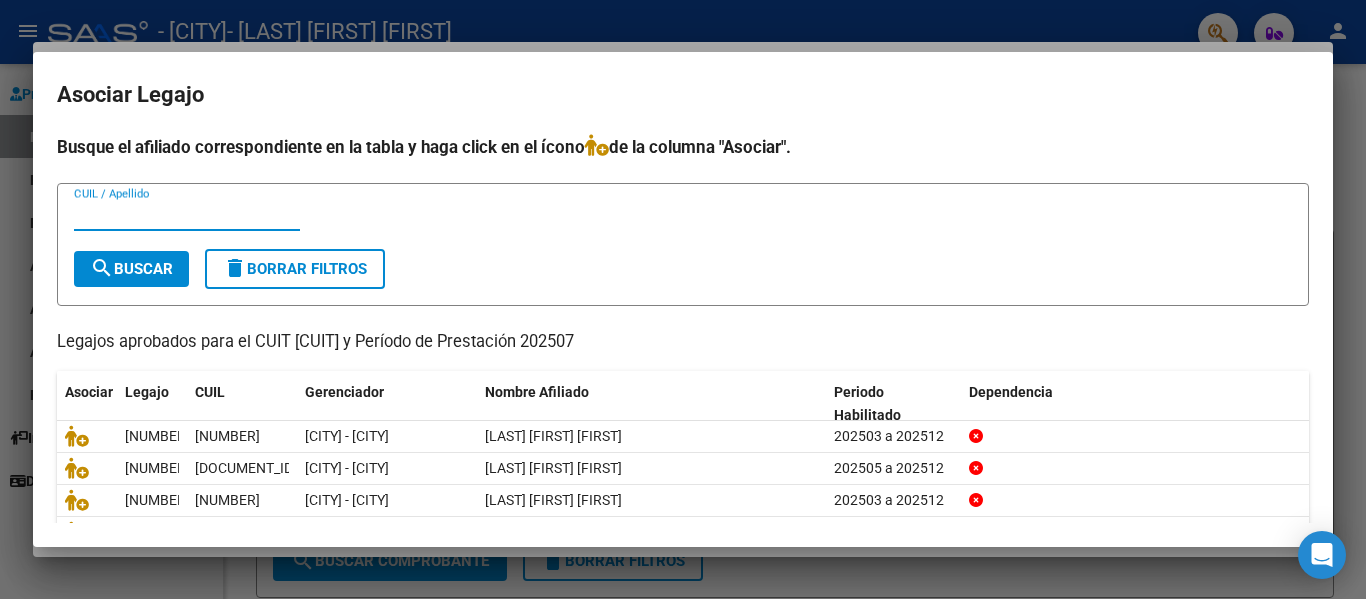 click on "CUIL / Apellido" at bounding box center [187, 215] 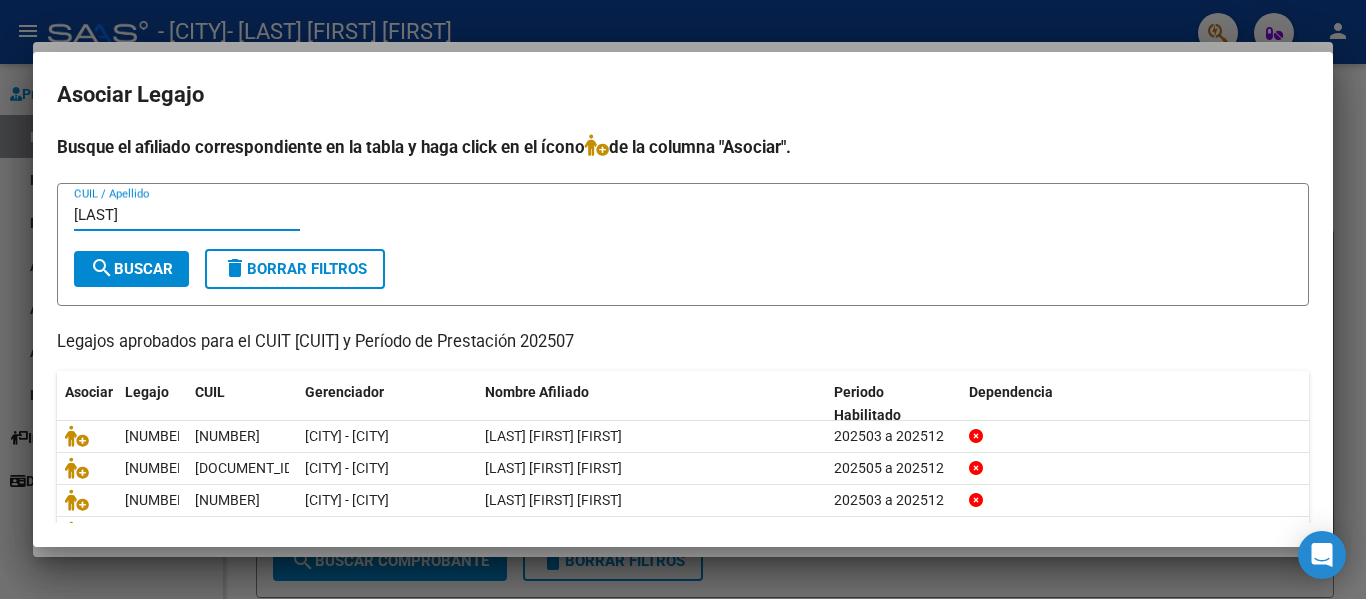 type on "[LAST]" 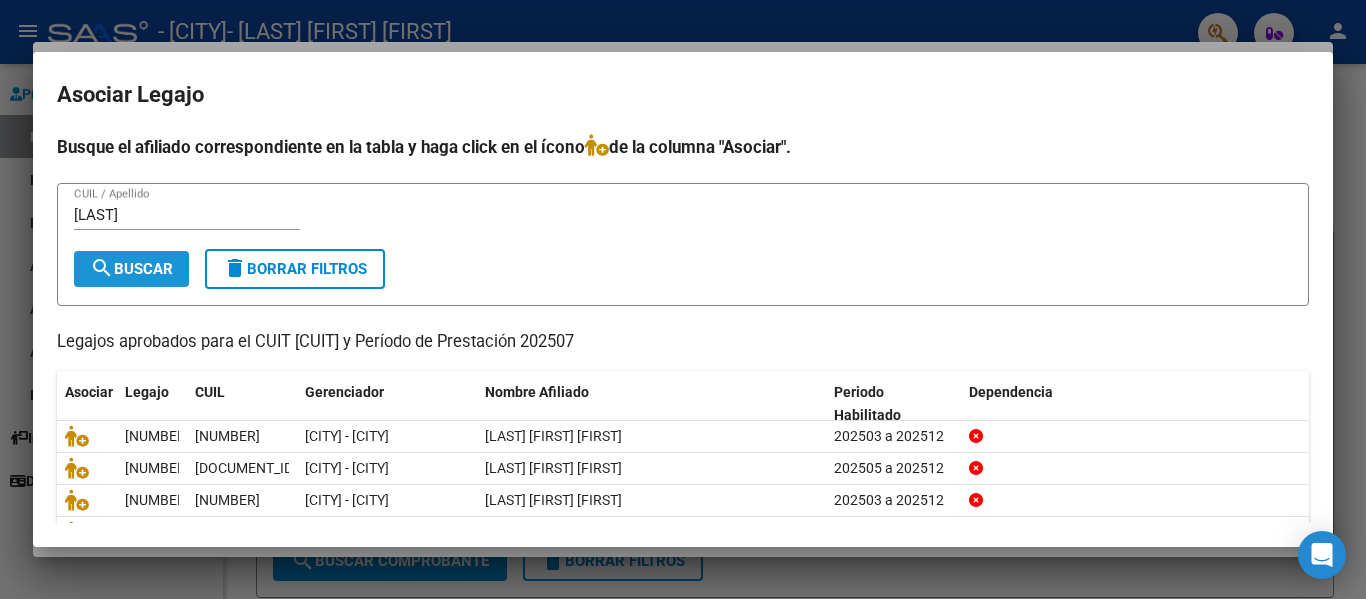 click on "search  Buscar" at bounding box center [131, 269] 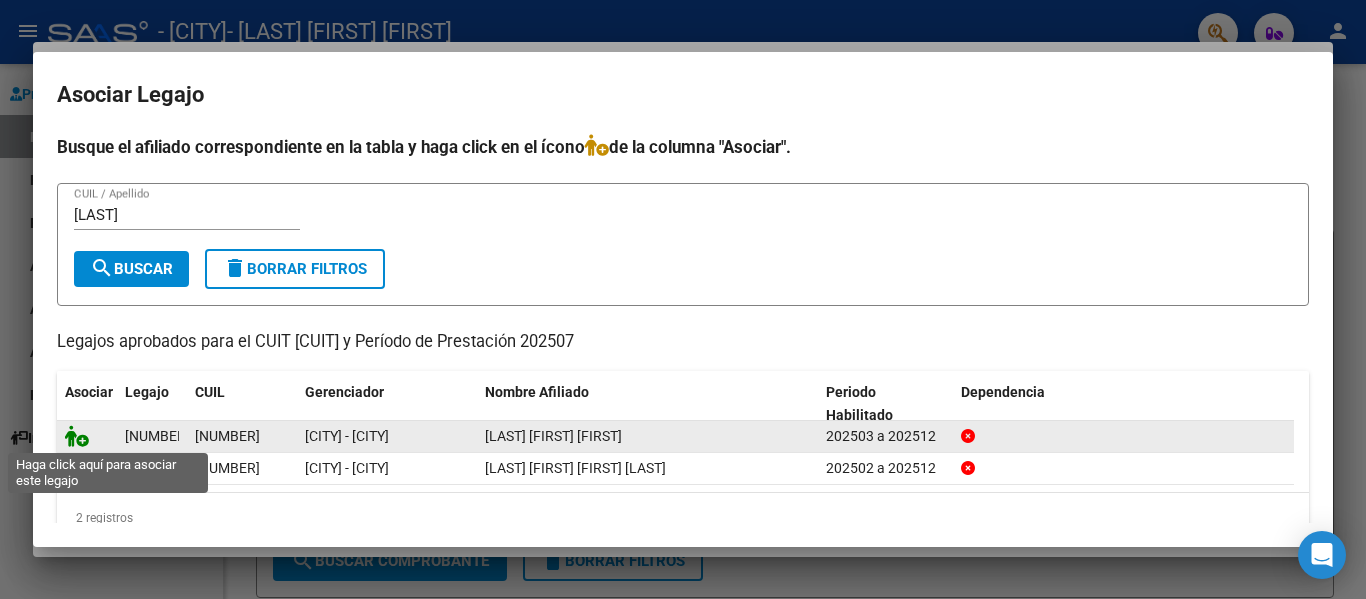 click 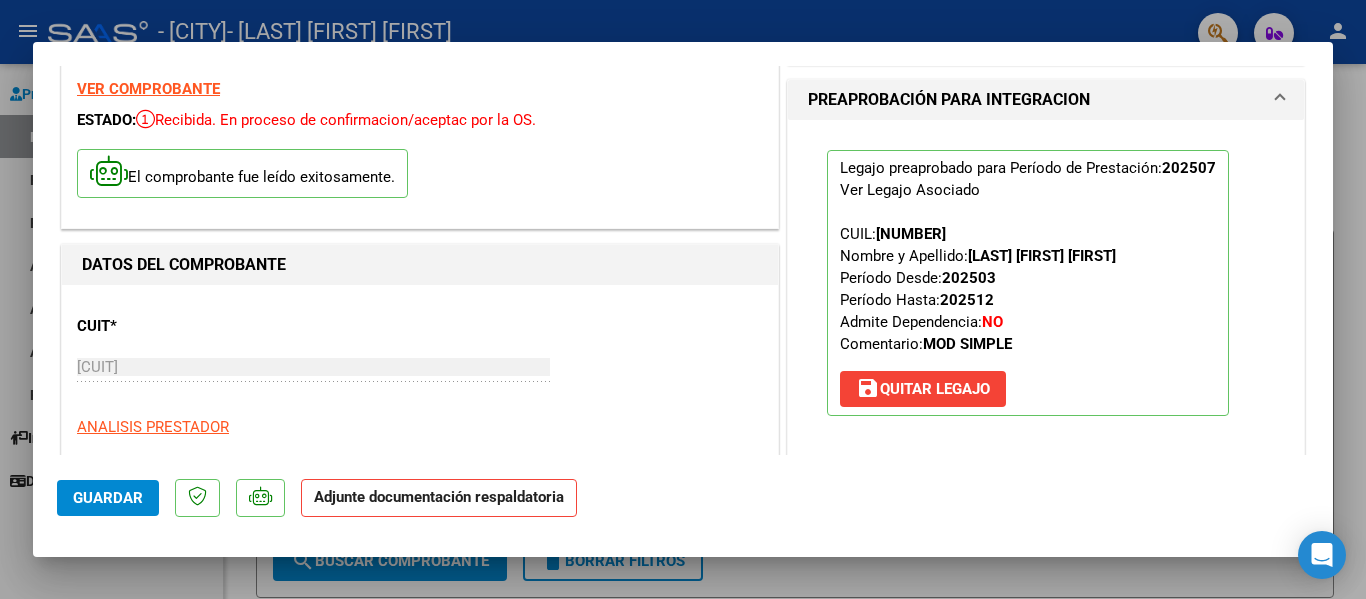 scroll, scrollTop: 71, scrollLeft: 0, axis: vertical 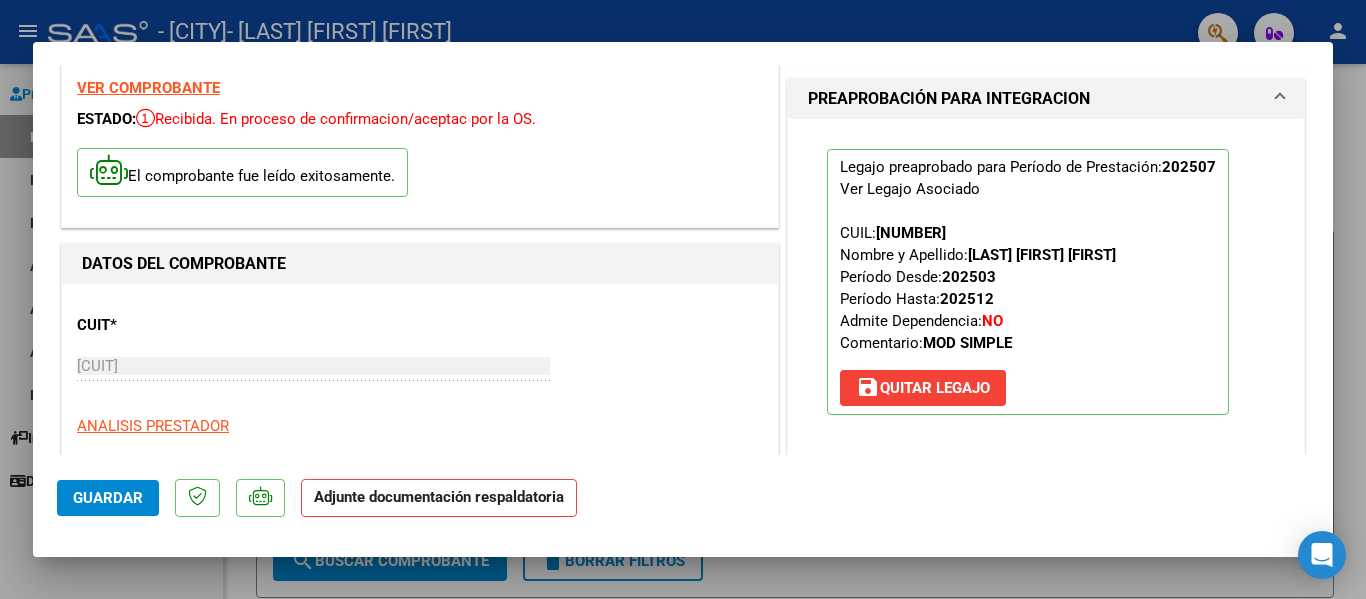 click at bounding box center (683, 299) 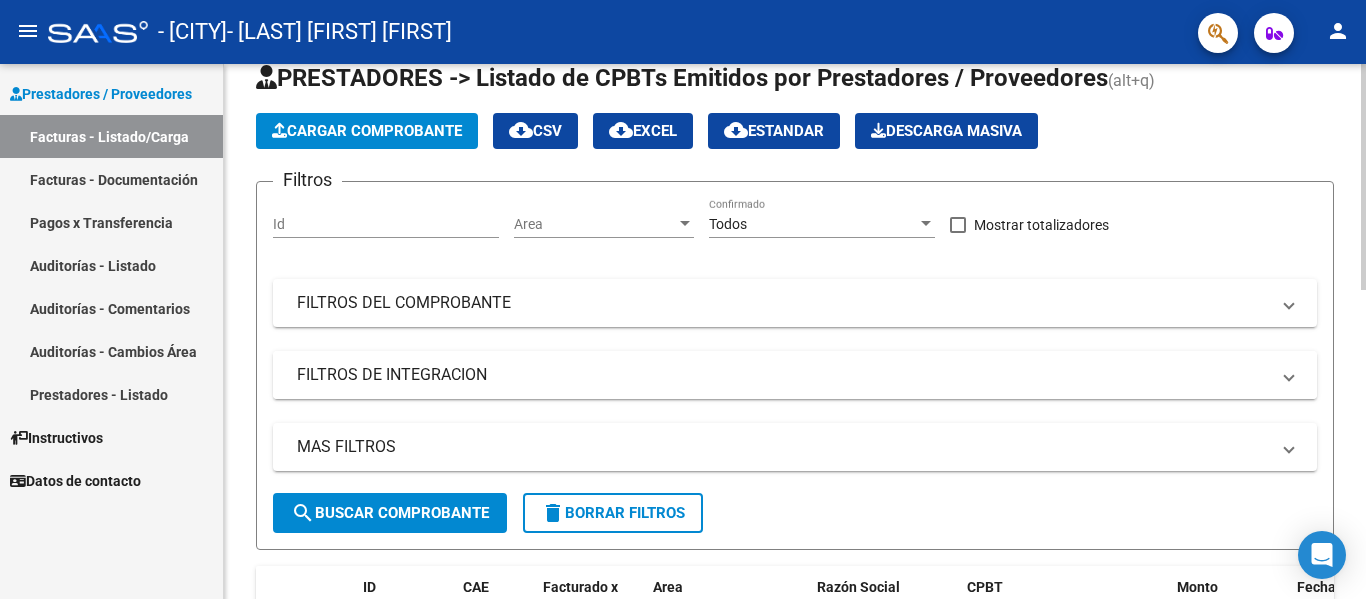 scroll, scrollTop: 0, scrollLeft: 0, axis: both 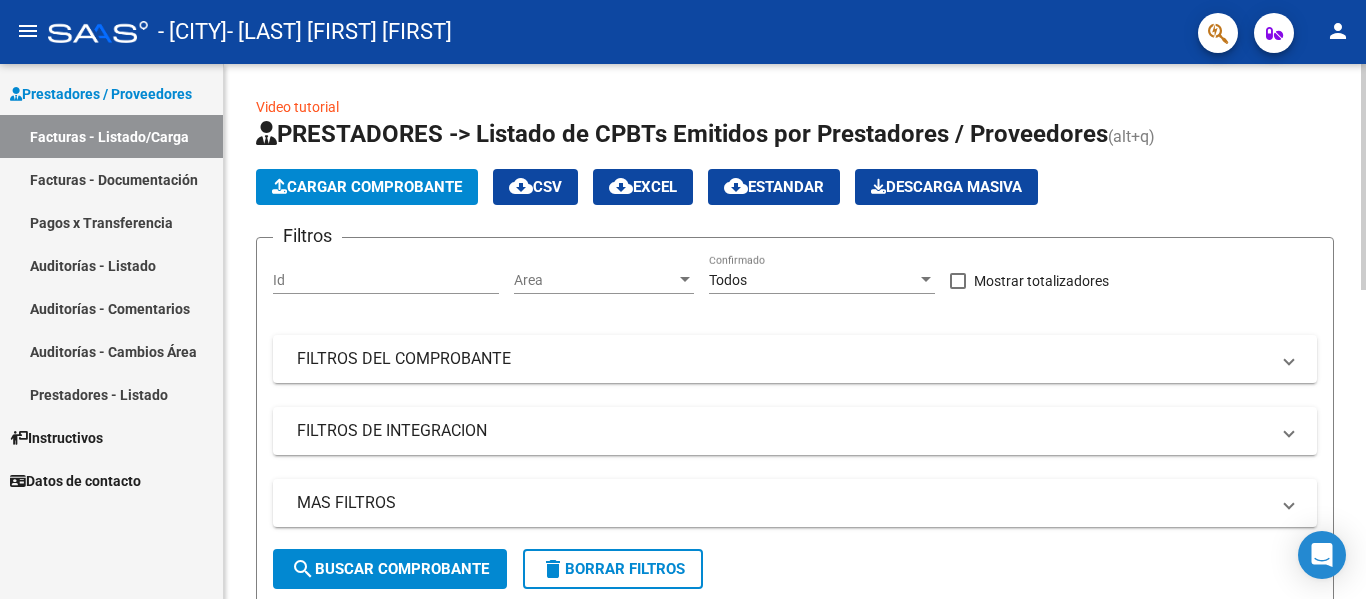 click on "Cargar Comprobante" 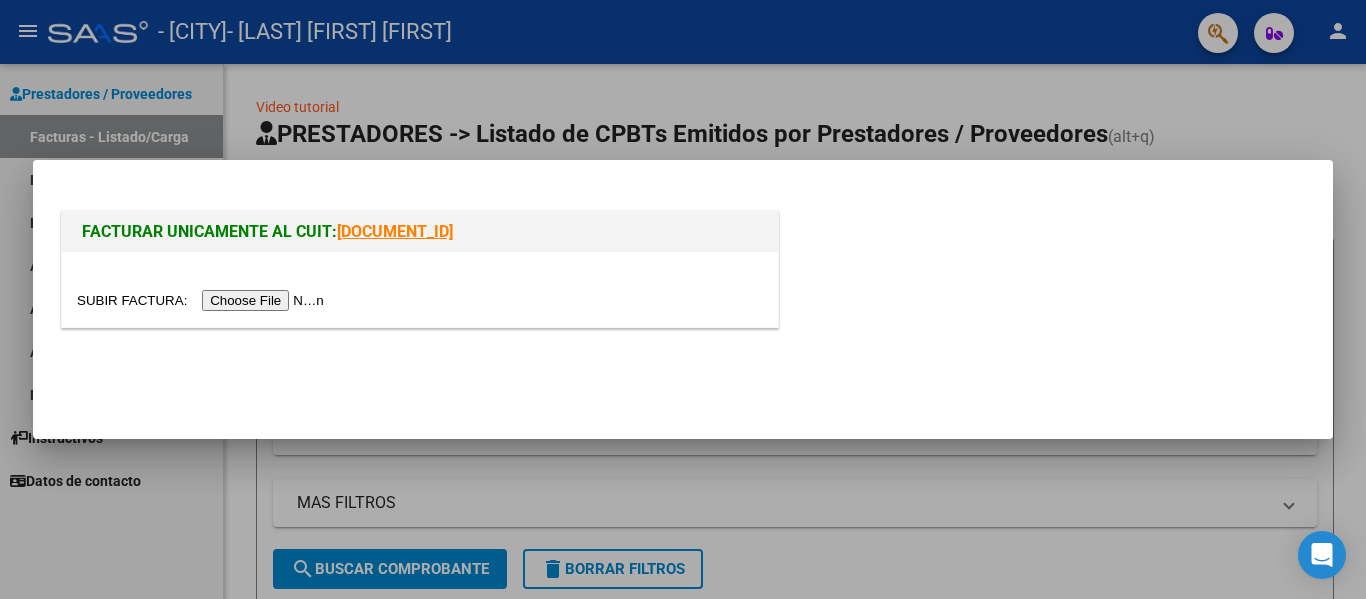 click at bounding box center (203, 300) 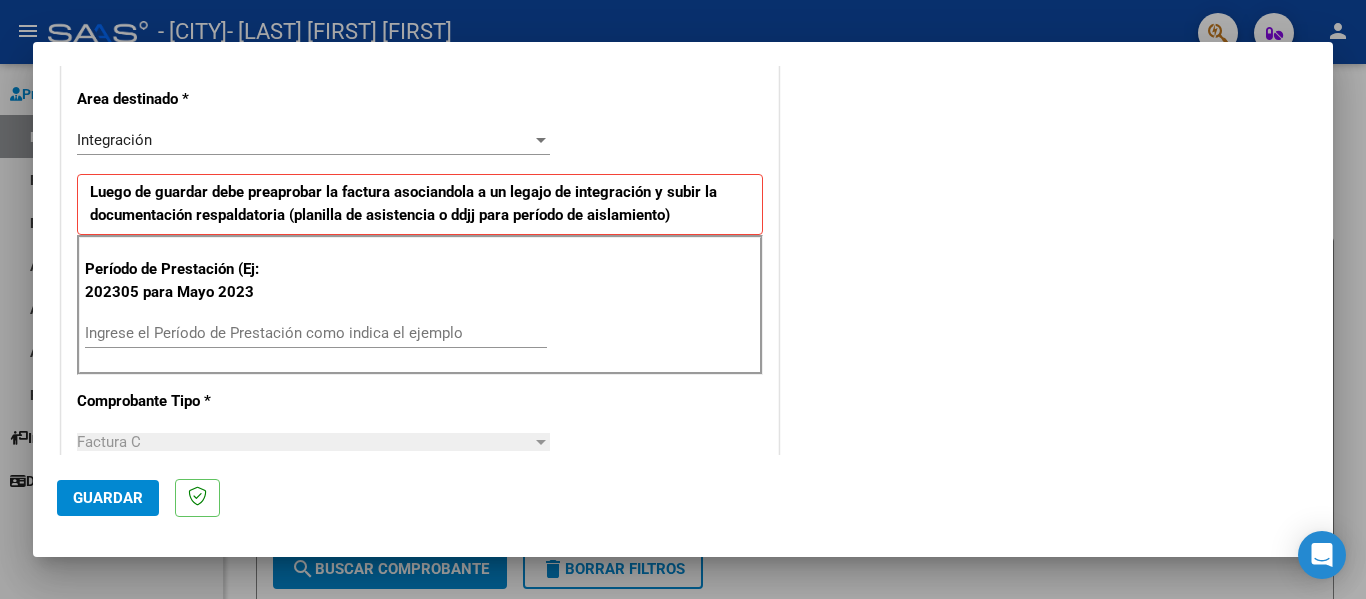 scroll, scrollTop: 413, scrollLeft: 0, axis: vertical 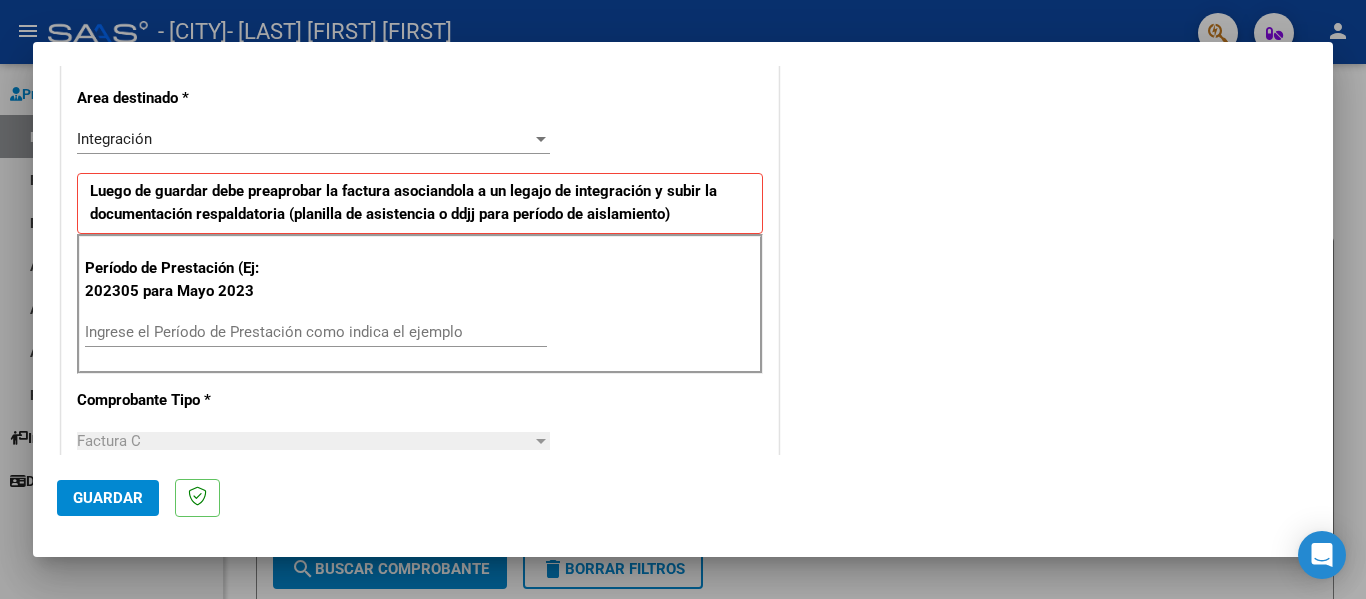 click on "Ingrese el Período de Prestación como indica el ejemplo" at bounding box center (316, 332) 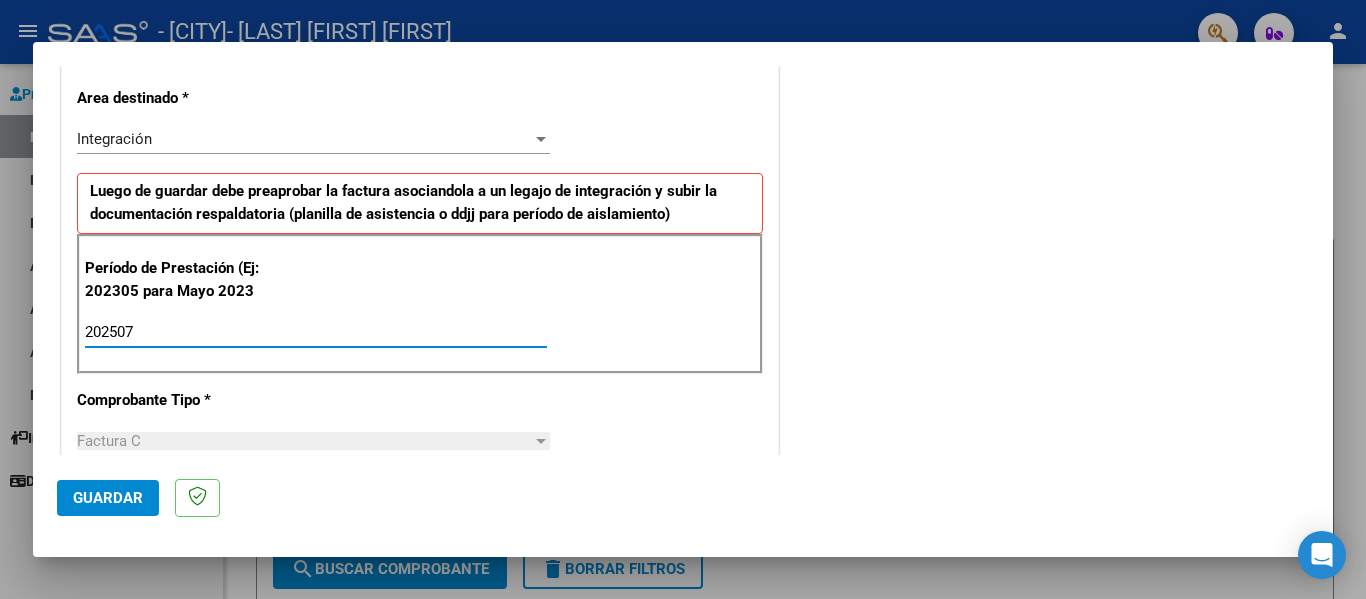 type on "202507" 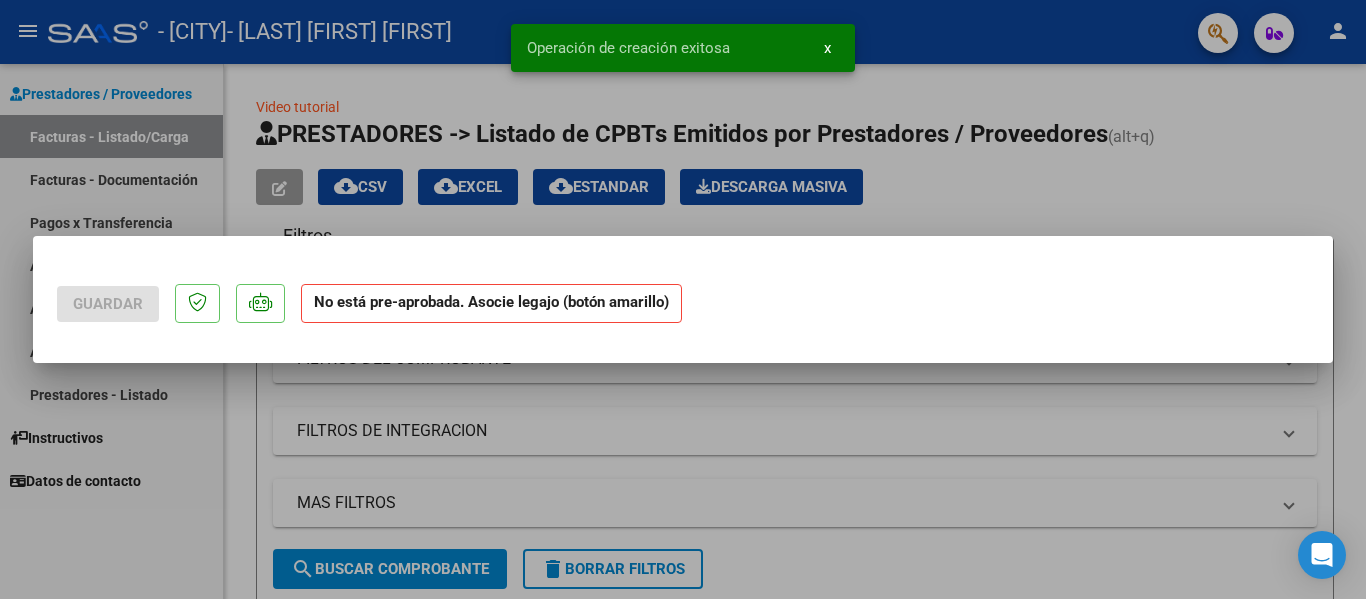 scroll, scrollTop: 0, scrollLeft: 0, axis: both 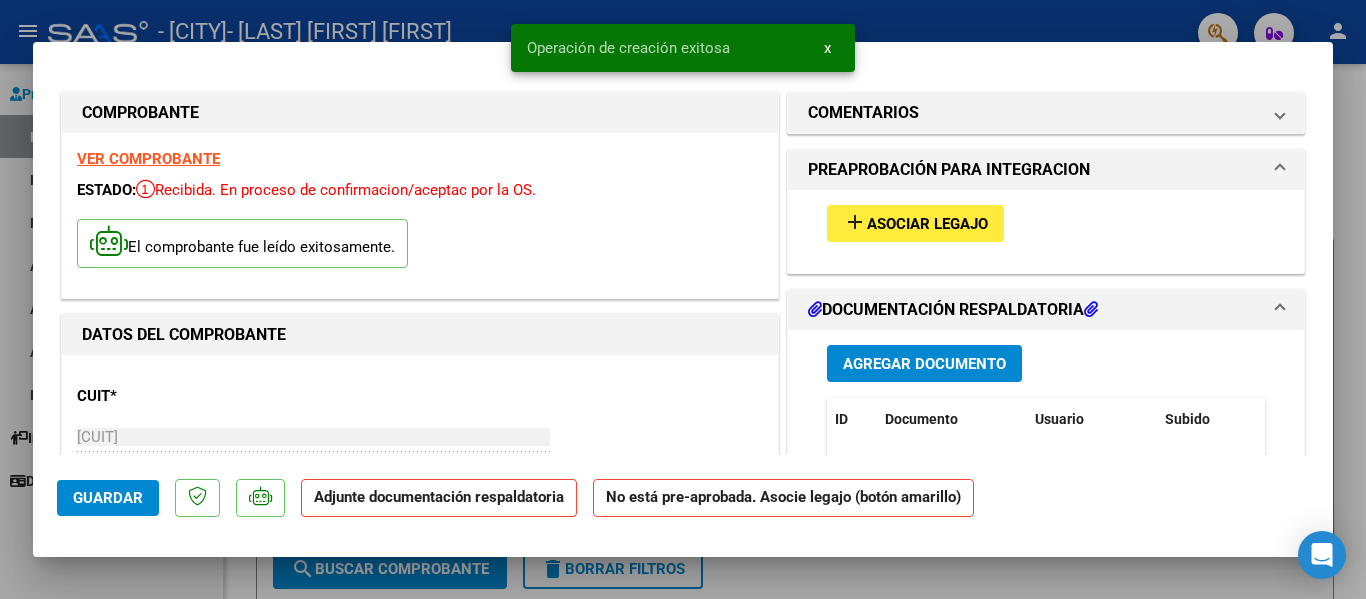 click on "Asociar Legajo" at bounding box center (927, 224) 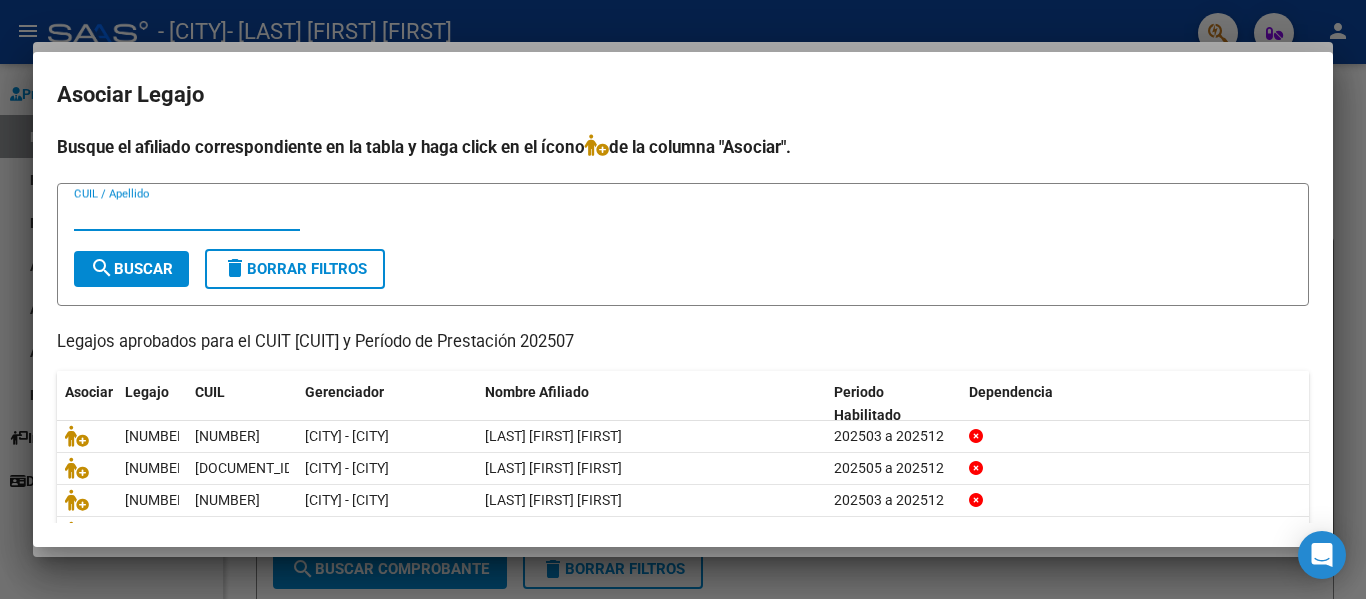 click on "CUIL / Apellido" at bounding box center (187, 215) 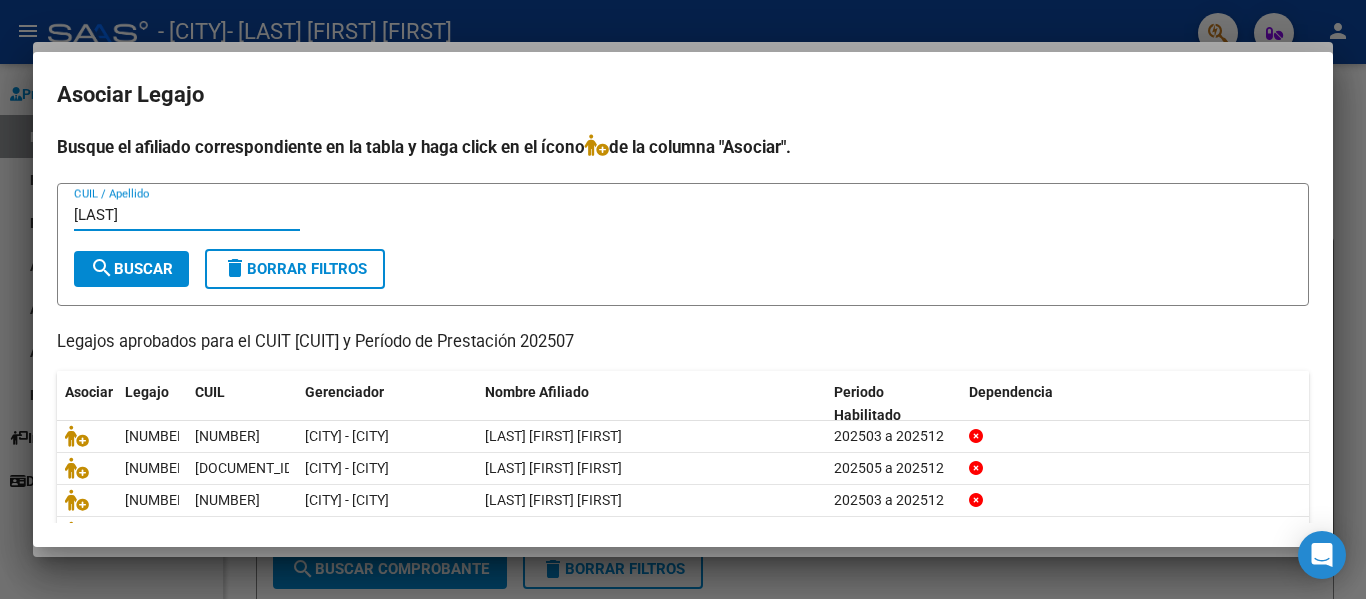 type on "[LAST]" 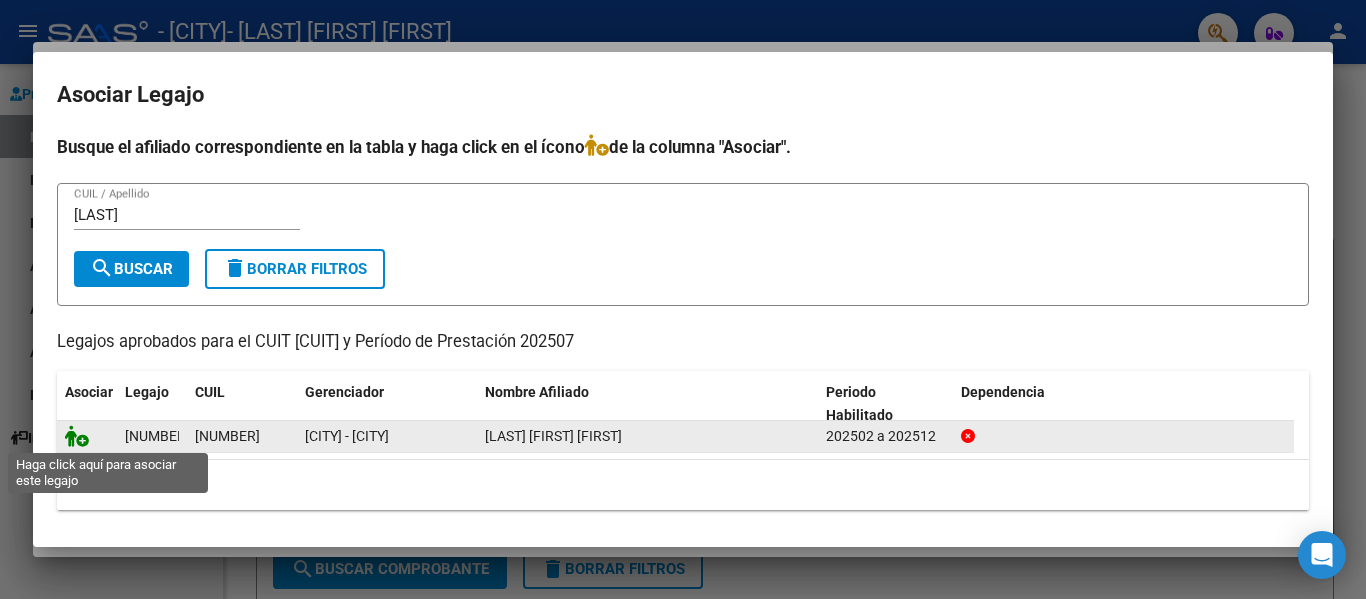 click 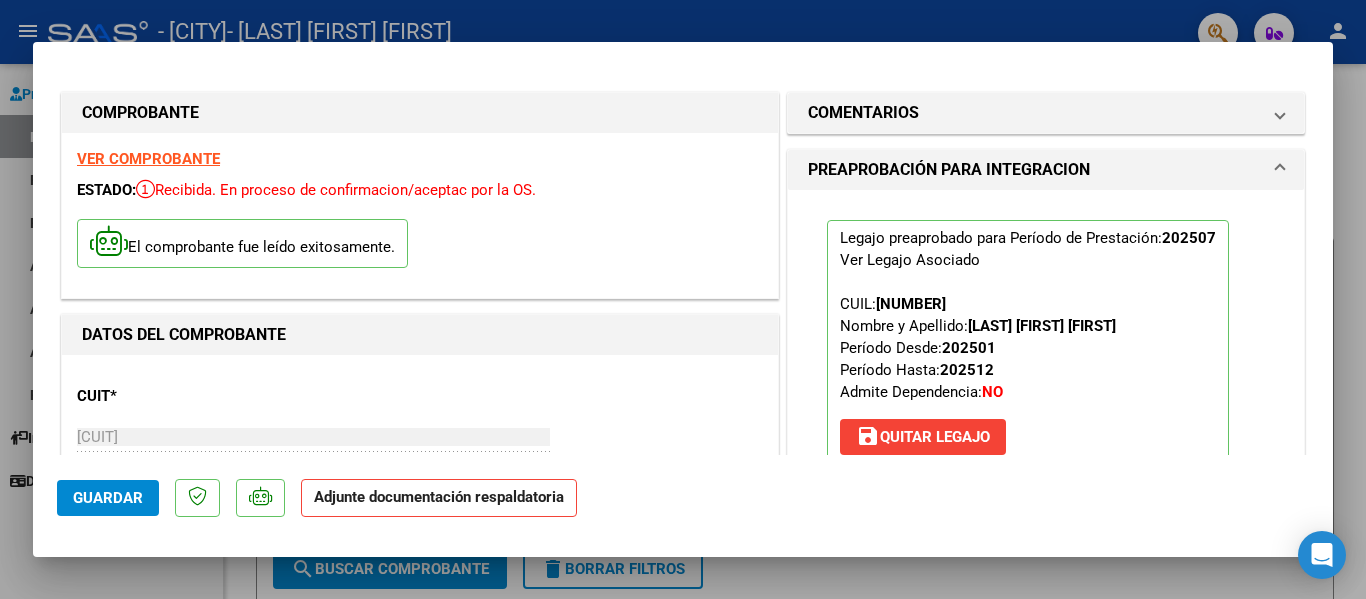scroll, scrollTop: 180, scrollLeft: 0, axis: vertical 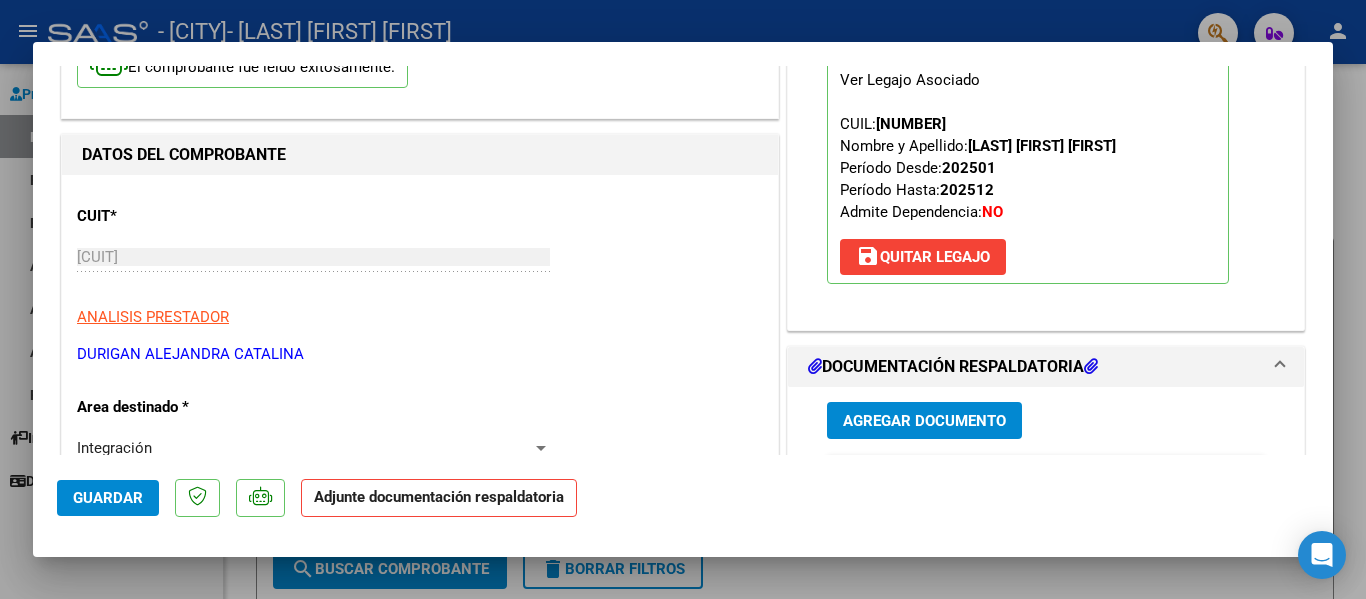 click at bounding box center [683, 299] 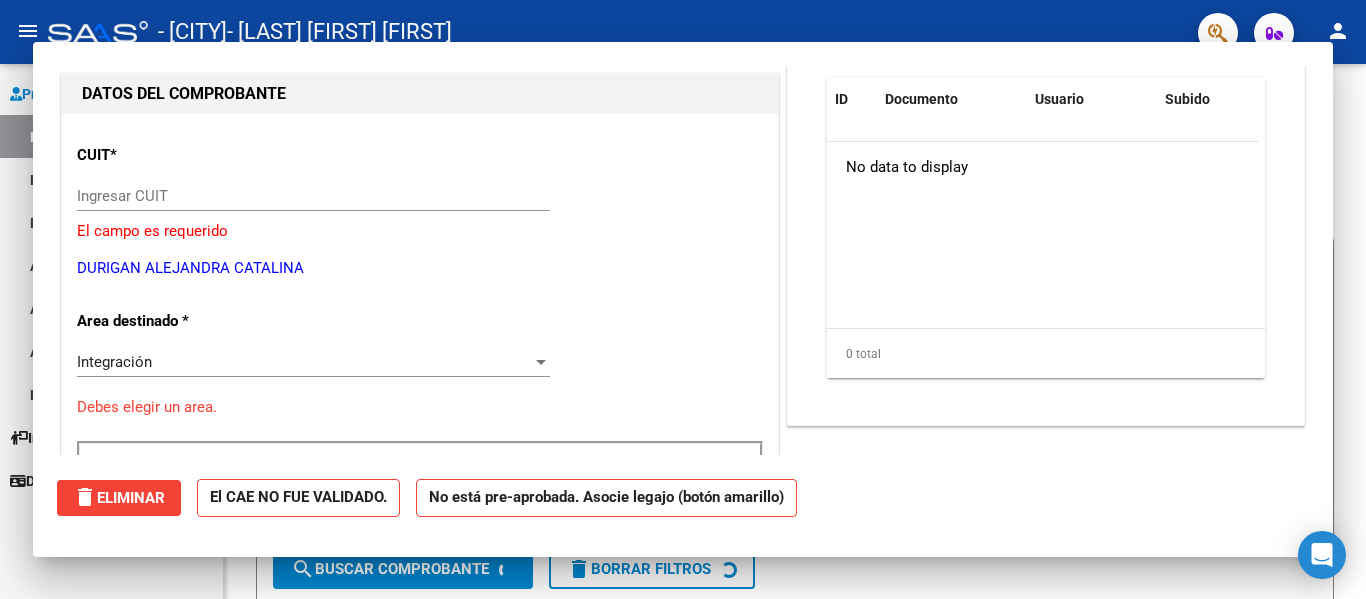scroll, scrollTop: 0, scrollLeft: 0, axis: both 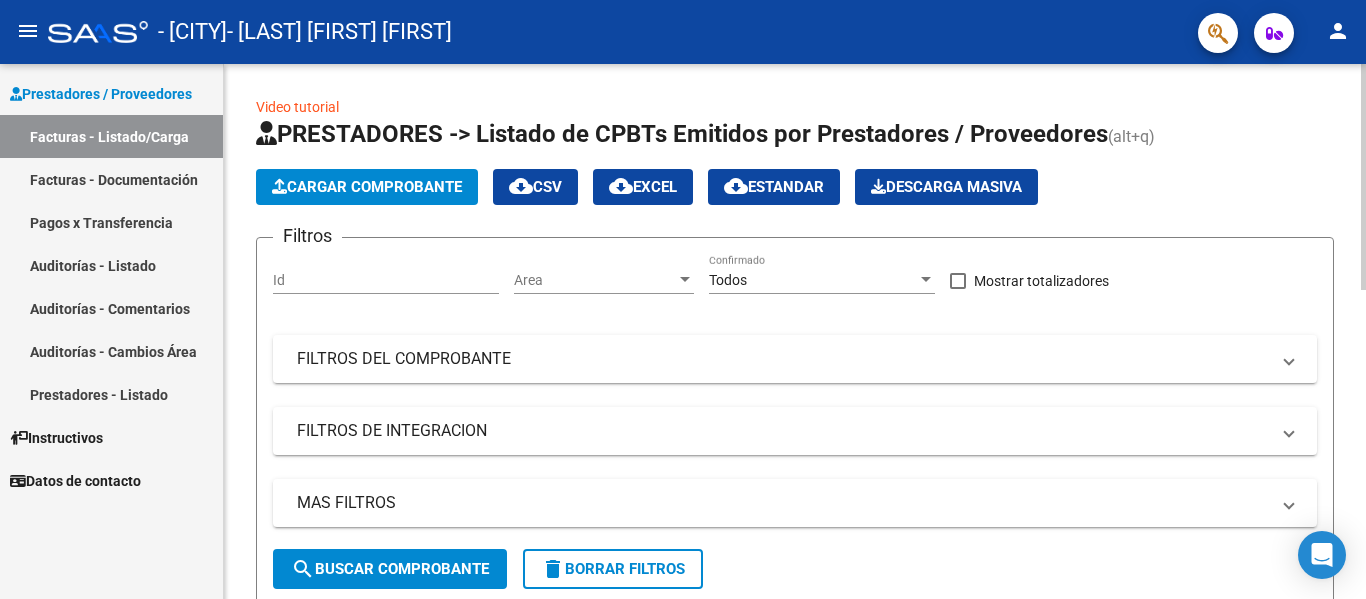 click on "Cargar Comprobante" 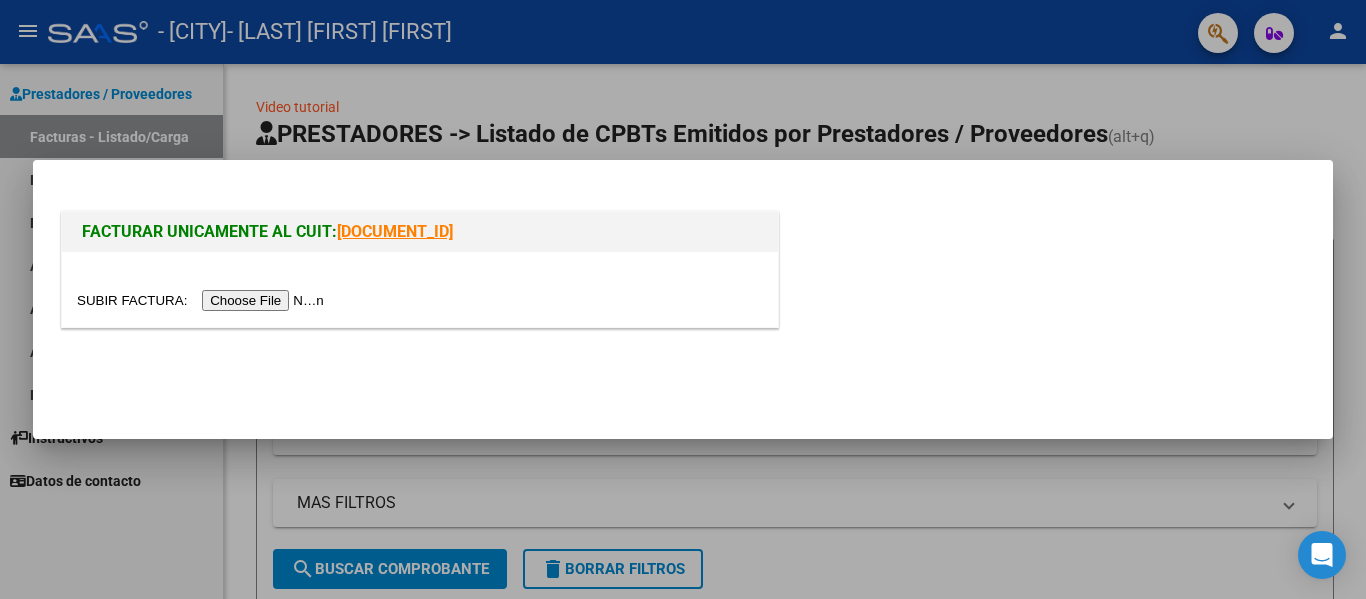 click at bounding box center (203, 300) 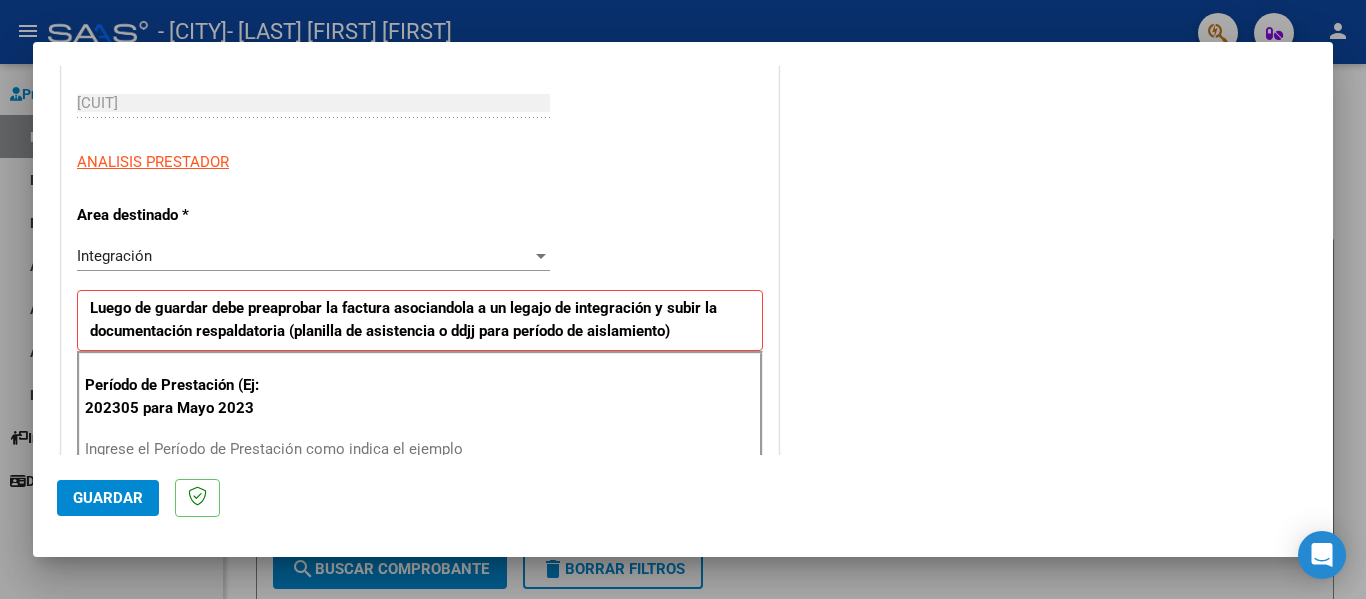 scroll, scrollTop: 485, scrollLeft: 0, axis: vertical 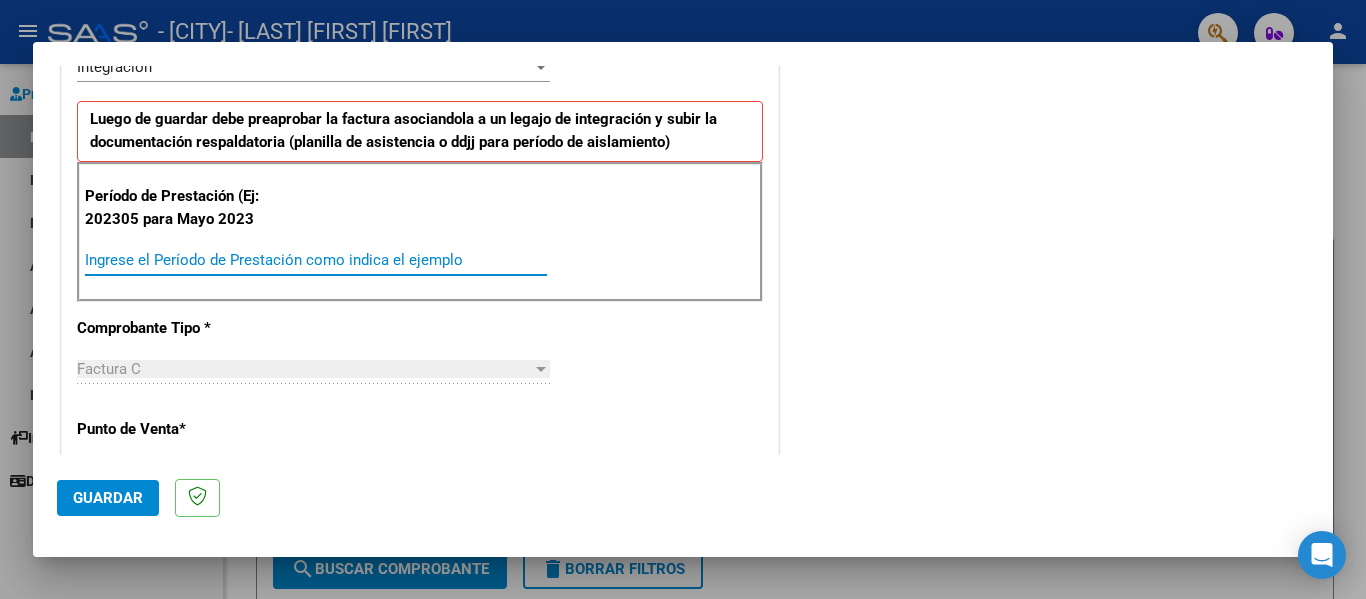 click on "Ingrese el Período de Prestación como indica el ejemplo" at bounding box center [316, 260] 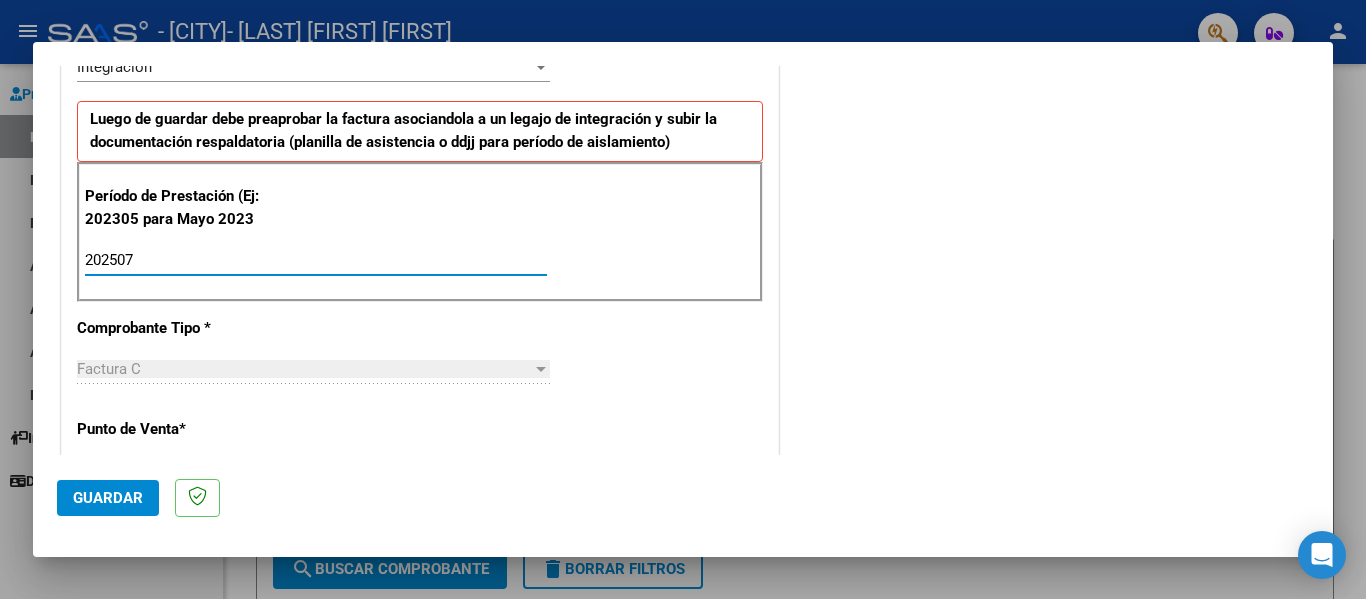 type on "202507" 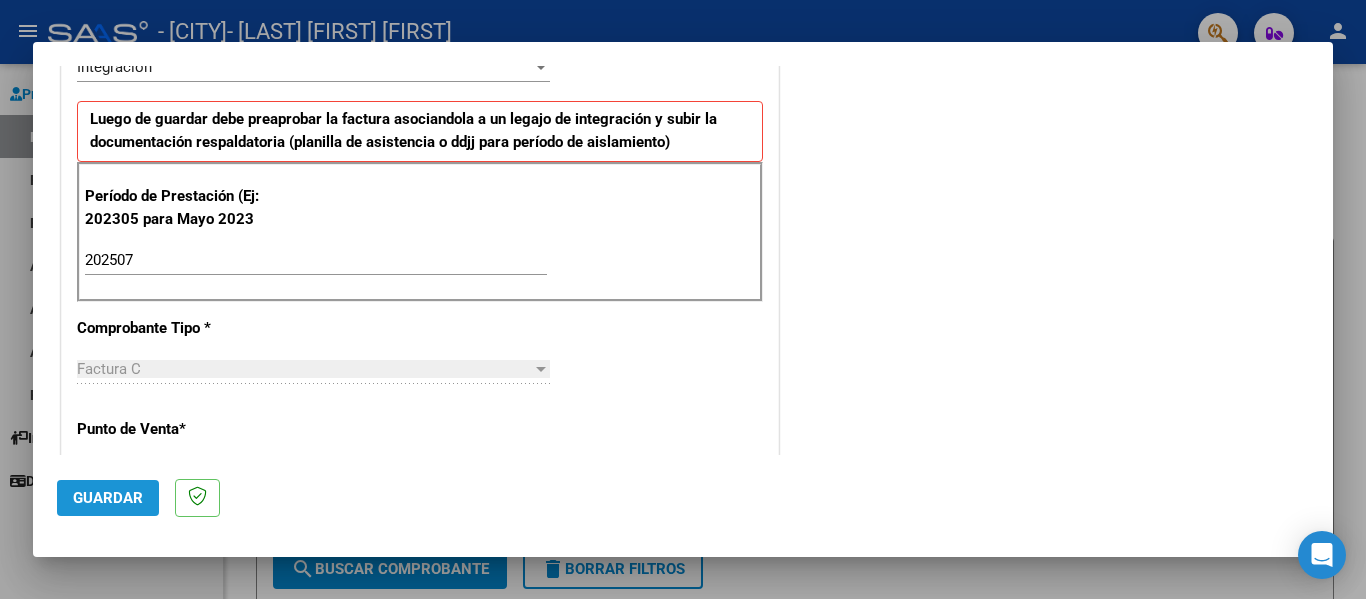 click on "Guardar" 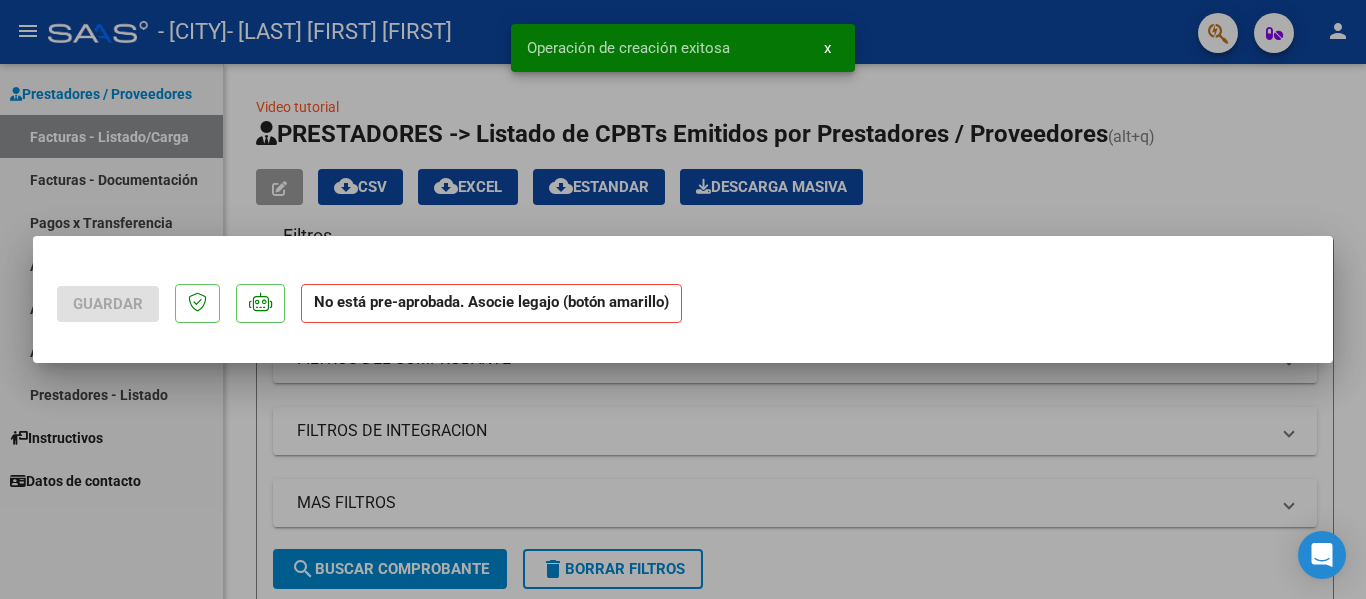 scroll, scrollTop: 0, scrollLeft: 0, axis: both 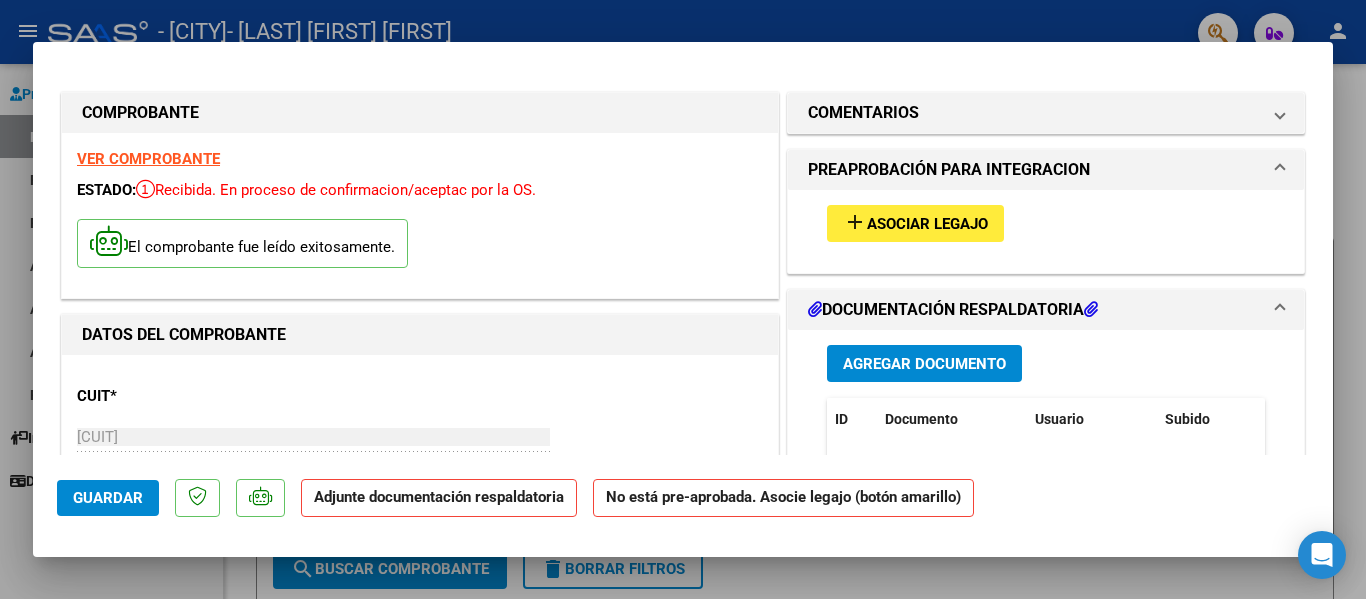 click on "Asociar Legajo" at bounding box center [927, 224] 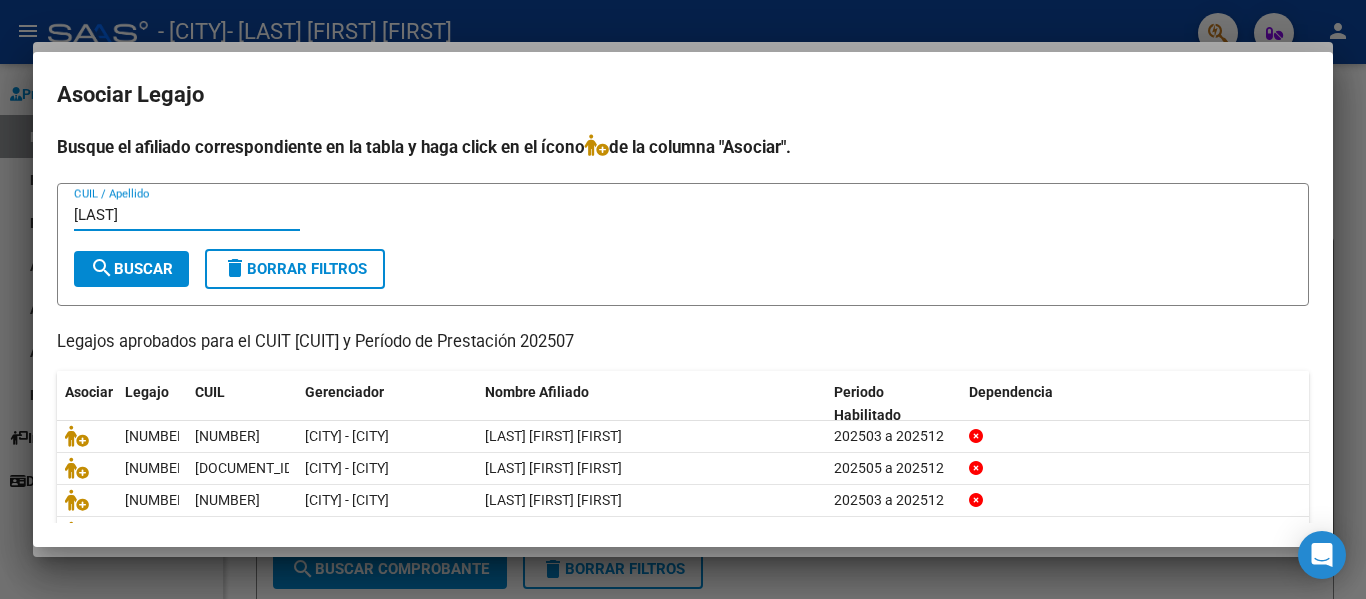 type on "[LAST]" 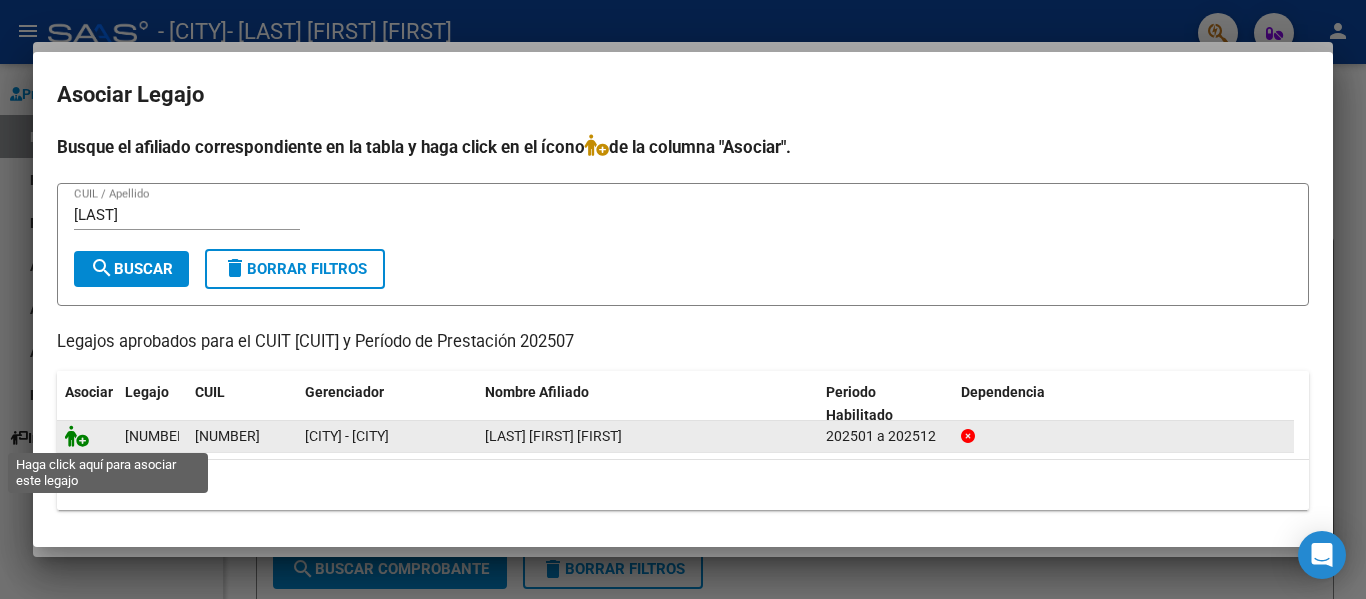 click 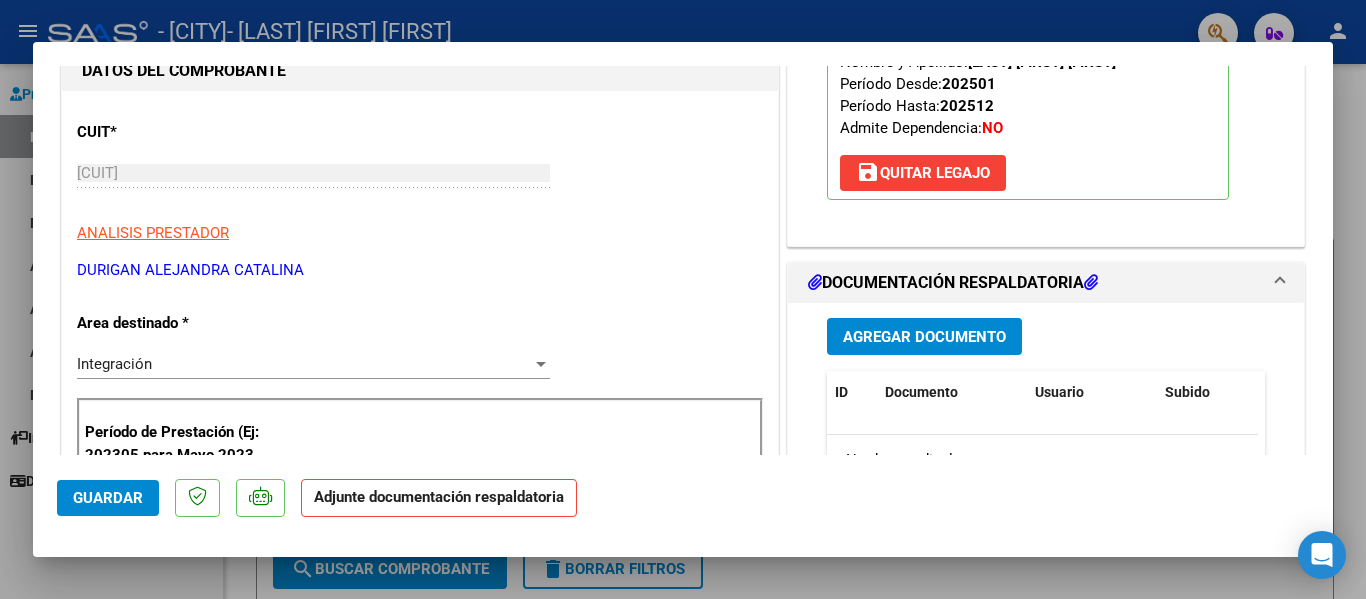 scroll, scrollTop: 266, scrollLeft: 0, axis: vertical 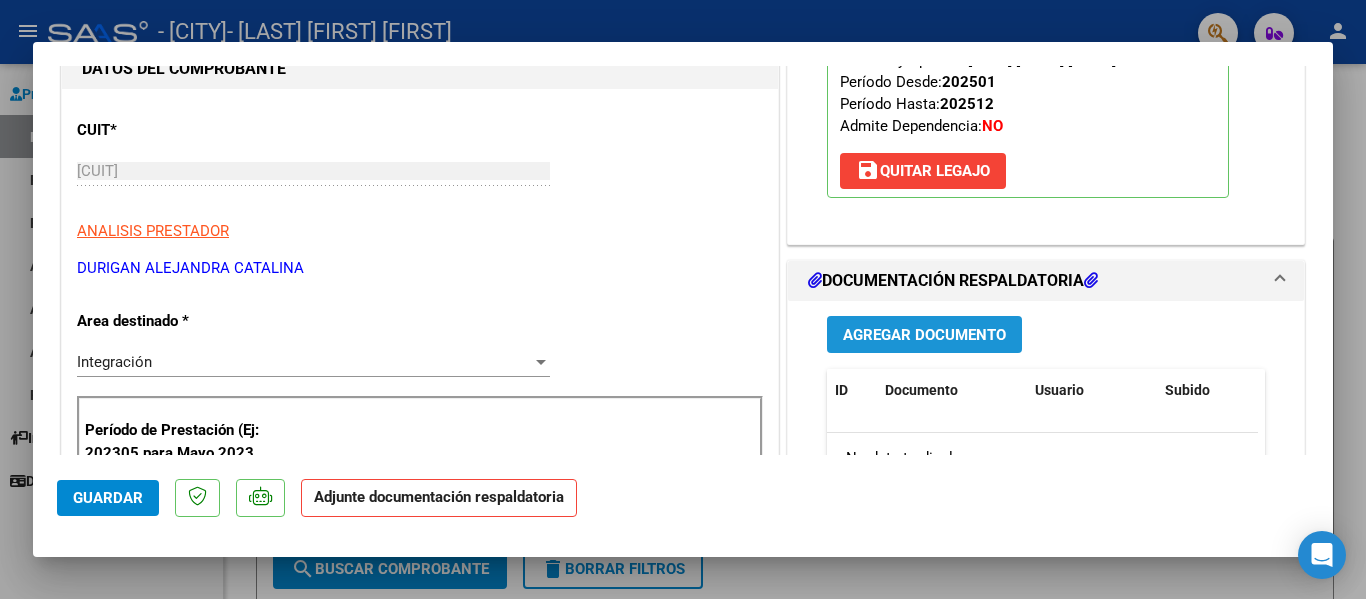 click on "Agregar Documento" at bounding box center (924, 335) 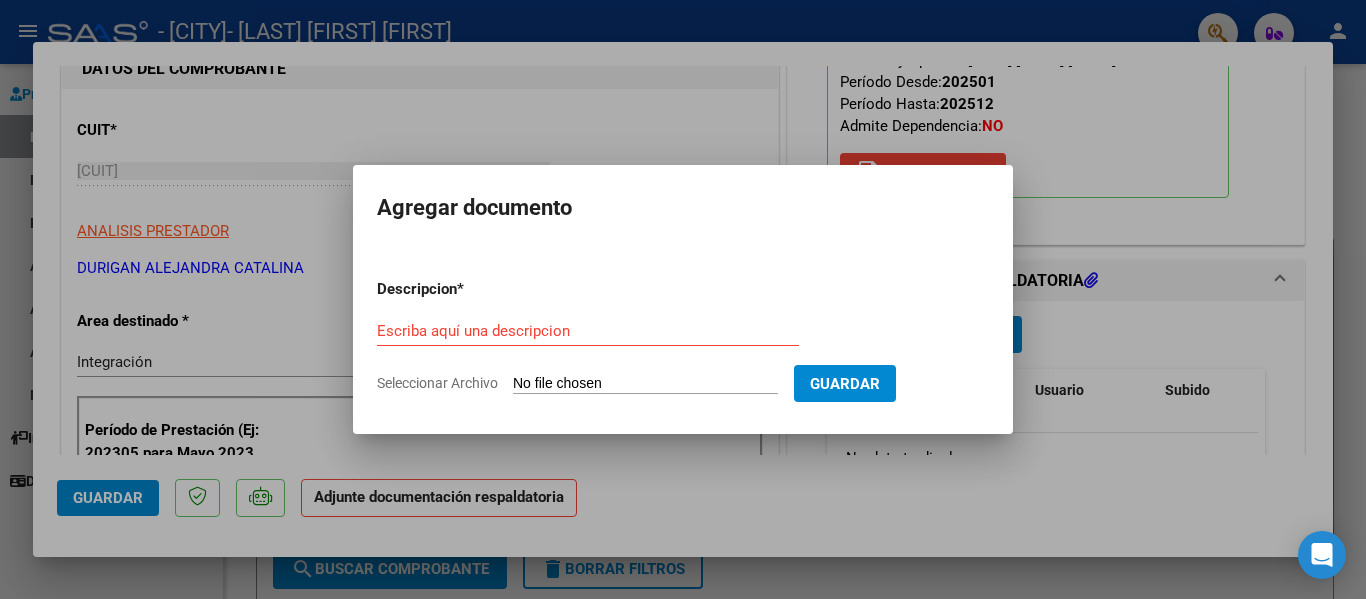 click at bounding box center (683, 299) 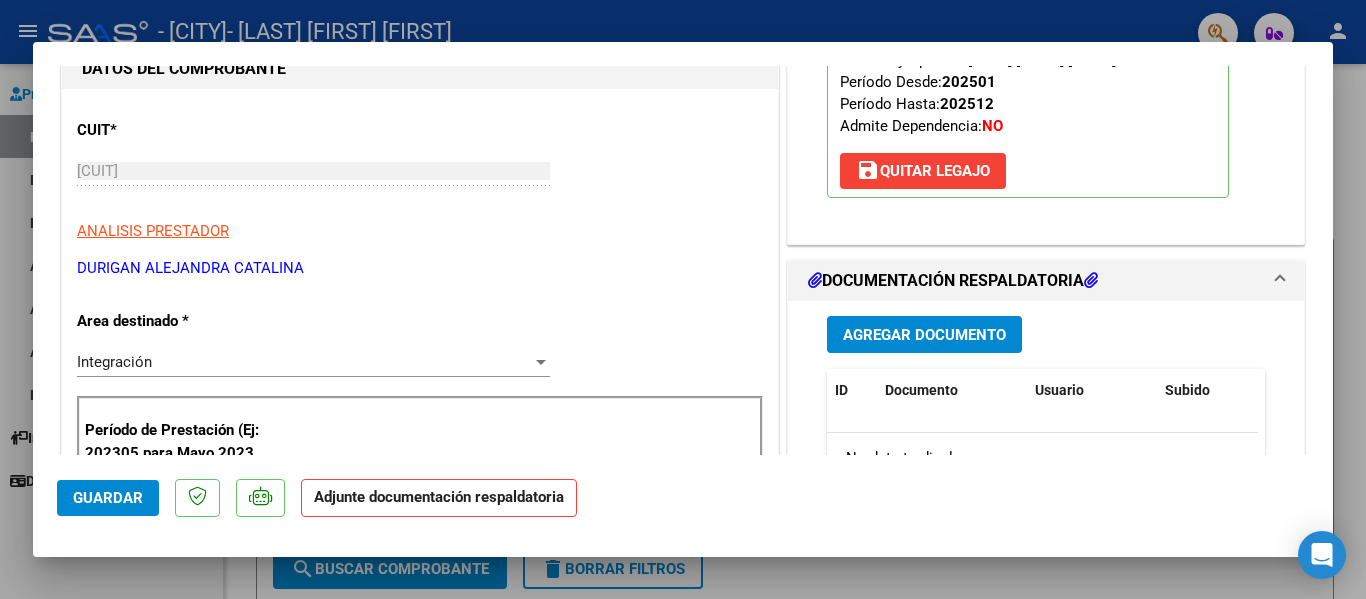 click at bounding box center [683, 299] 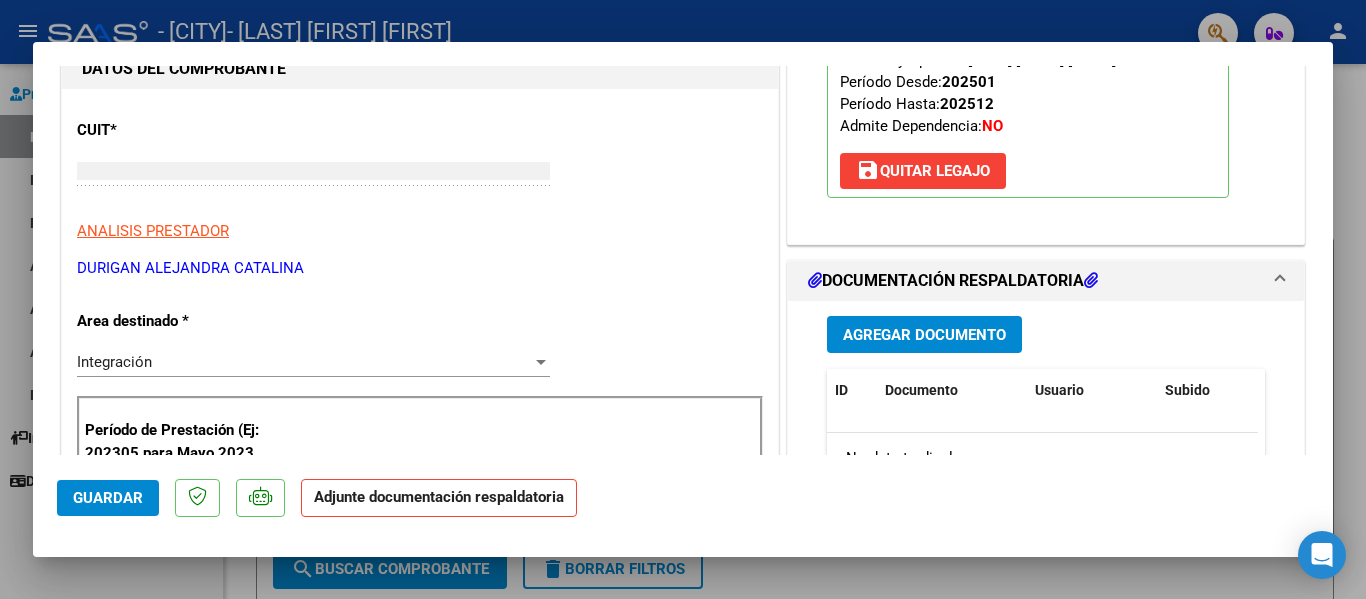 scroll, scrollTop: 205, scrollLeft: 0, axis: vertical 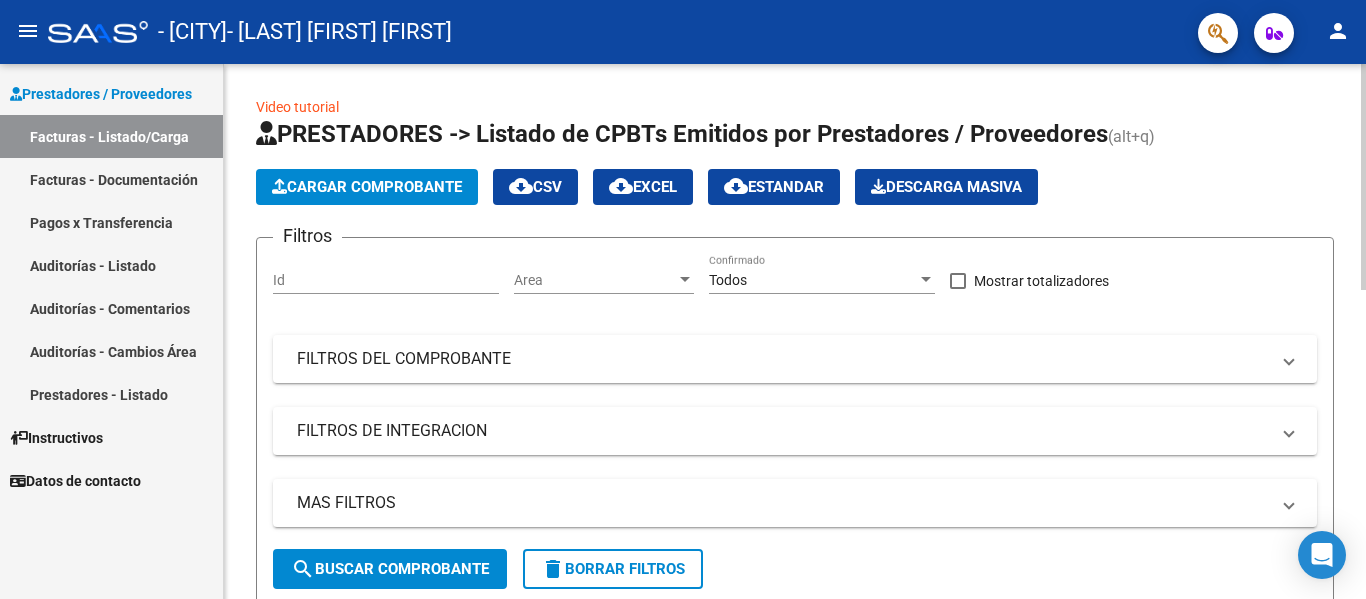 click on "Cargar Comprobante" 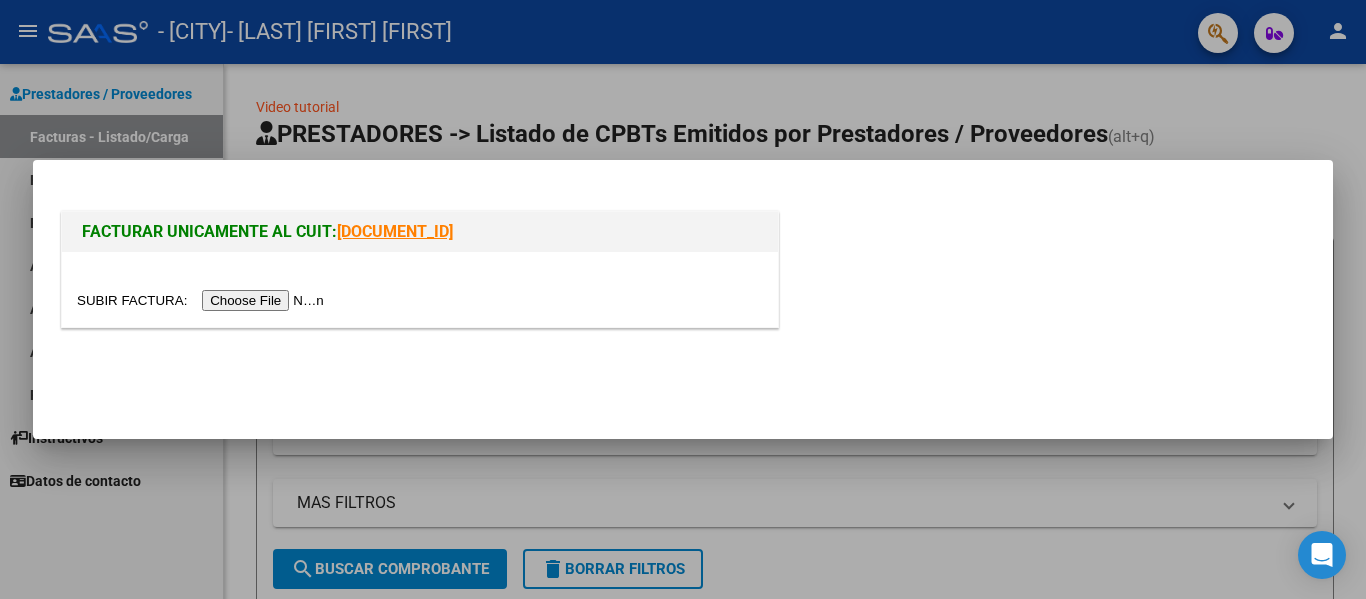 click at bounding box center (203, 300) 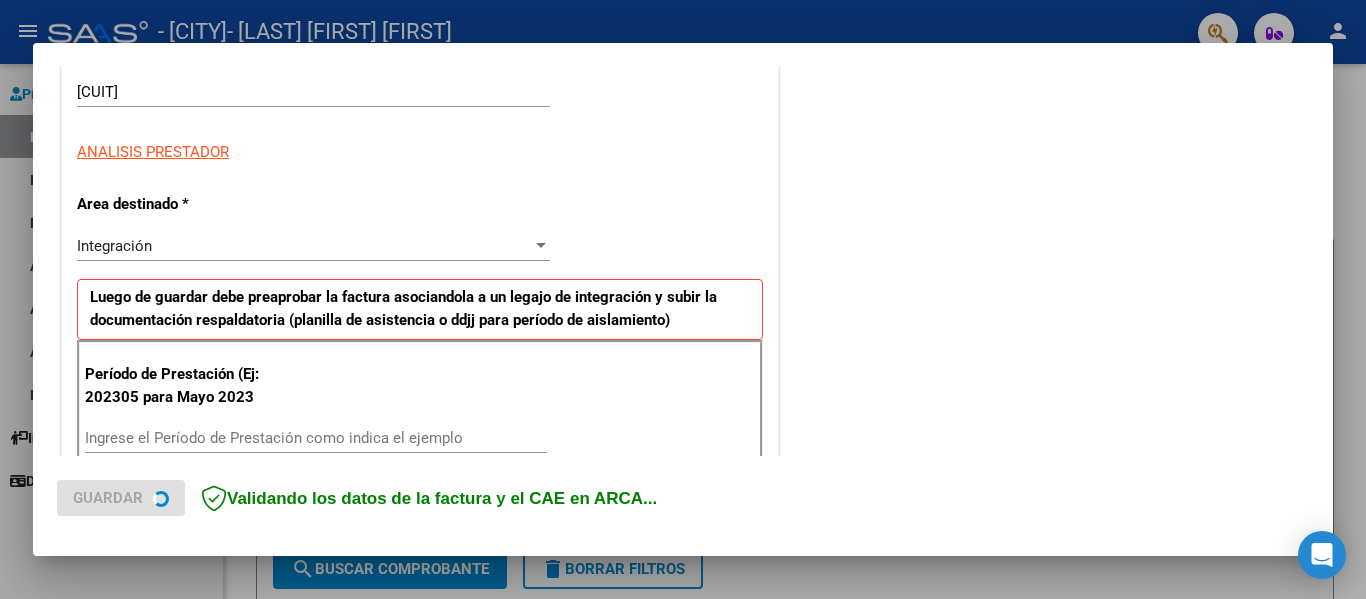 scroll, scrollTop: 312, scrollLeft: 0, axis: vertical 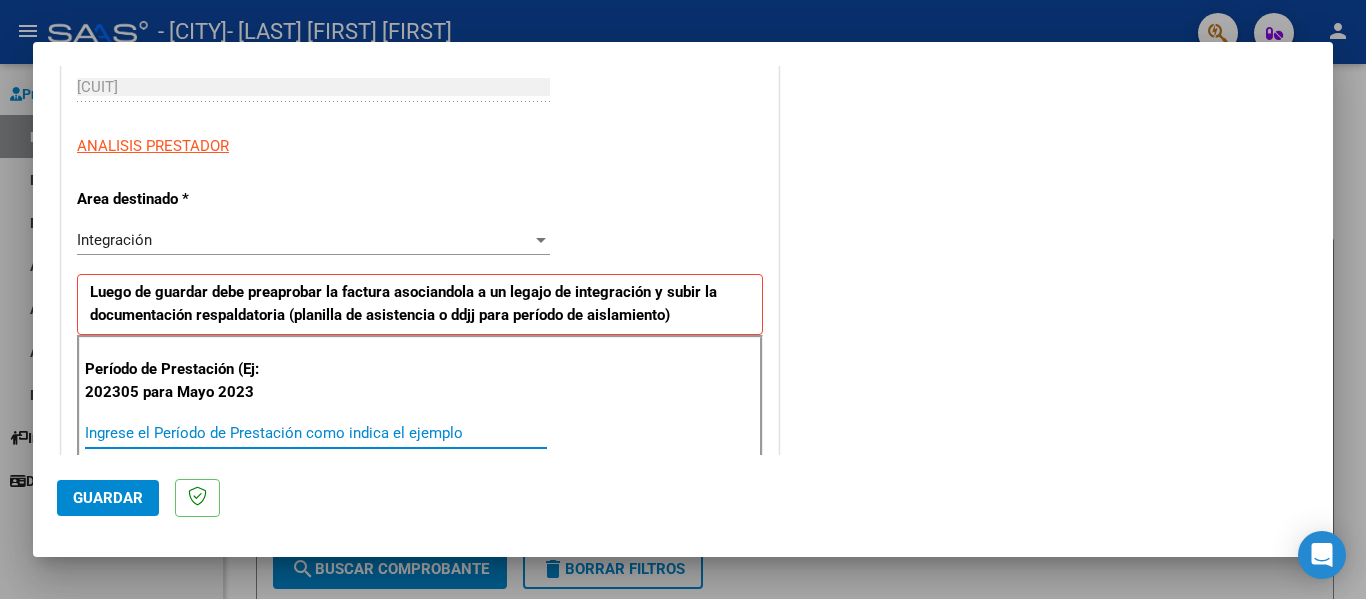 click on "Ingrese el Período de Prestación como indica el ejemplo" at bounding box center [316, 433] 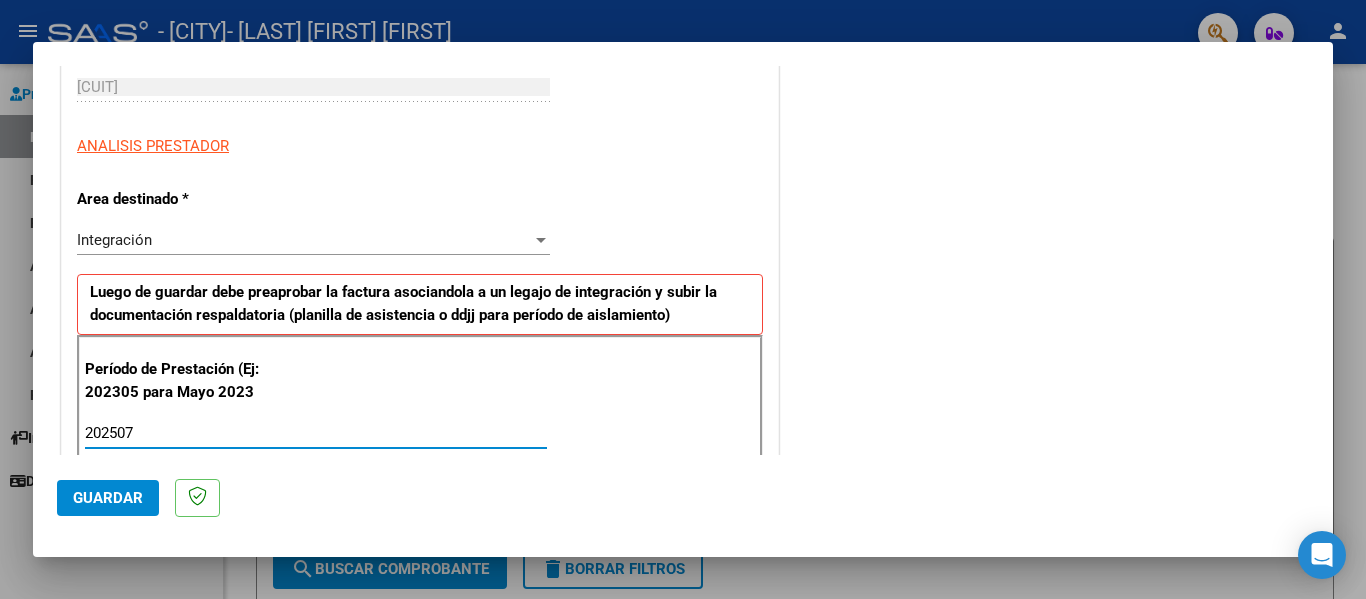 type on "202507" 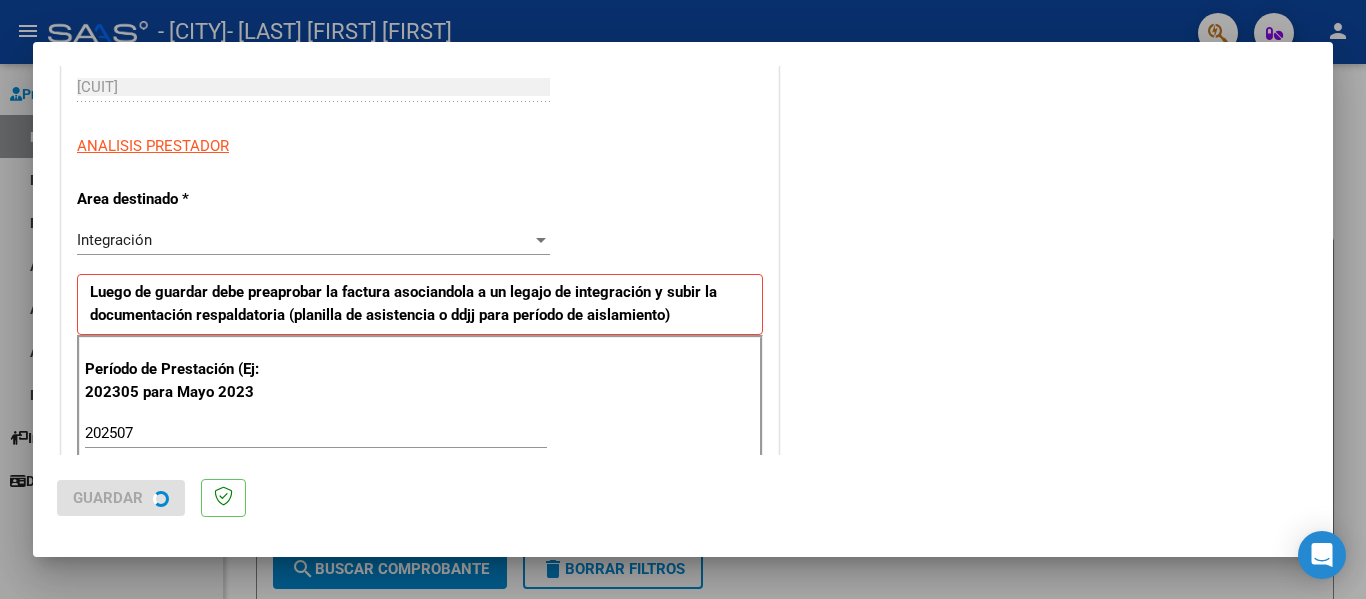 scroll, scrollTop: 0, scrollLeft: 0, axis: both 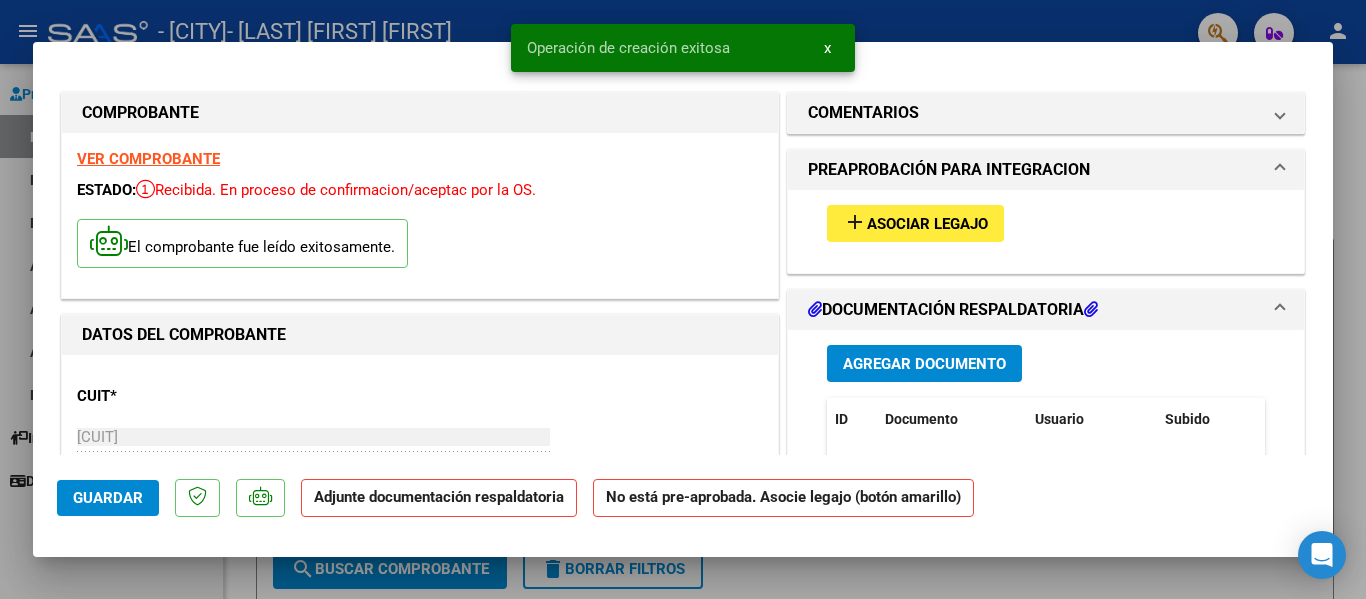 click on "Asociar Legajo" at bounding box center [927, 224] 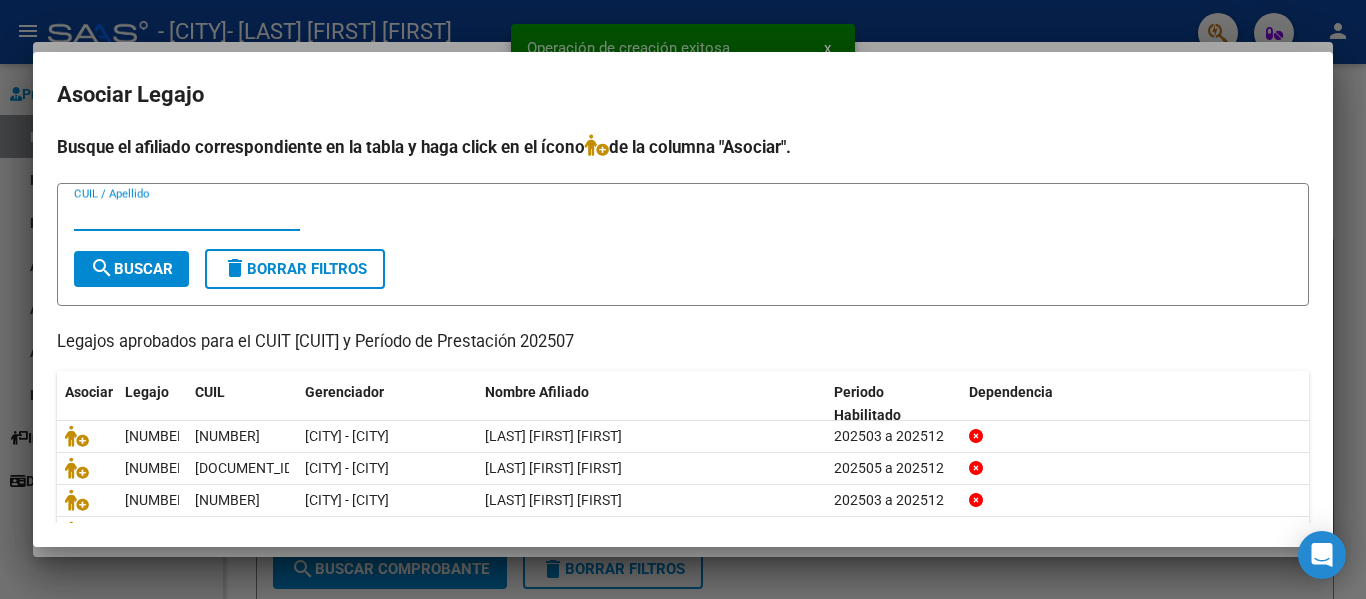 click on "CUIL / Apellido" at bounding box center (187, 215) 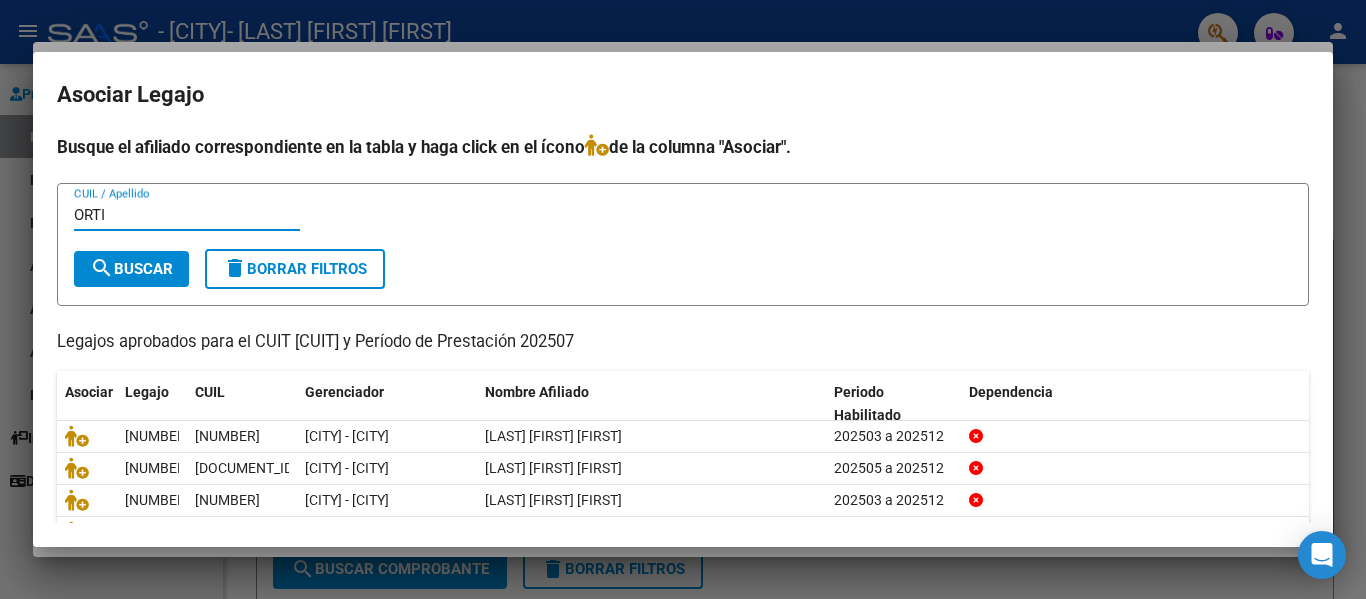 type on "ORTI" 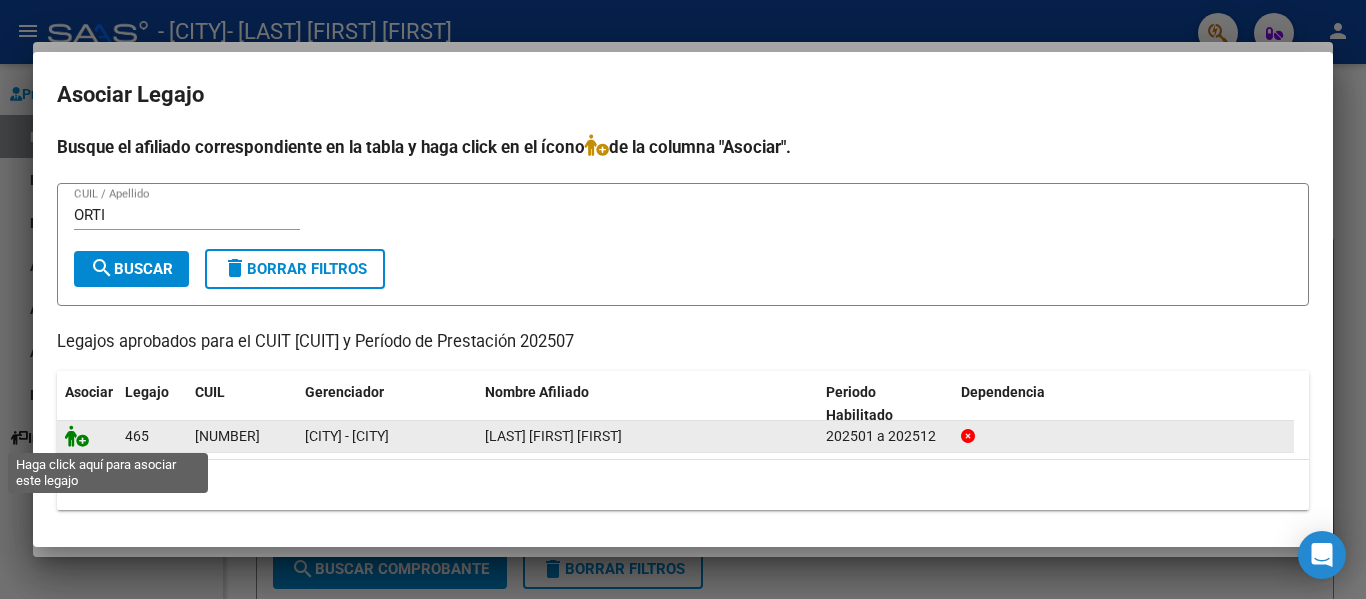 click 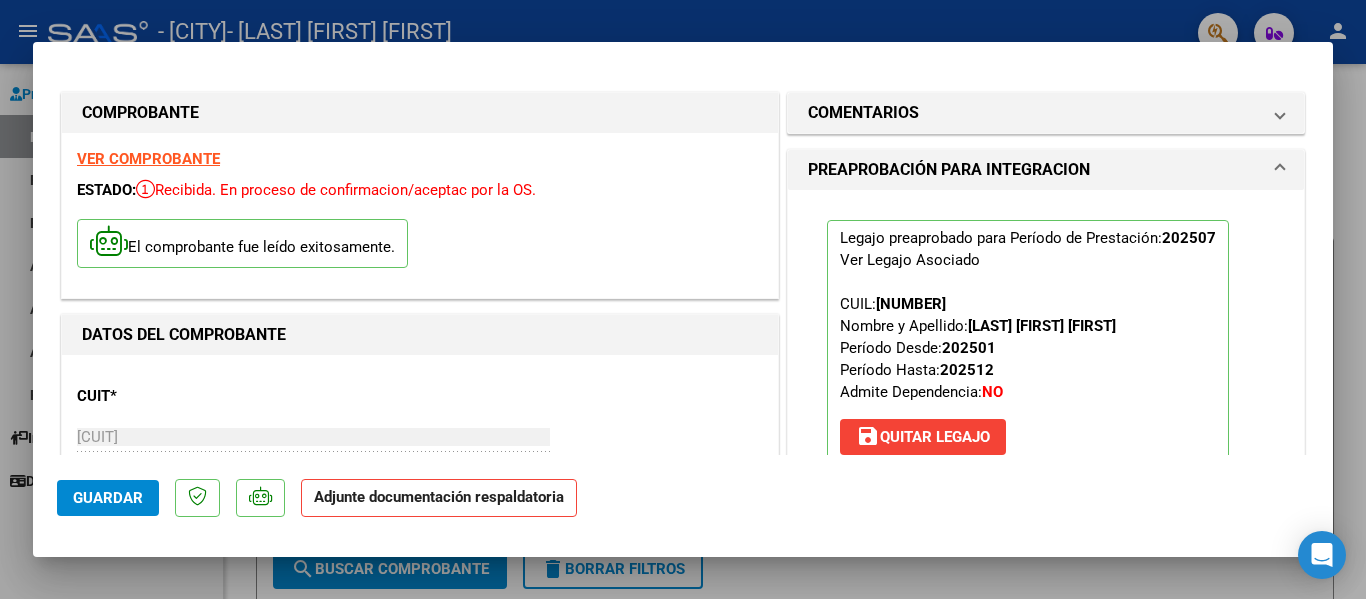 click at bounding box center [683, 299] 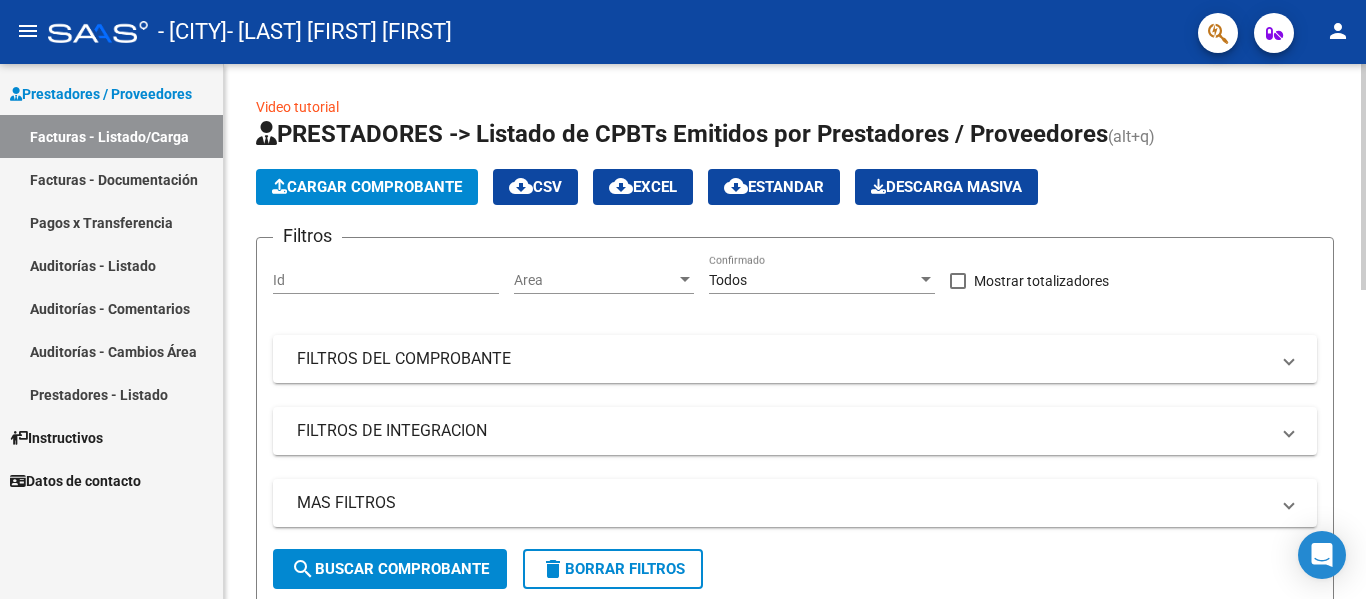 click on "Cargar Comprobante" 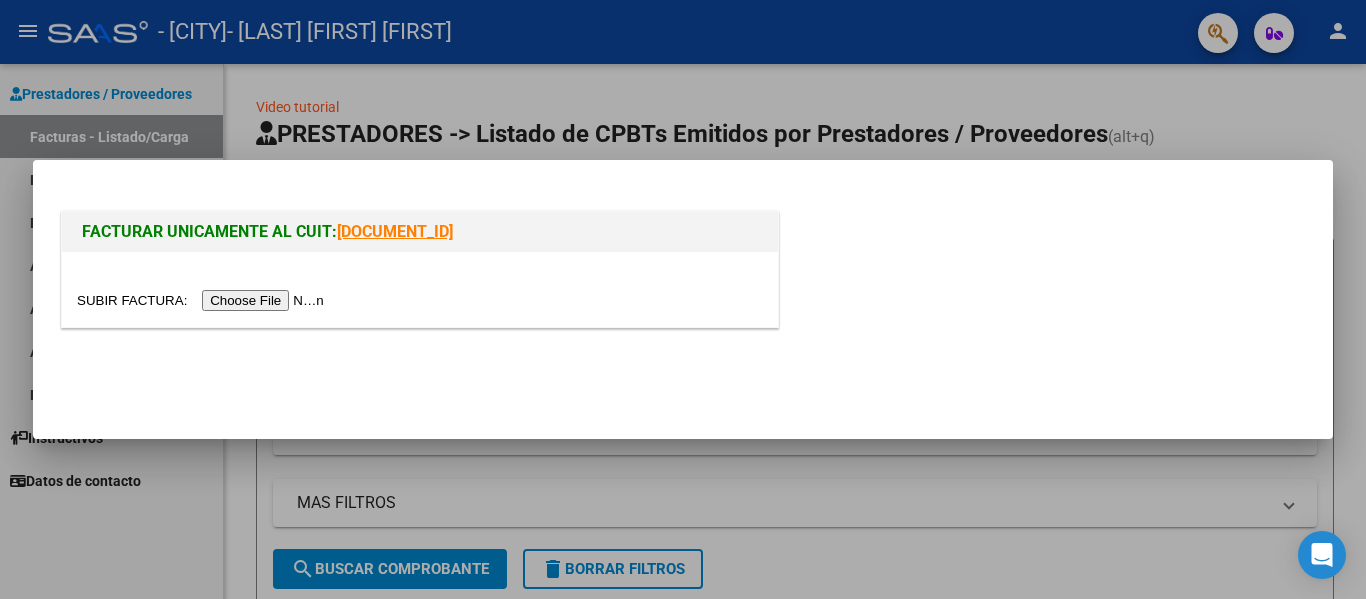click at bounding box center [203, 300] 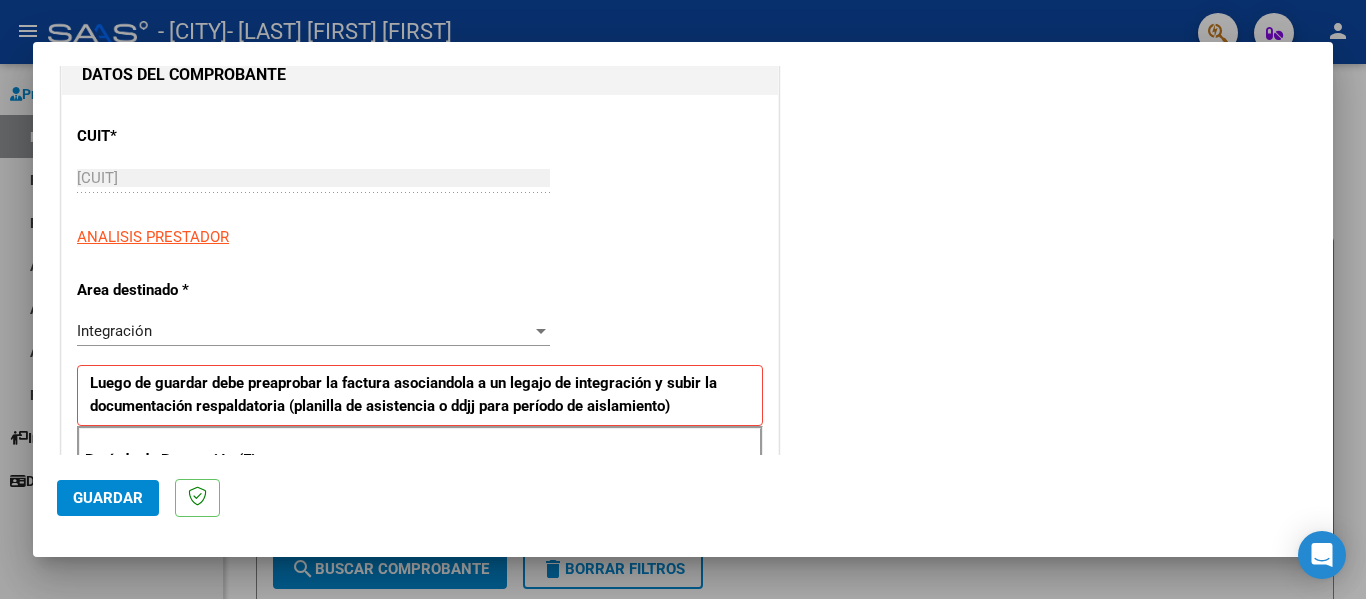 scroll, scrollTop: 370, scrollLeft: 0, axis: vertical 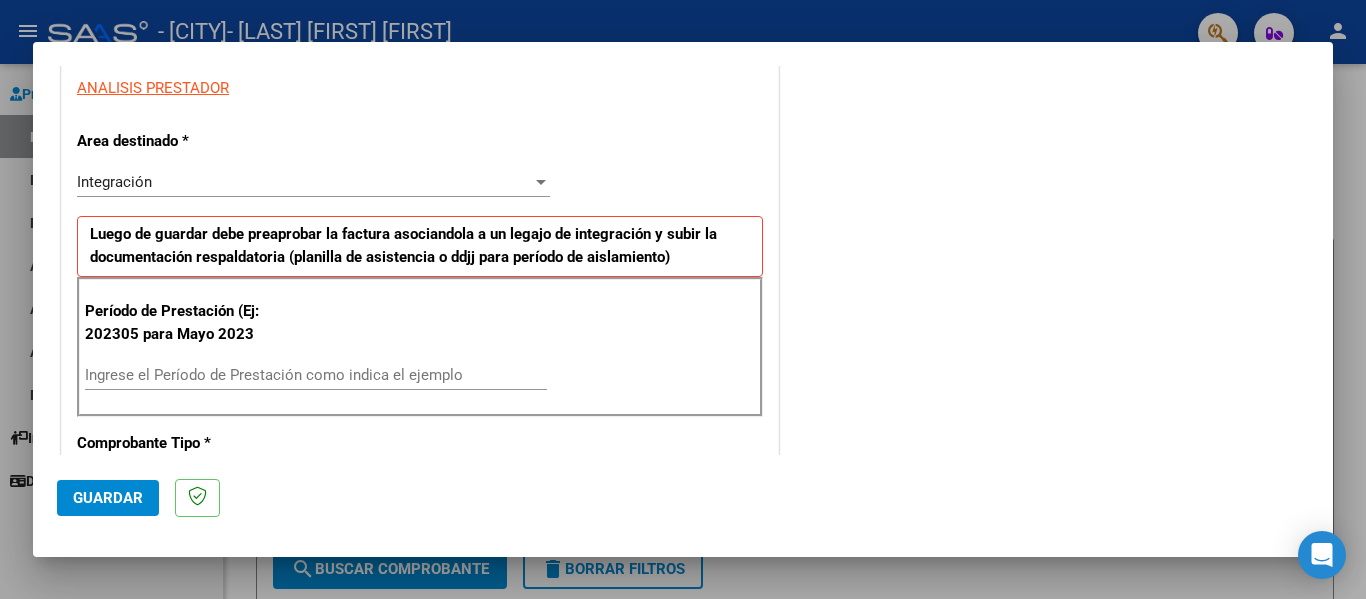 click on "Ingrese el Período de Prestación como indica el ejemplo" at bounding box center (316, 375) 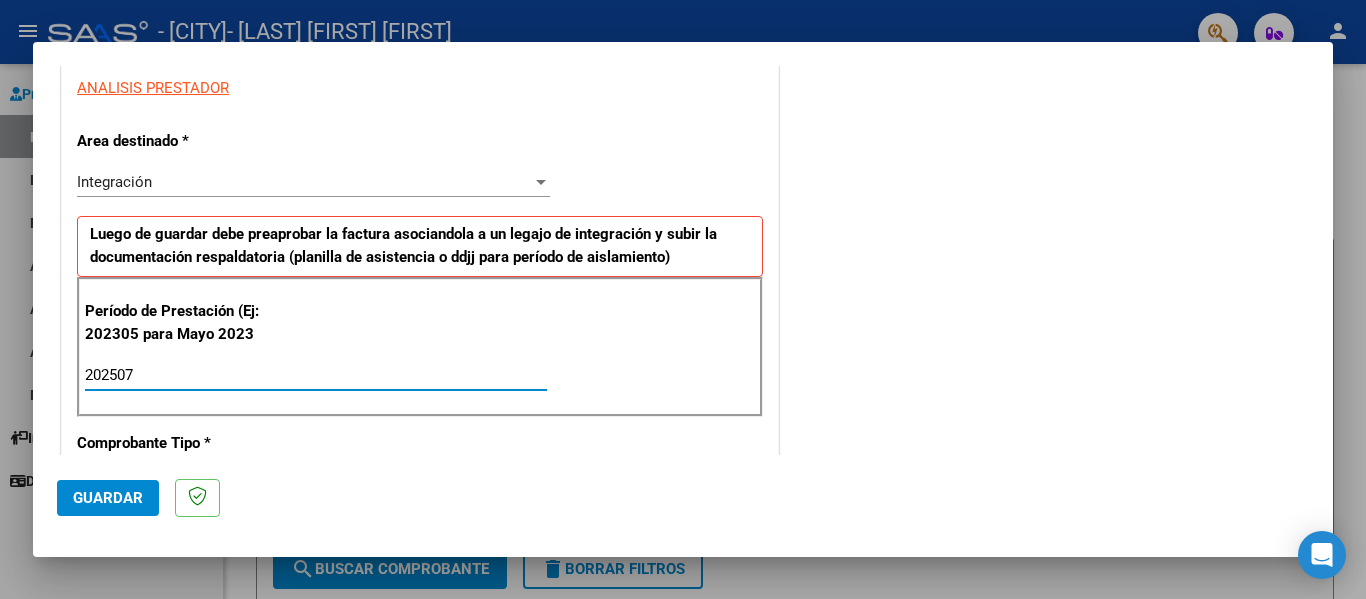 type on "202507" 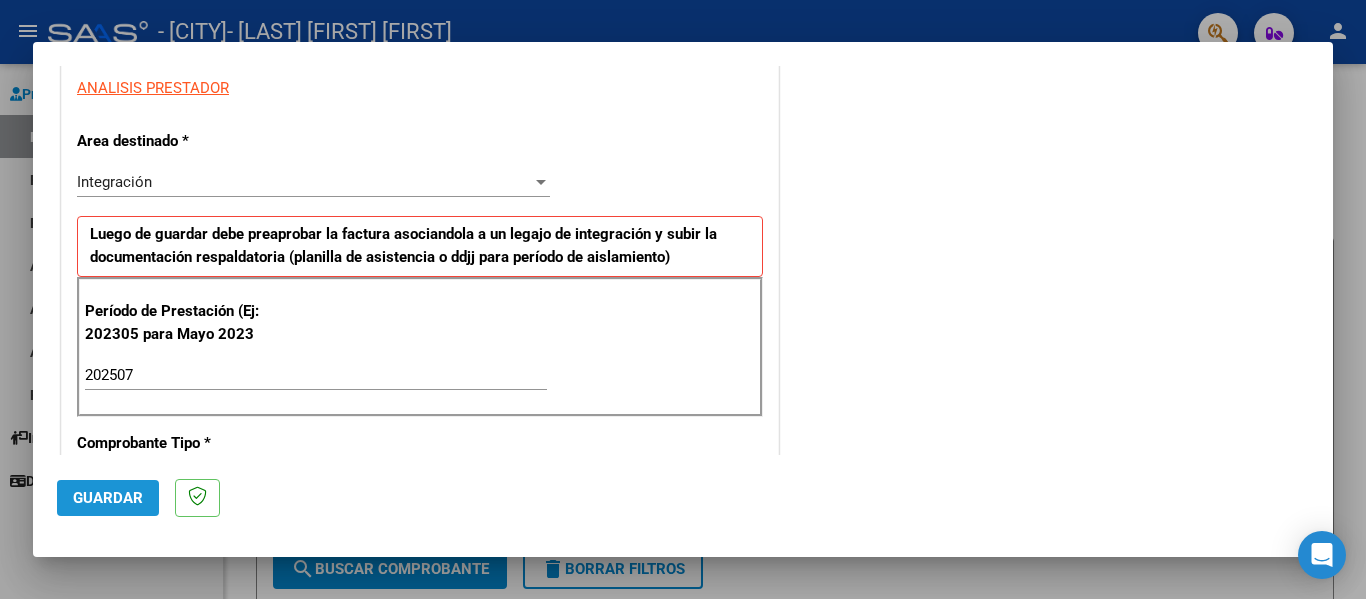 click on "Guardar" 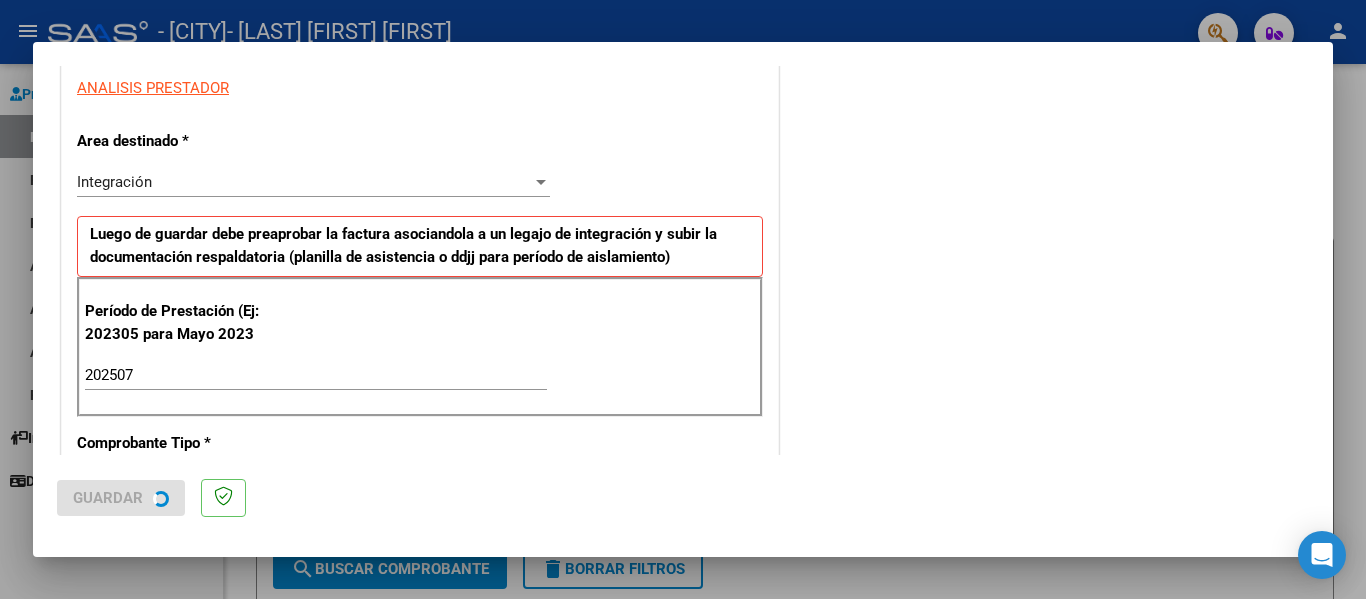 scroll, scrollTop: 0, scrollLeft: 0, axis: both 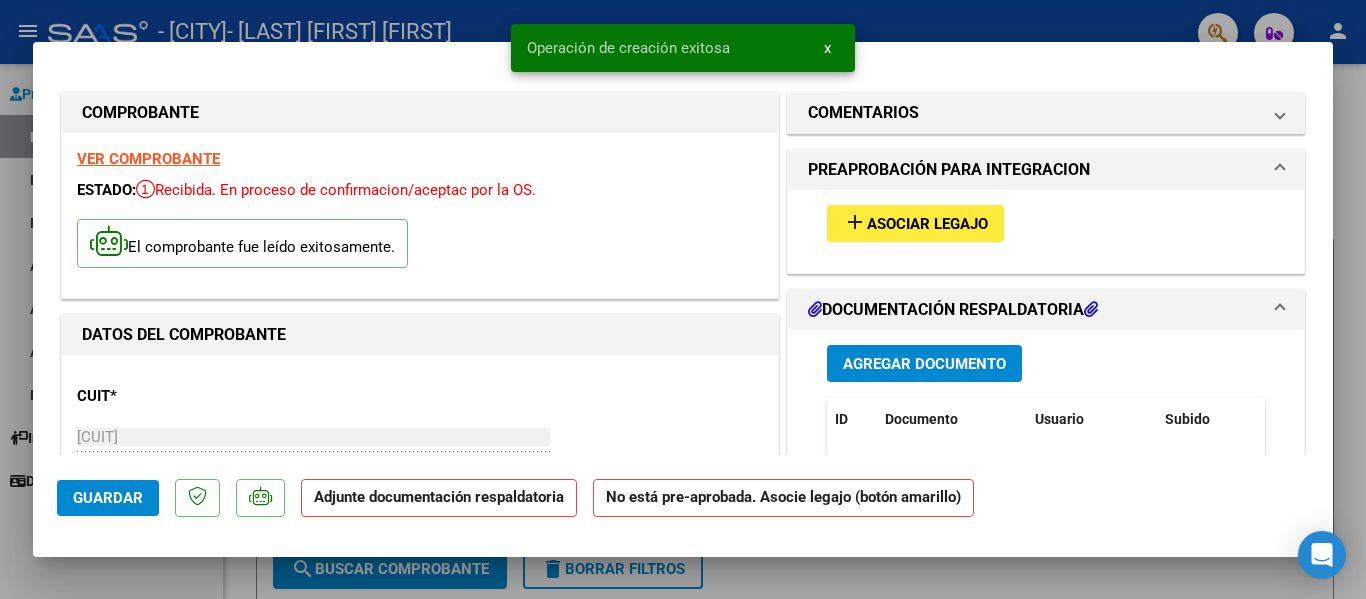 click on "Asociar Legajo" at bounding box center [927, 224] 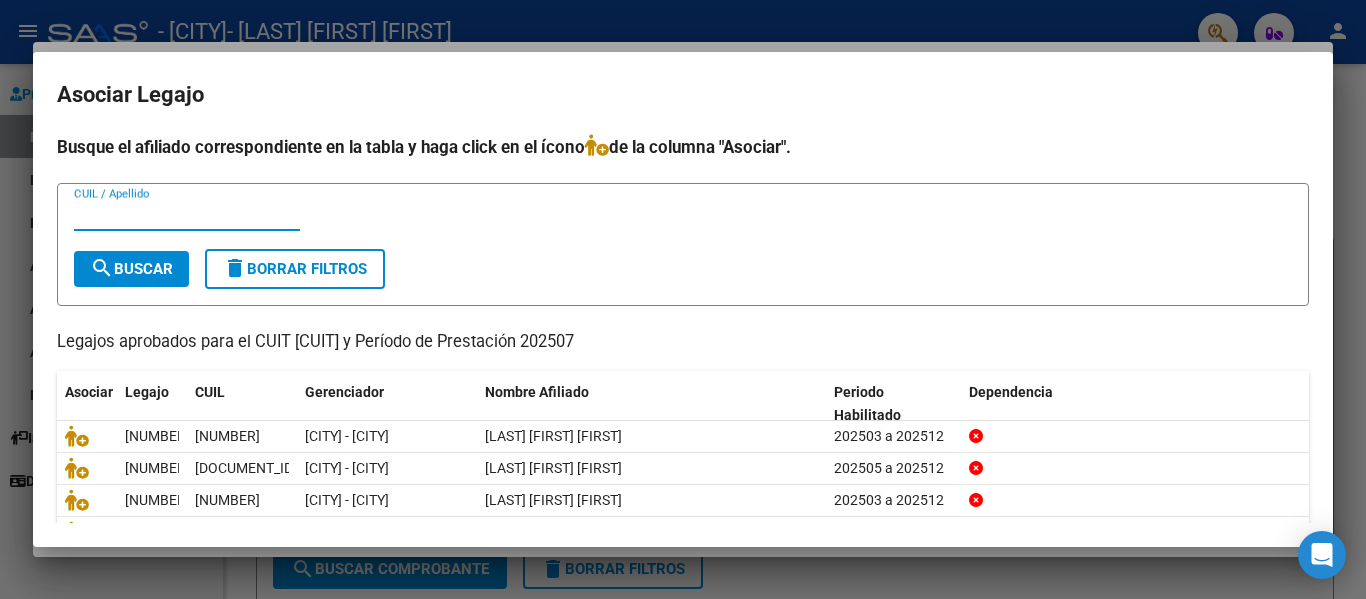 click on "CUIL / Apellido" at bounding box center [187, 215] 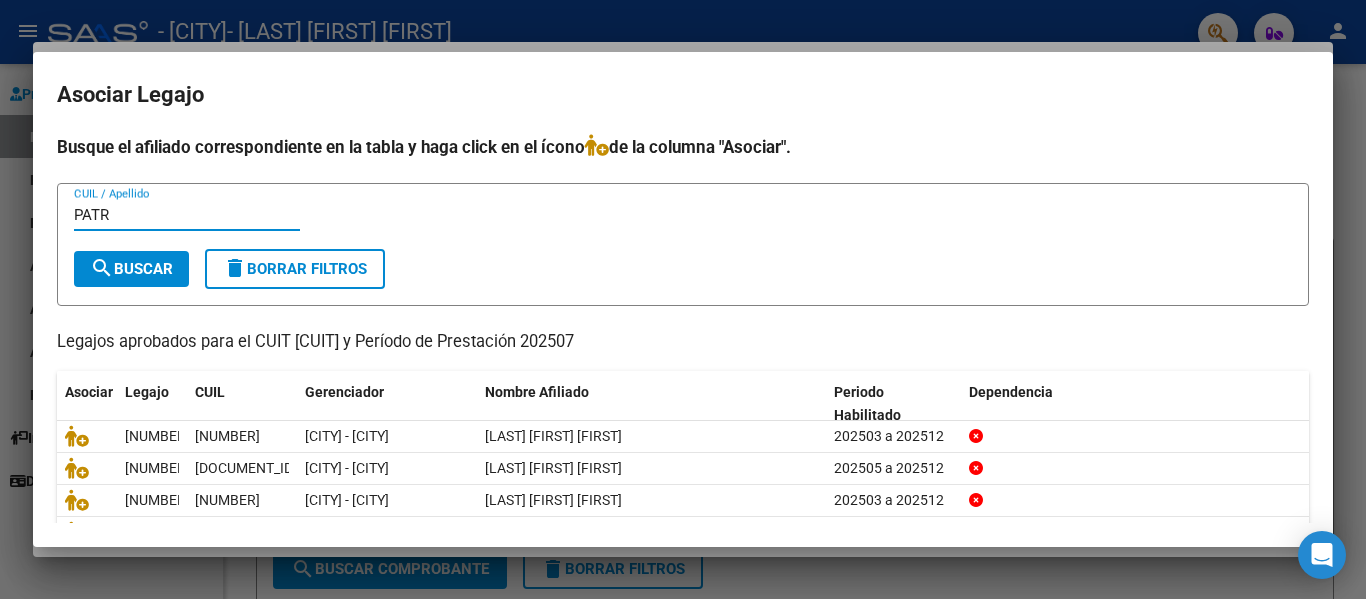 type on "PATR" 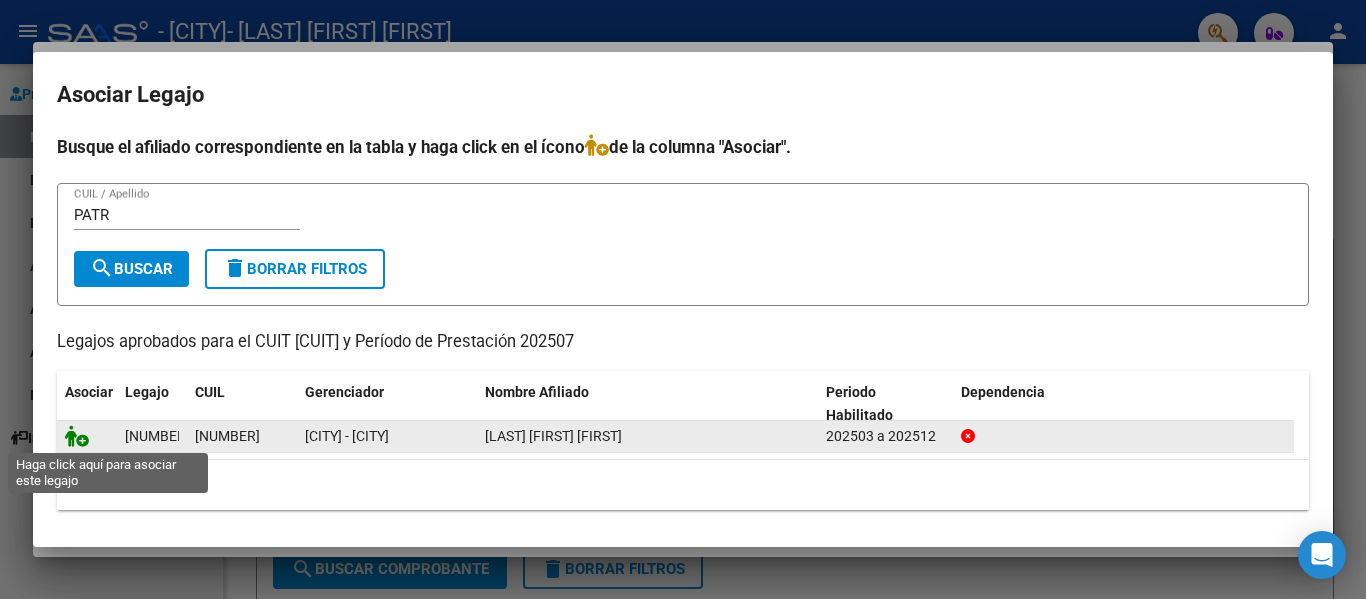 click 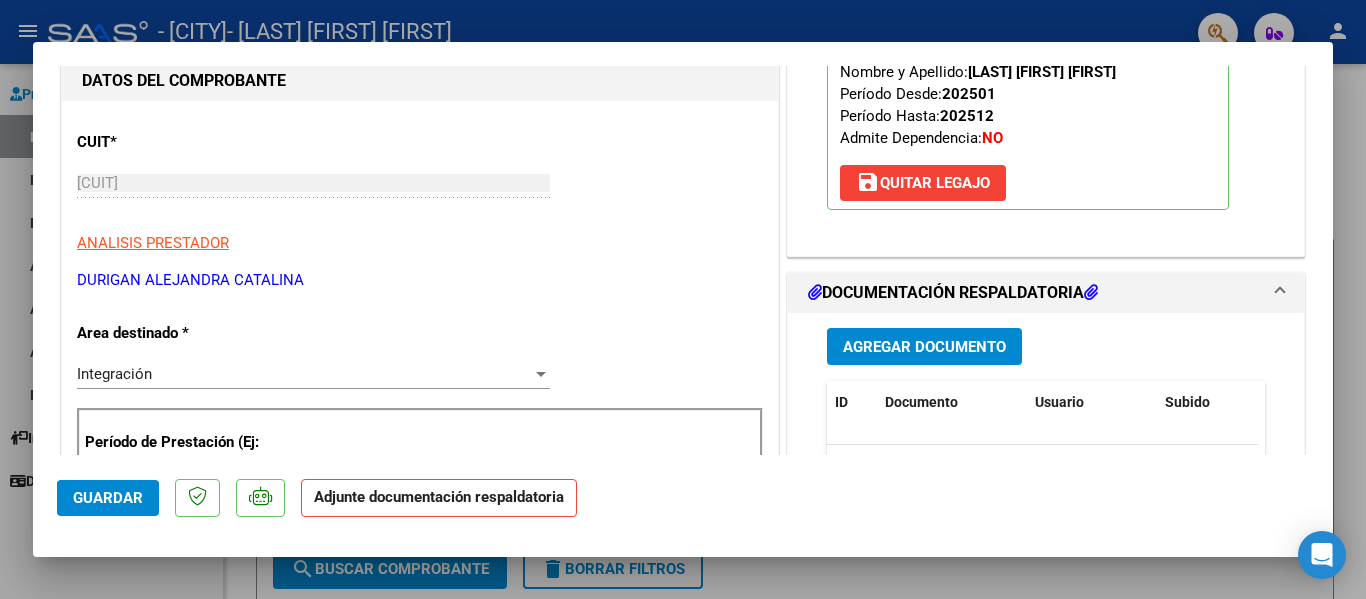 scroll, scrollTop: 255, scrollLeft: 0, axis: vertical 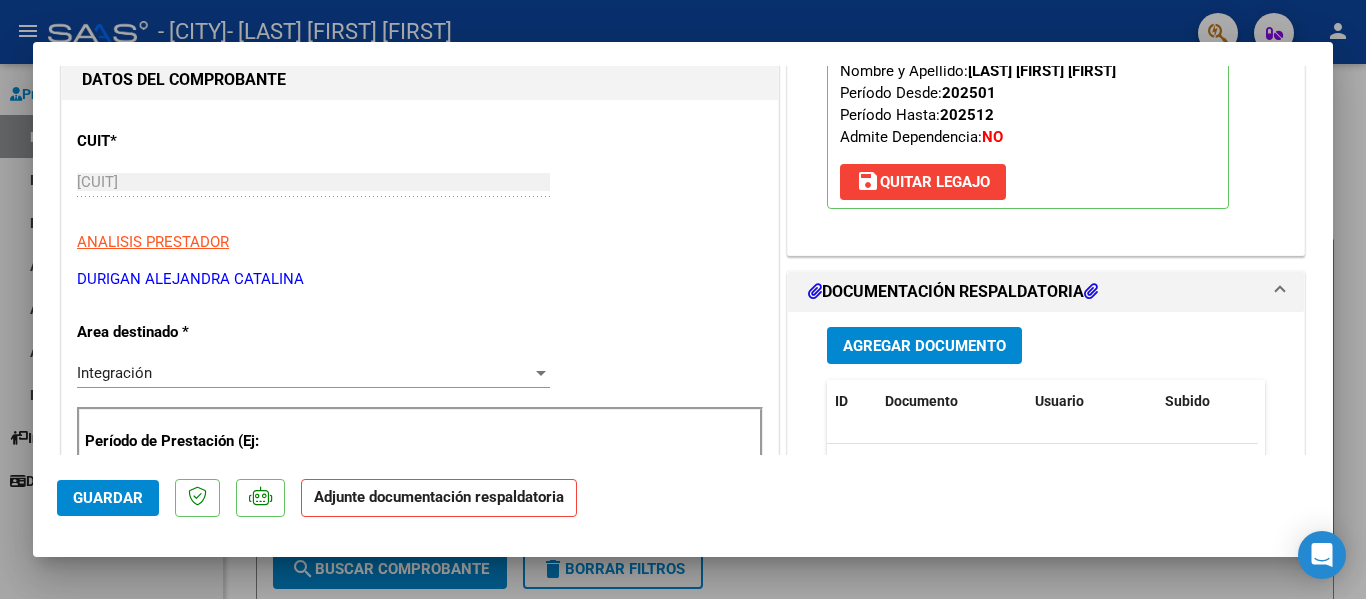 click at bounding box center (683, 299) 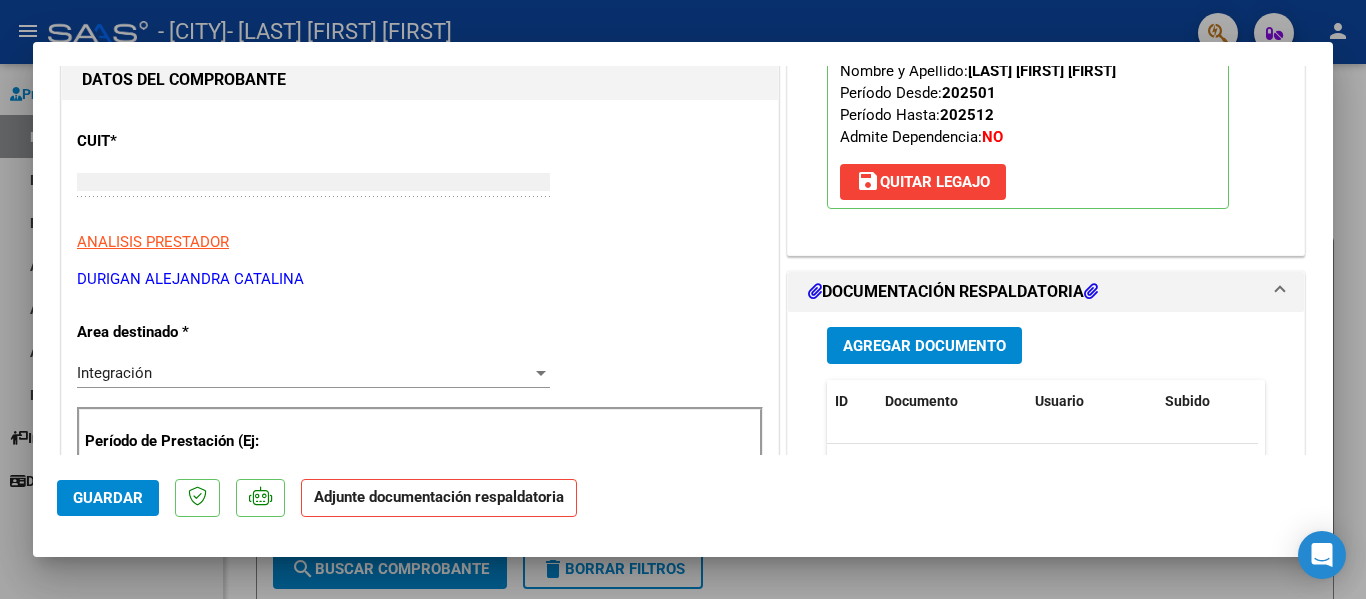type on "$ 0,00" 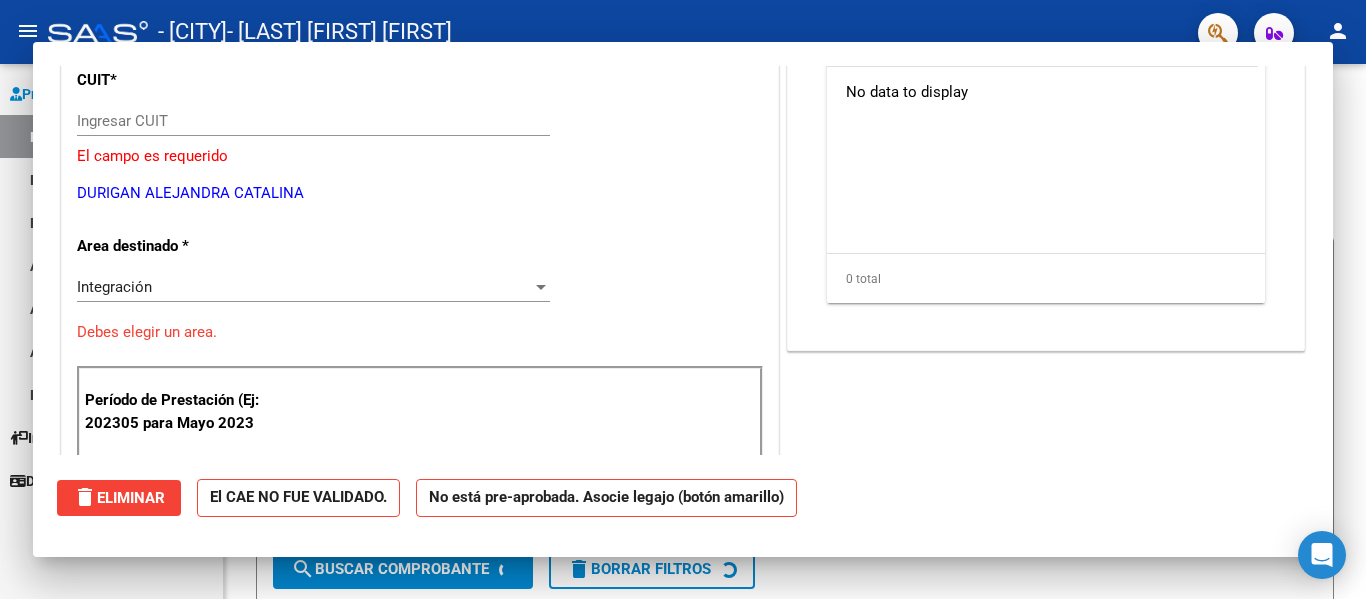 scroll, scrollTop: 194, scrollLeft: 0, axis: vertical 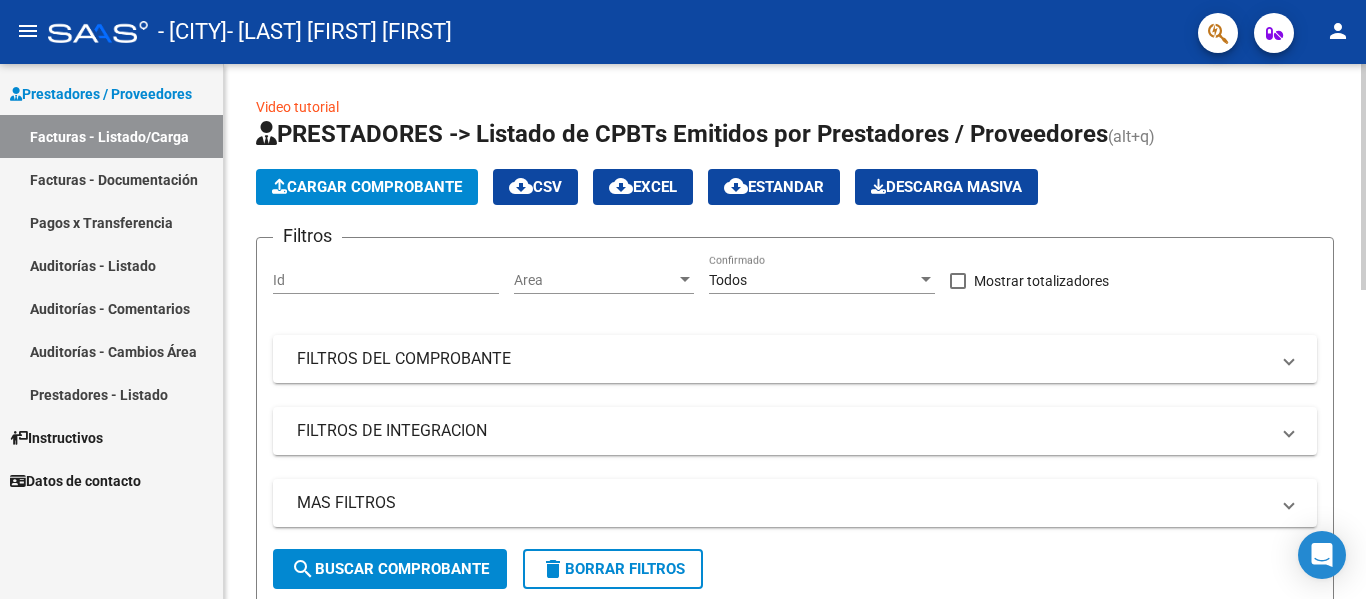 click on "Cargar Comprobante" 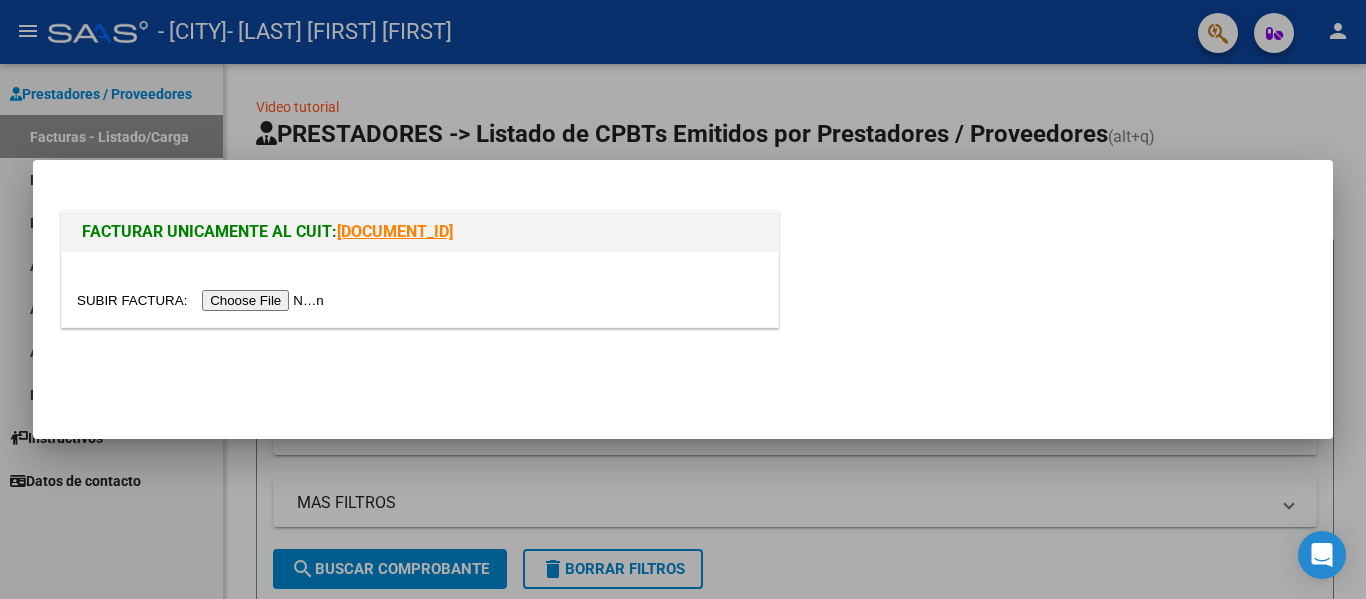 click at bounding box center [420, 289] 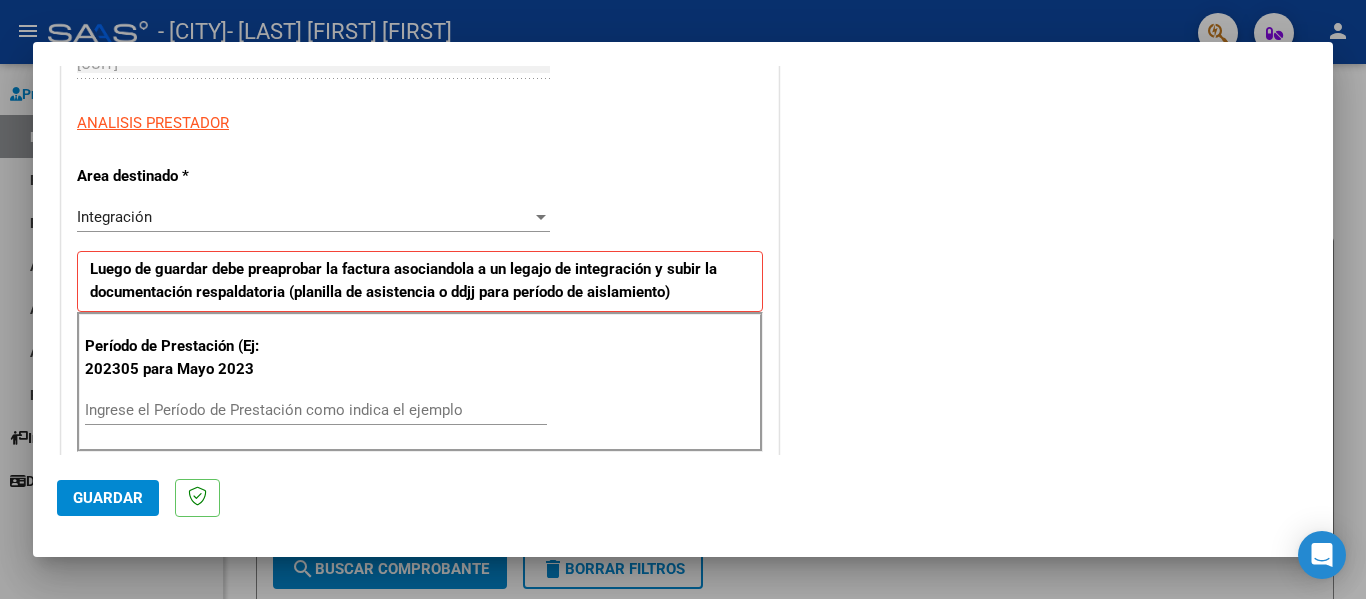 scroll, scrollTop: 383, scrollLeft: 0, axis: vertical 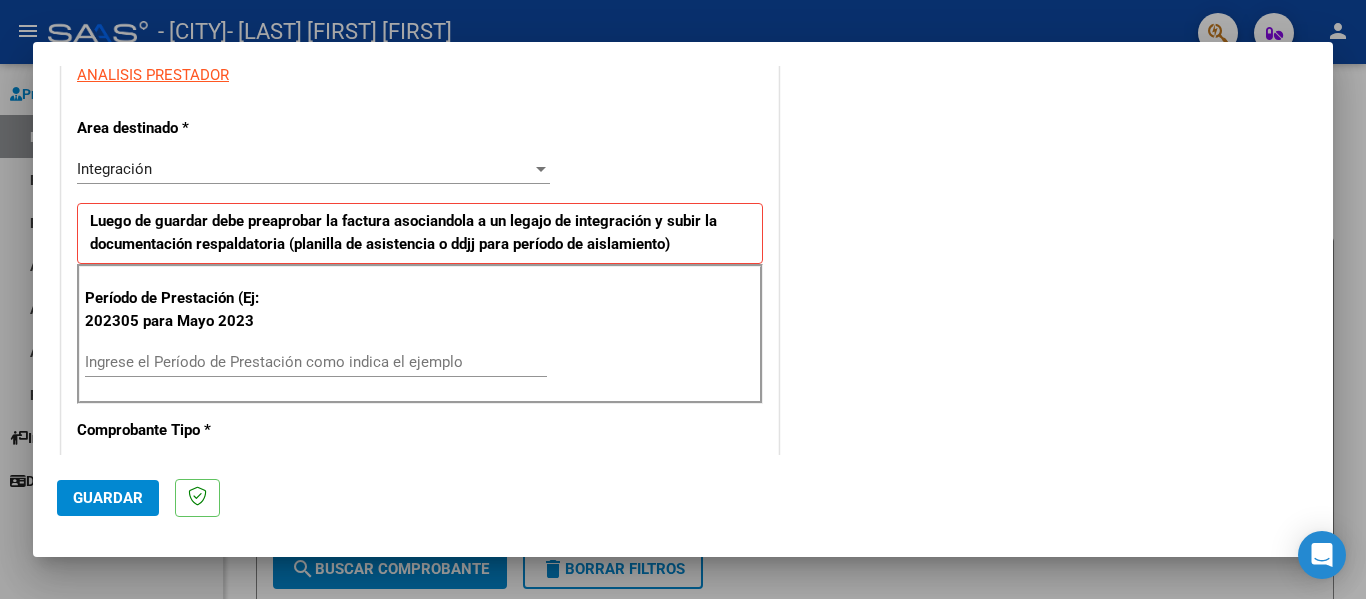 click on "Ingrese el Período de Prestación como indica el ejemplo" at bounding box center (316, 362) 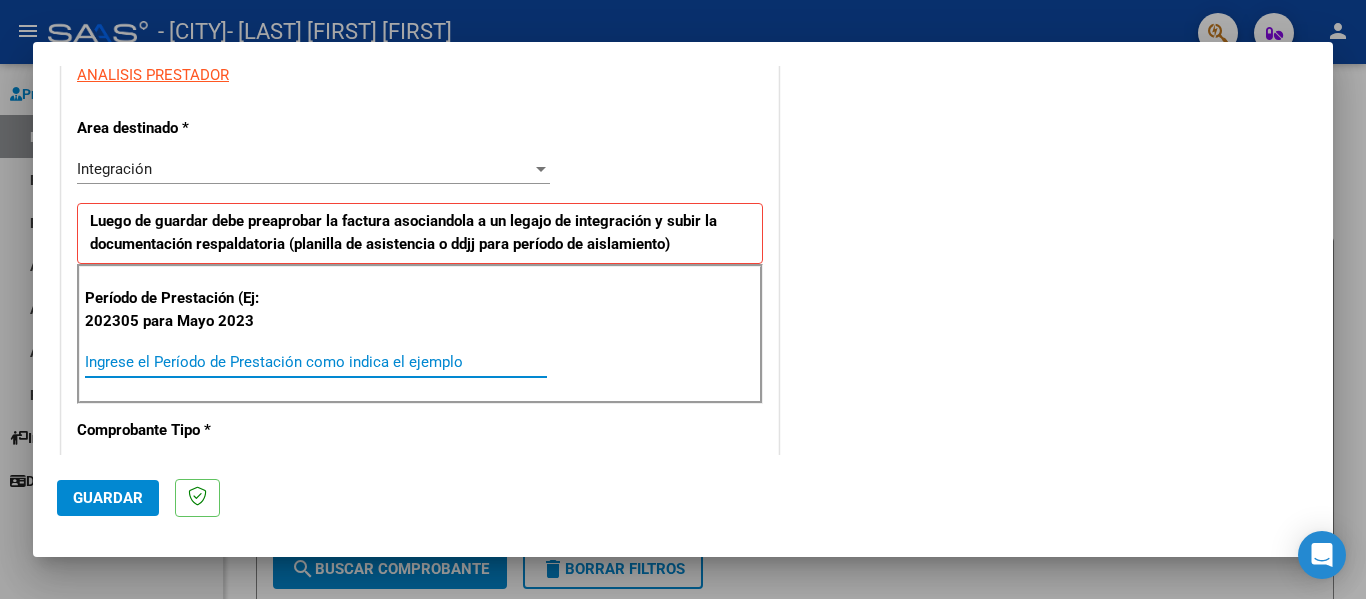 click on "Ingrese el Período de Prestación como indica el ejemplo" at bounding box center (316, 362) 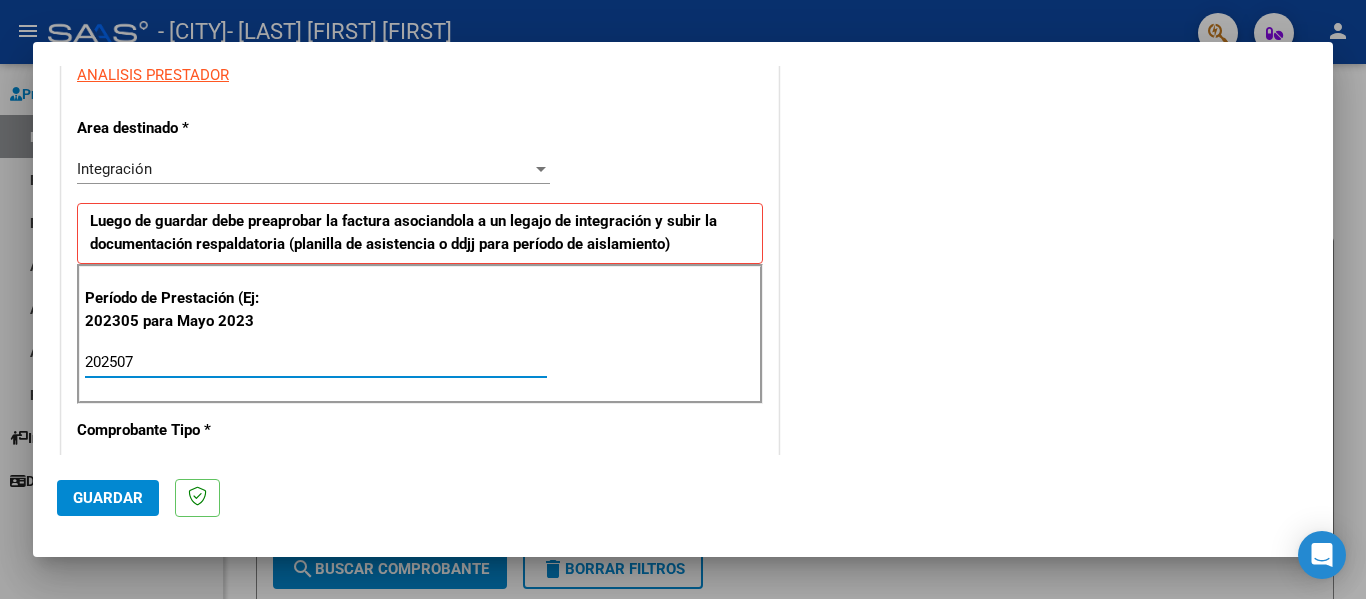 type on "202507" 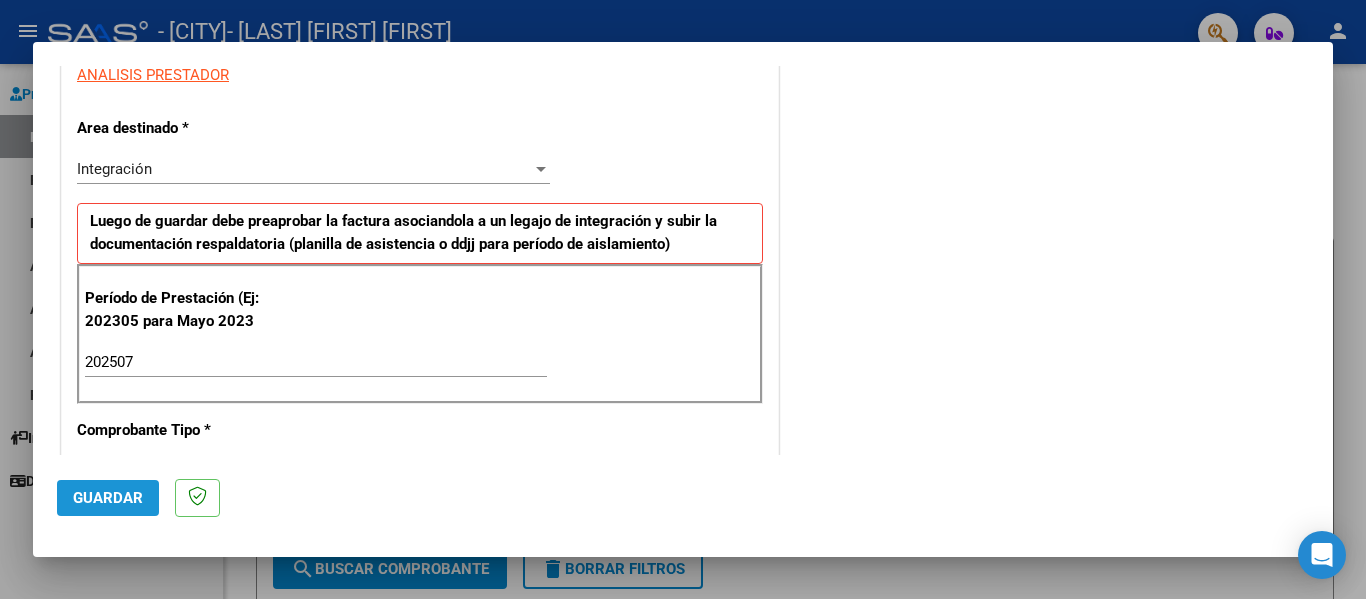 click on "Guardar" 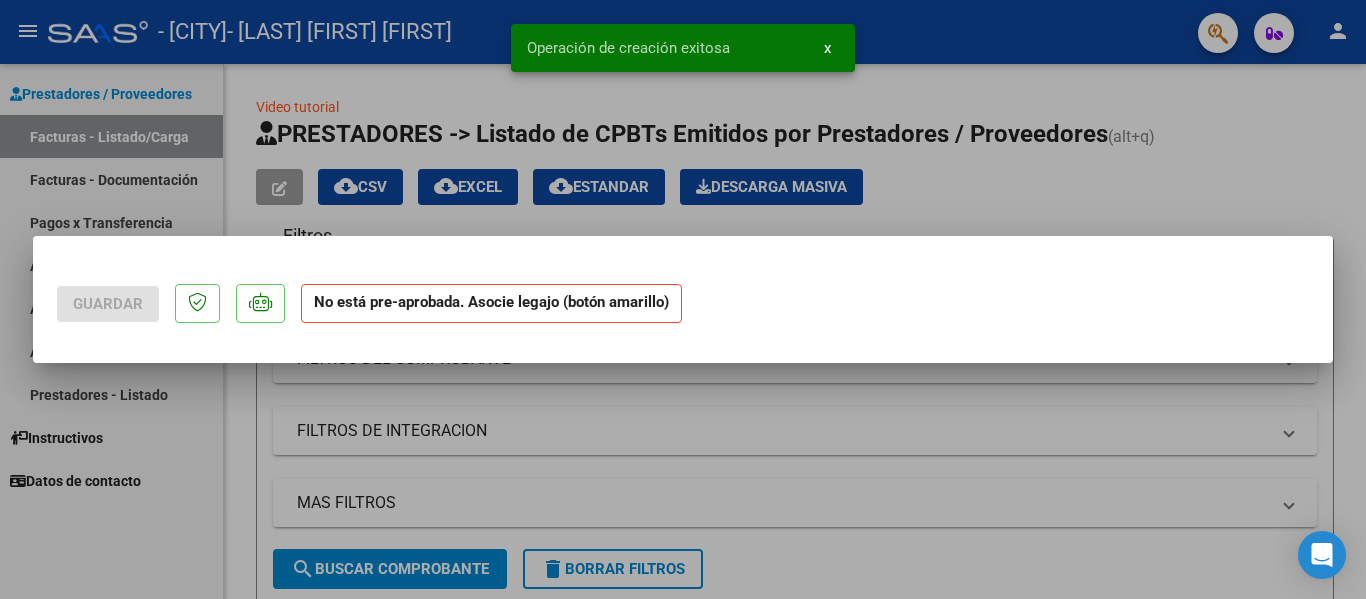 scroll, scrollTop: 0, scrollLeft: 0, axis: both 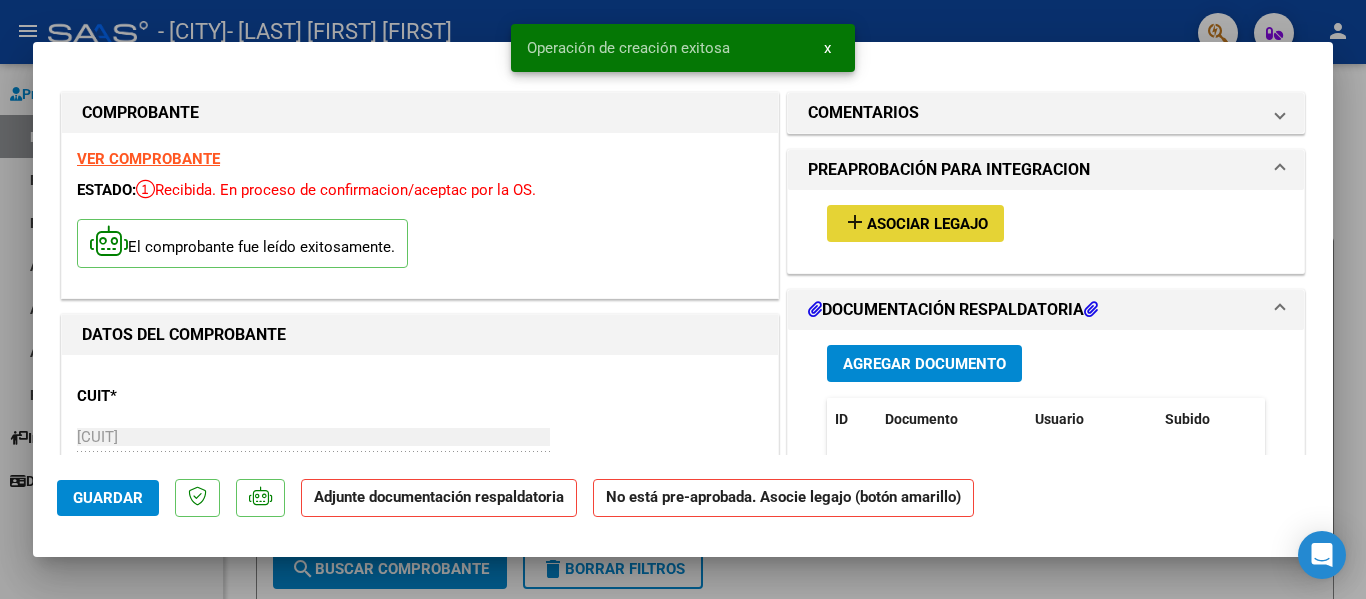 click on "add Asociar Legajo" at bounding box center (915, 223) 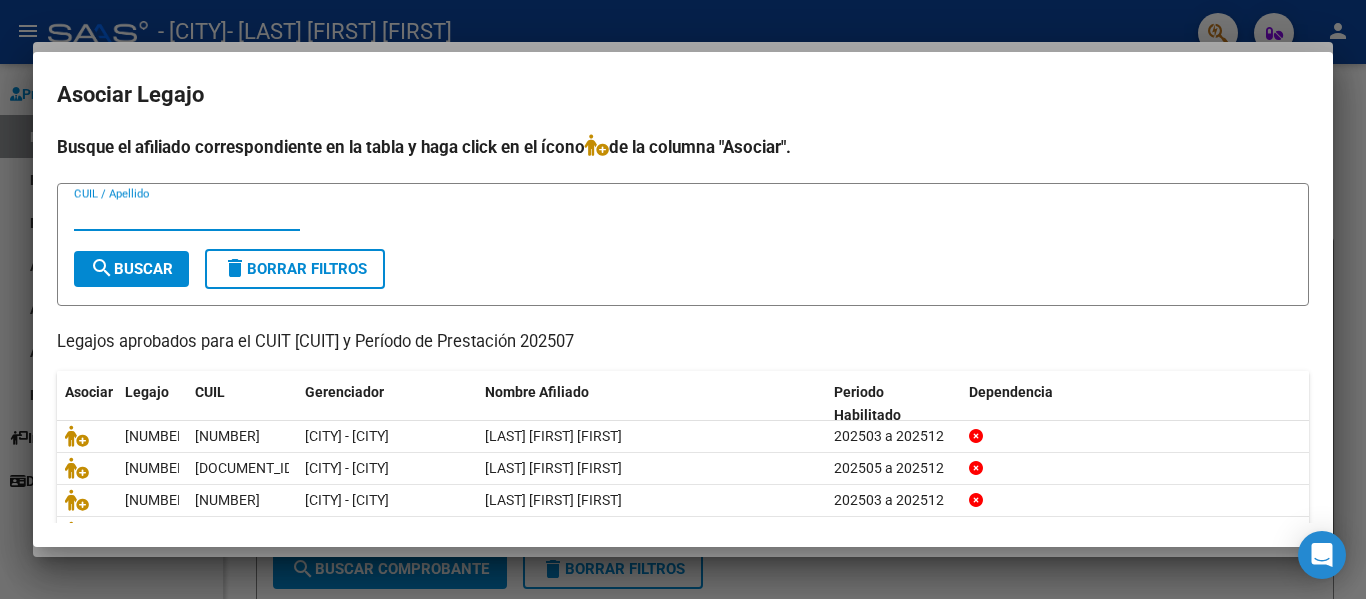 click on "CUIL / Apellido" at bounding box center [187, 215] 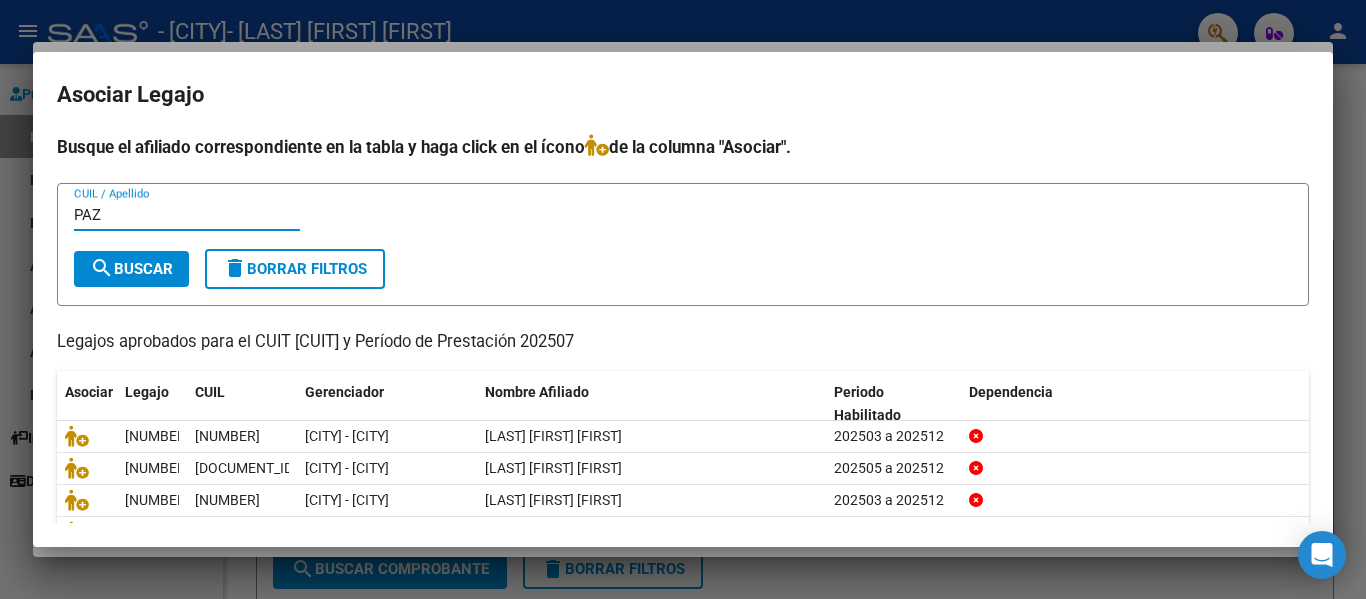 type on "PAZ" 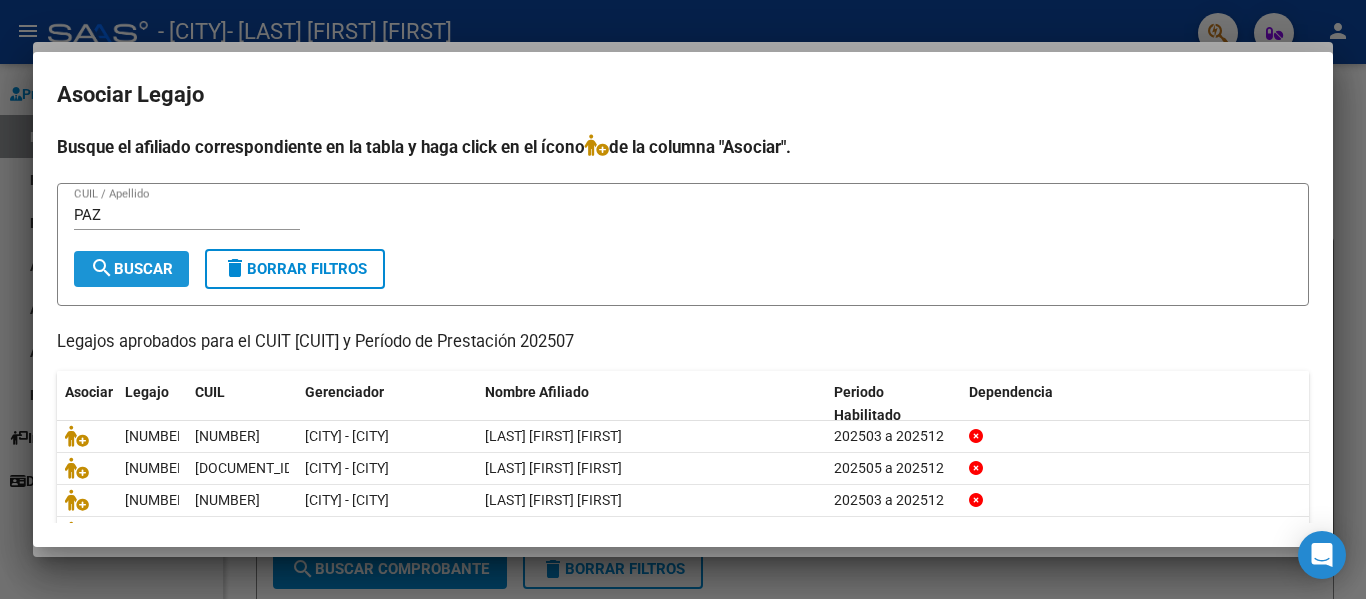click on "search  Buscar" at bounding box center (131, 269) 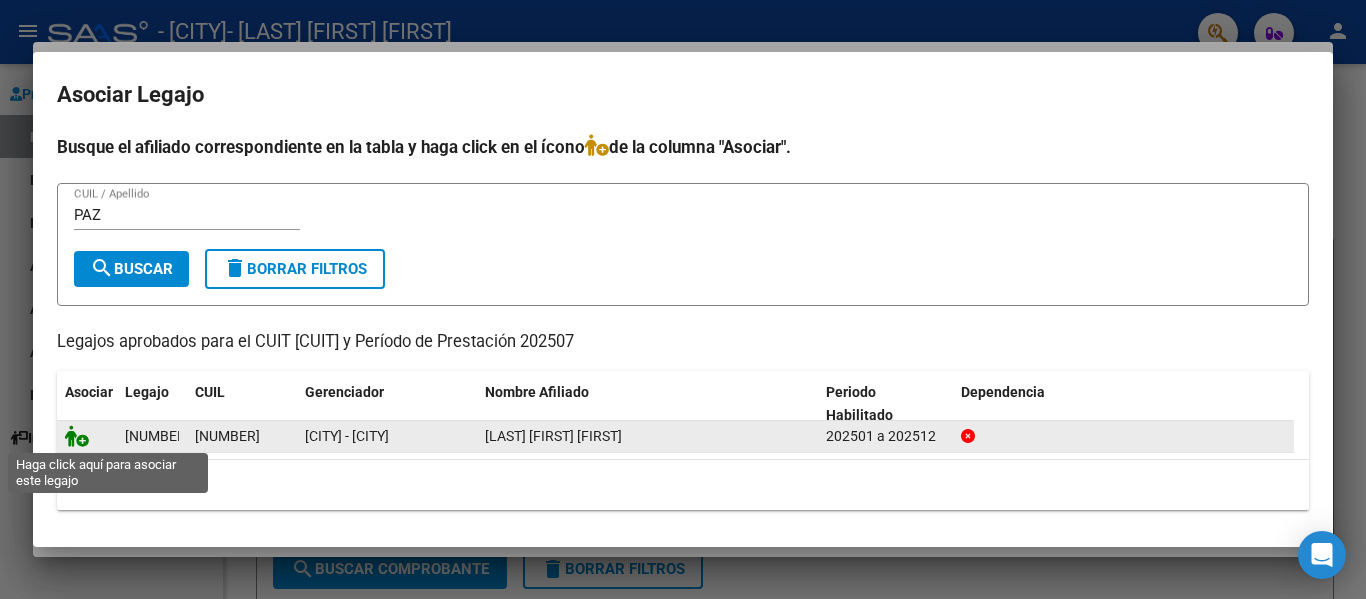 click 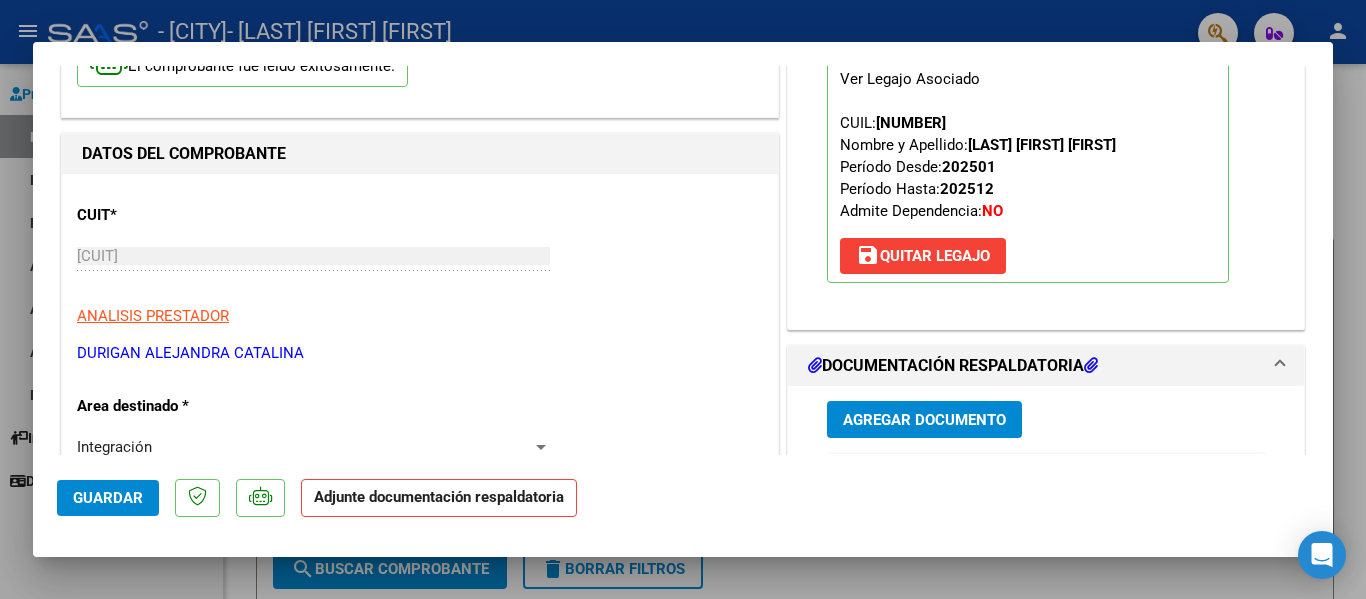 scroll, scrollTop: 179, scrollLeft: 0, axis: vertical 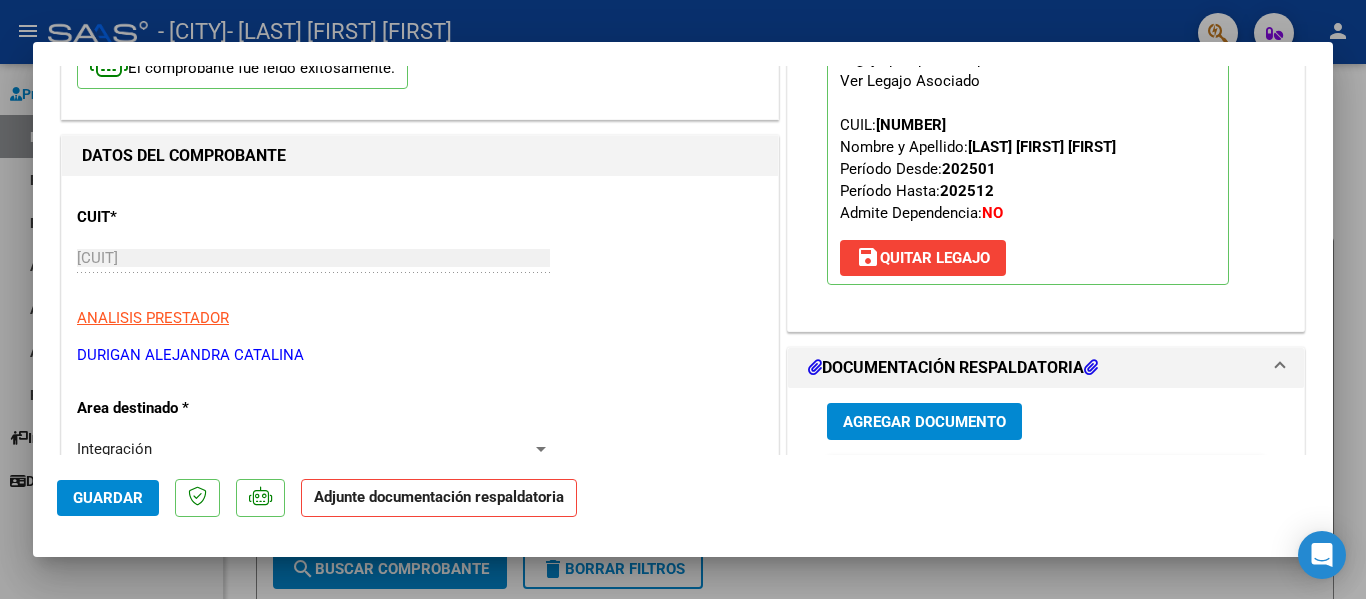 click at bounding box center [683, 299] 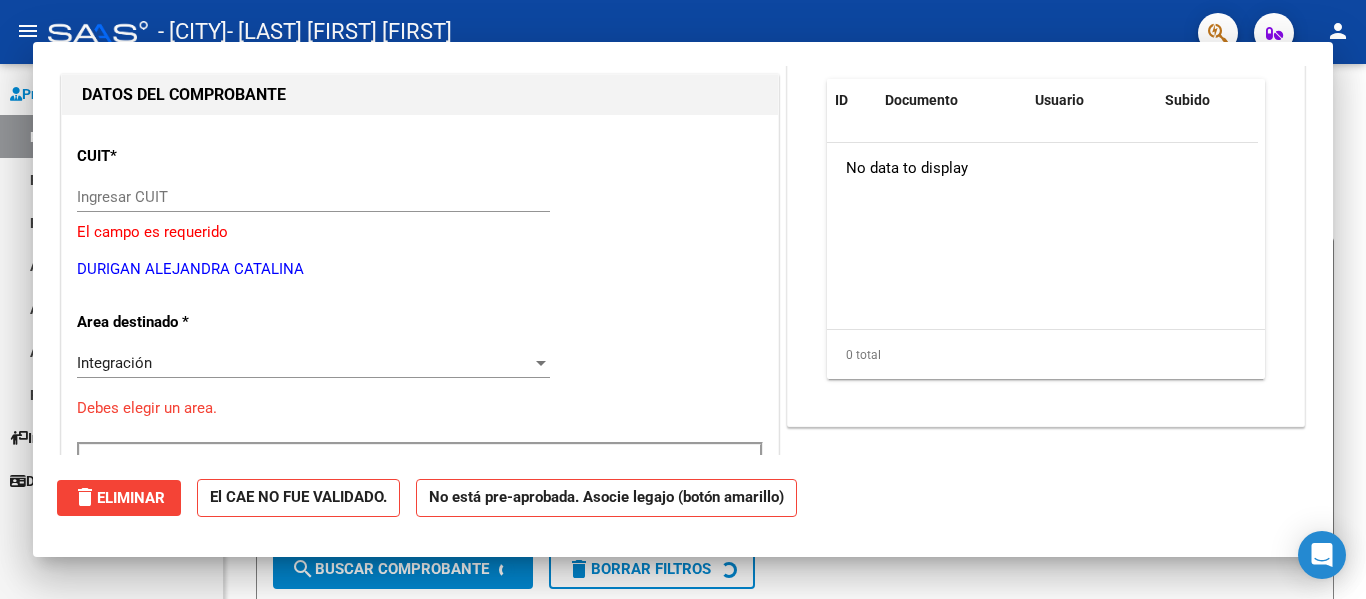 scroll, scrollTop: 191, scrollLeft: 0, axis: vertical 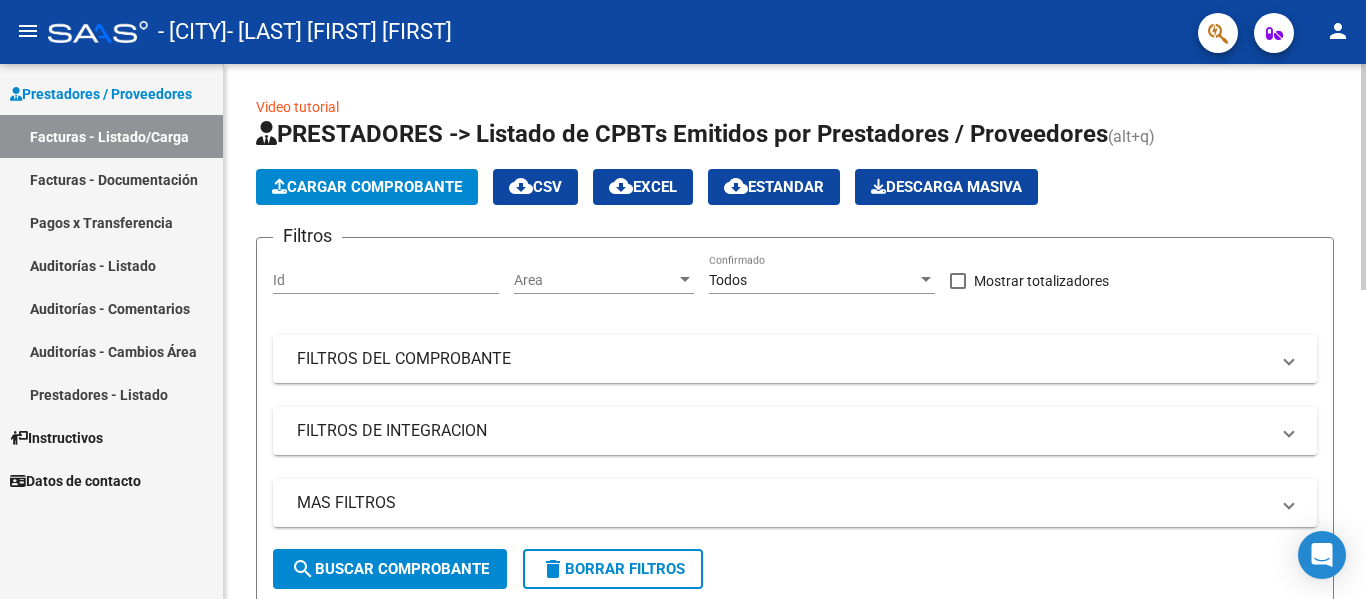 click on "Cargar Comprobante" 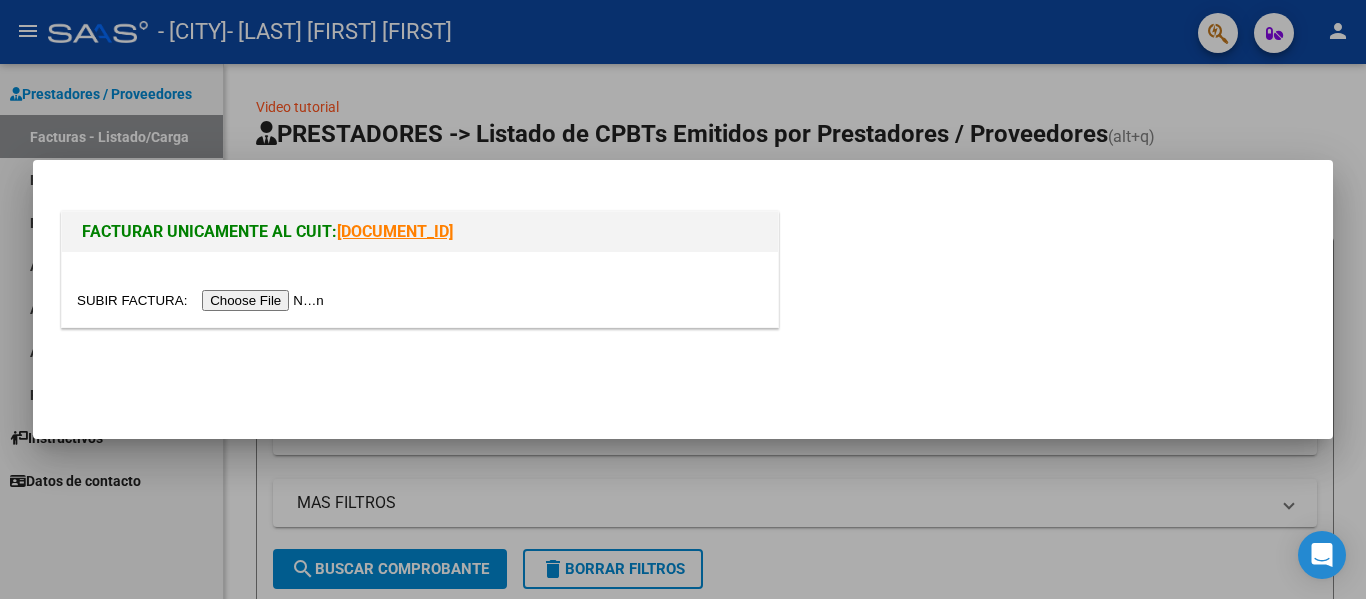 click at bounding box center (203, 300) 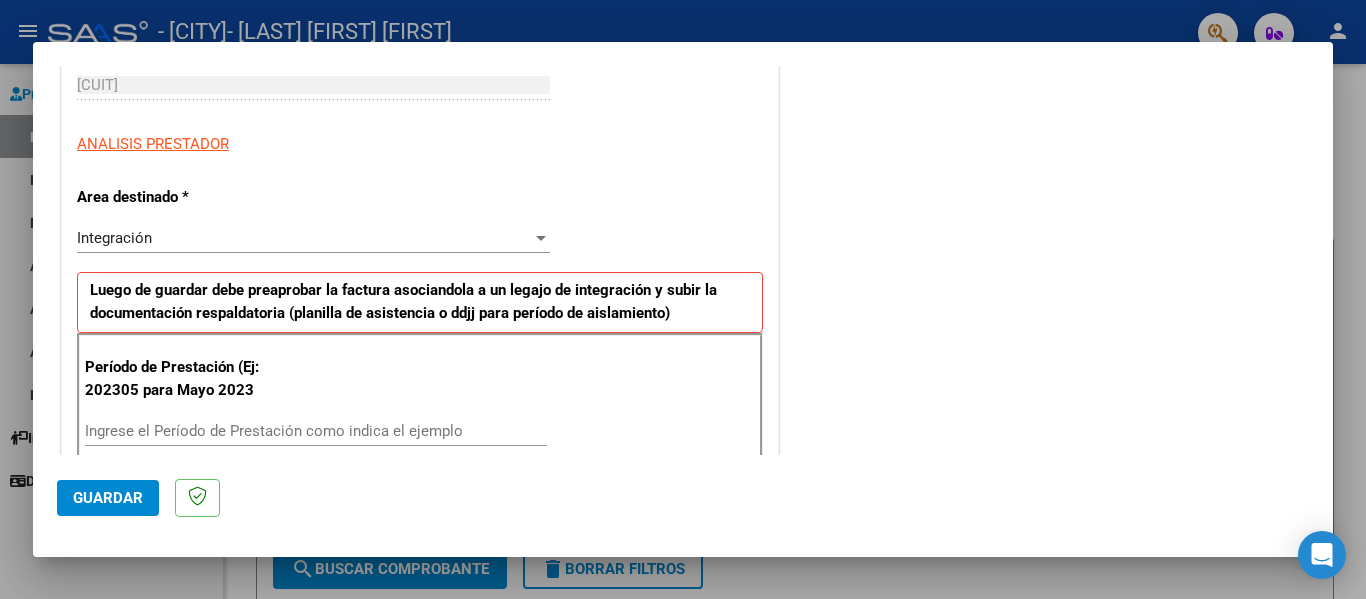 scroll, scrollTop: 315, scrollLeft: 0, axis: vertical 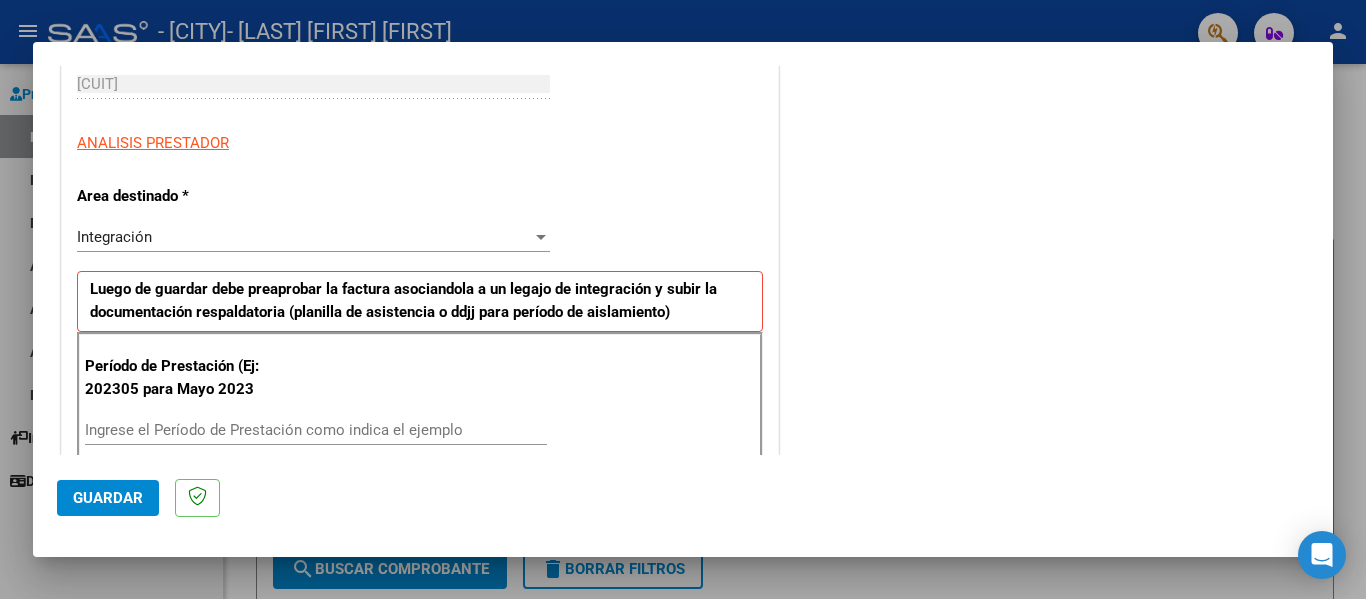 click on "Ingrese el Período de Prestación como indica el ejemplo" at bounding box center [316, 439] 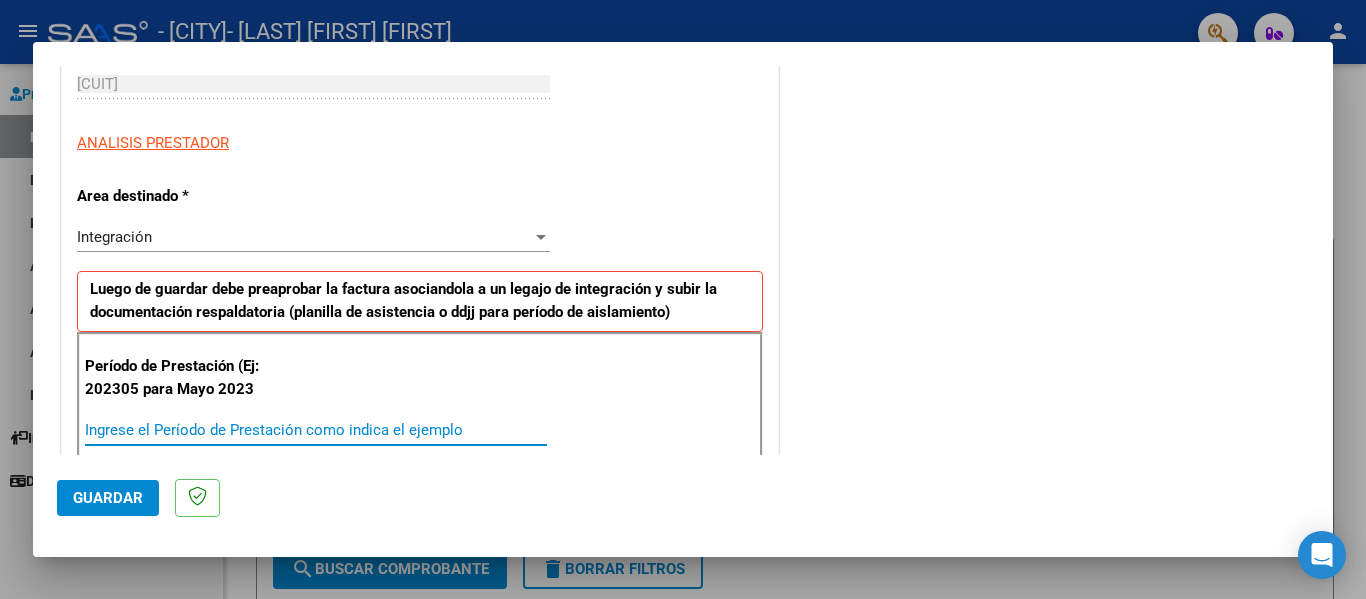 click on "Ingrese el Período de Prestación como indica el ejemplo" at bounding box center [316, 430] 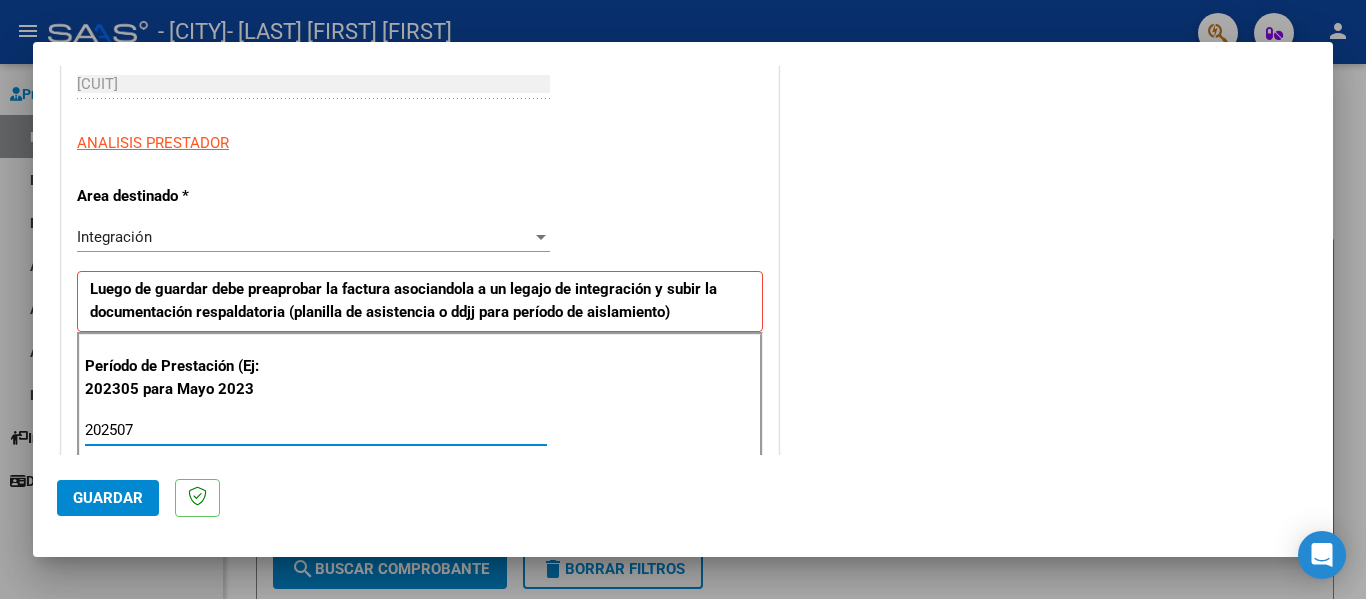 type on "202507" 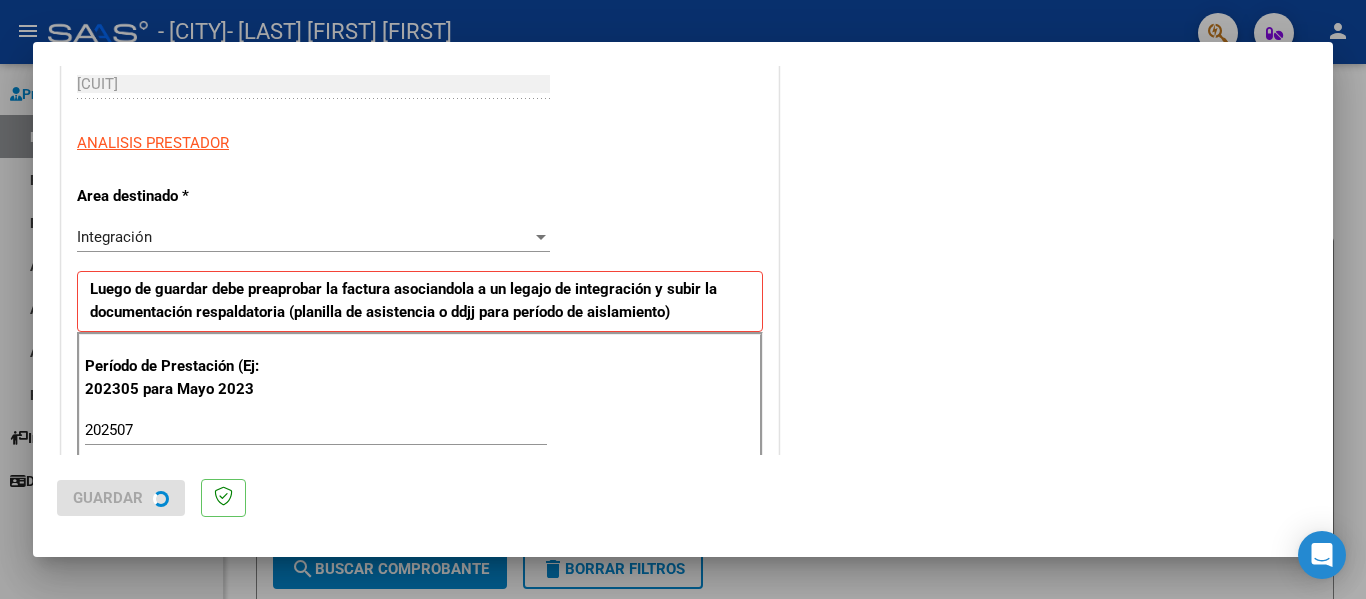 scroll, scrollTop: 0, scrollLeft: 0, axis: both 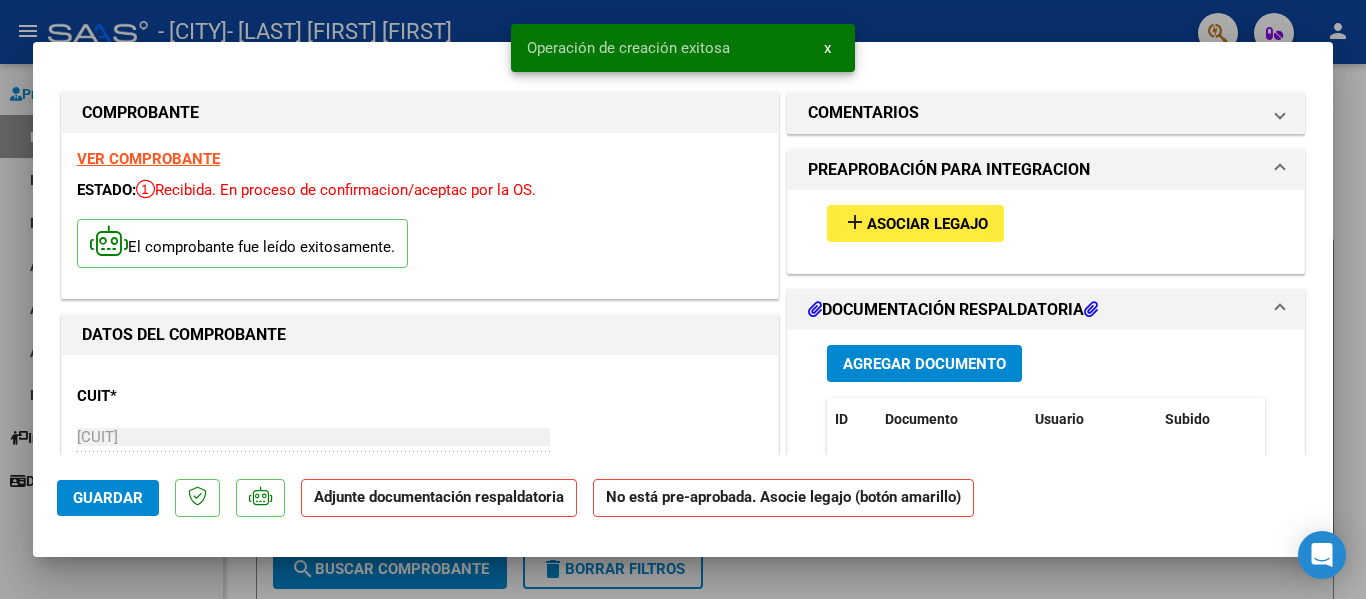 click on "add Asociar Legajo" at bounding box center [915, 223] 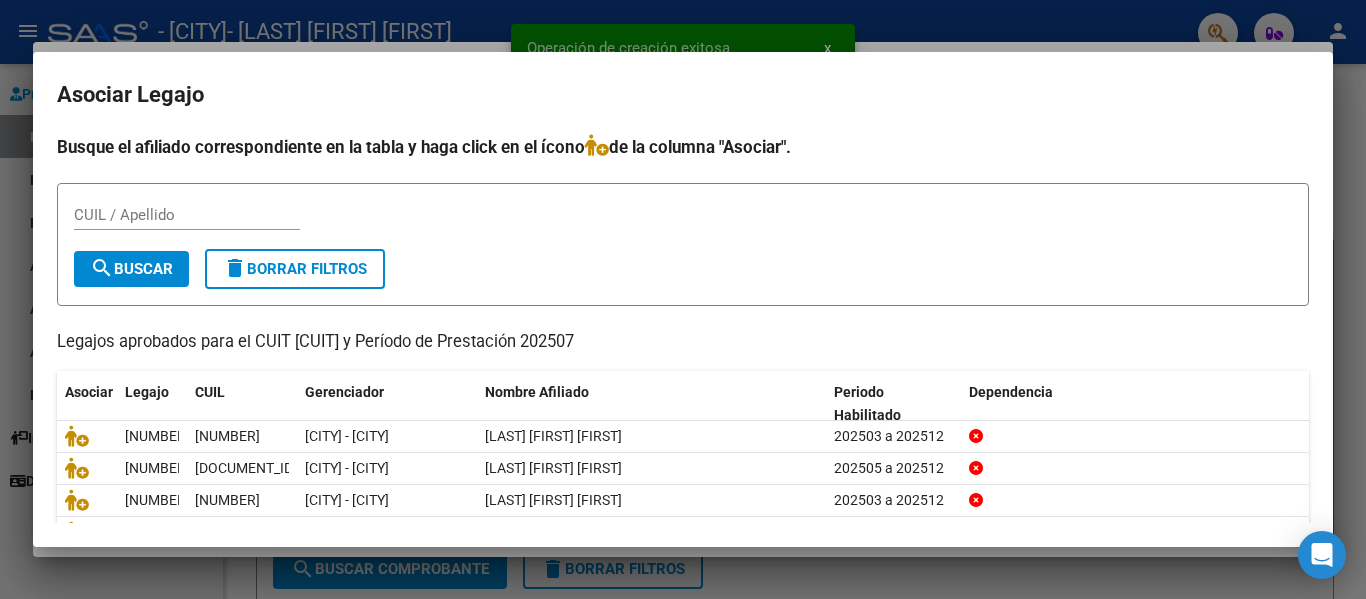 click on "CUIL / Apellido" at bounding box center (187, 215) 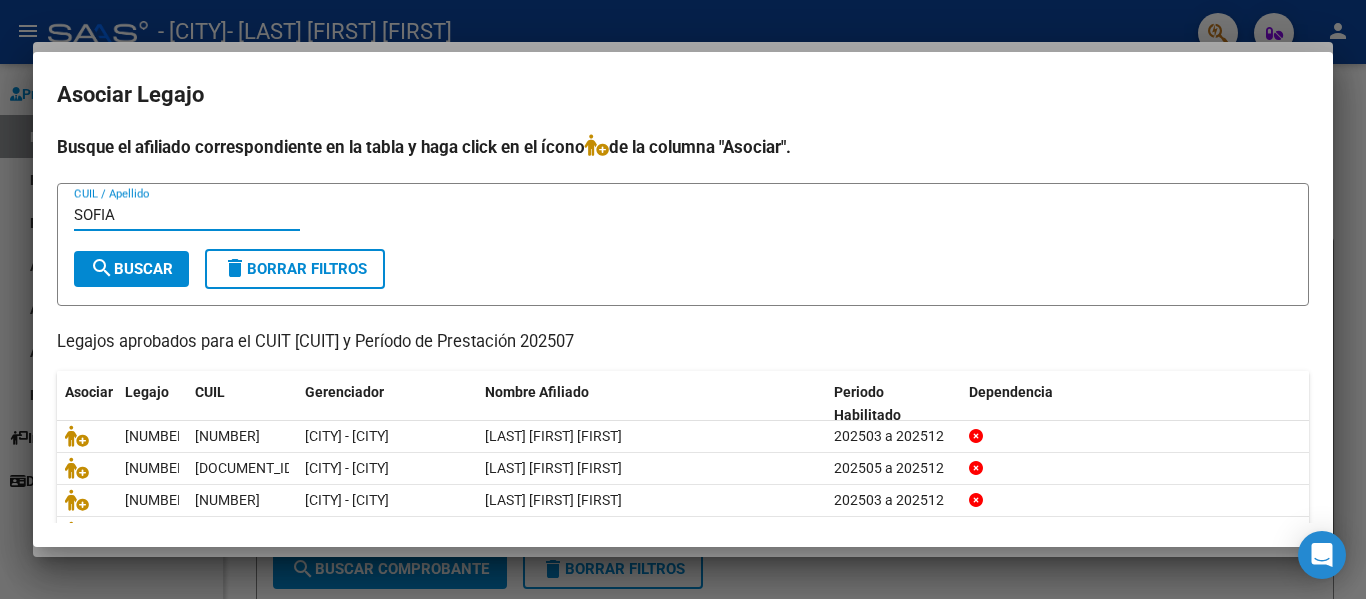 type on "SOFIA" 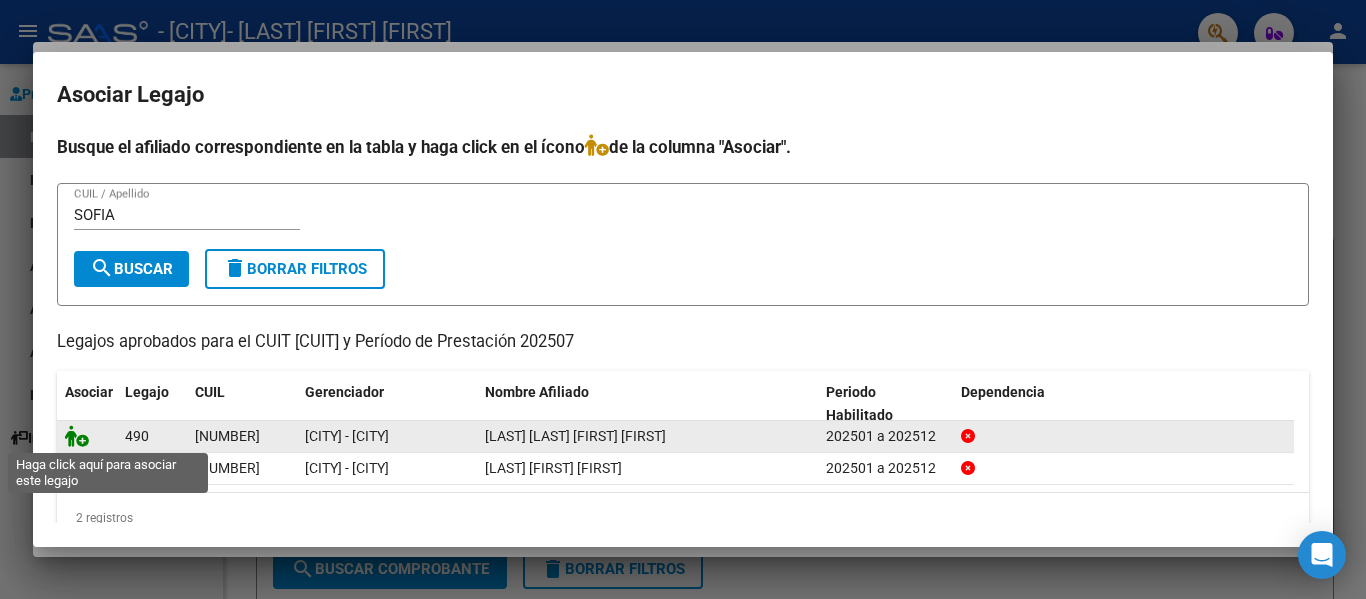 click 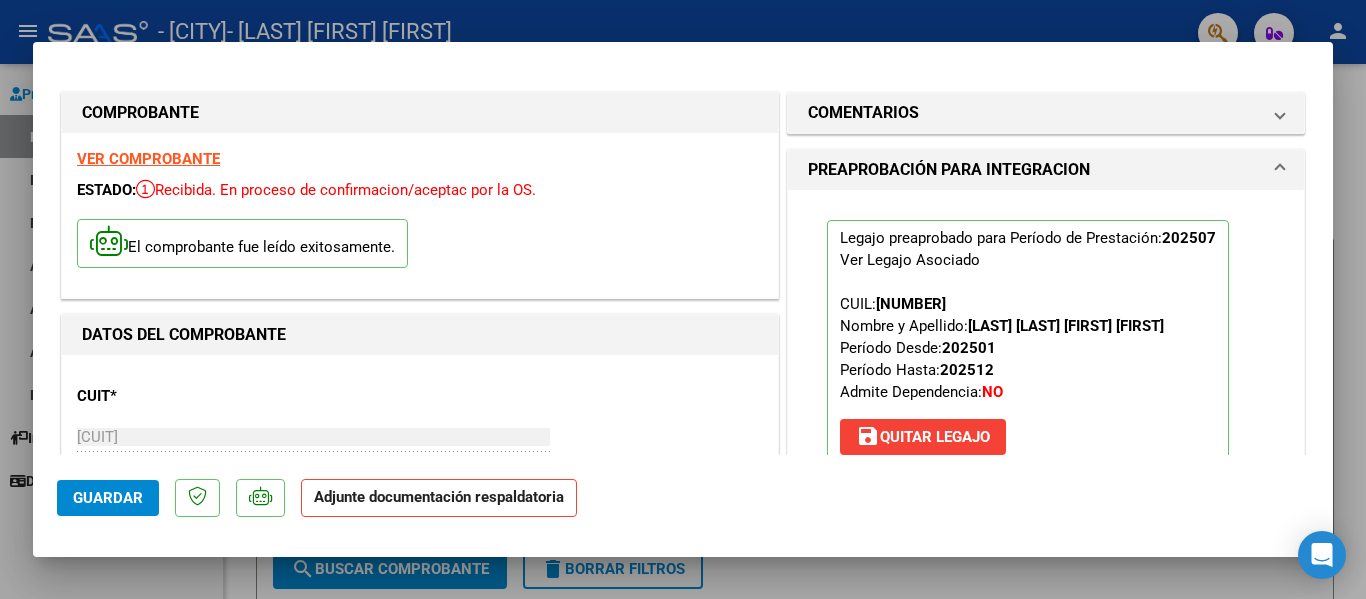 click at bounding box center [683, 299] 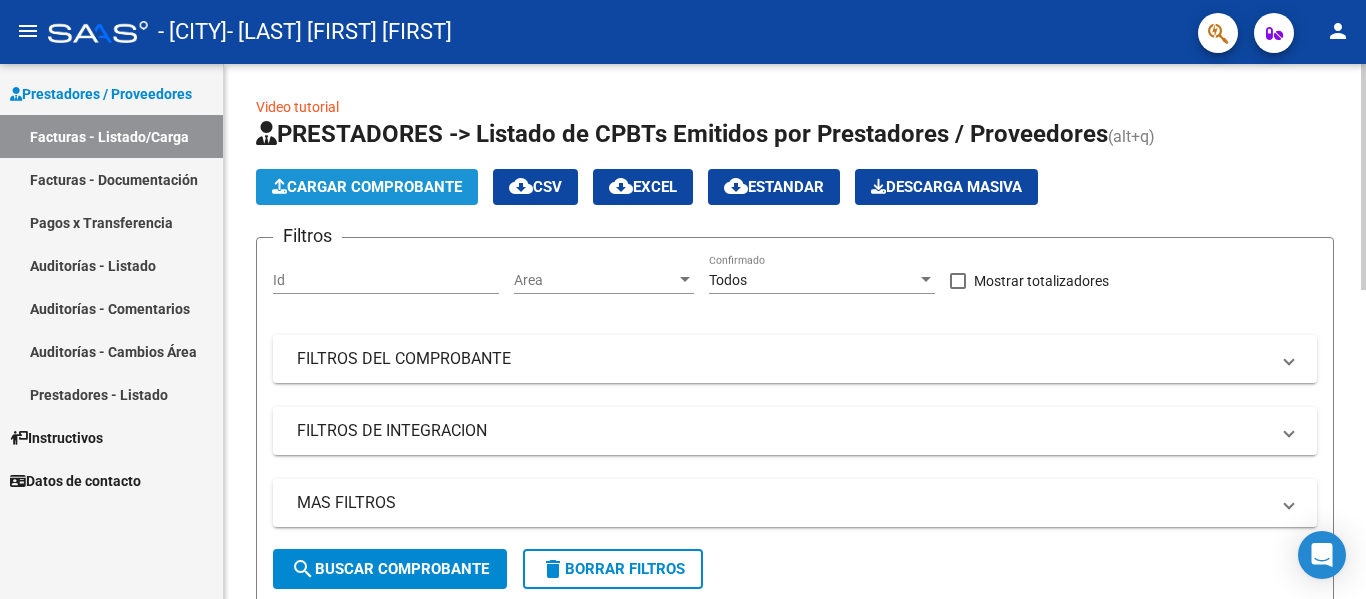 click on "Cargar Comprobante" 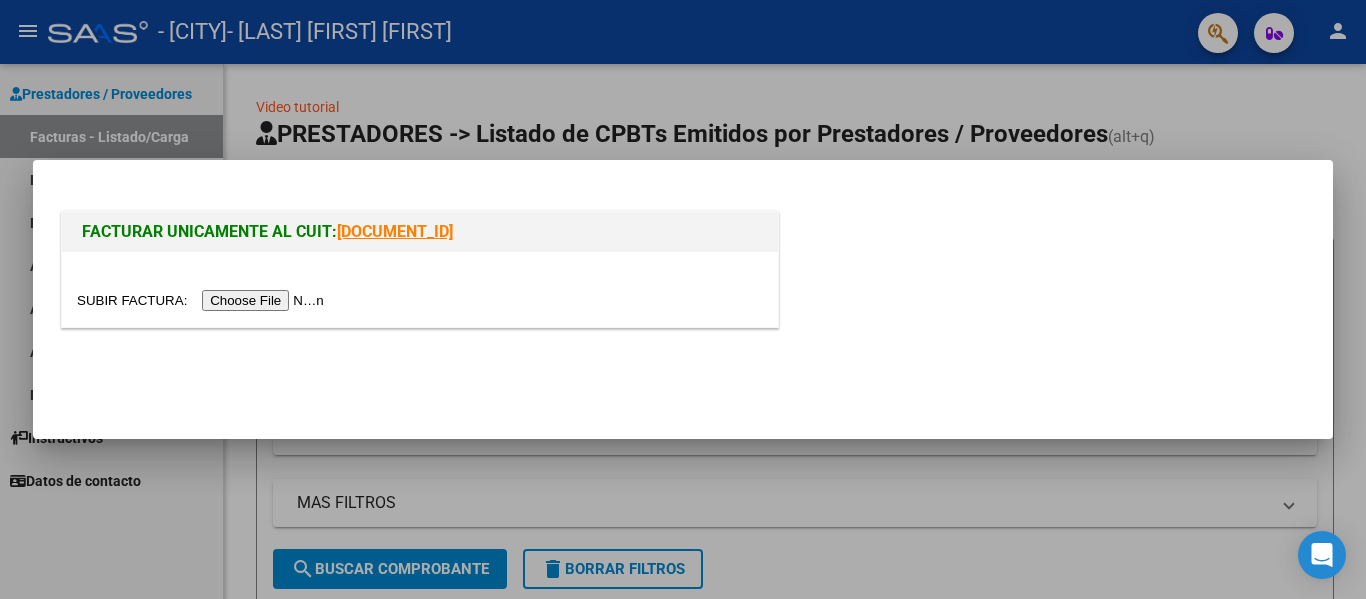 click at bounding box center [203, 300] 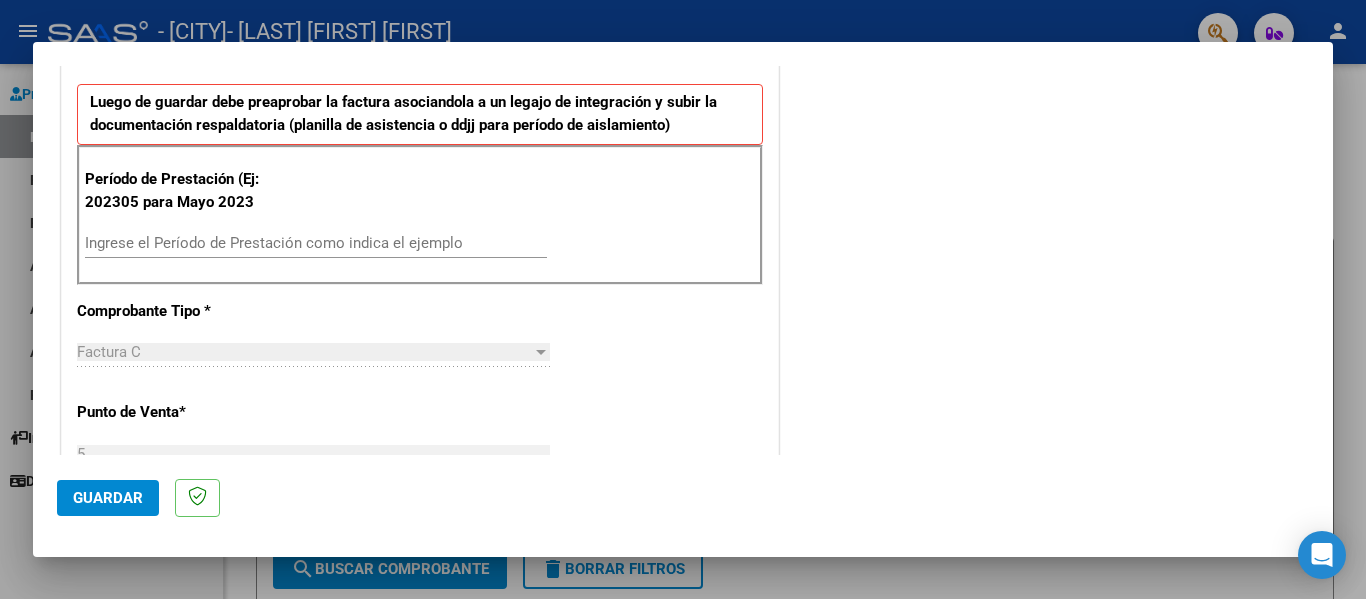 scroll, scrollTop: 504, scrollLeft: 0, axis: vertical 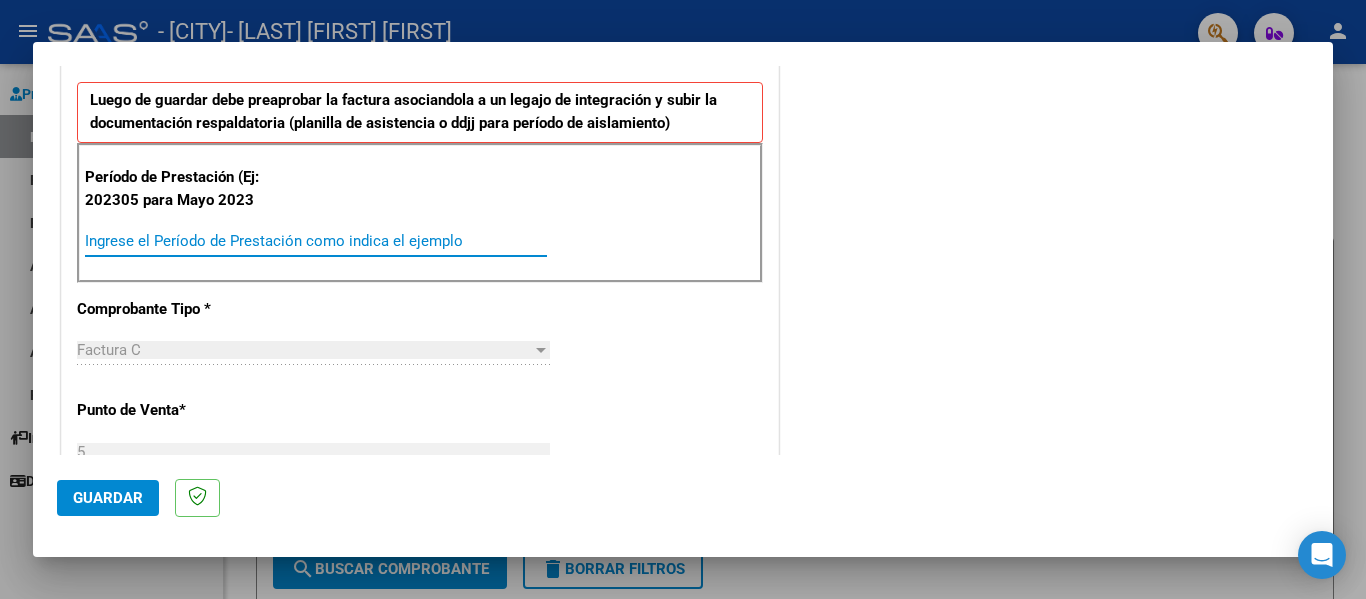 click on "Ingrese el Período de Prestación como indica el ejemplo" at bounding box center (316, 241) 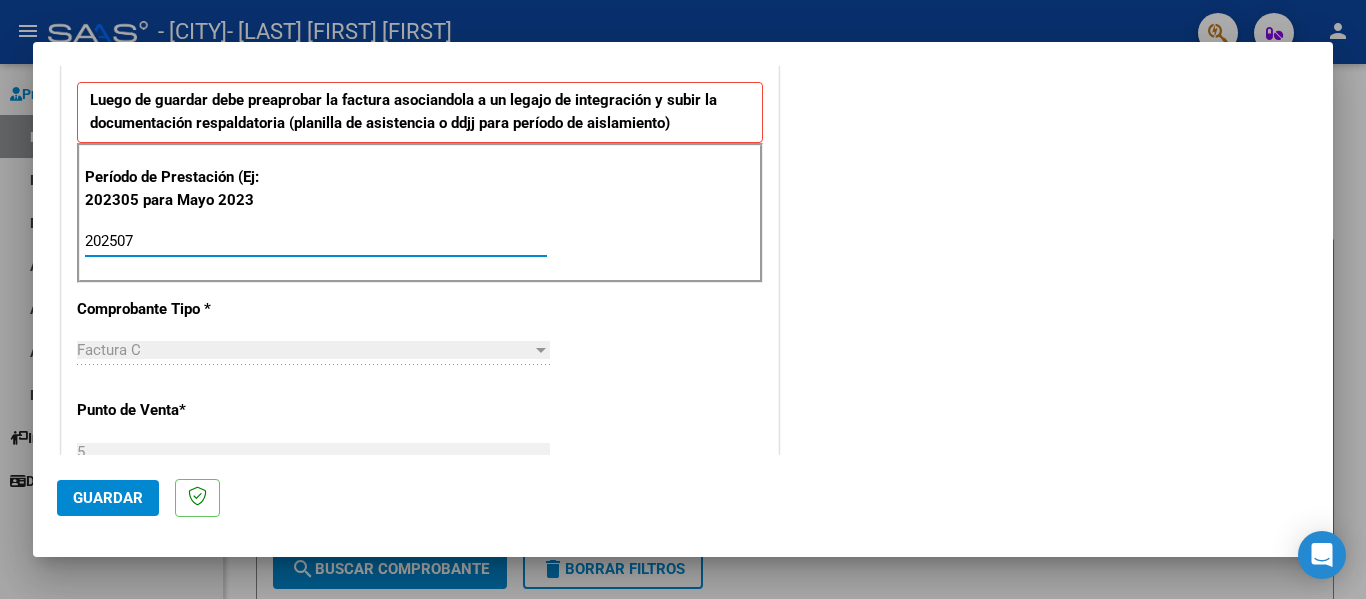 type on "202507" 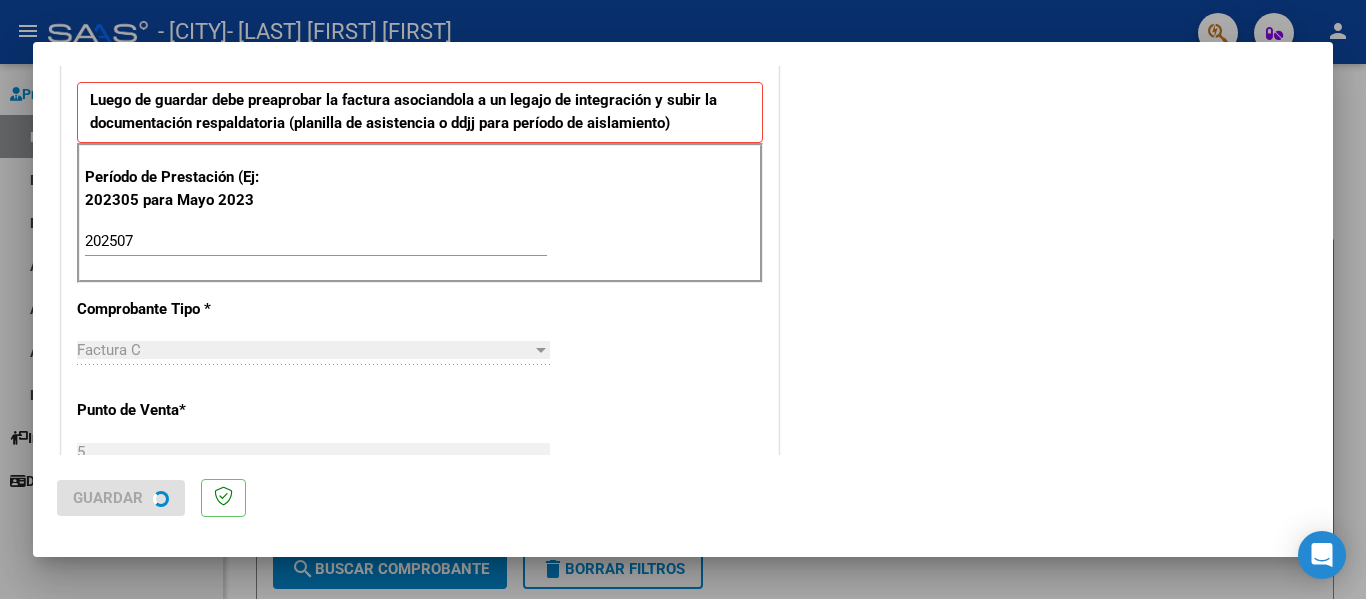 scroll, scrollTop: 0, scrollLeft: 0, axis: both 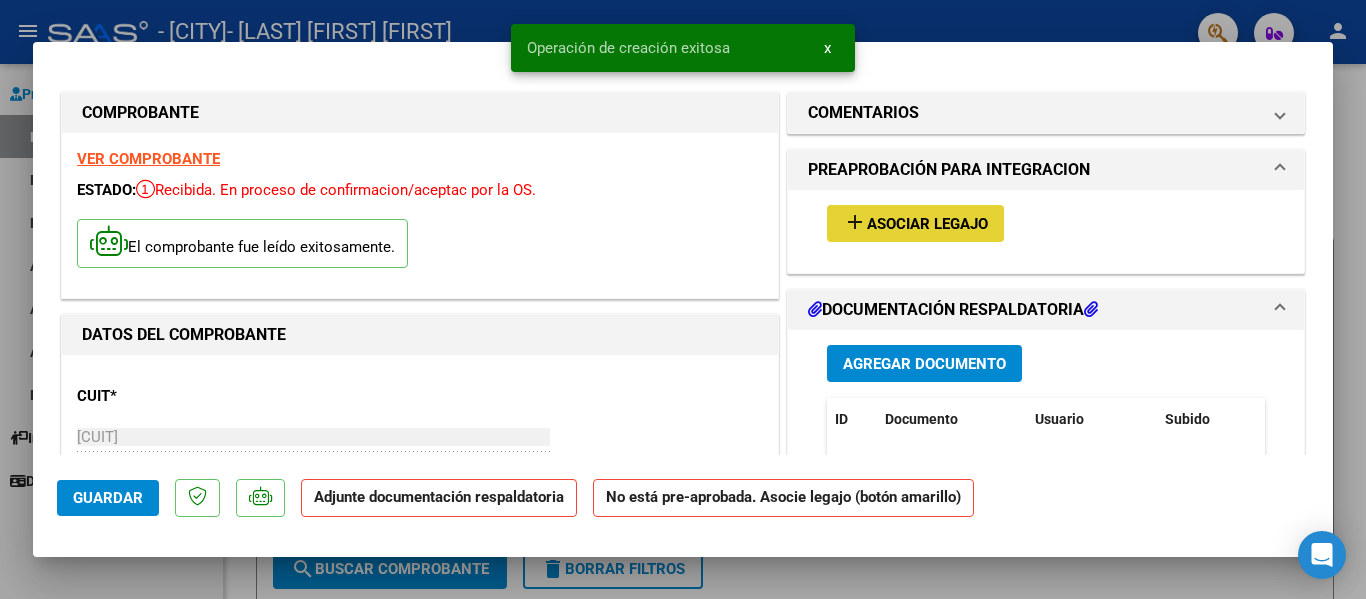 click on "Asociar Legajo" at bounding box center (927, 224) 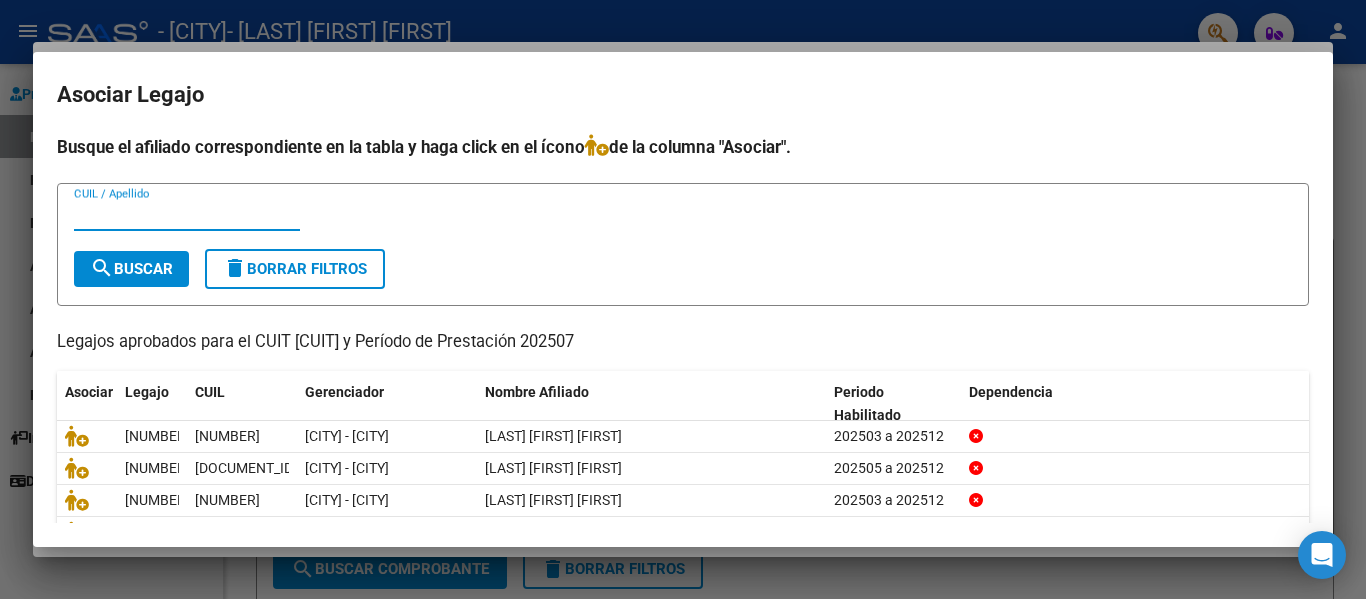 click on "CUIL / Apellido" at bounding box center [187, 215] 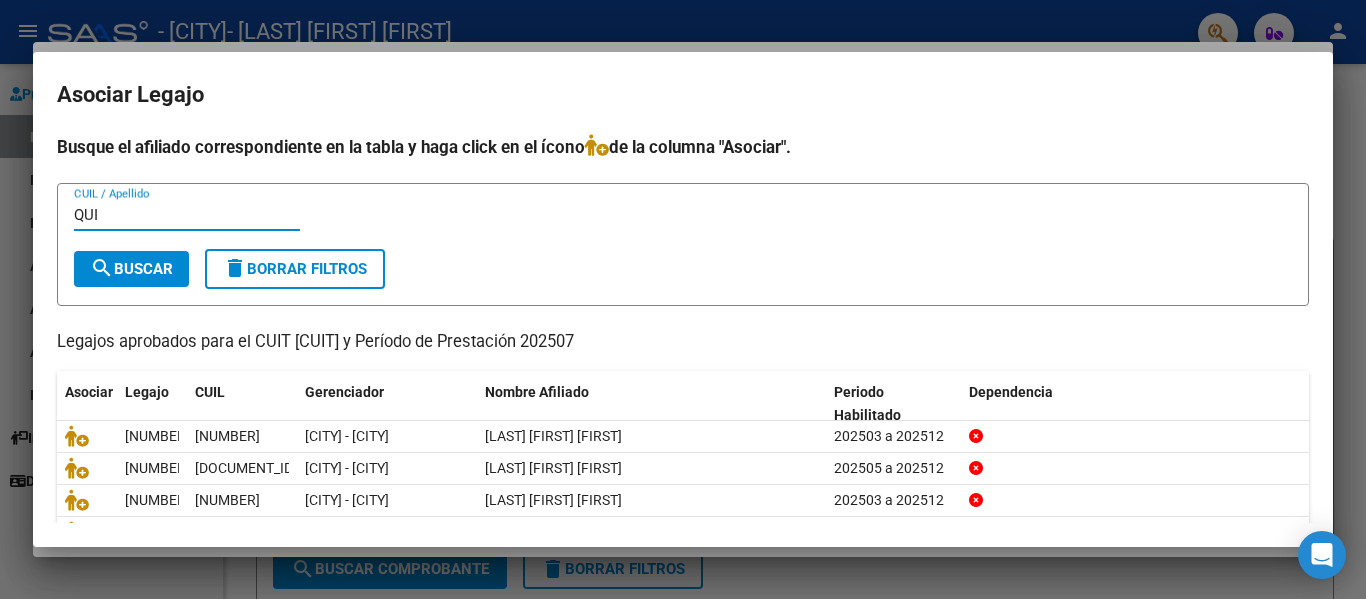 type on "QUI" 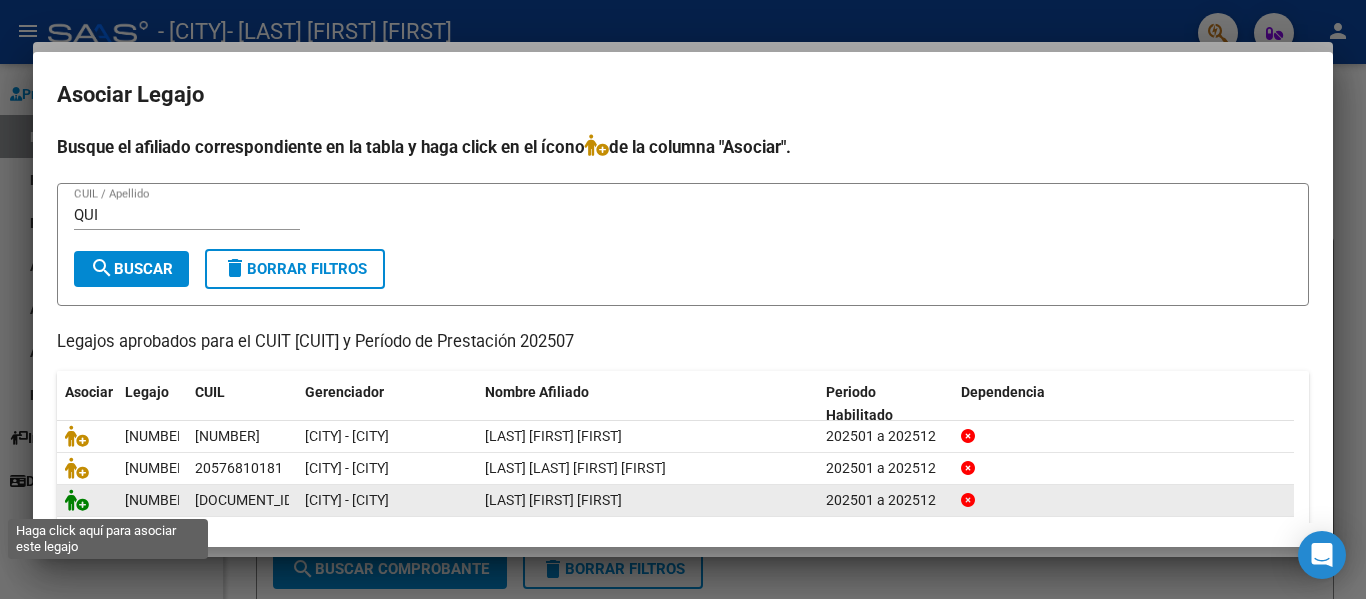 click 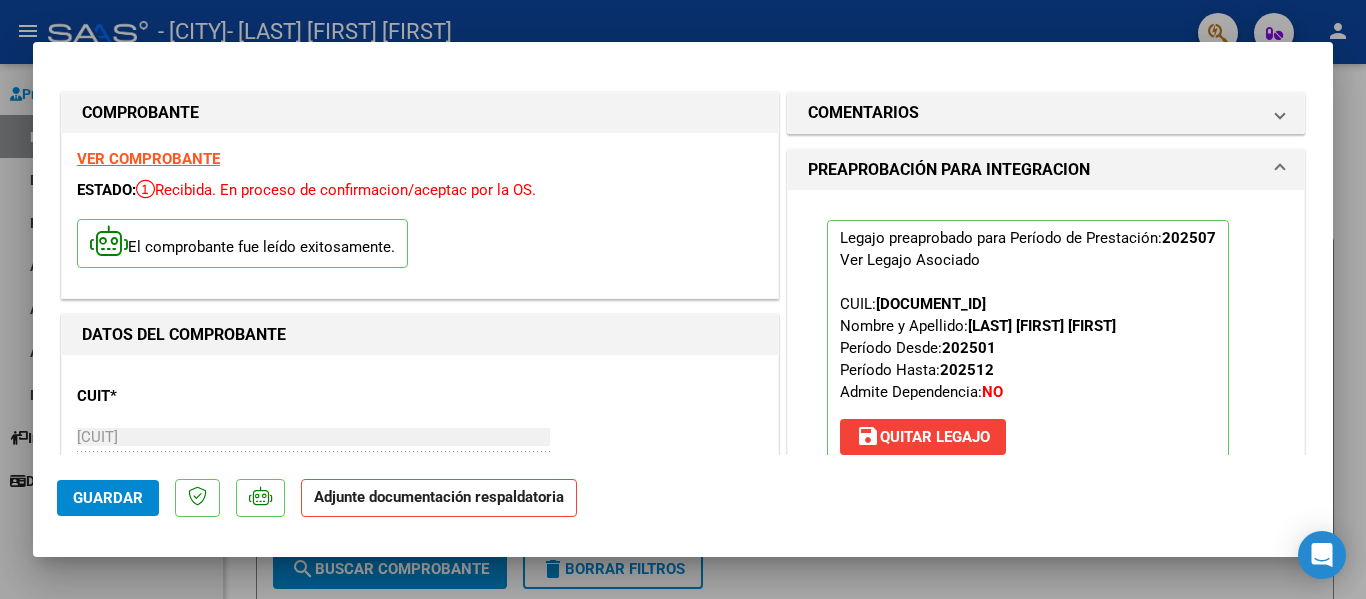 click at bounding box center [683, 299] 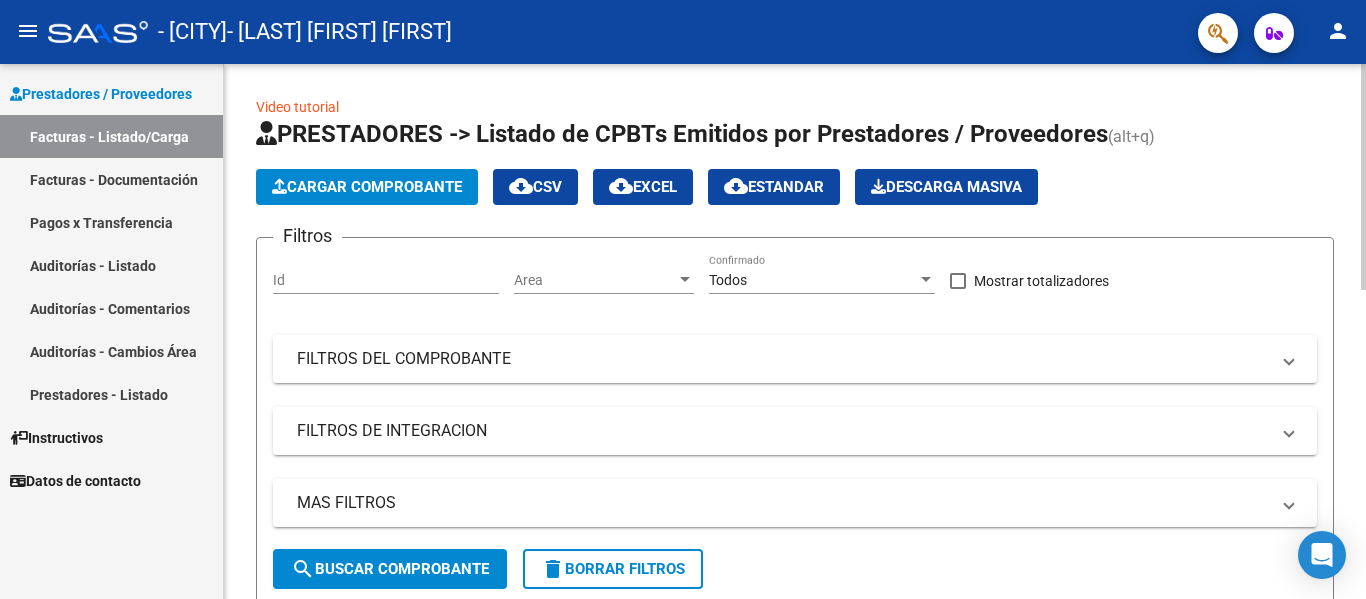 click on "Cargar Comprobante" 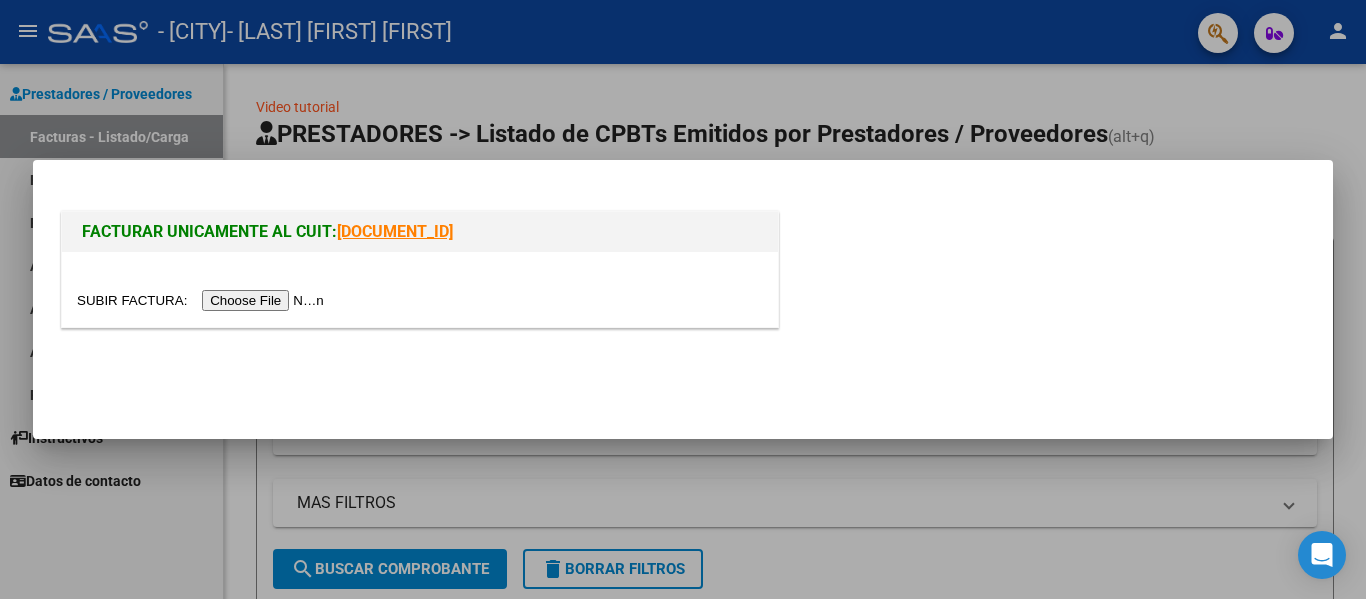 click at bounding box center (203, 300) 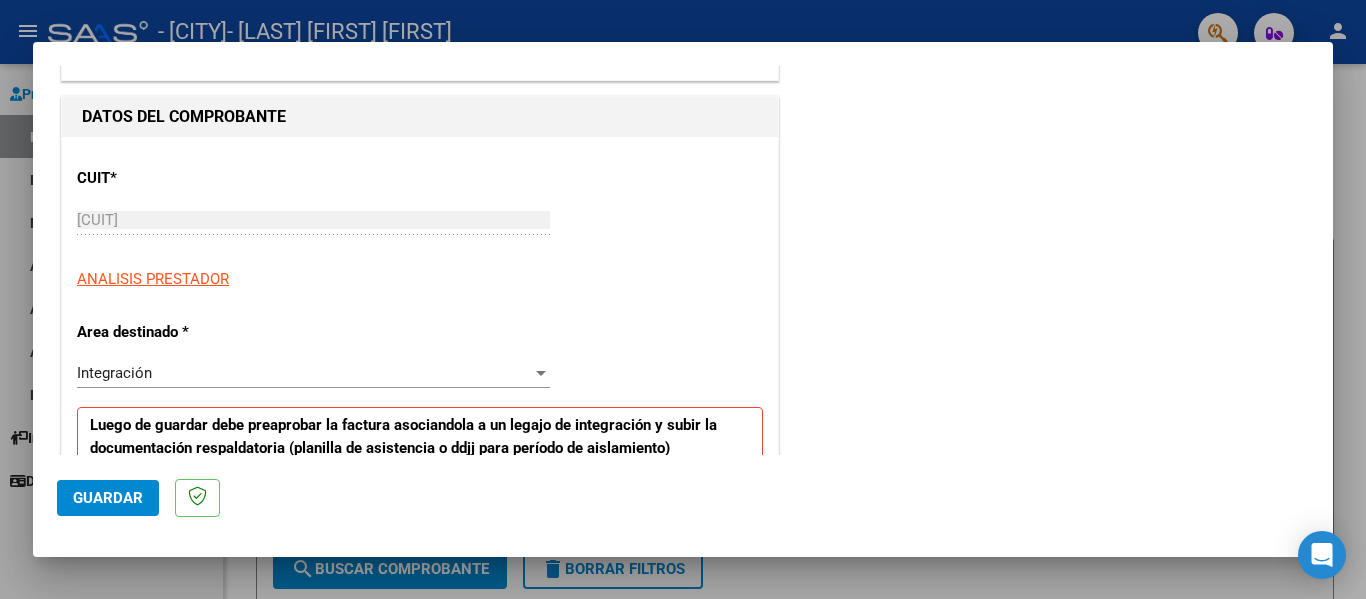 scroll, scrollTop: 328, scrollLeft: 0, axis: vertical 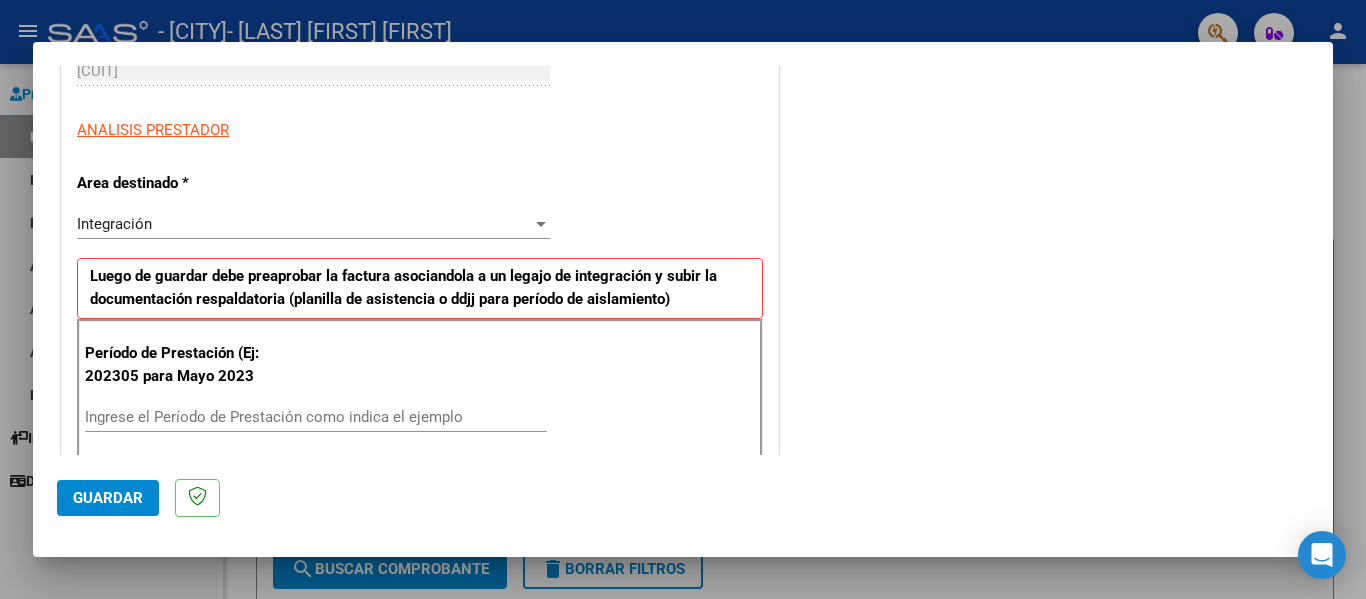 click on "Ingrese el Período de Prestación como indica el ejemplo" at bounding box center [316, 417] 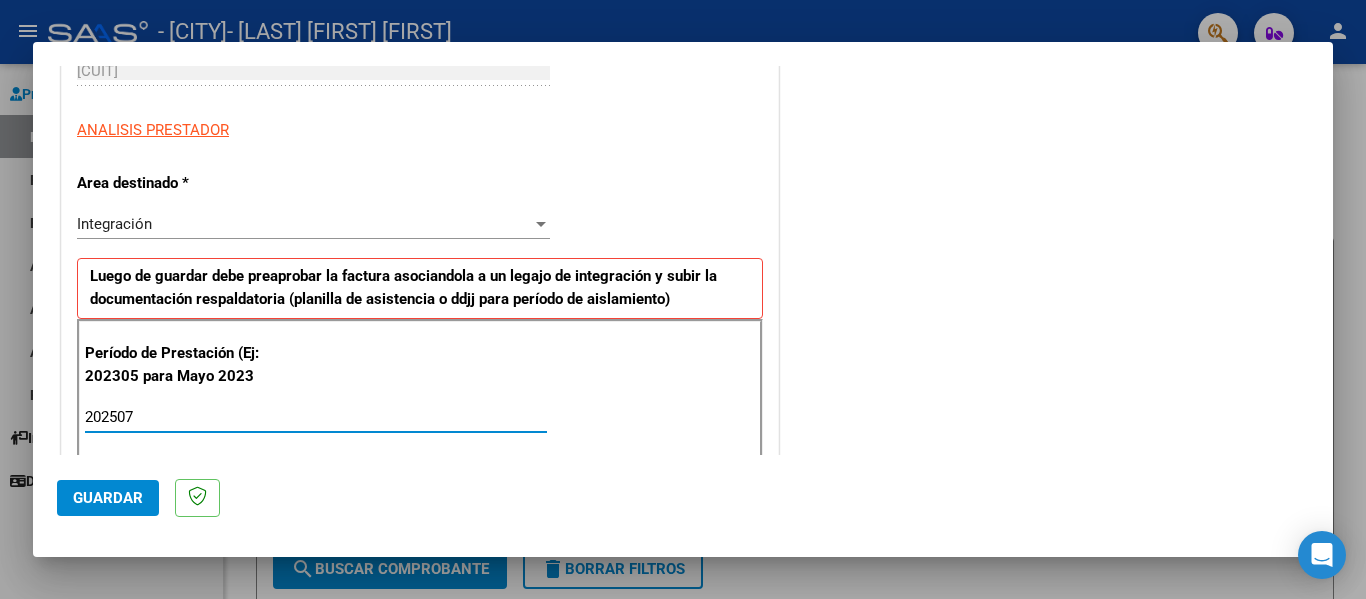 type on "202507" 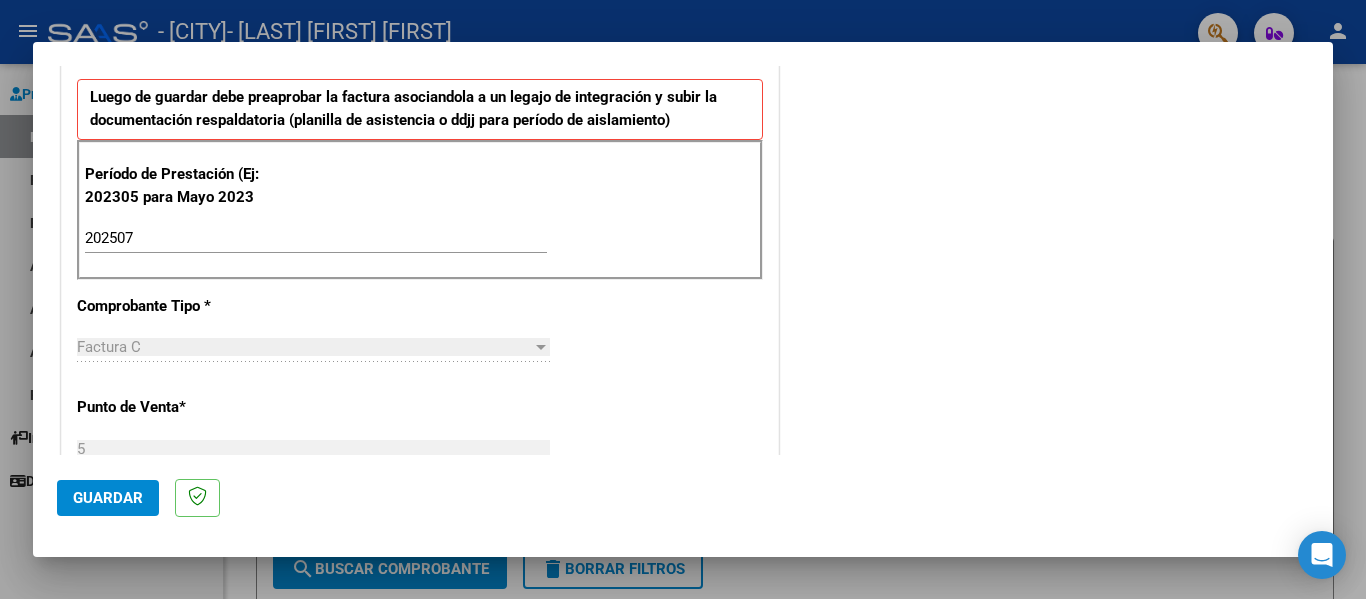 scroll, scrollTop: 505, scrollLeft: 0, axis: vertical 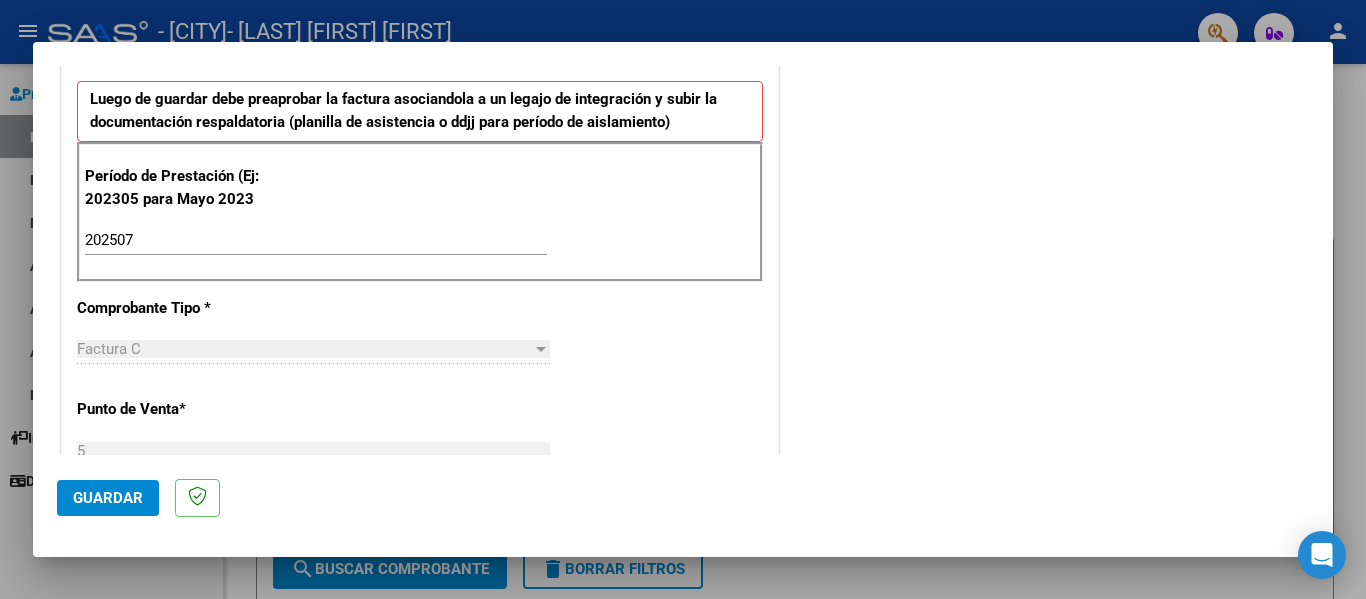 click on "Guardar" 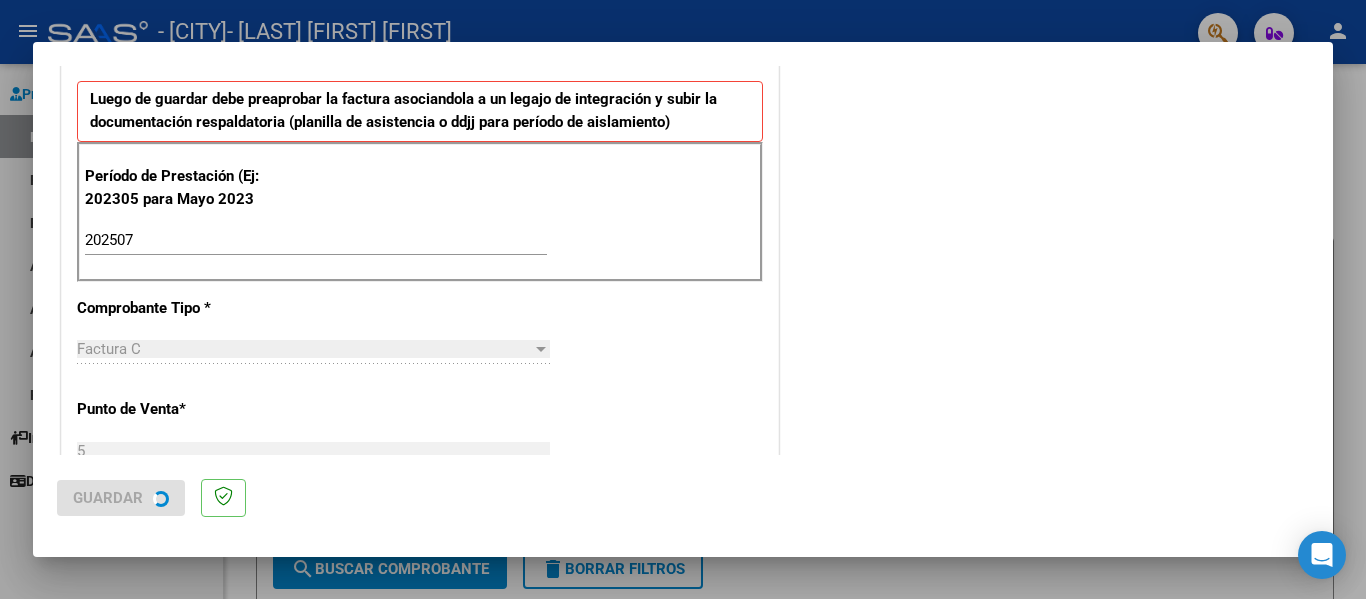 scroll, scrollTop: 0, scrollLeft: 0, axis: both 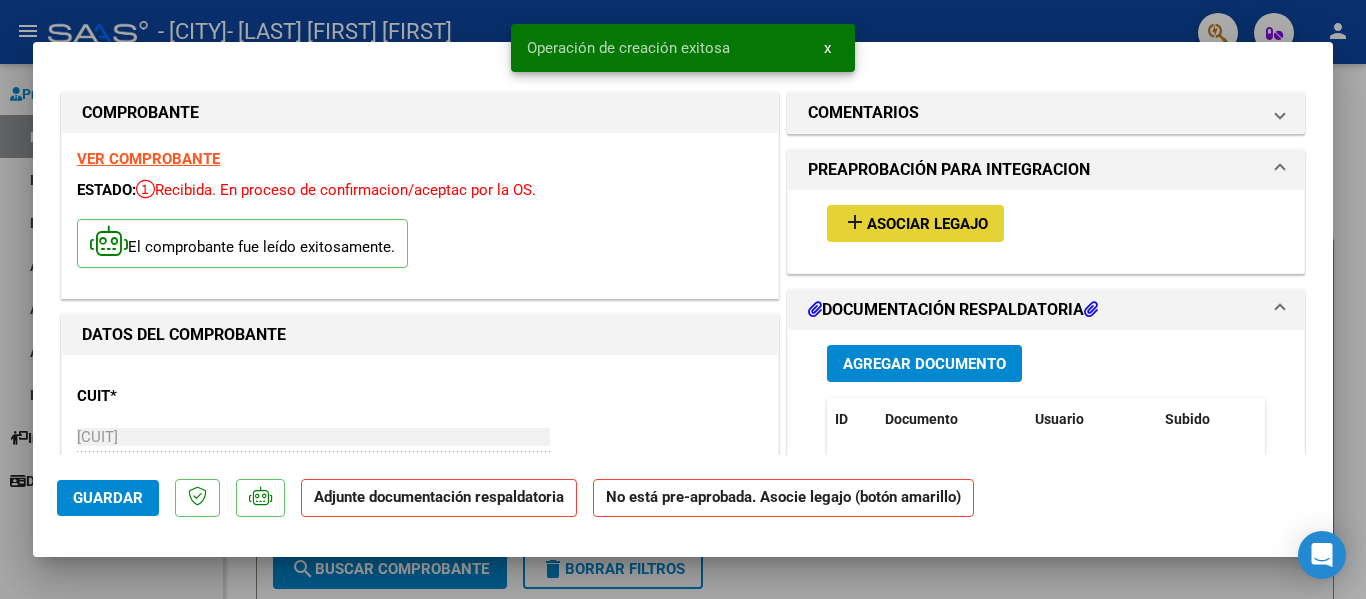 click on "Asociar Legajo" at bounding box center (927, 224) 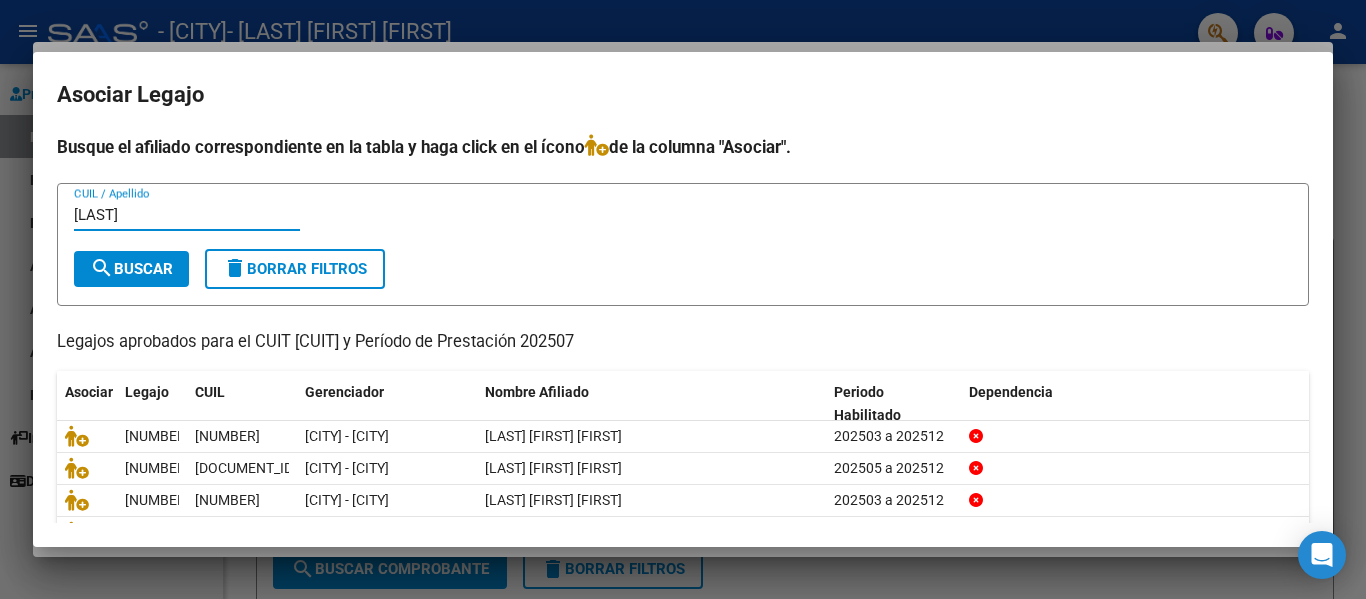 type on "[LAST]" 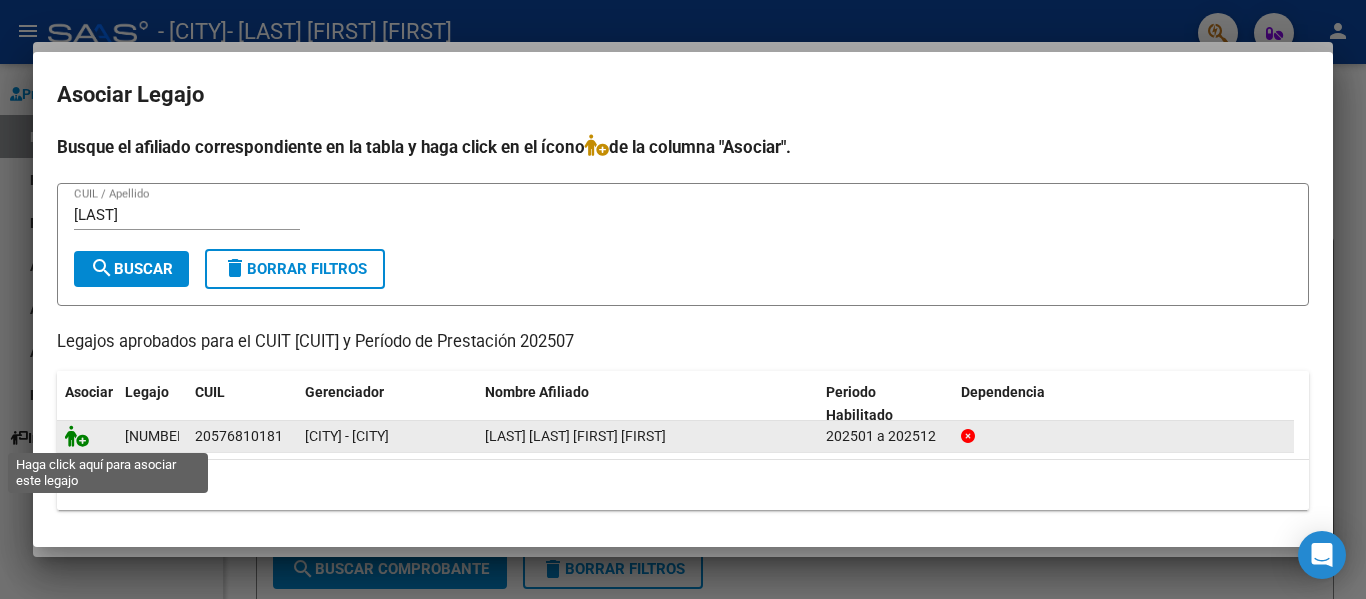 click 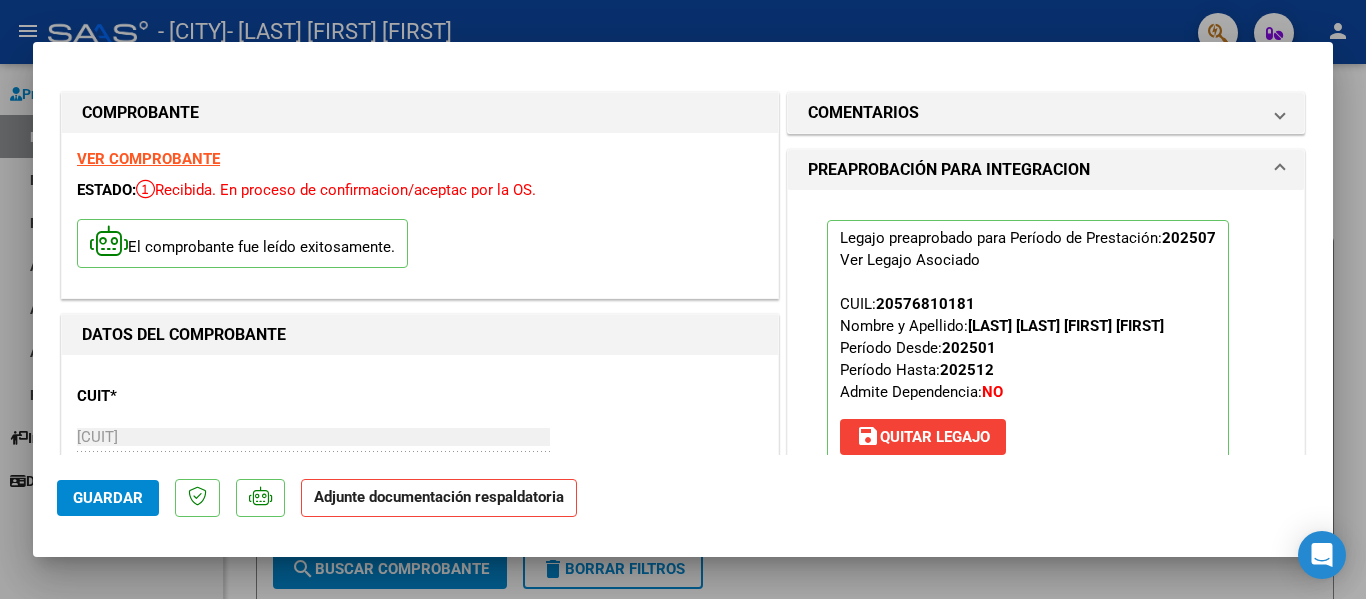 click at bounding box center (683, 299) 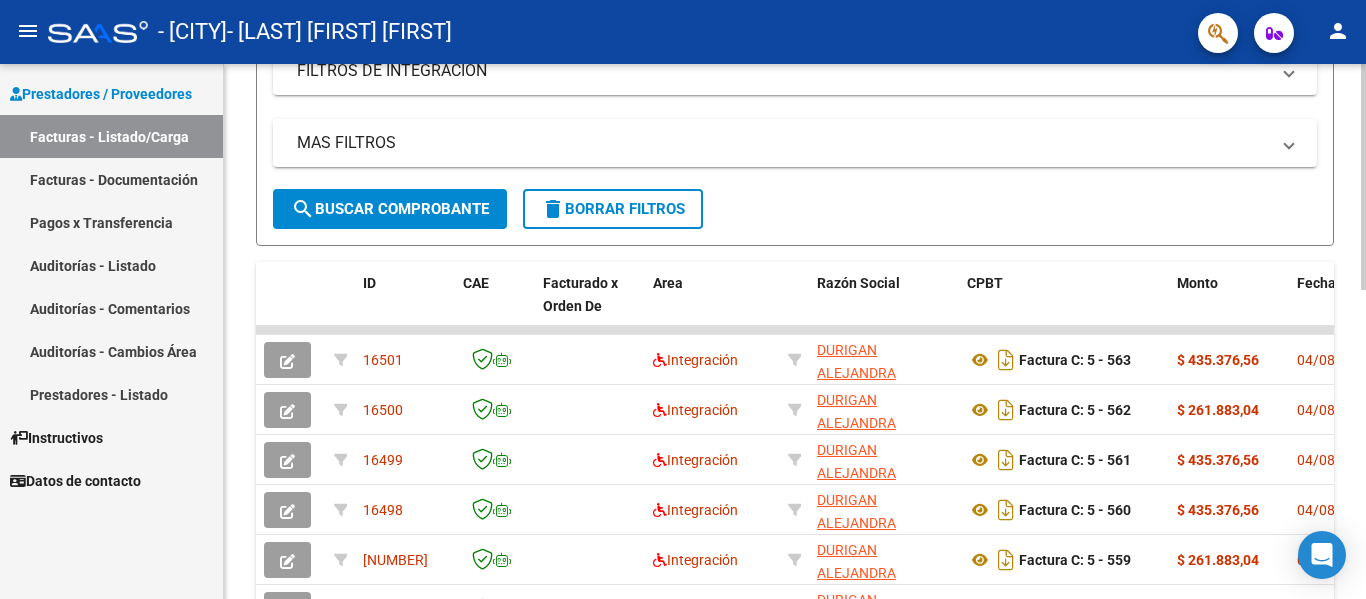 scroll, scrollTop: 362, scrollLeft: 0, axis: vertical 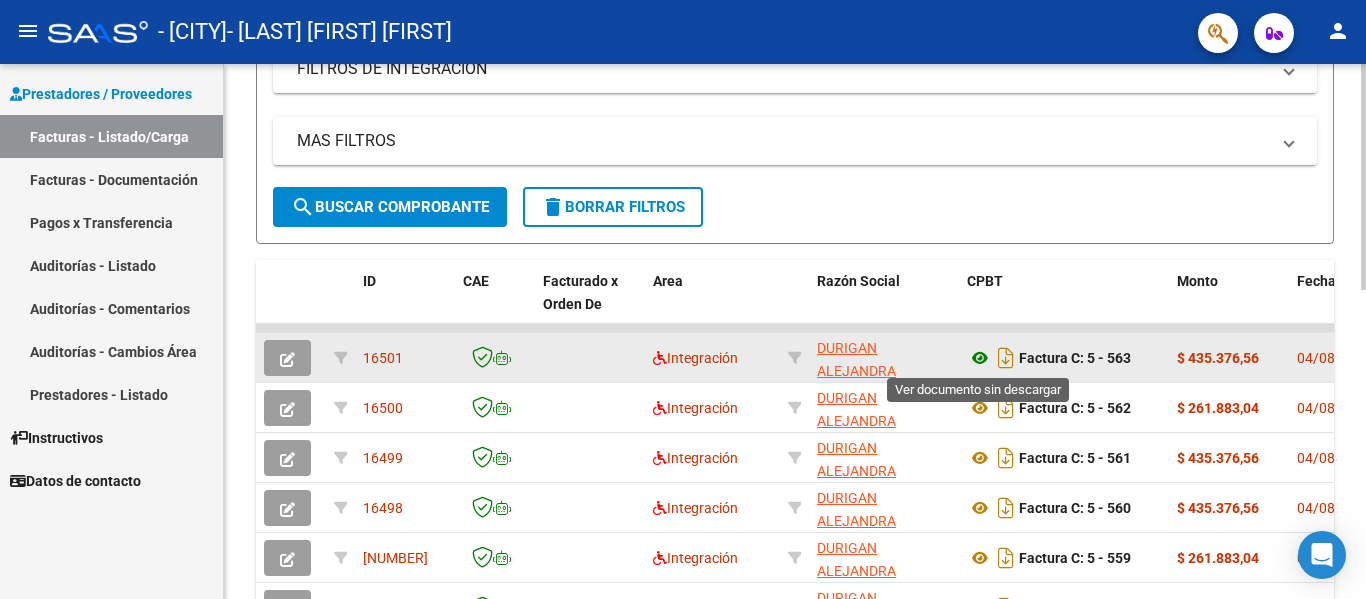 click 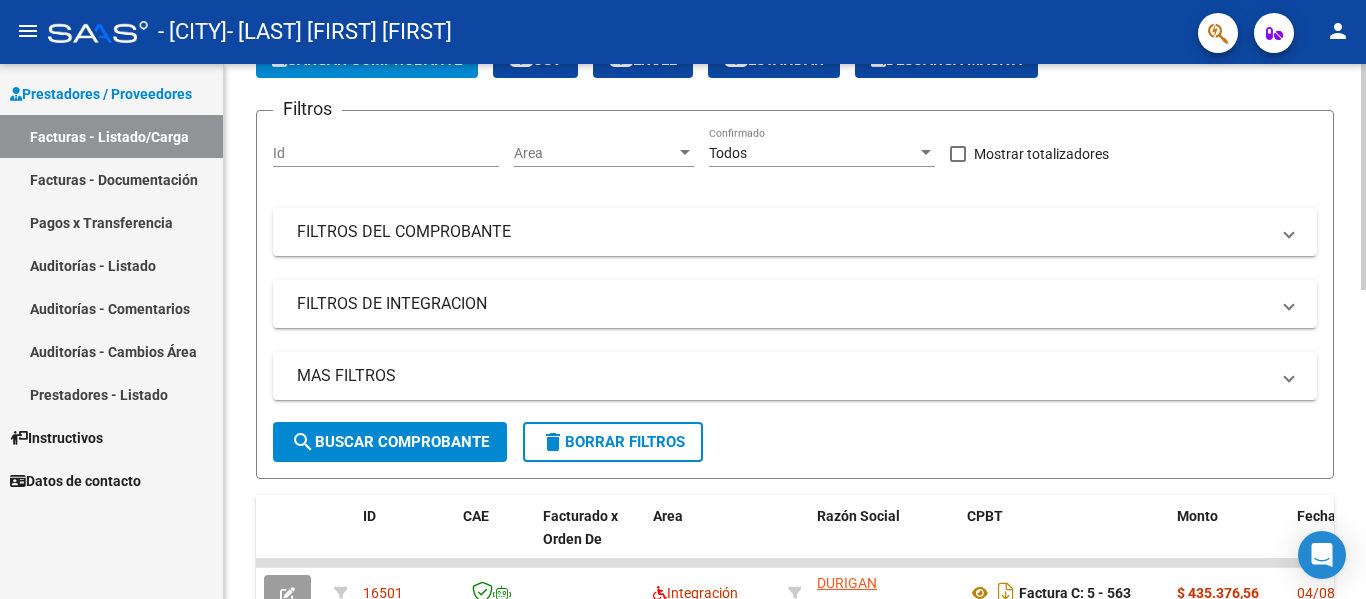 scroll, scrollTop: 0, scrollLeft: 0, axis: both 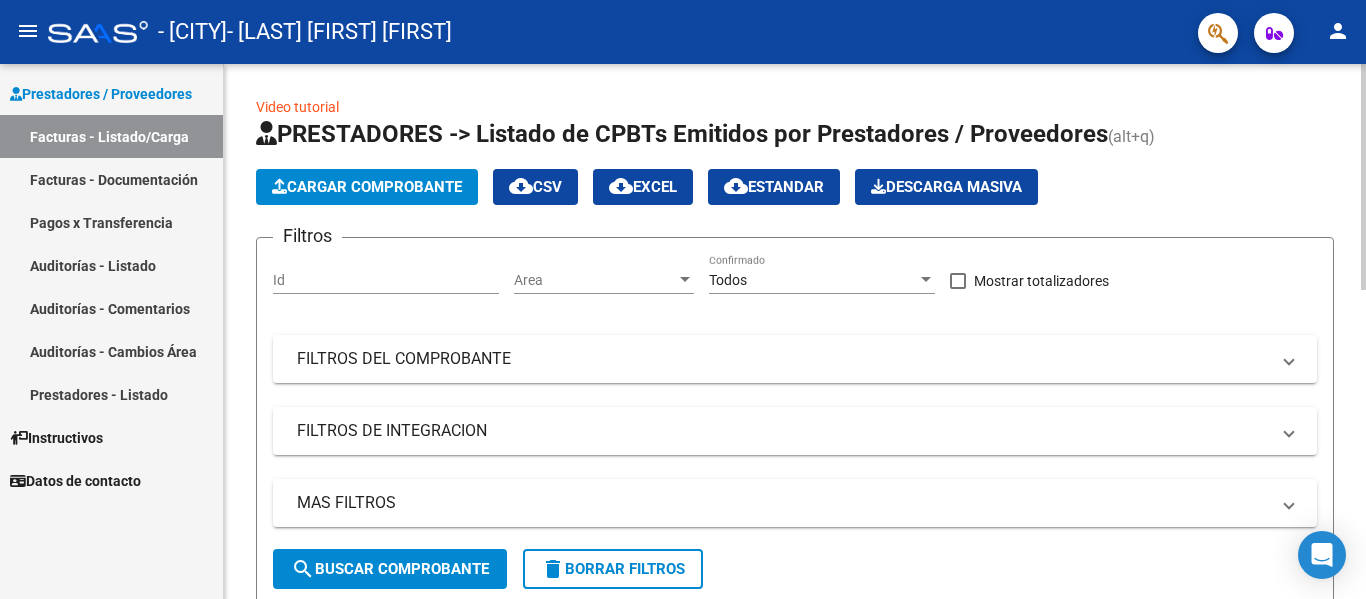 click on "Cargar Comprobante" 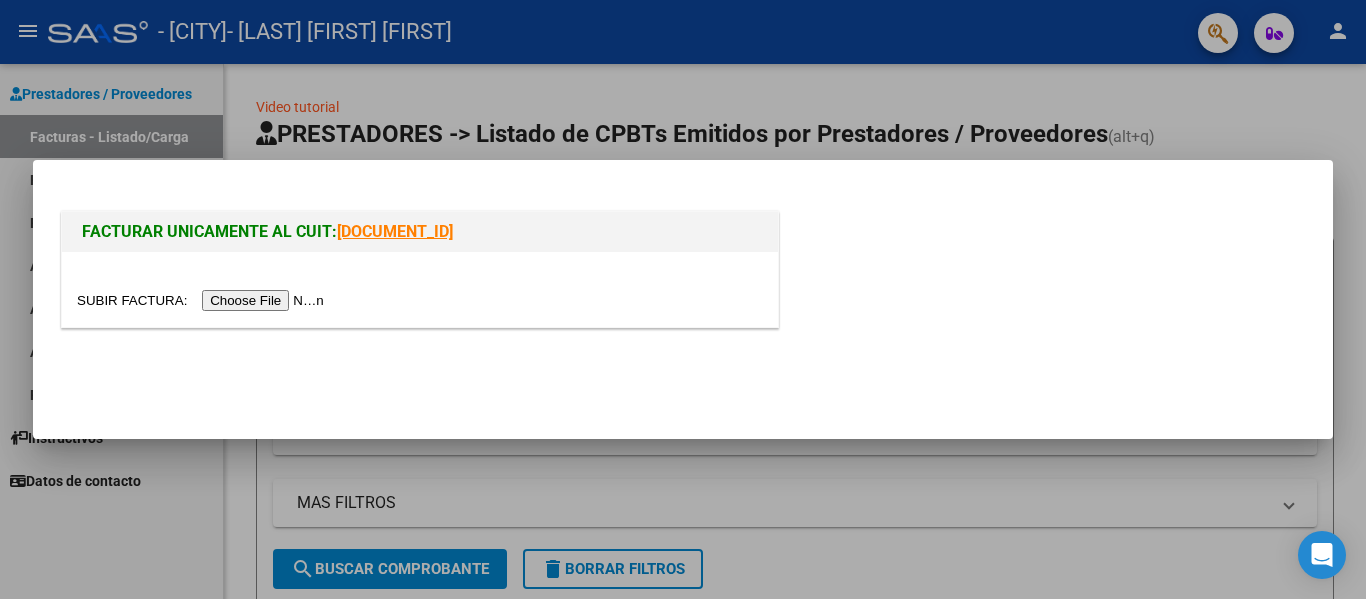 click at bounding box center [203, 300] 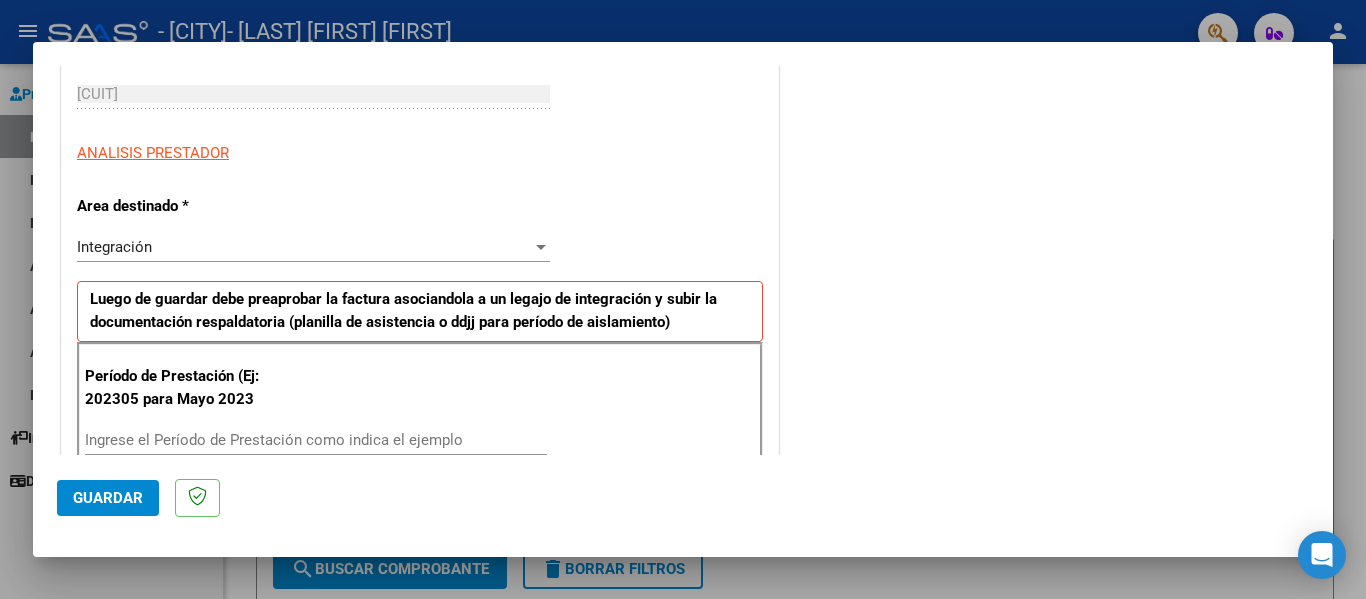 scroll, scrollTop: 307, scrollLeft: 0, axis: vertical 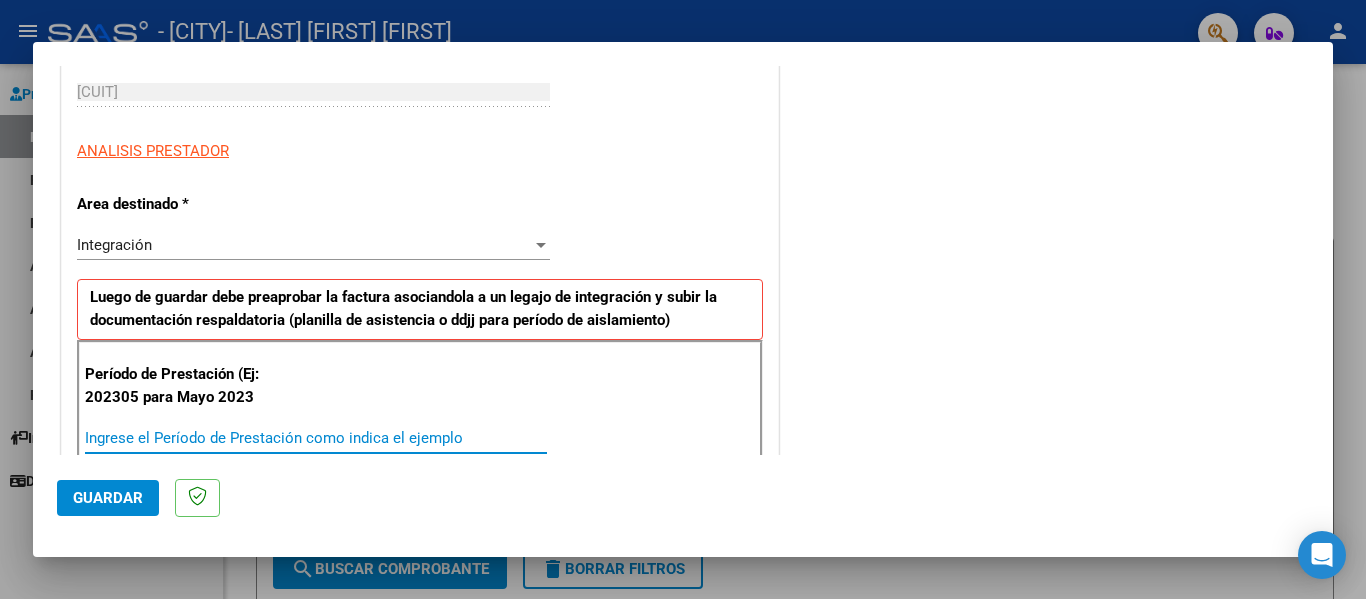 click on "Ingrese el Período de Prestación como indica el ejemplo" at bounding box center [316, 438] 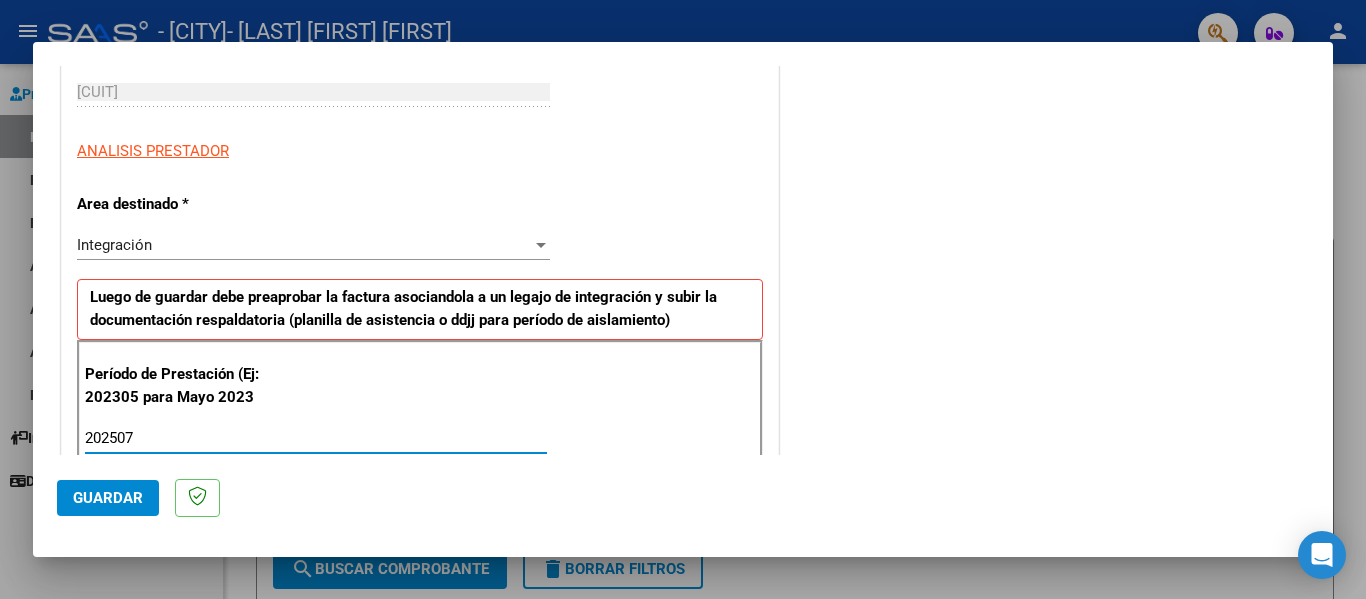 type on "202507" 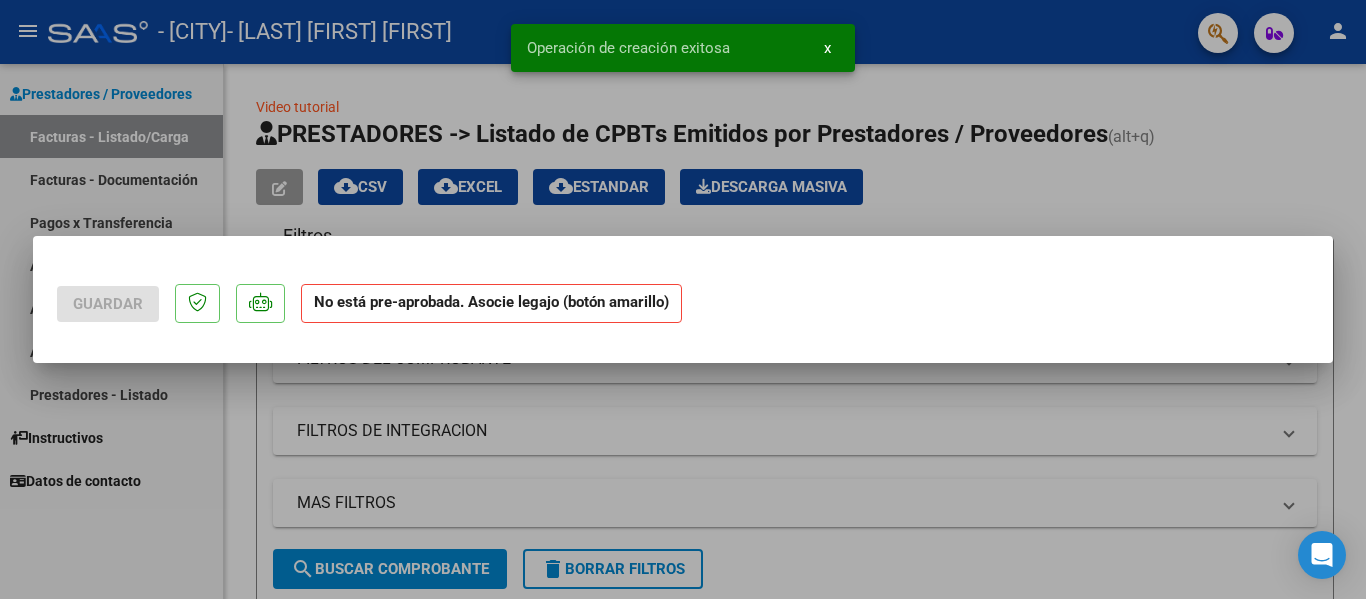 scroll, scrollTop: 0, scrollLeft: 0, axis: both 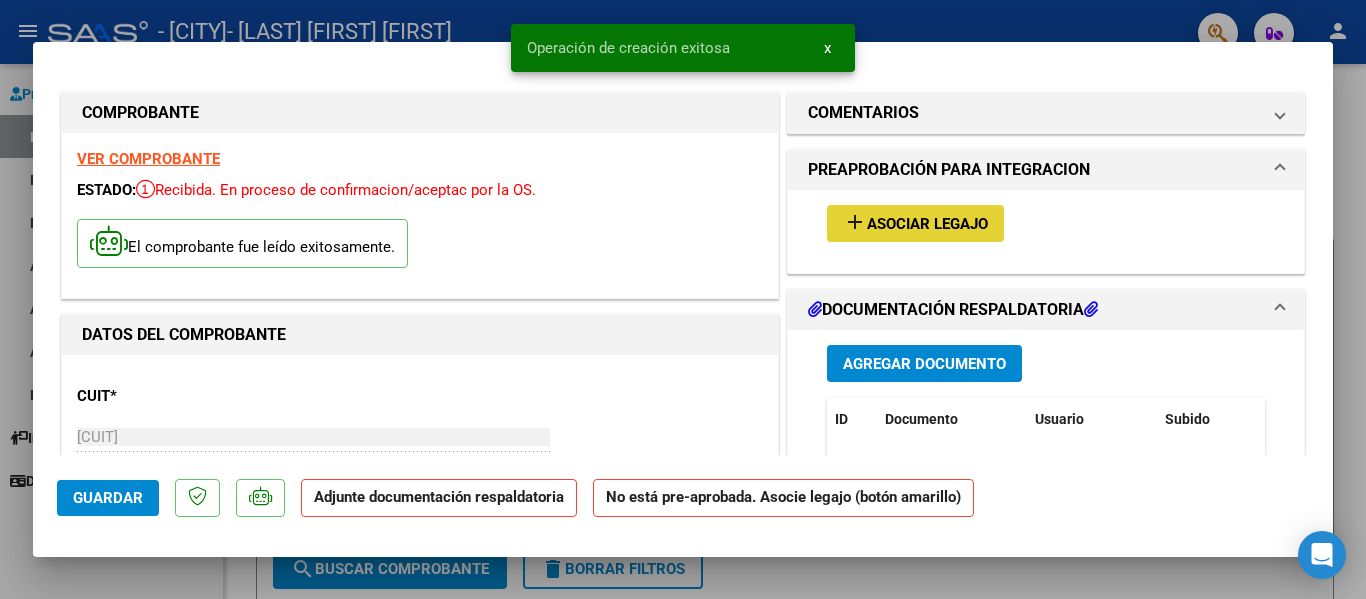 click on "Asociar Legajo" at bounding box center (927, 224) 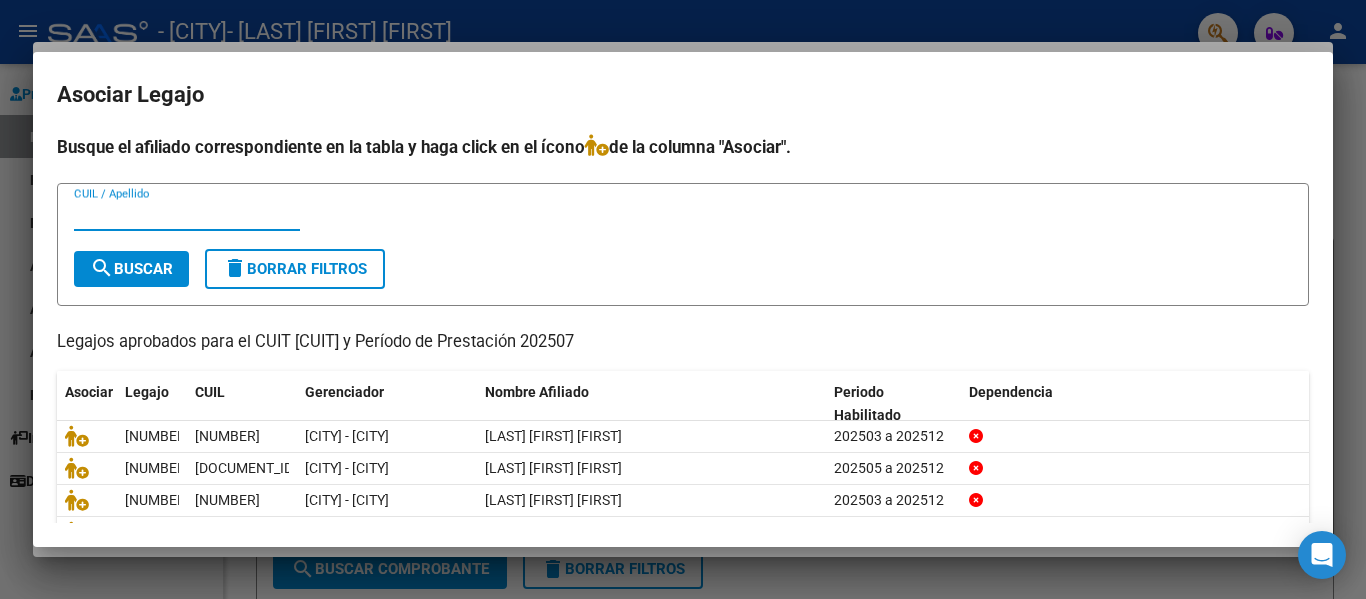 click on "CUIL / Apellido" at bounding box center (187, 215) 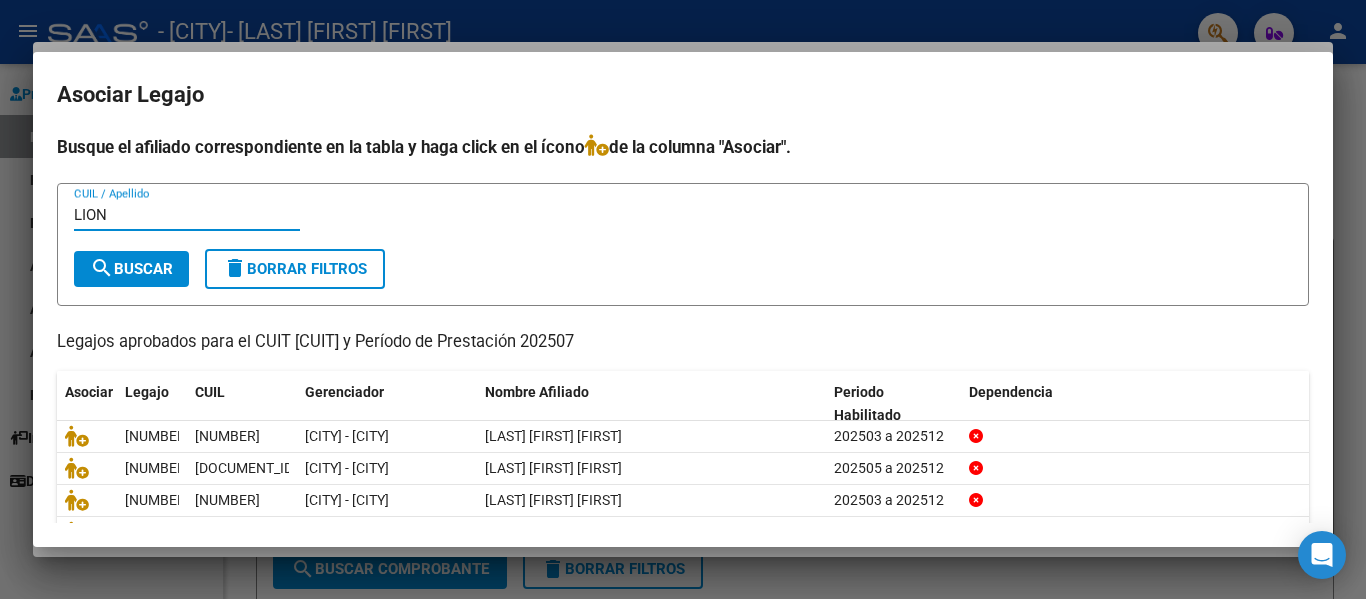 type on "LION" 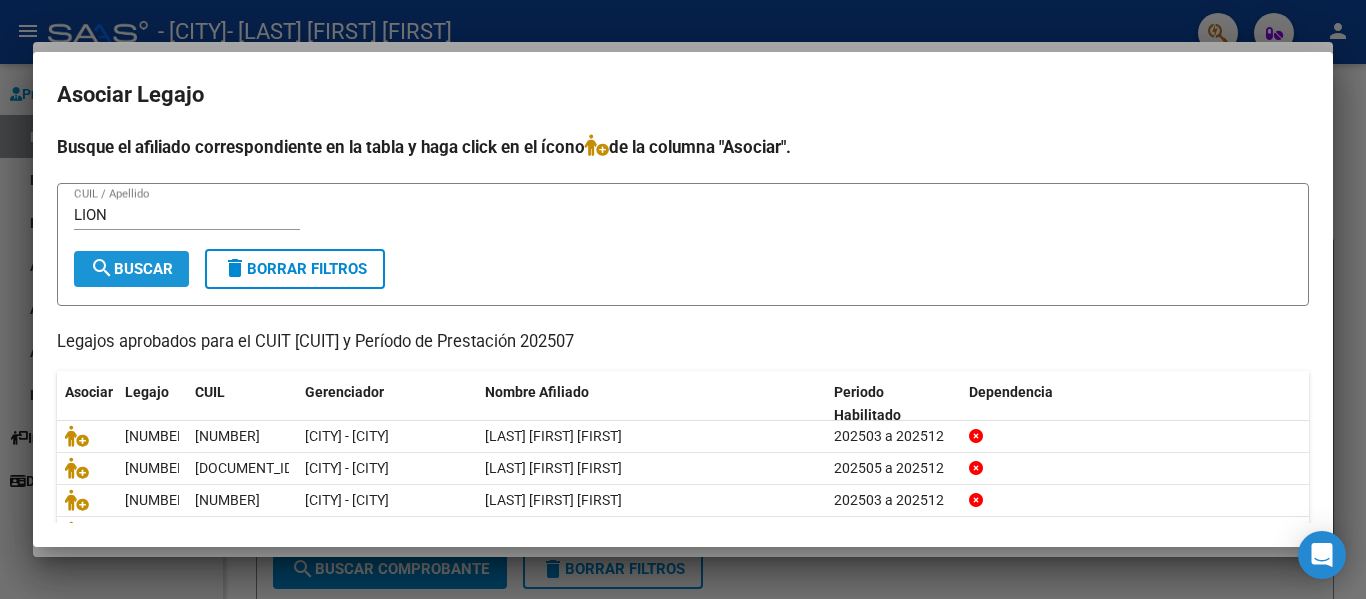 click on "search  Buscar" at bounding box center (131, 269) 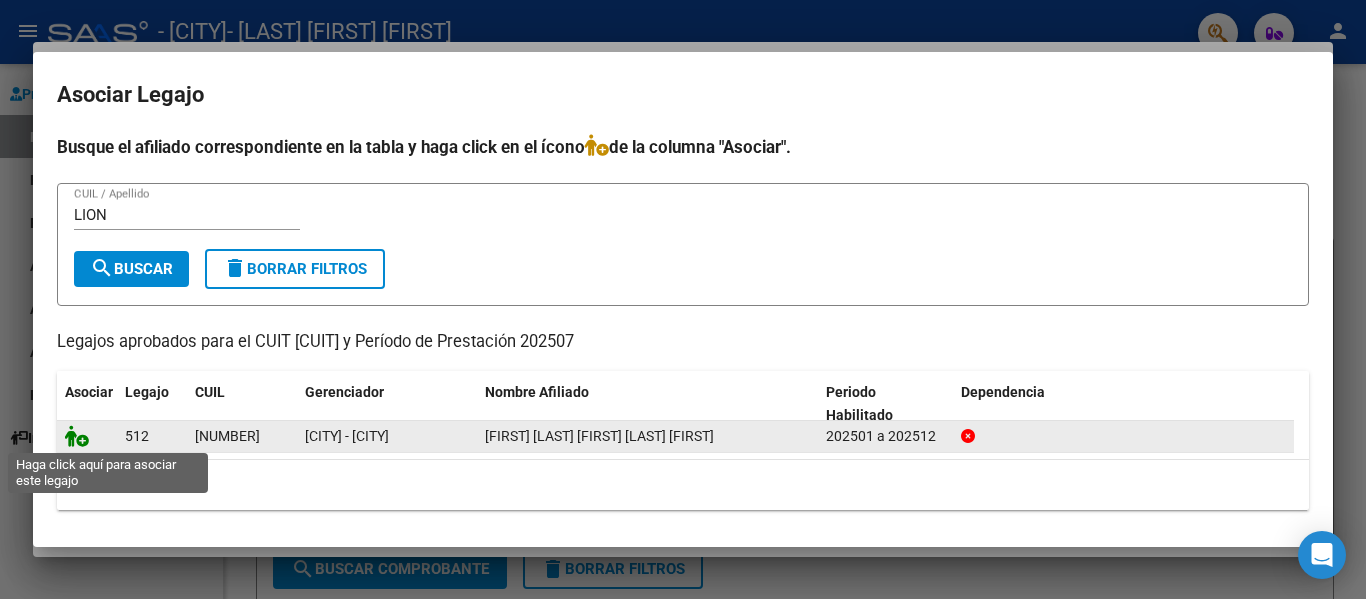 click 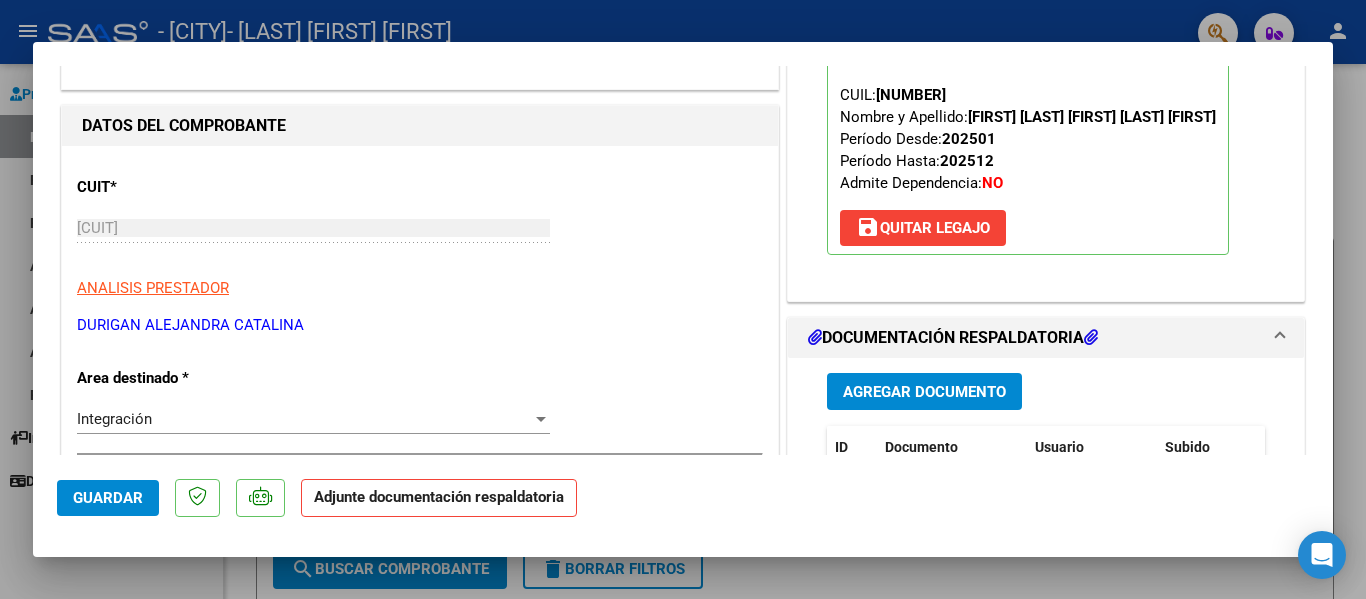 scroll, scrollTop: 211, scrollLeft: 0, axis: vertical 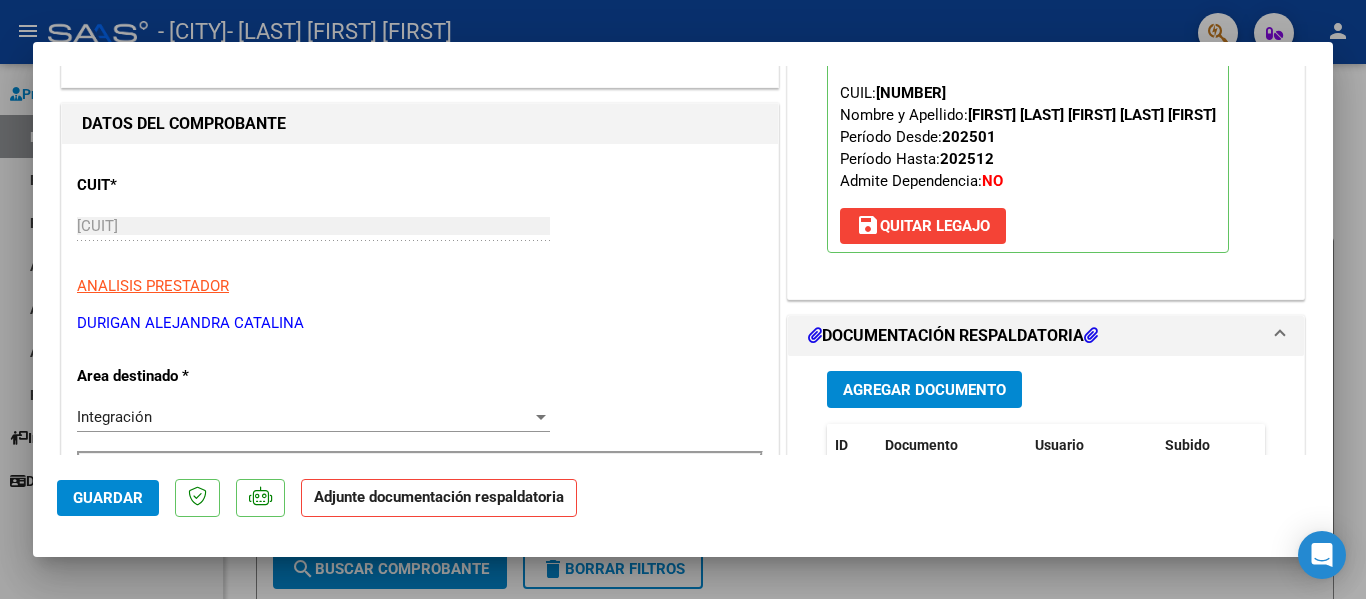 click at bounding box center (683, 299) 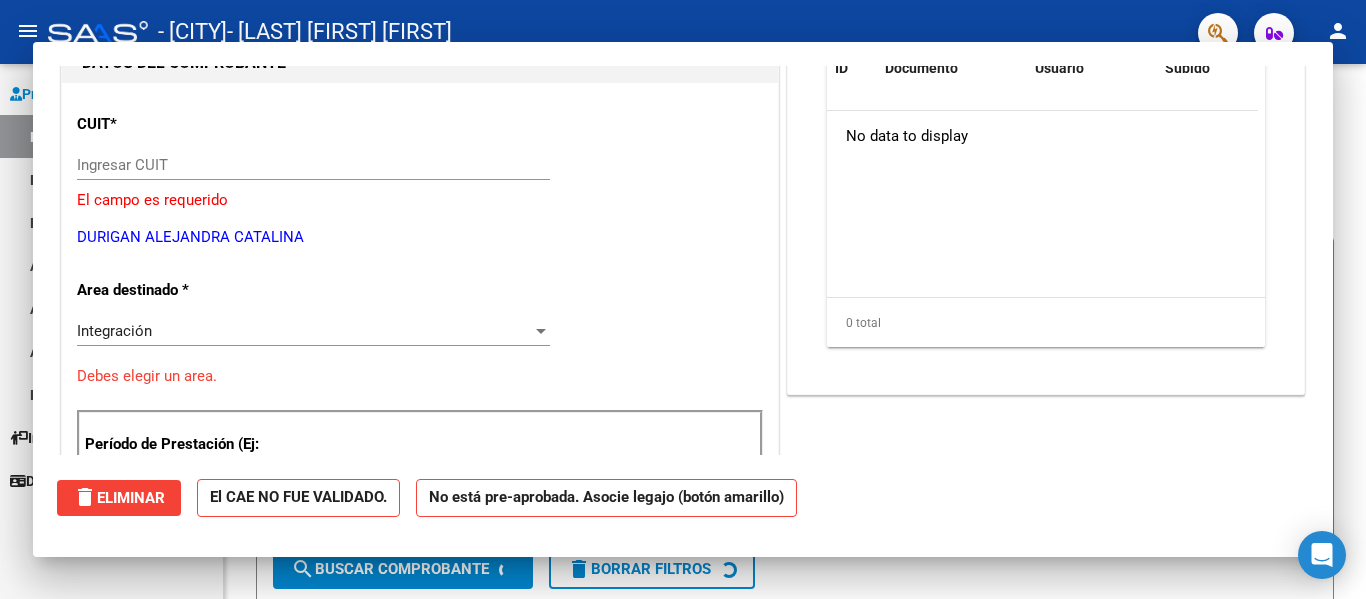 scroll, scrollTop: 0, scrollLeft: 0, axis: both 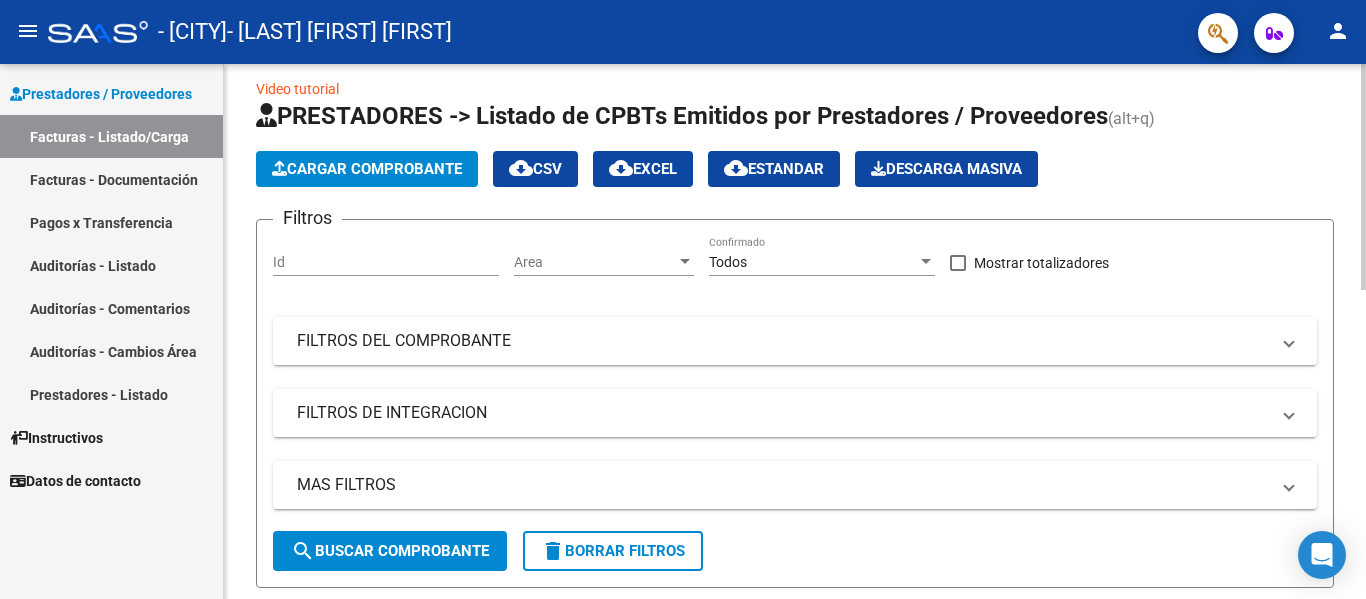 click on "Cargar Comprobante" 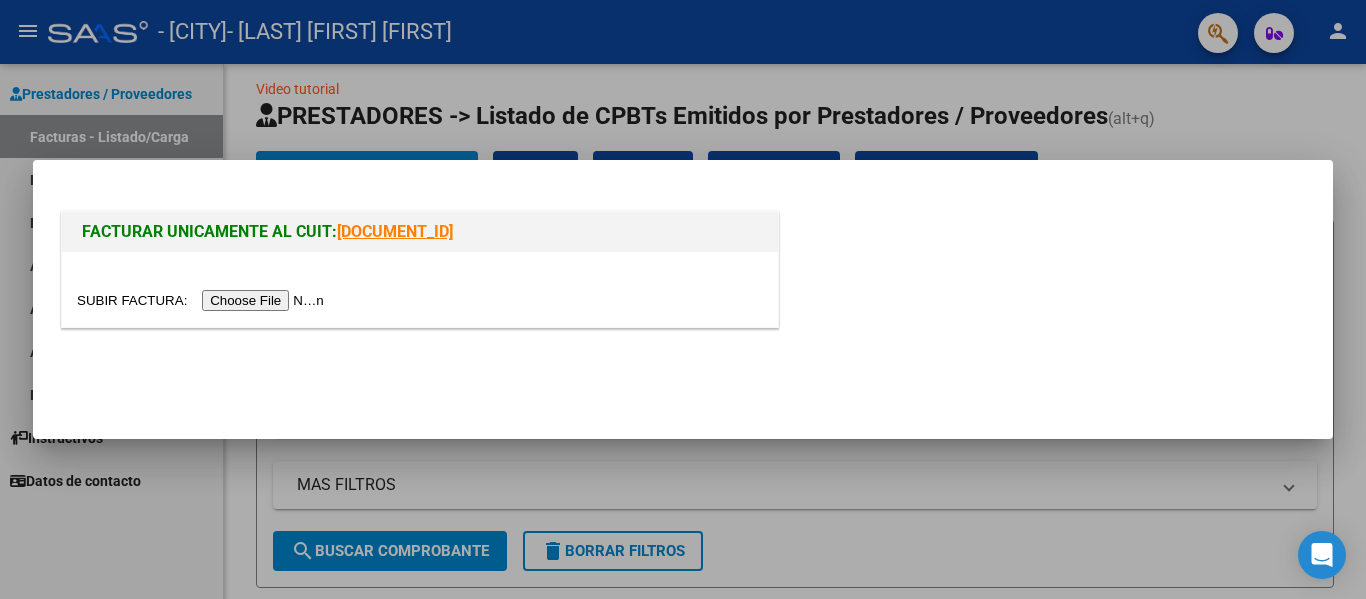 click at bounding box center (203, 300) 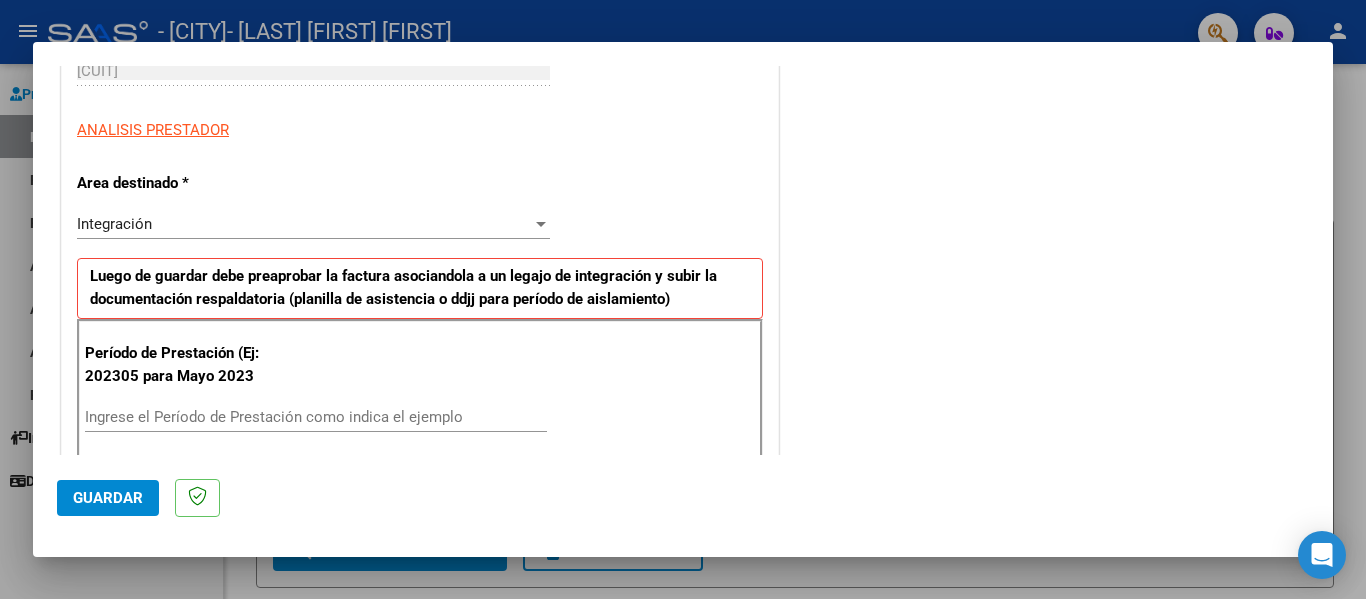 scroll, scrollTop: 330, scrollLeft: 0, axis: vertical 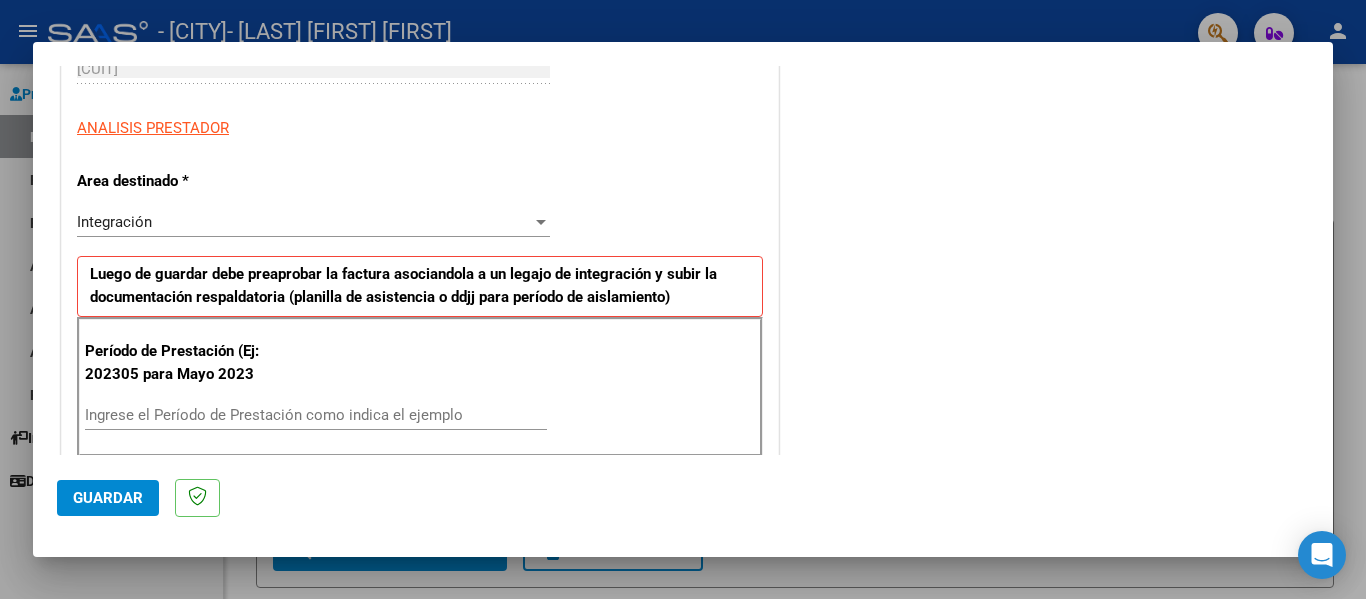 click on "Ingrese el Período de Prestación como indica el ejemplo" at bounding box center (316, 415) 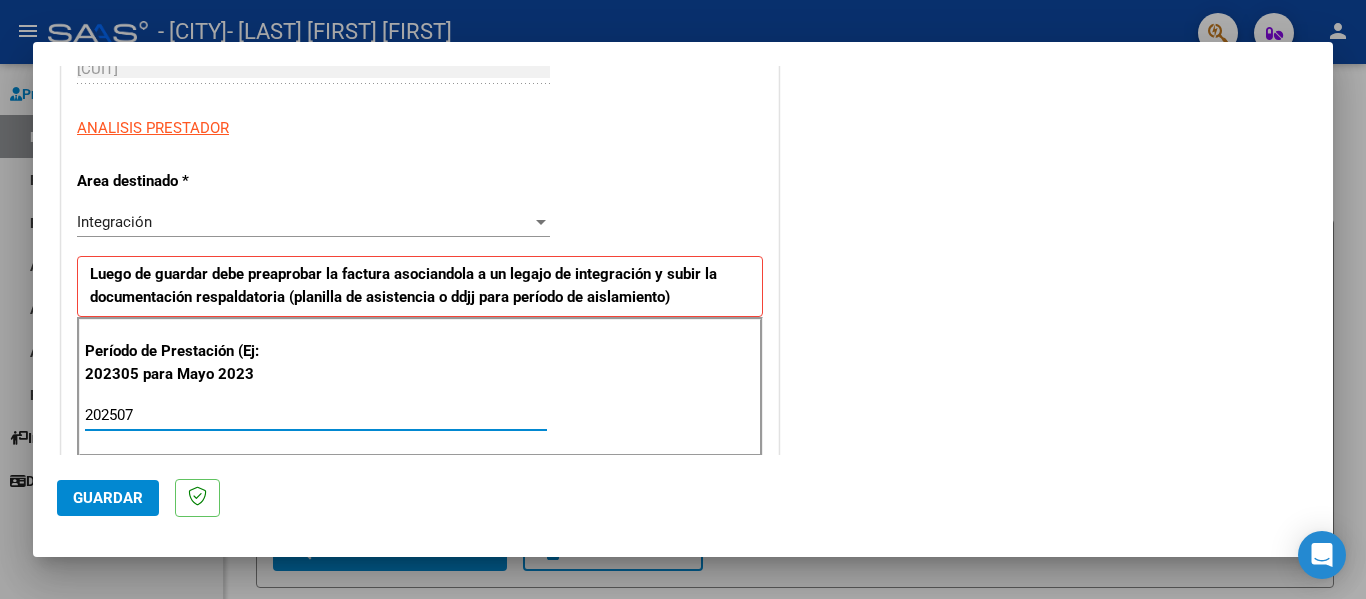 type on "202507" 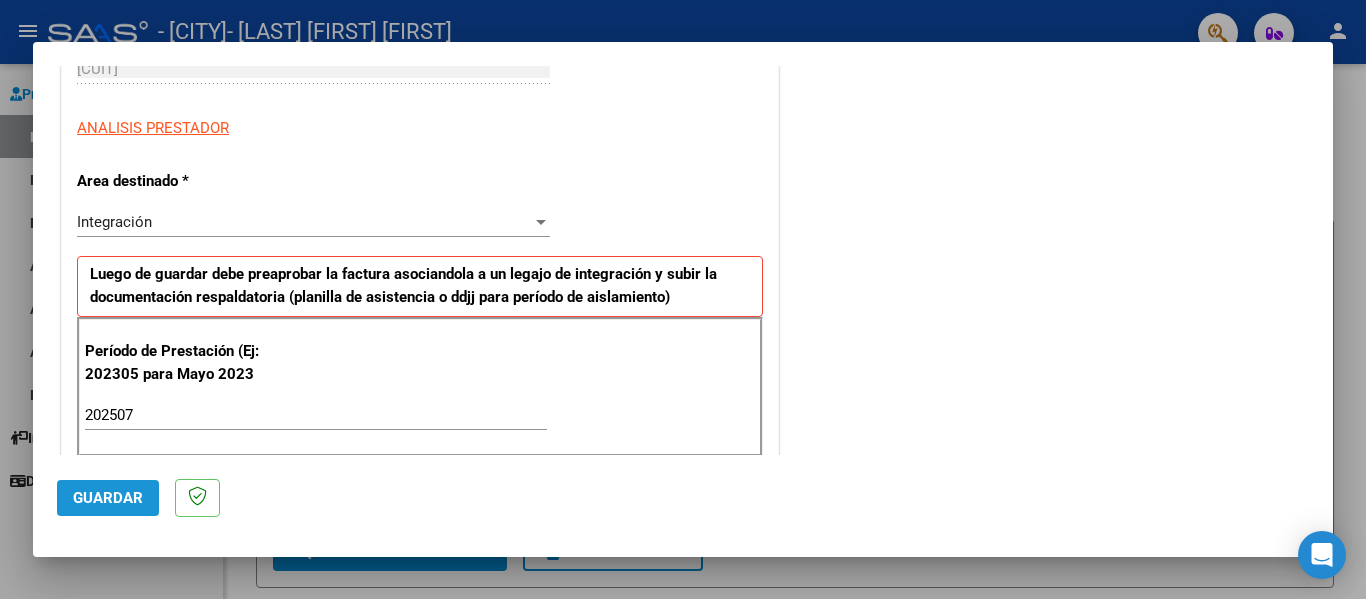 click on "Guardar" 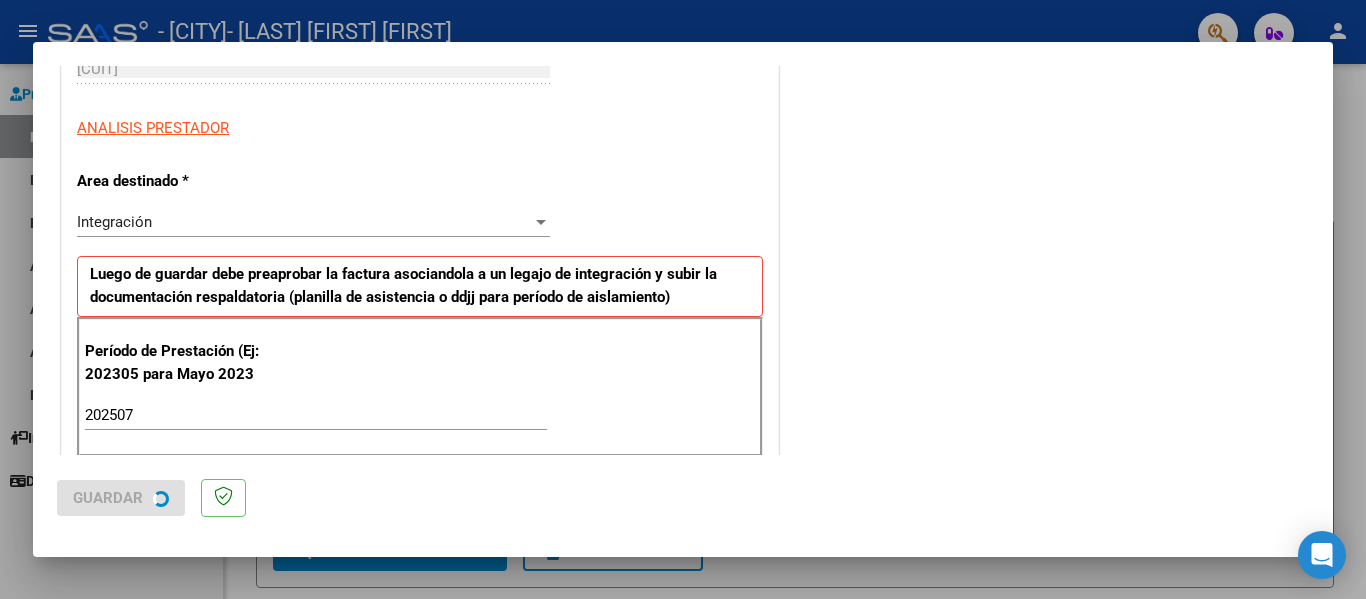 scroll, scrollTop: 0, scrollLeft: 0, axis: both 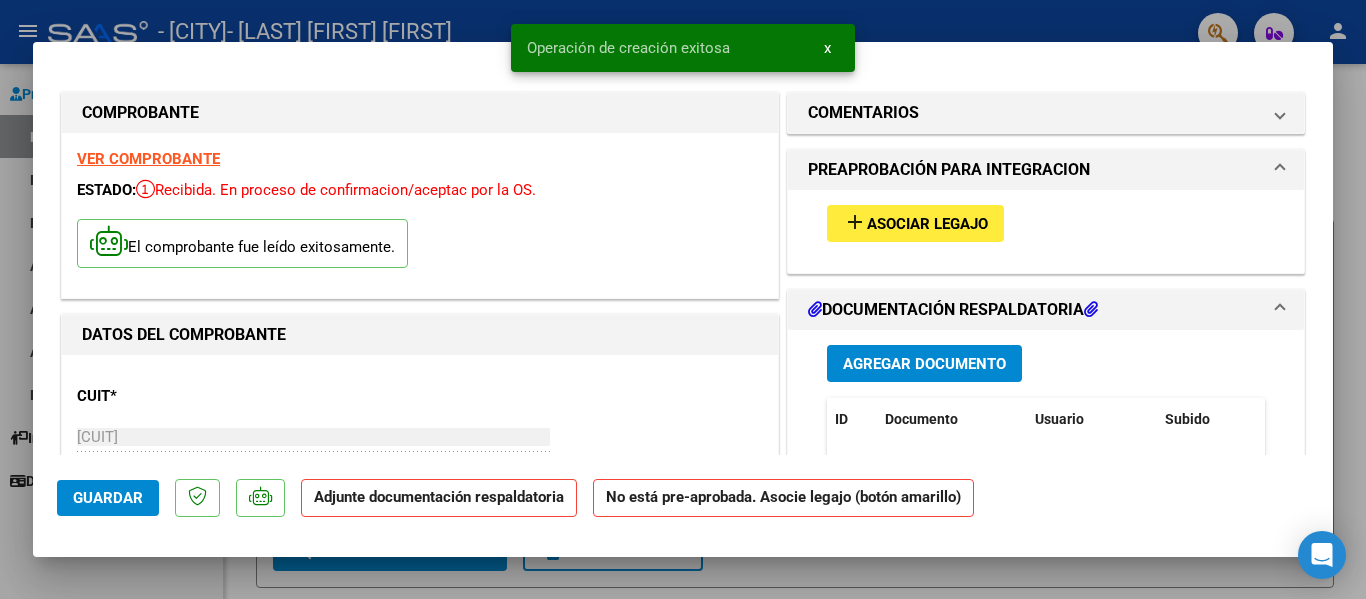 click on "Asociar Legajo" at bounding box center (927, 224) 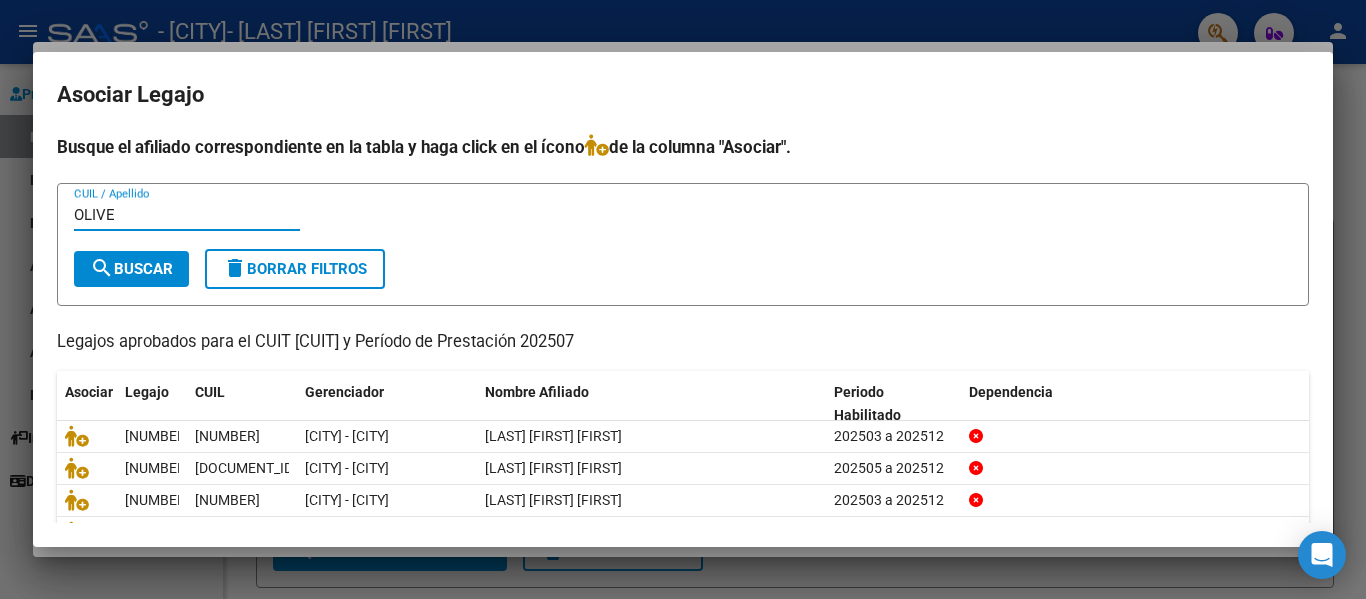type on "OLIVE" 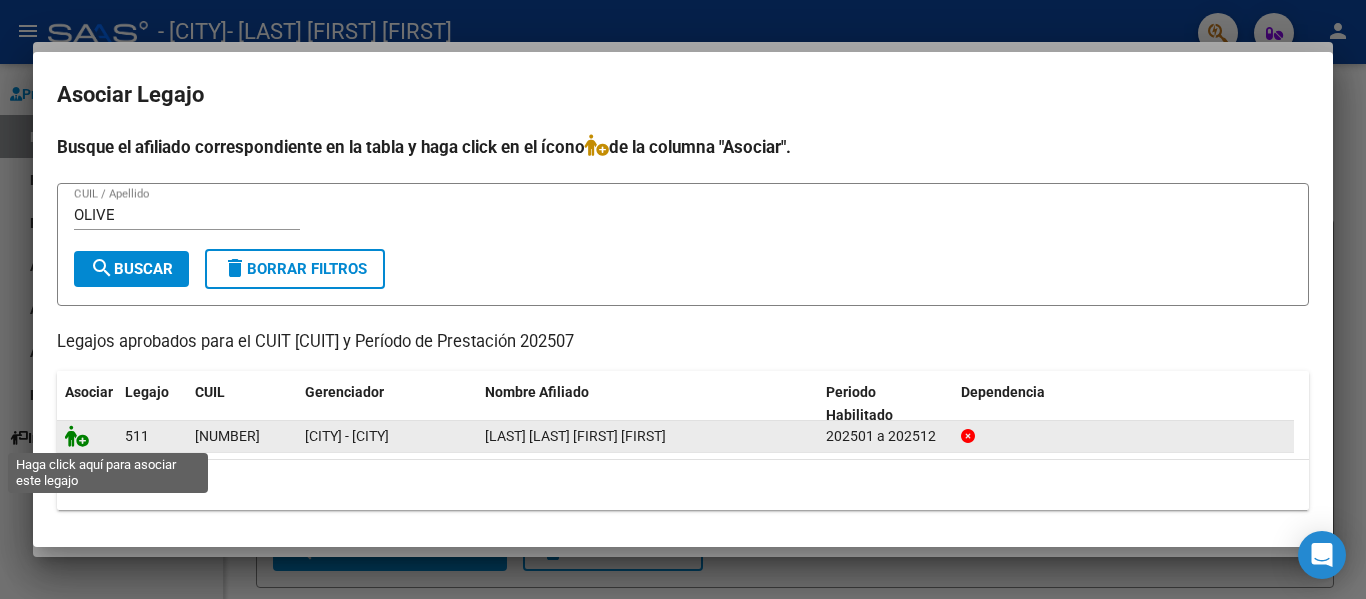 click 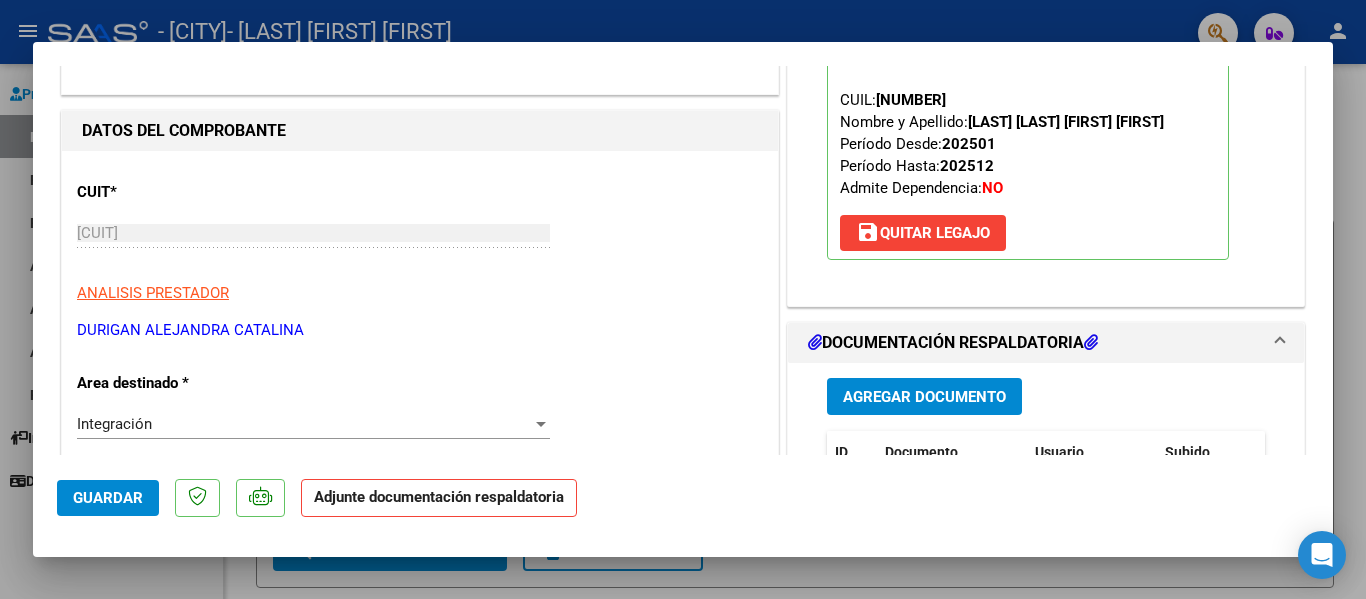 scroll, scrollTop: 298, scrollLeft: 0, axis: vertical 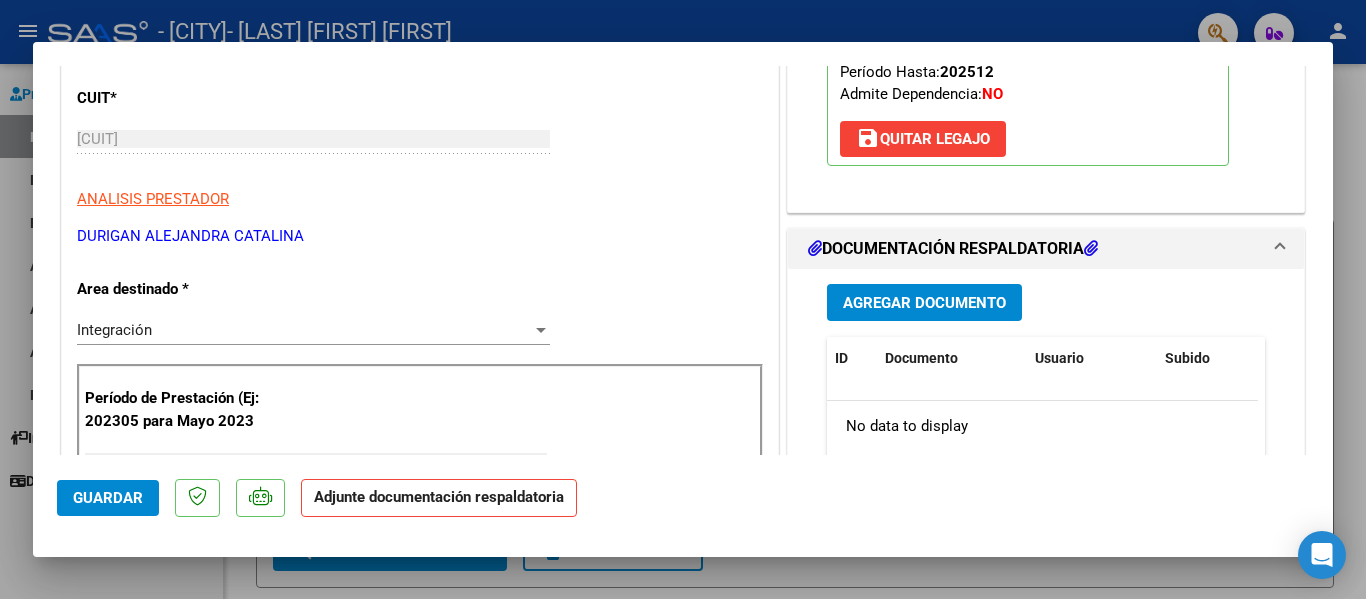 click at bounding box center [683, 299] 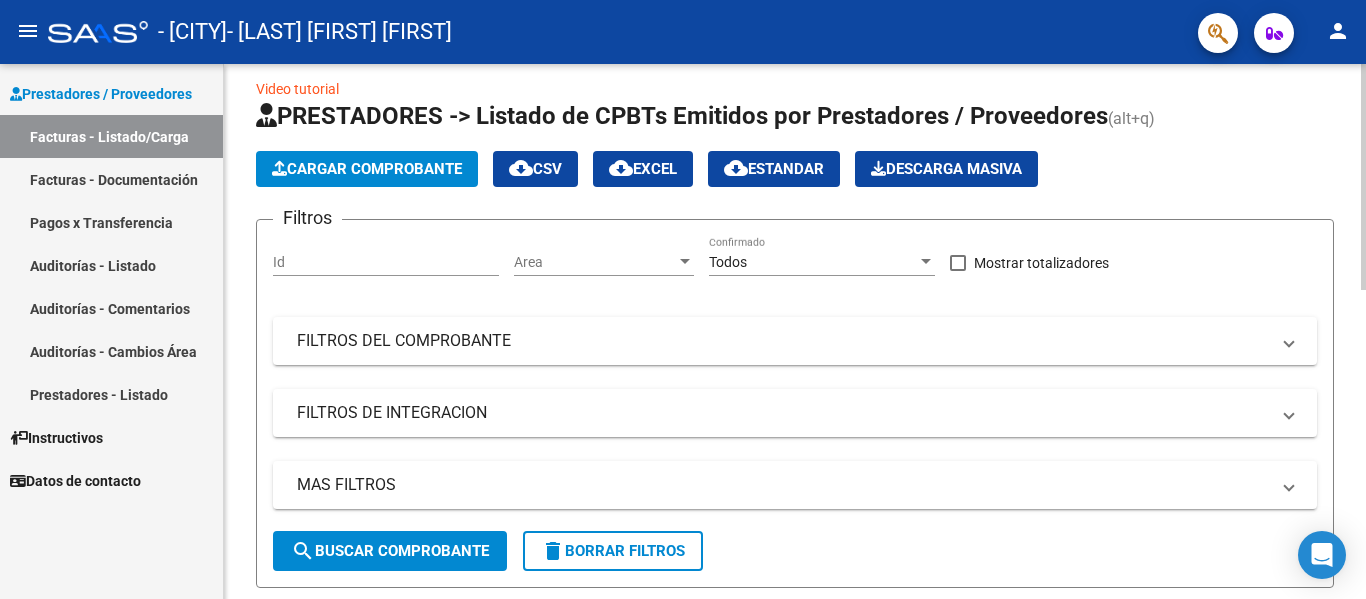 click on "Cargar Comprobante" 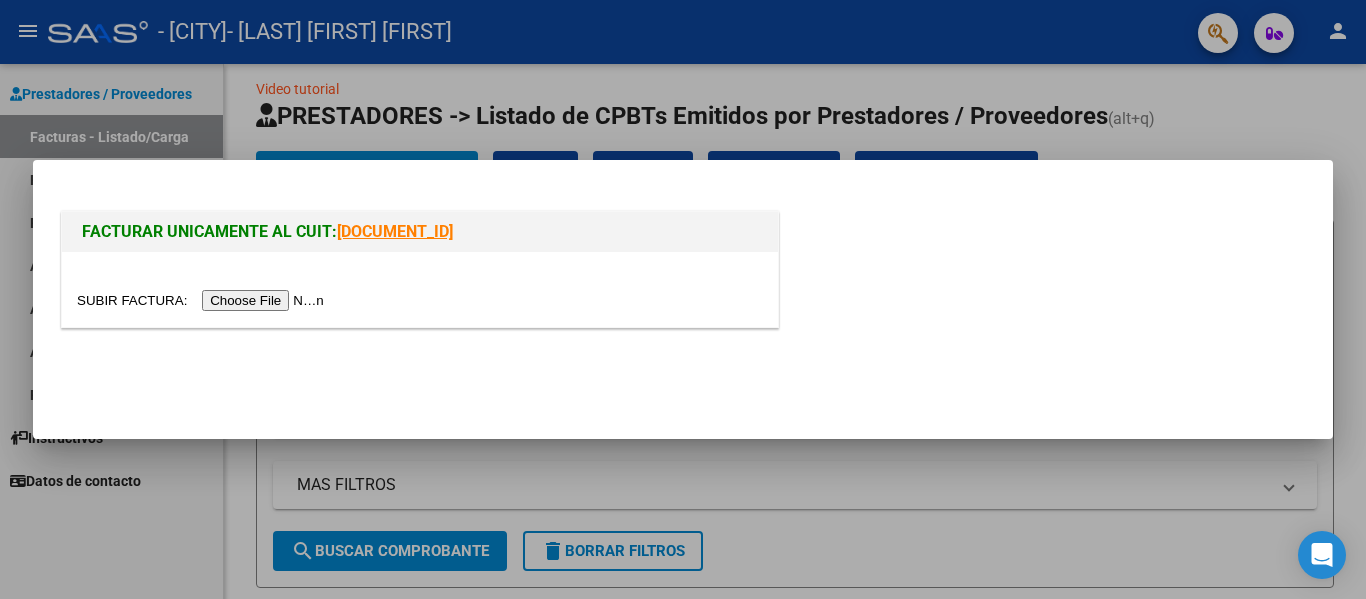 click at bounding box center (203, 300) 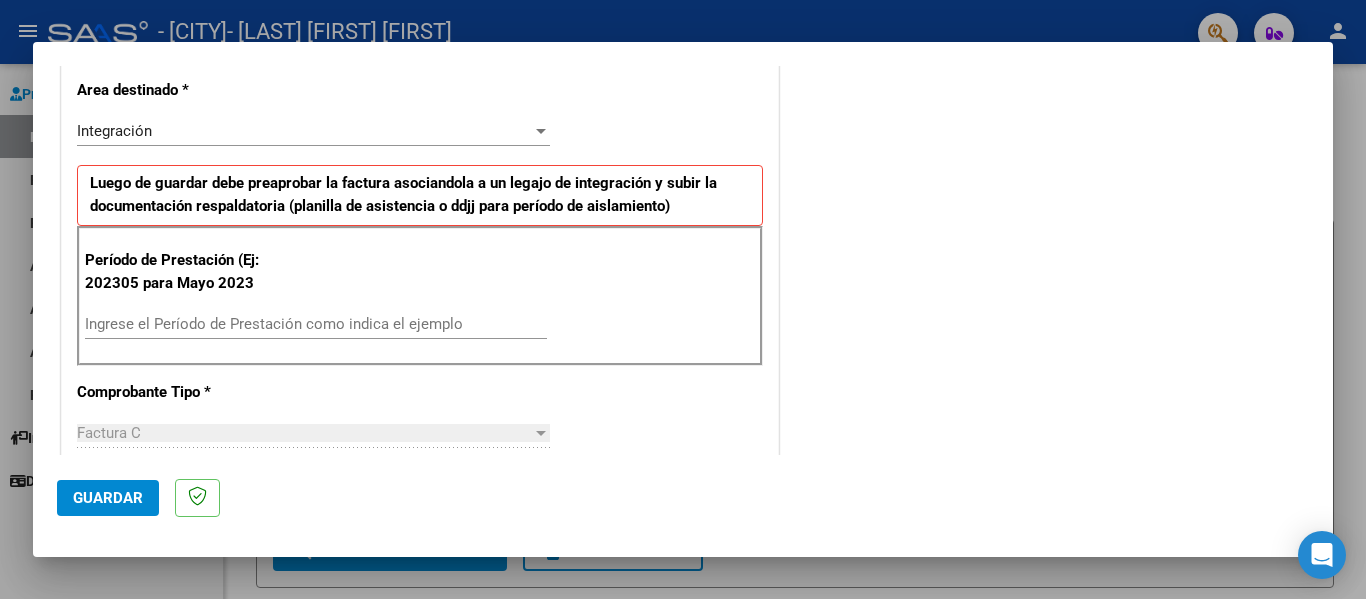 scroll, scrollTop: 422, scrollLeft: 0, axis: vertical 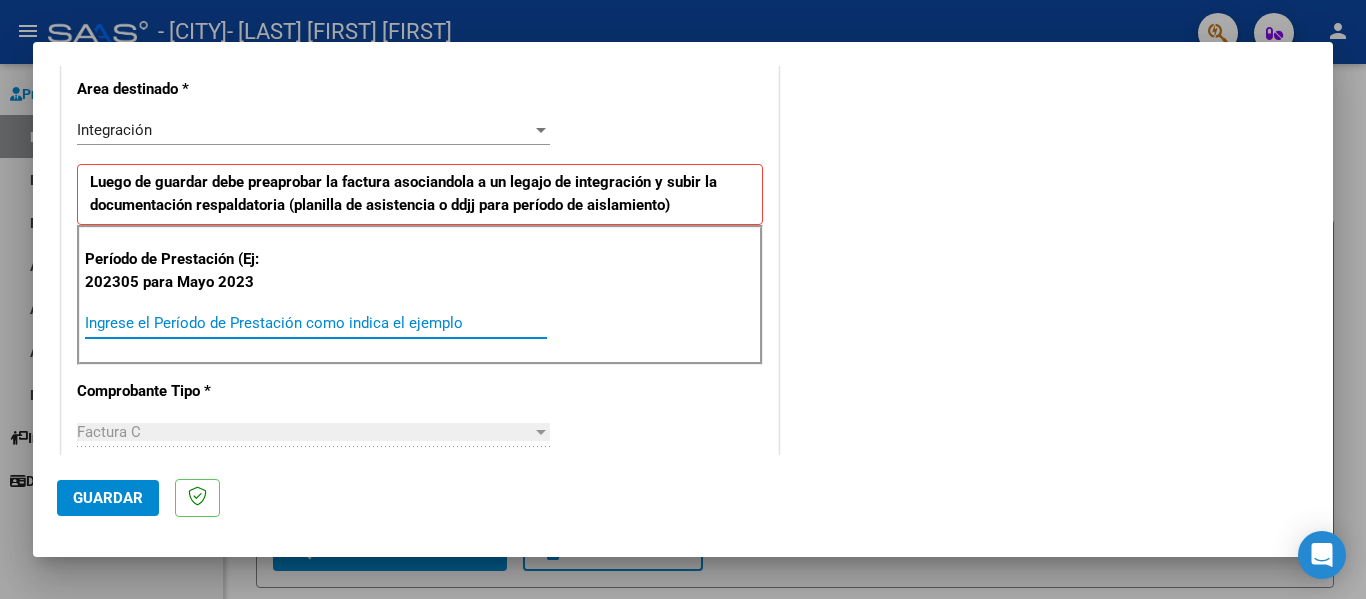 click on "Ingrese el Período de Prestación como indica el ejemplo" at bounding box center (316, 323) 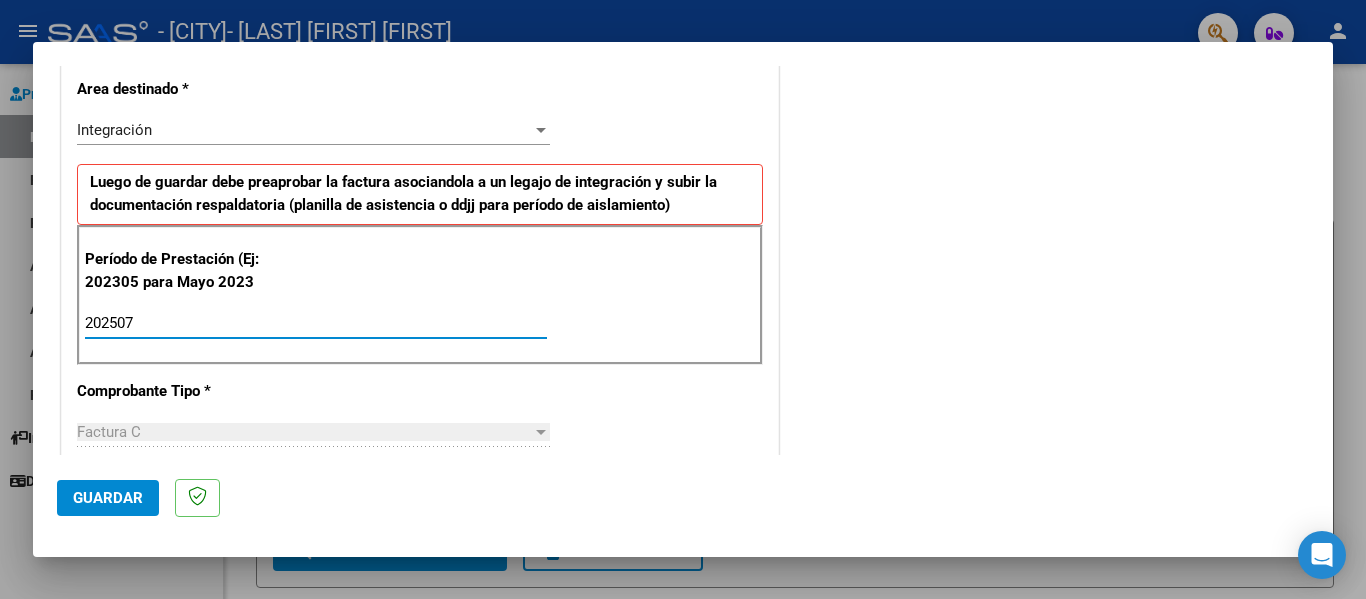 type on "202507" 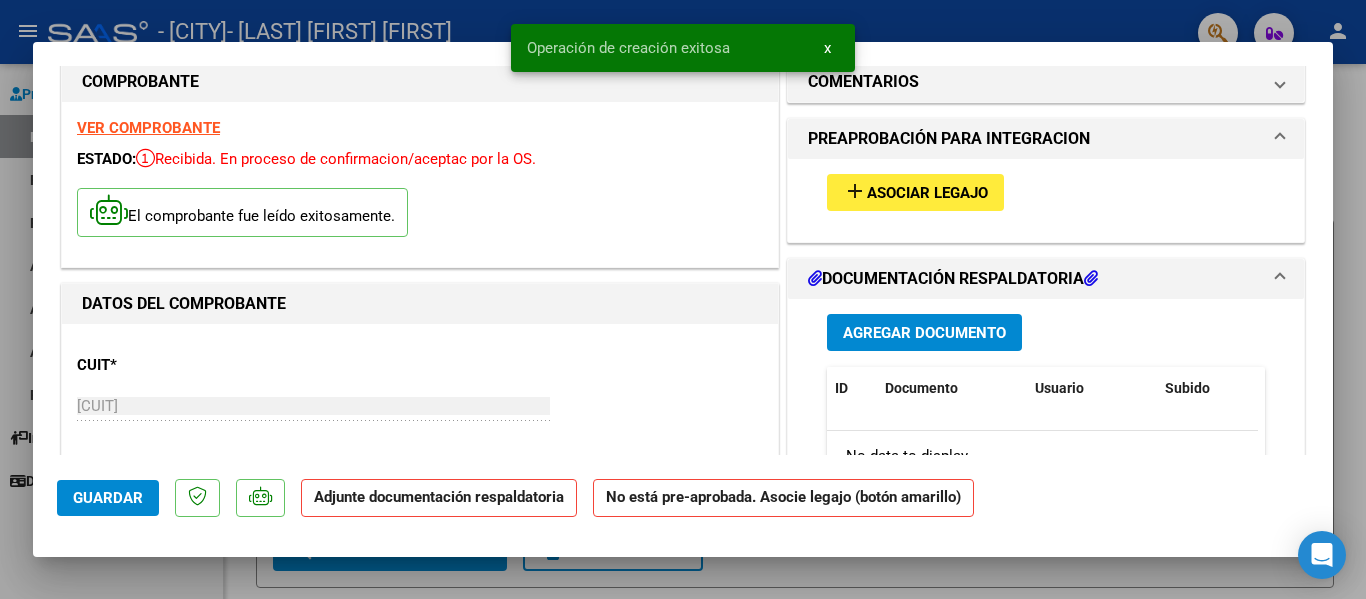 scroll, scrollTop: 30, scrollLeft: 0, axis: vertical 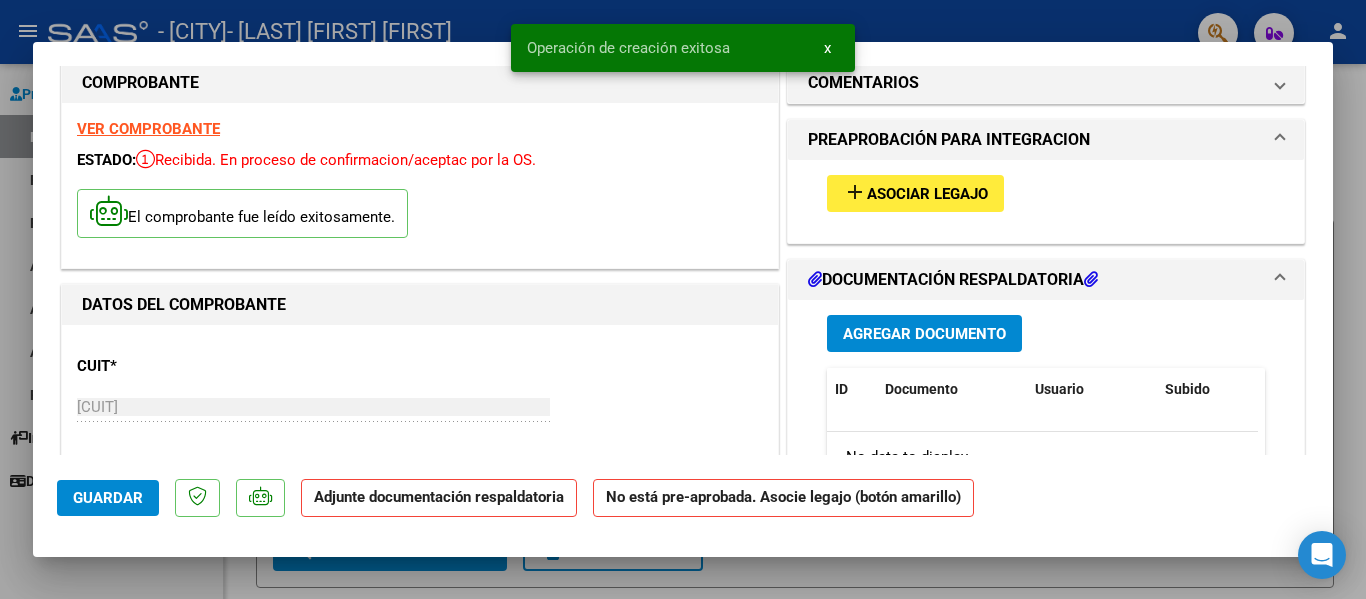 click on "Asociar Legajo" at bounding box center [927, 194] 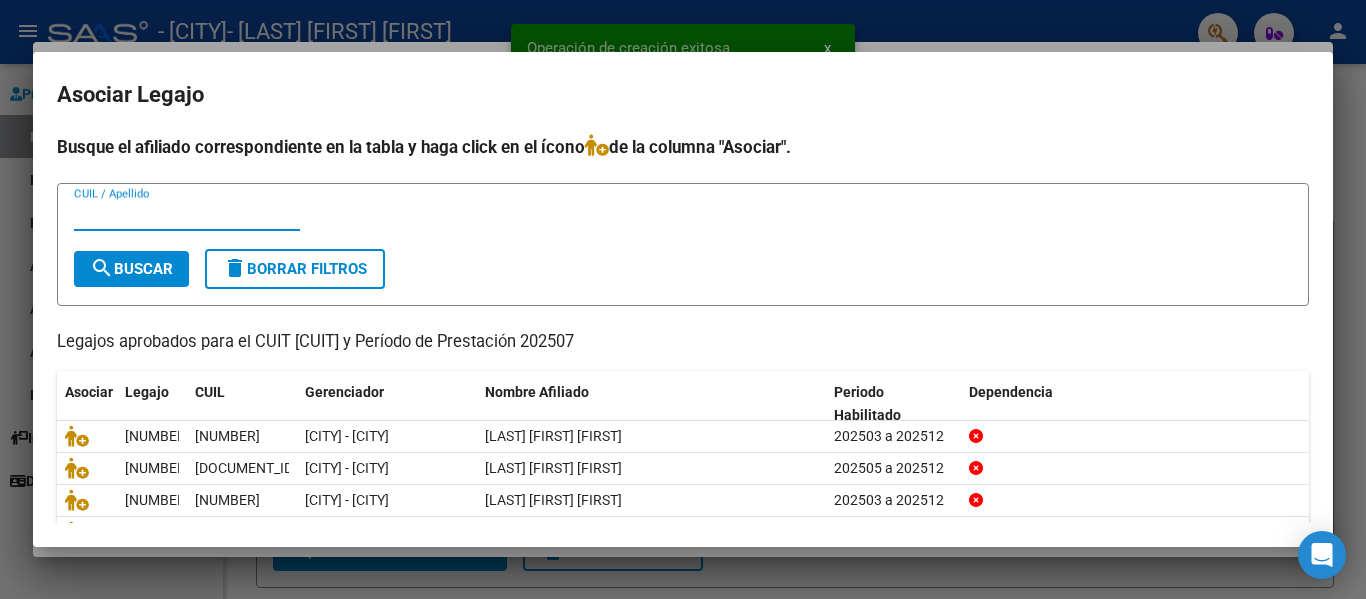 click on "CUIL / Apellido" at bounding box center [187, 215] 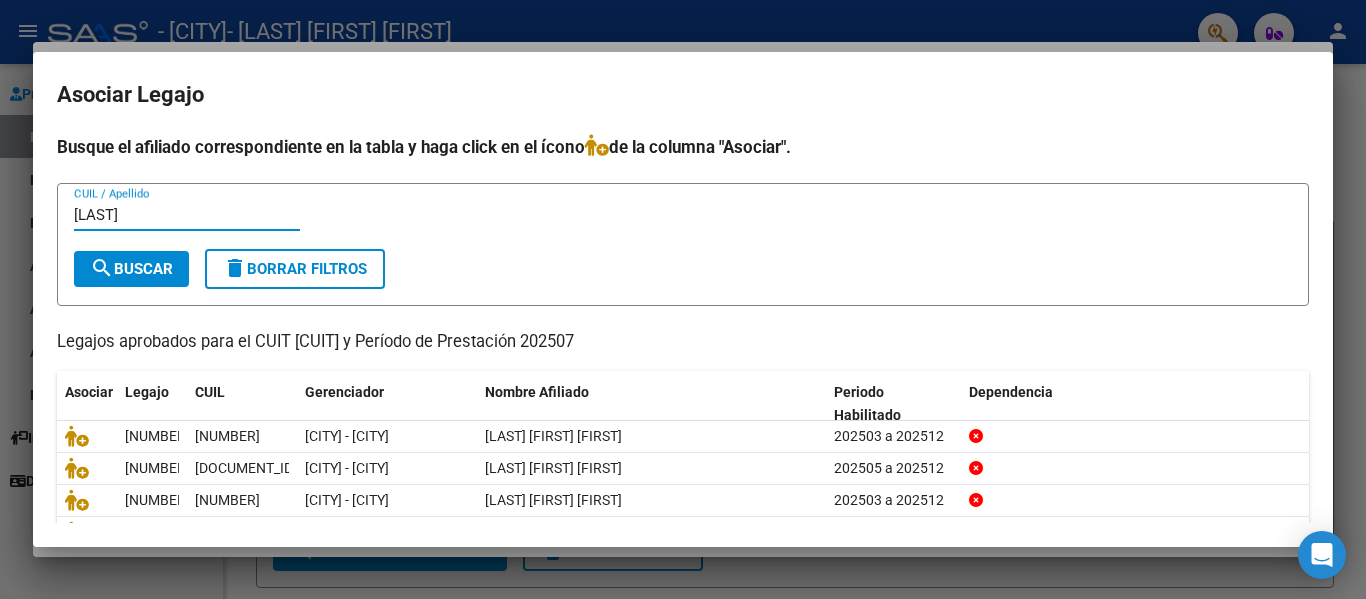type on "[LAST]" 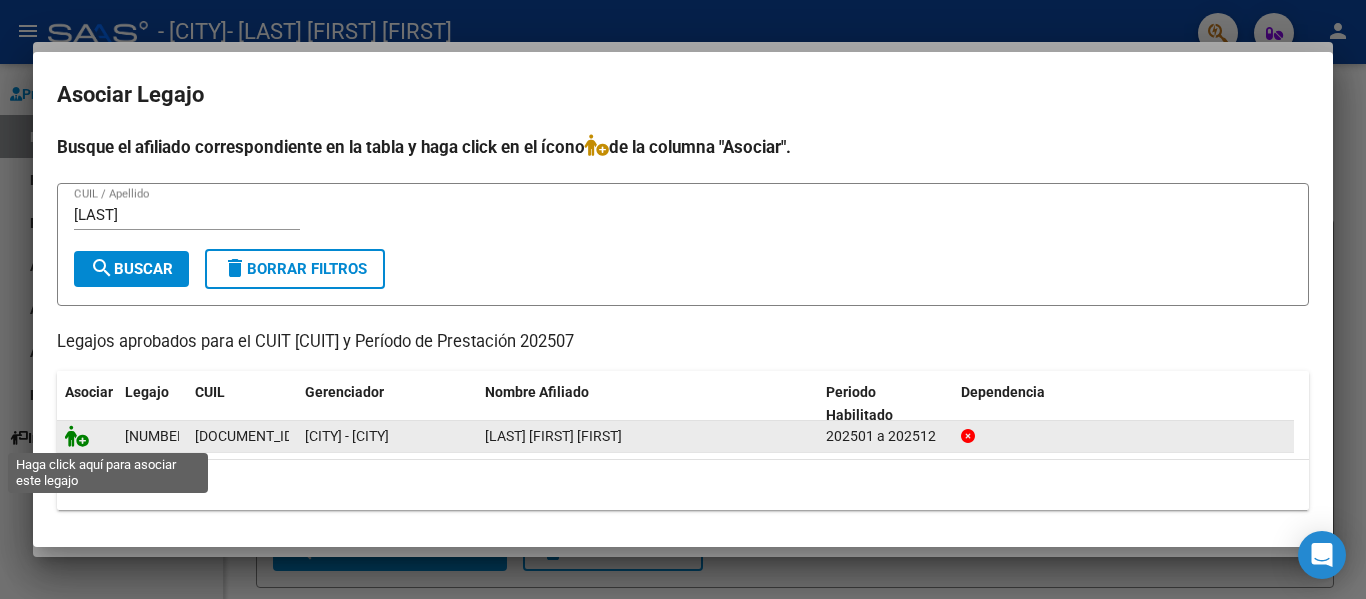 click 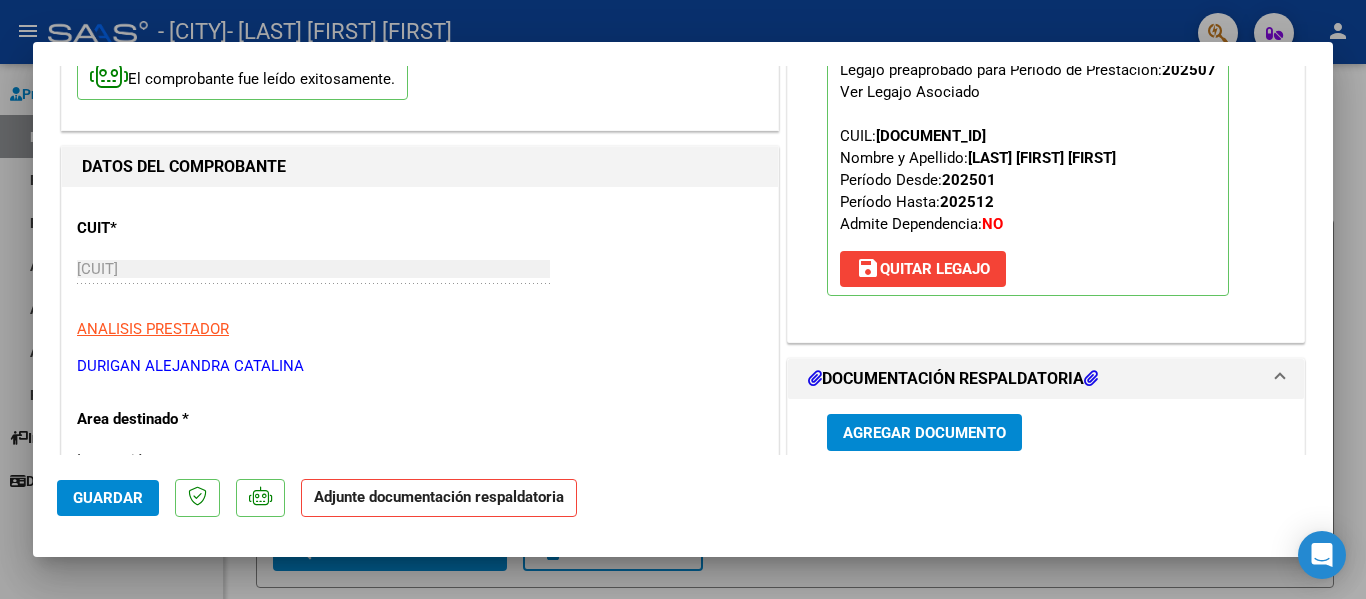 scroll, scrollTop: 26, scrollLeft: 0, axis: vertical 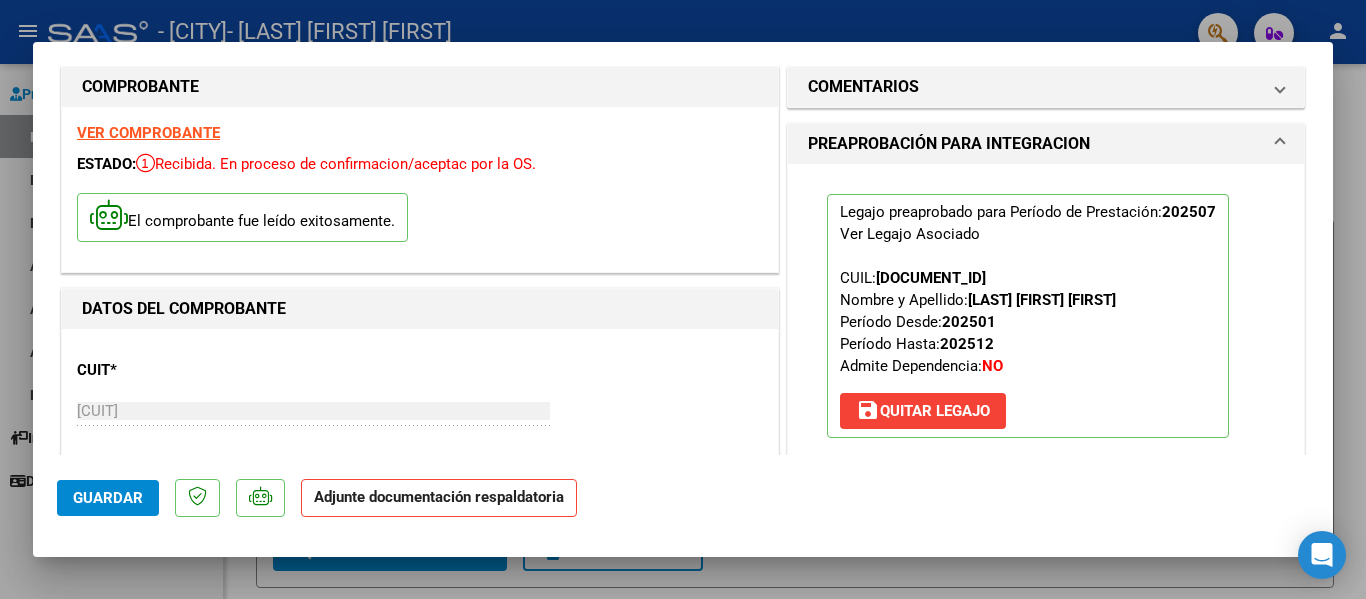 click at bounding box center (683, 299) 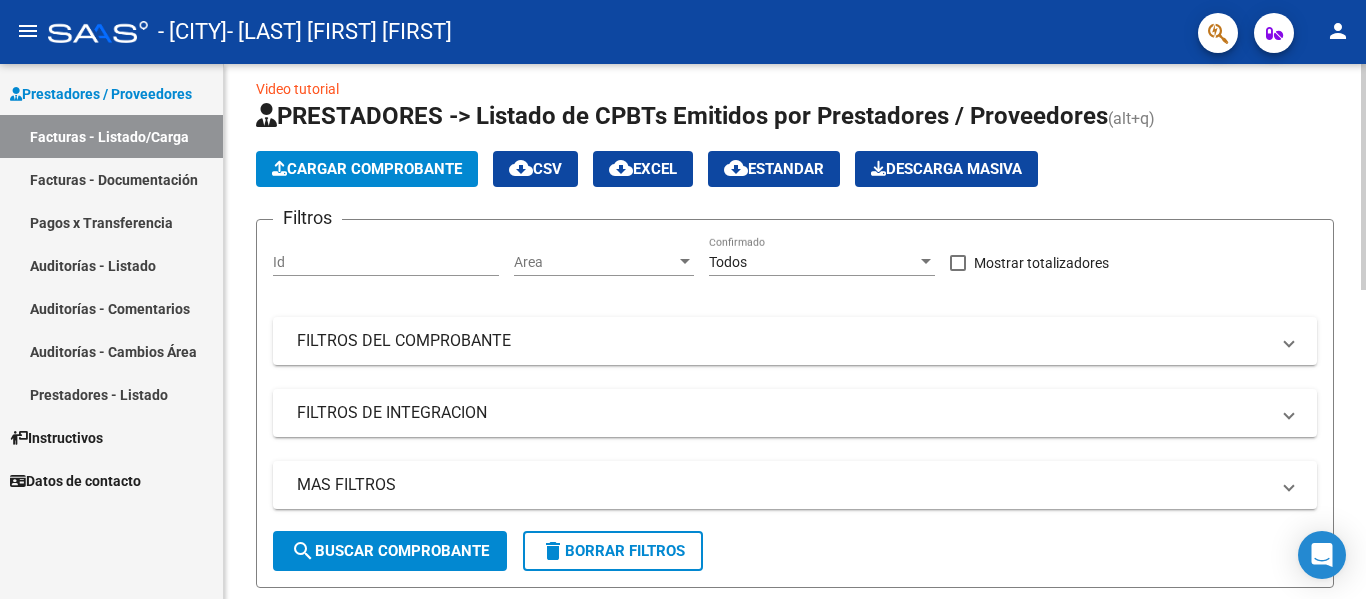 click on "Cargar Comprobante" 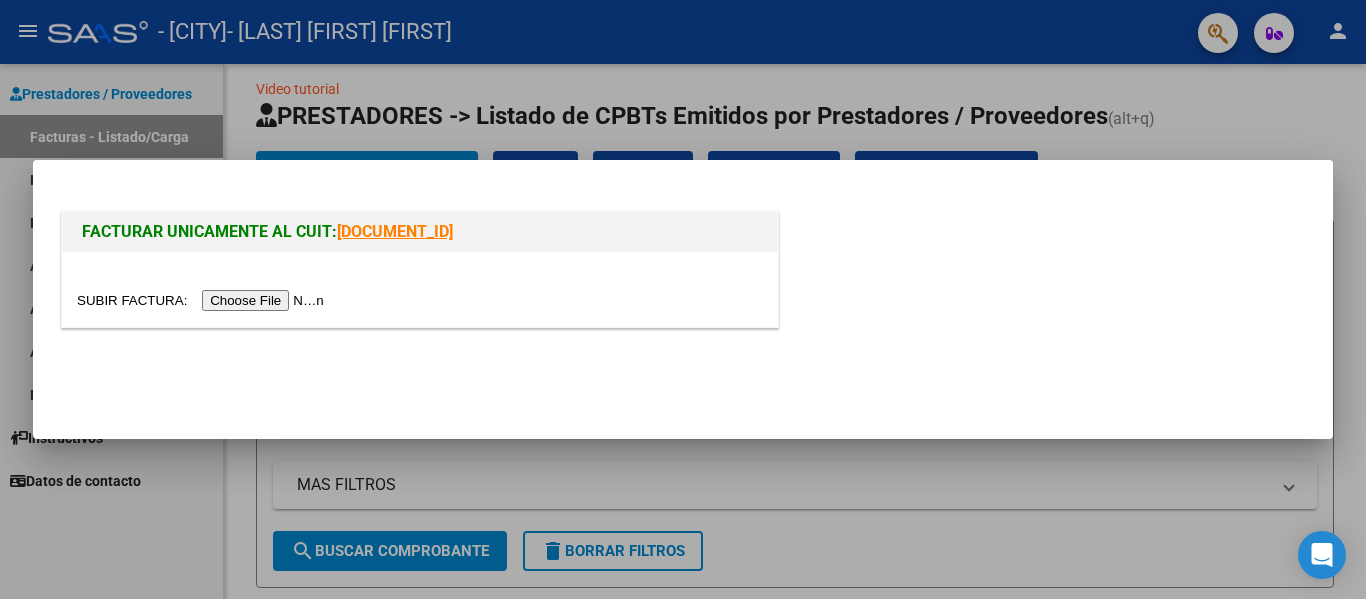 click at bounding box center (203, 300) 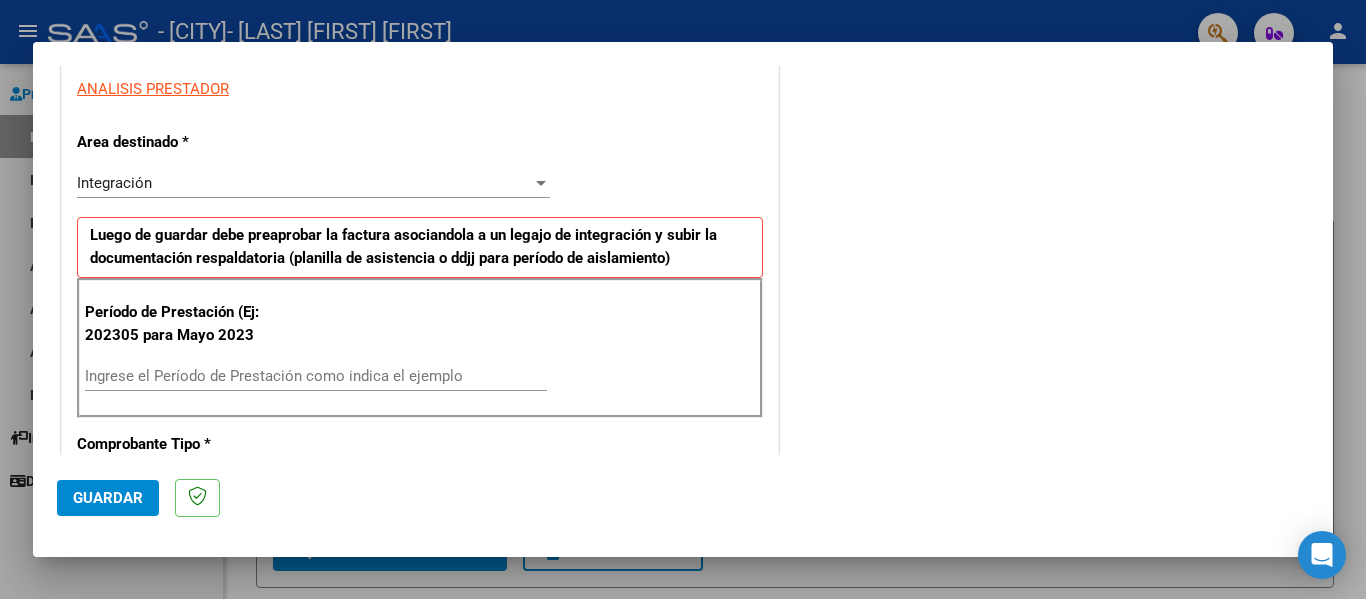 scroll, scrollTop: 370, scrollLeft: 0, axis: vertical 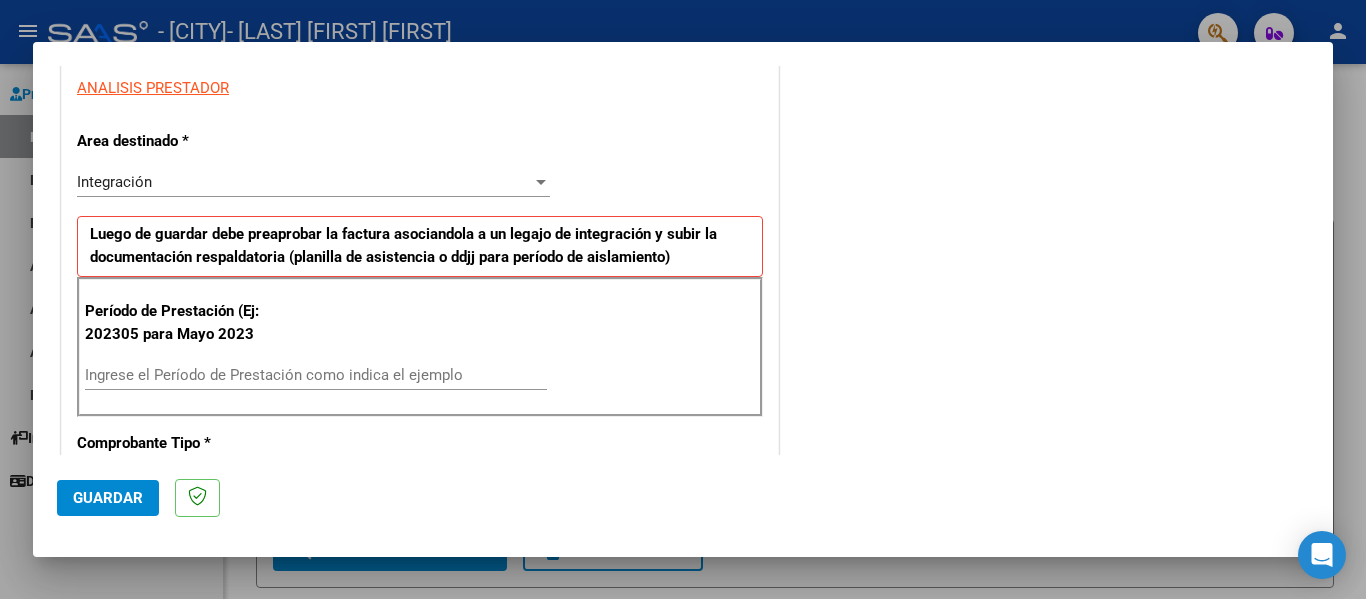 click on "Ingrese el Período de Prestación como indica el ejemplo" at bounding box center (316, 375) 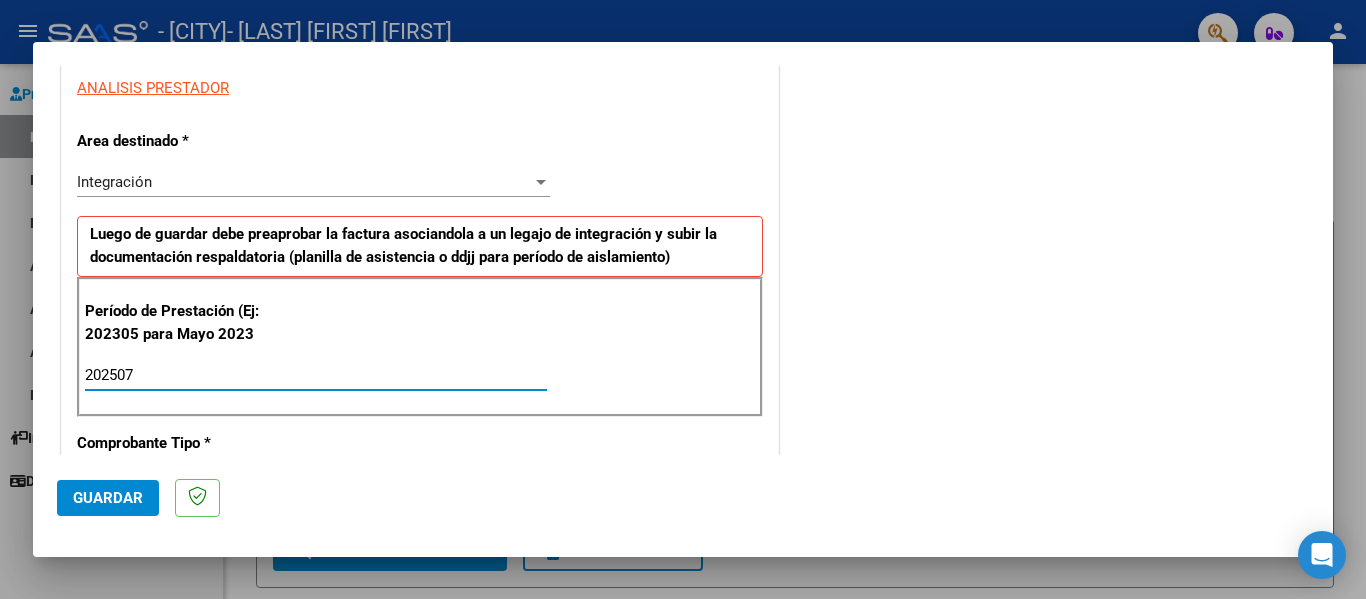 type on "202507" 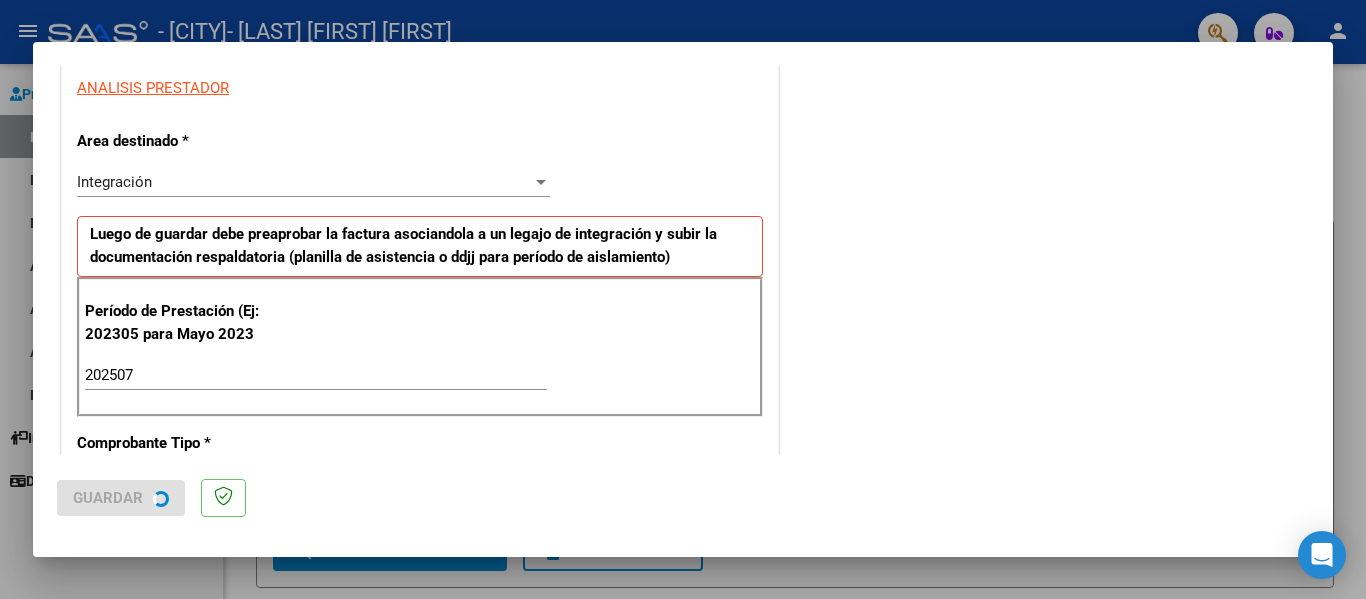 scroll, scrollTop: 0, scrollLeft: 0, axis: both 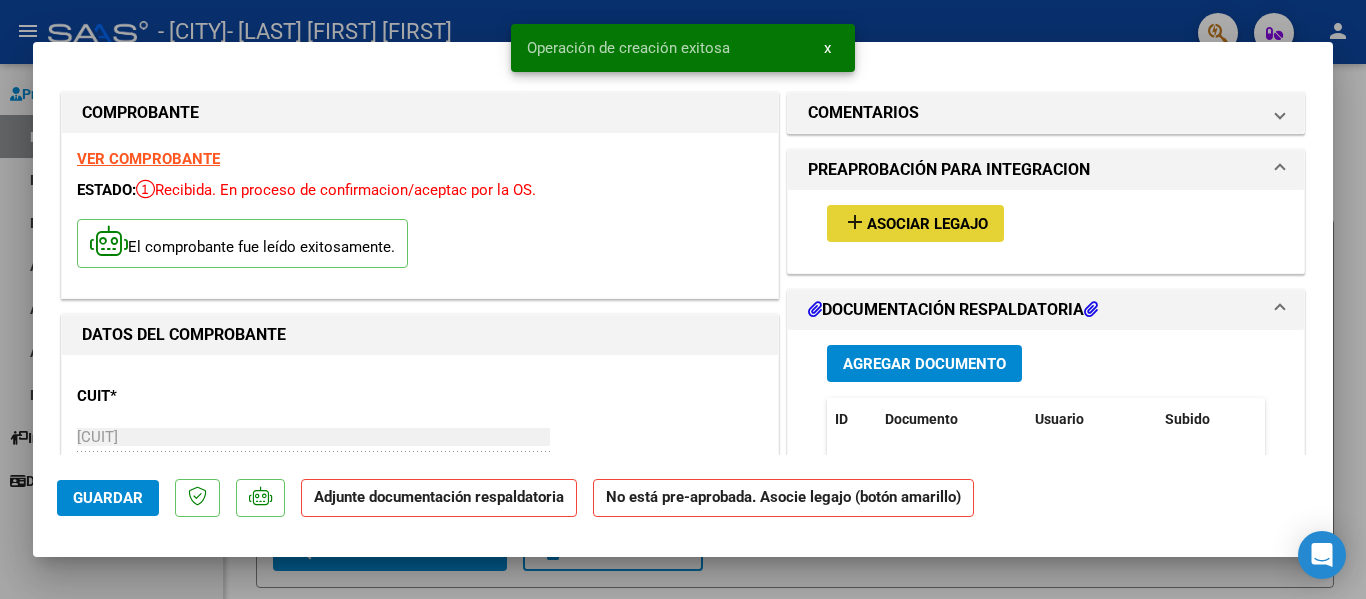 click on "add Asociar Legajo" at bounding box center (915, 223) 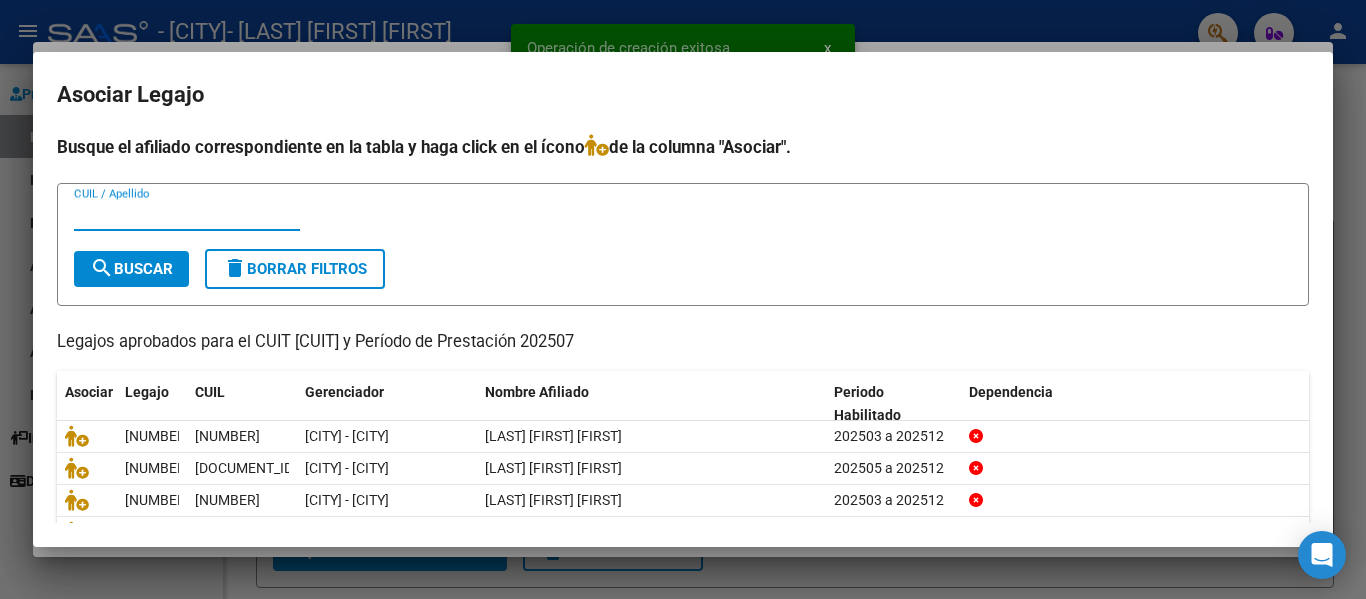 click on "CUIL / Apellido" at bounding box center (187, 215) 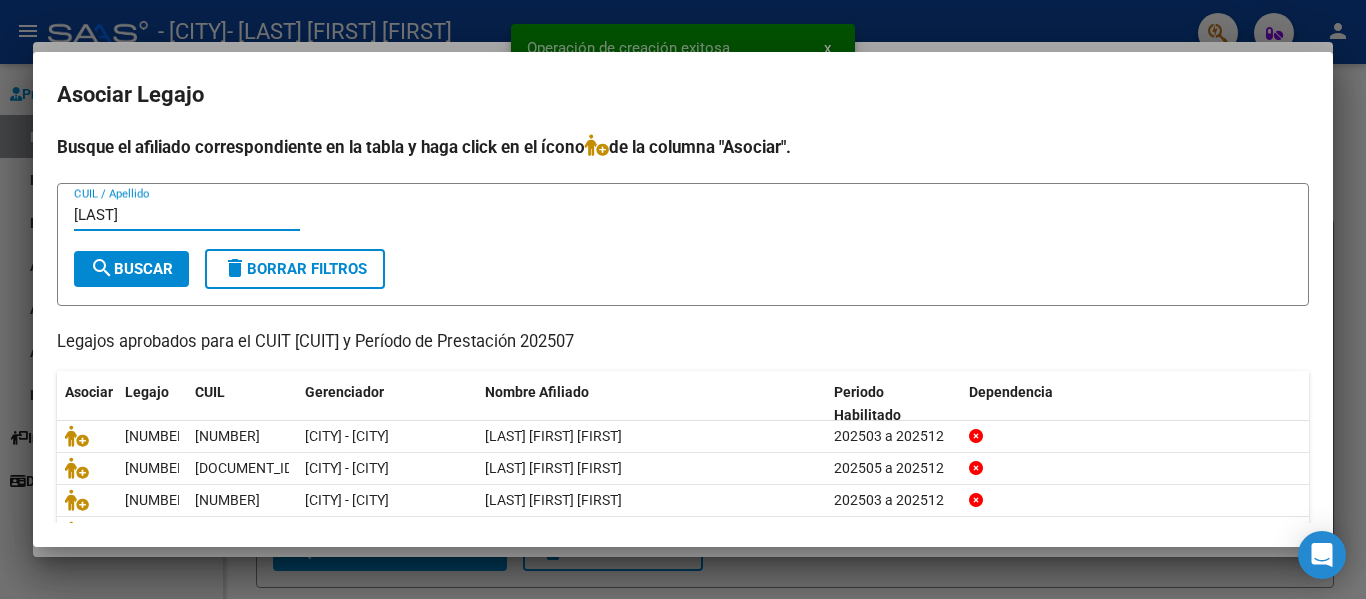 type on "[LAST]" 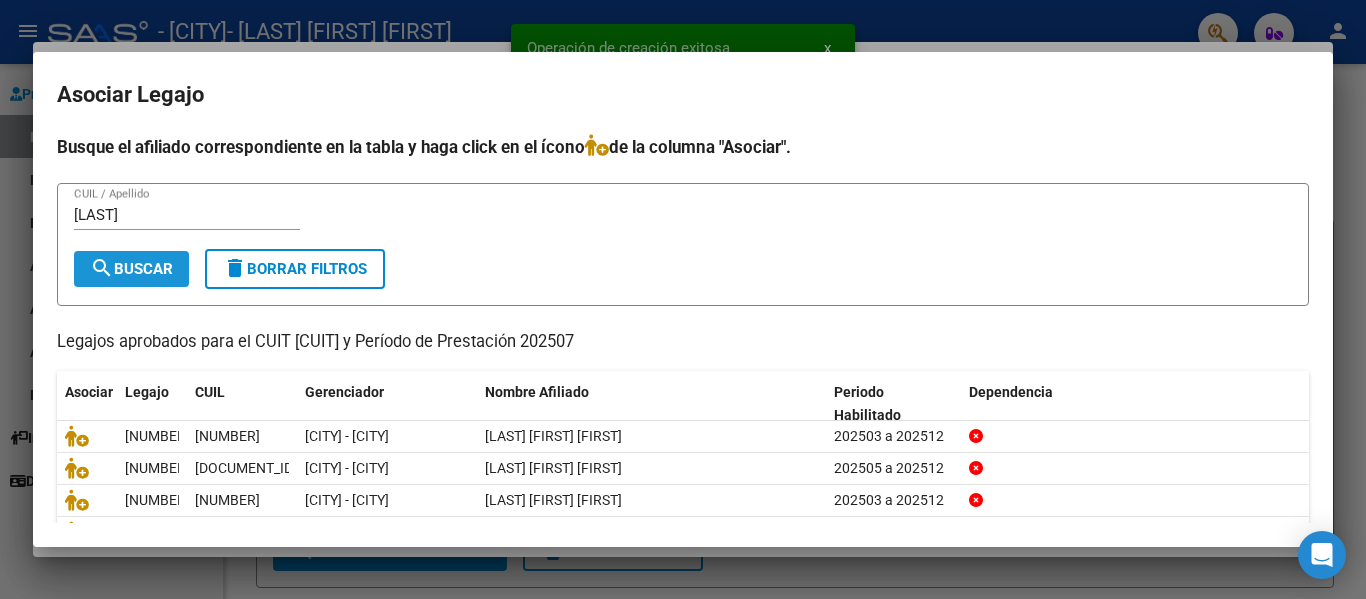 click on "search  Buscar" at bounding box center (131, 269) 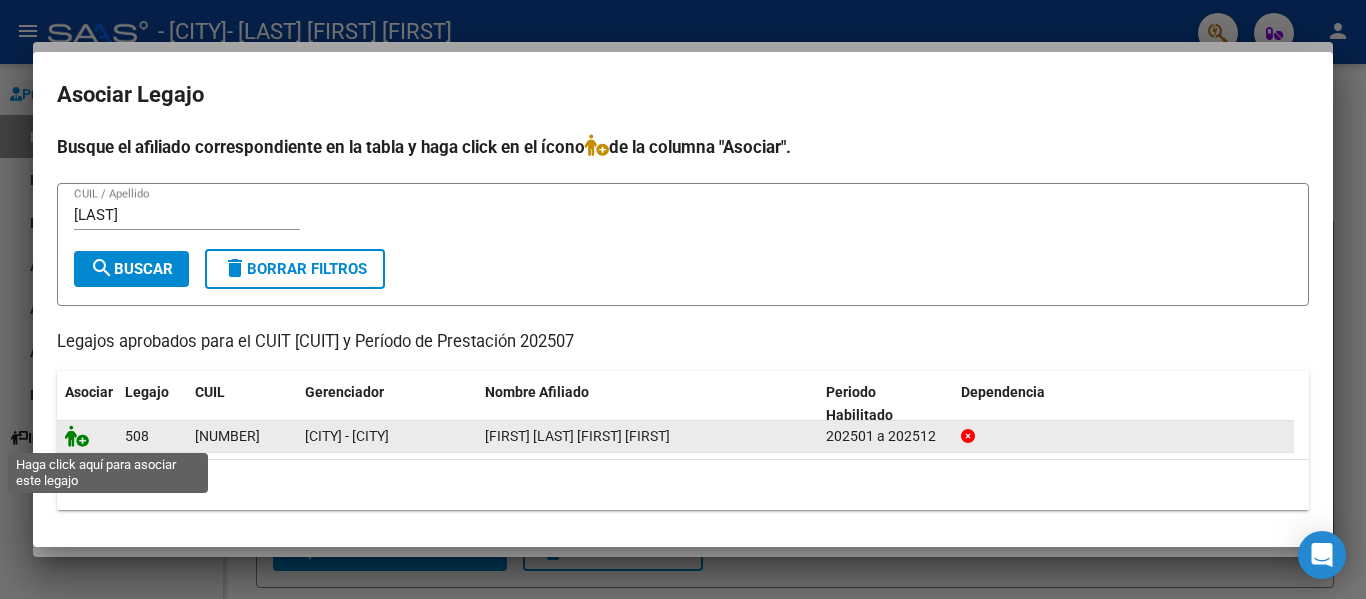 click 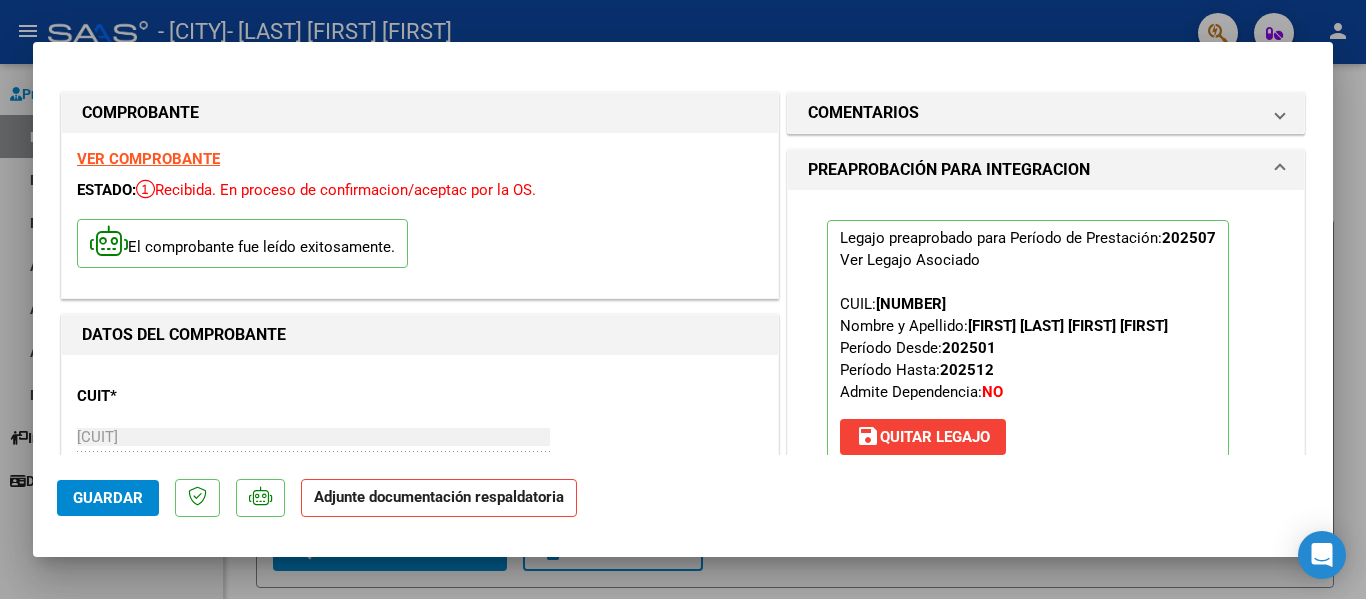 click at bounding box center (683, 299) 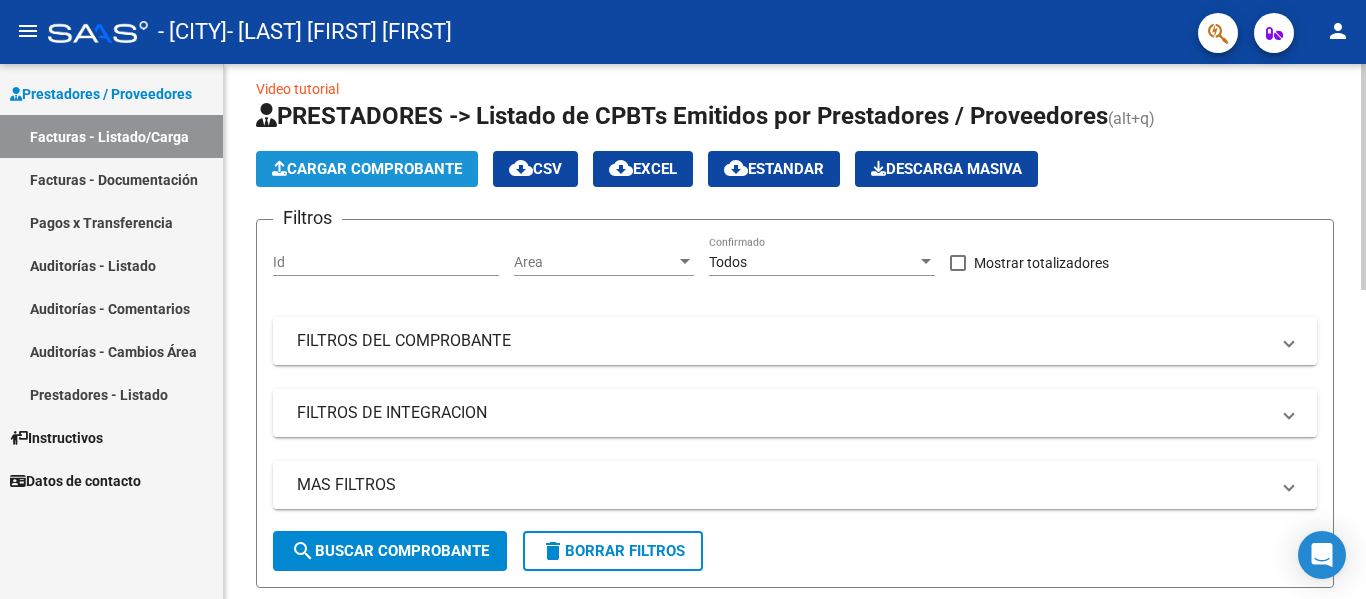 click on "Cargar Comprobante" 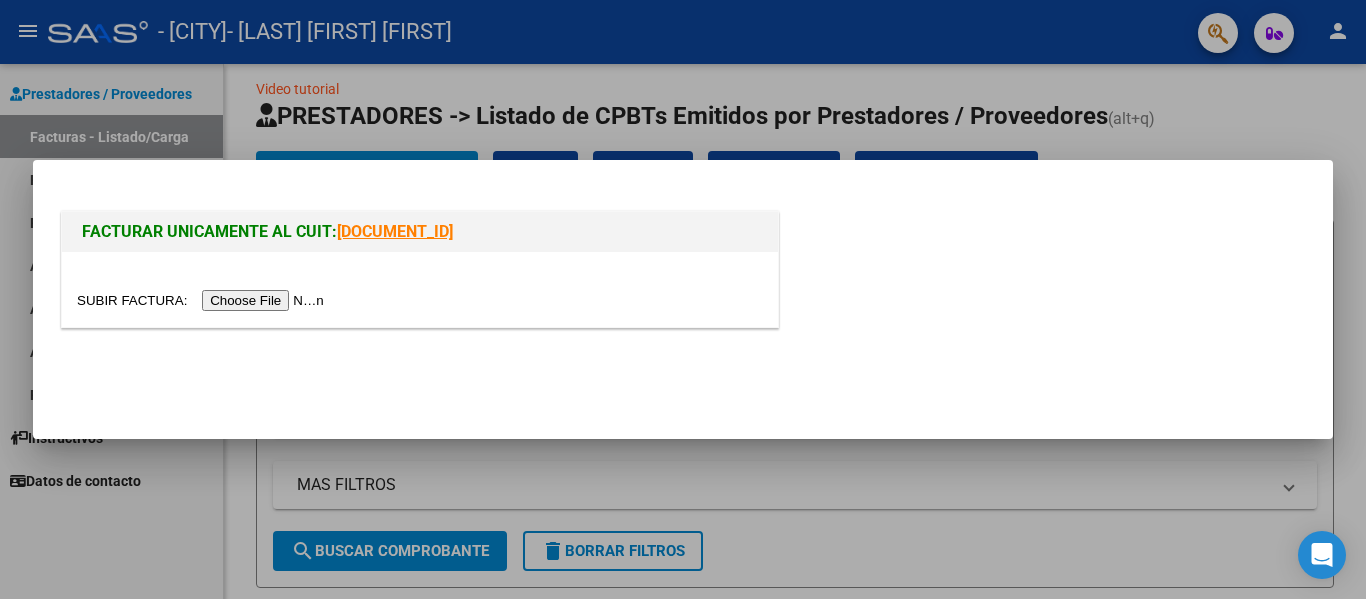click at bounding box center (420, 289) 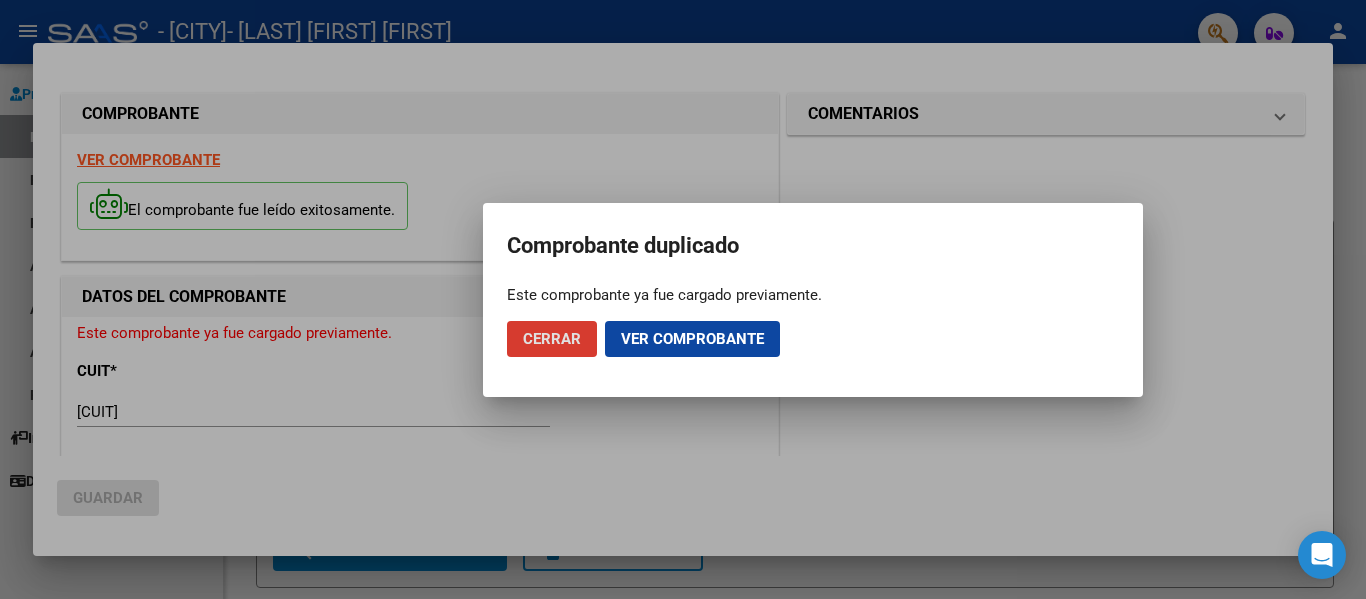 click on "Cerrar" 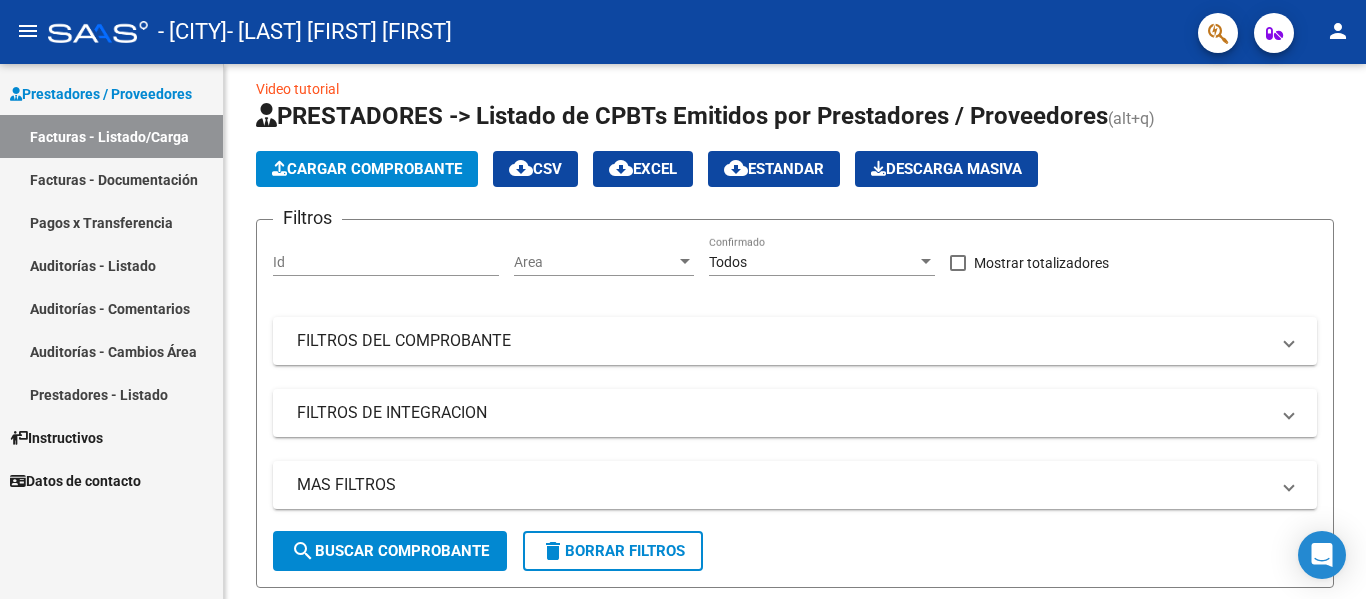 click on "- [LAST] [FIRST] [FIRST]" 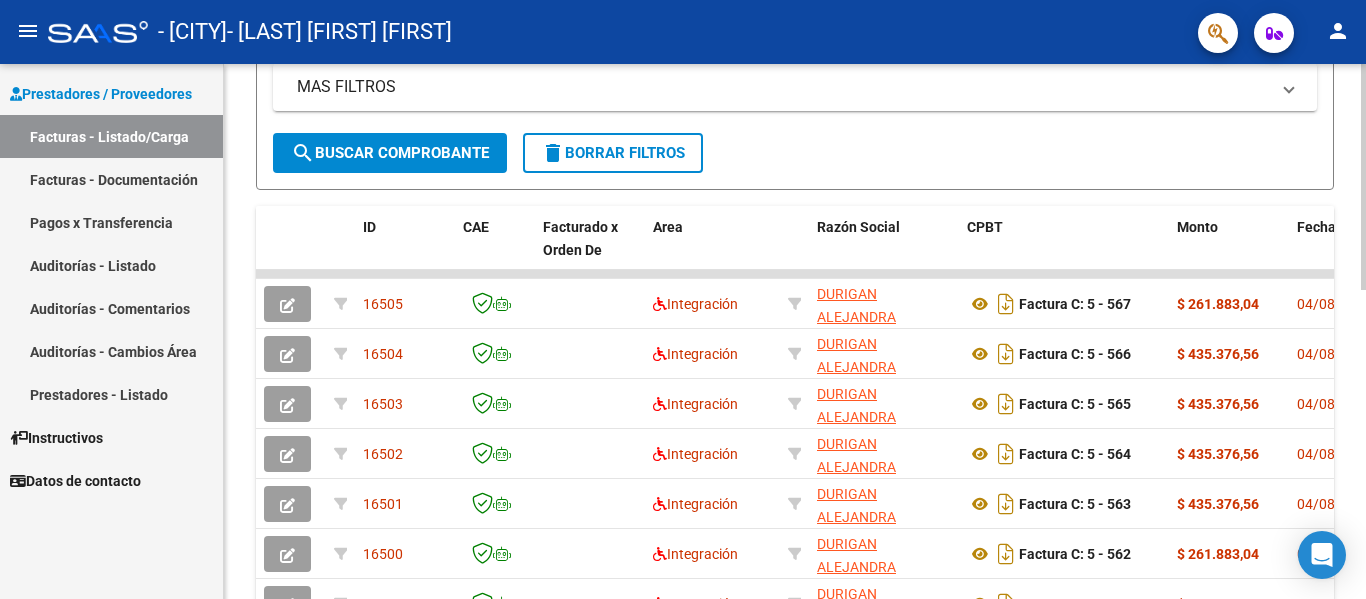 scroll, scrollTop: 417, scrollLeft: 0, axis: vertical 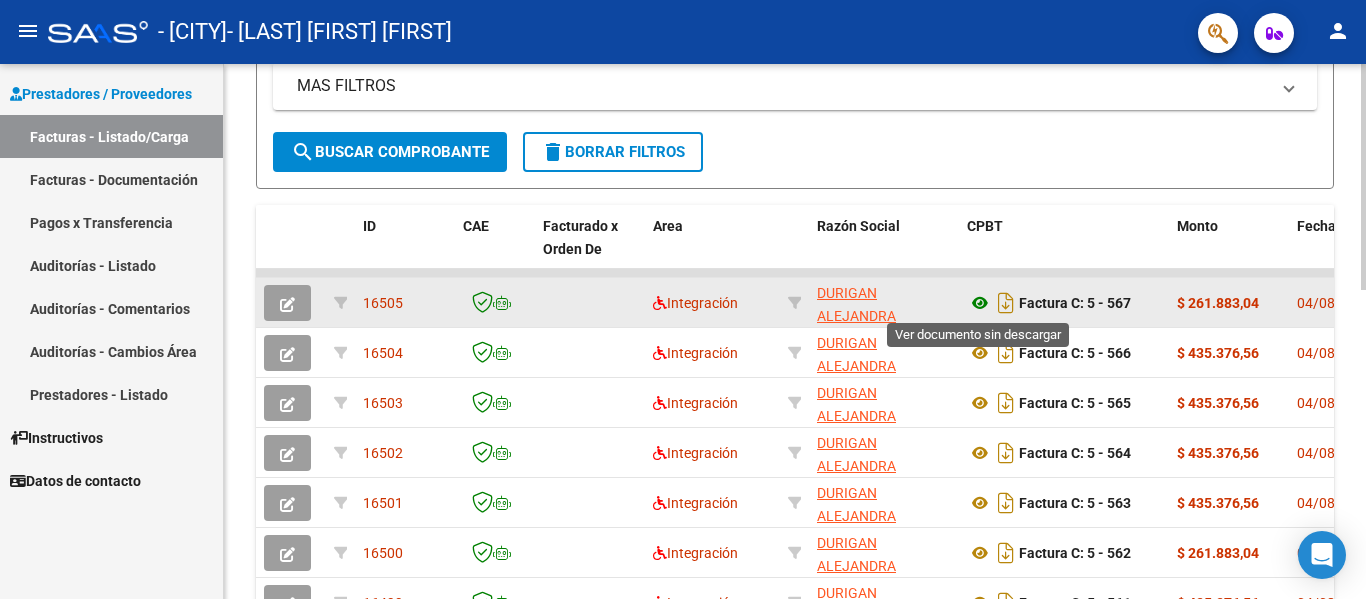 click 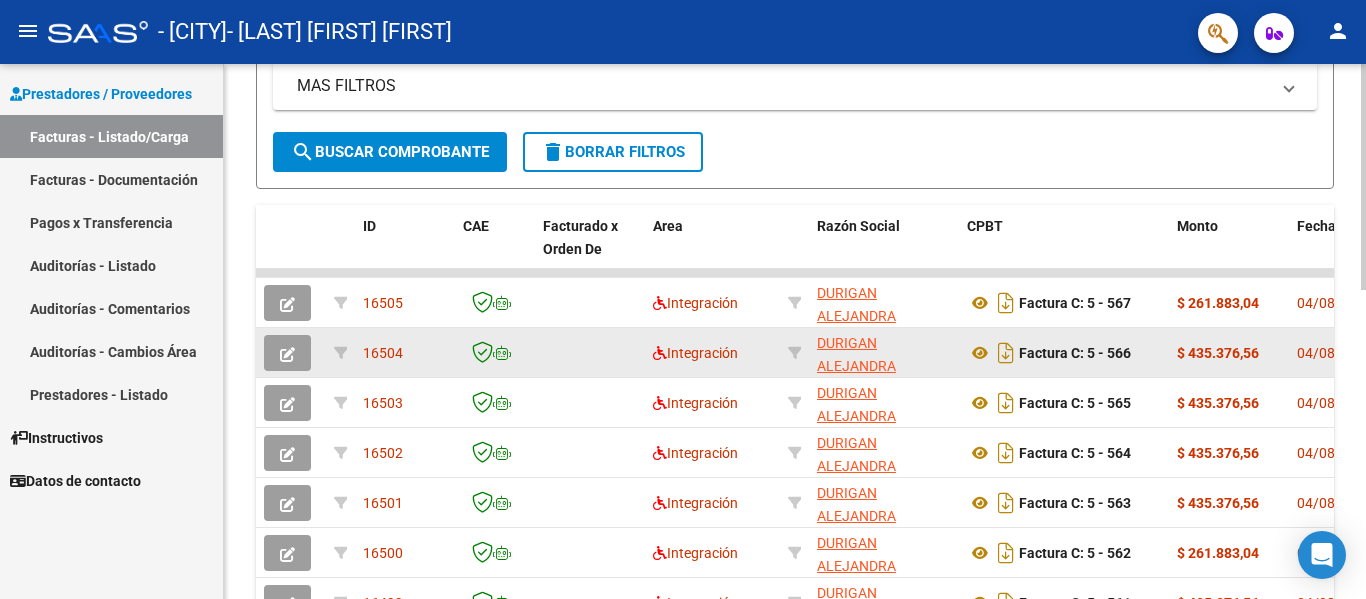 scroll, scrollTop: 0, scrollLeft: 0, axis: both 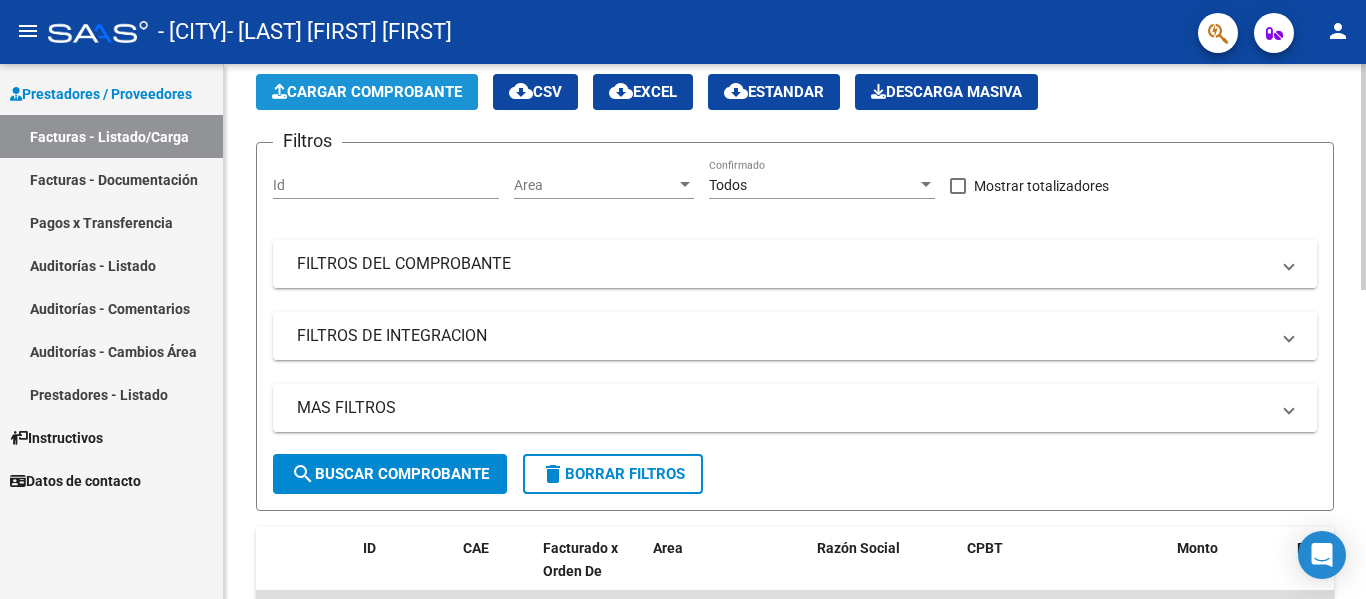 click on "Cargar Comprobante" 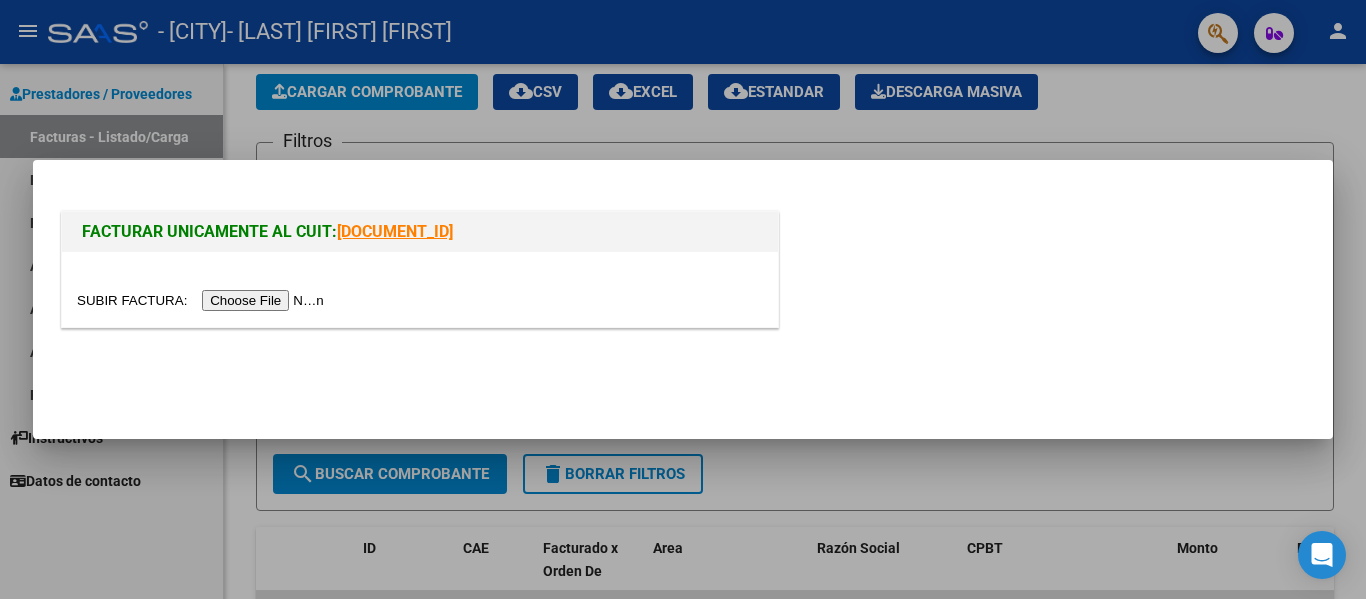 click at bounding box center [203, 300] 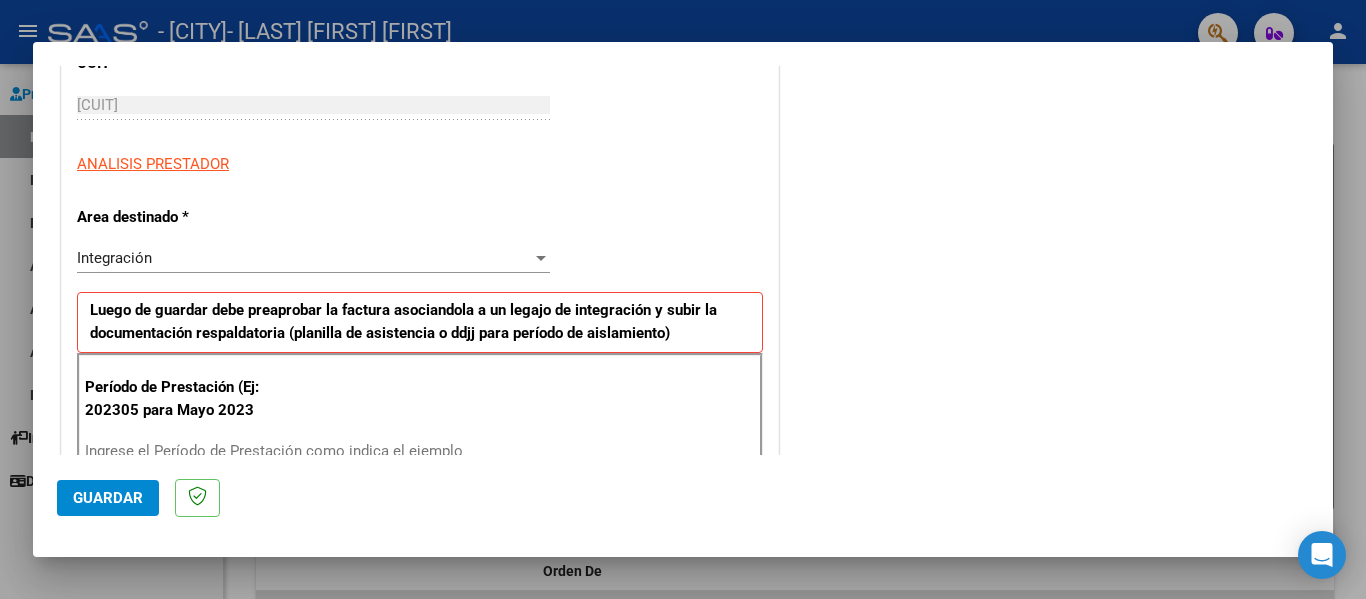 scroll, scrollTop: 380, scrollLeft: 0, axis: vertical 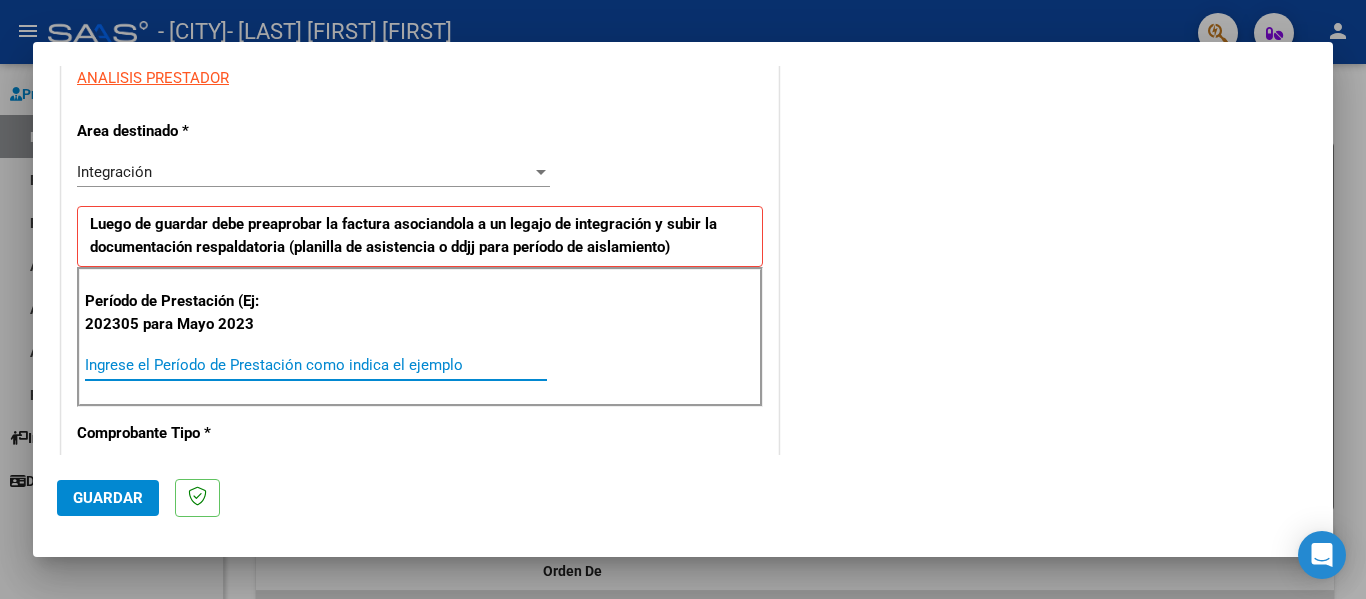 click on "Ingrese el Período de Prestación como indica el ejemplo" at bounding box center [316, 365] 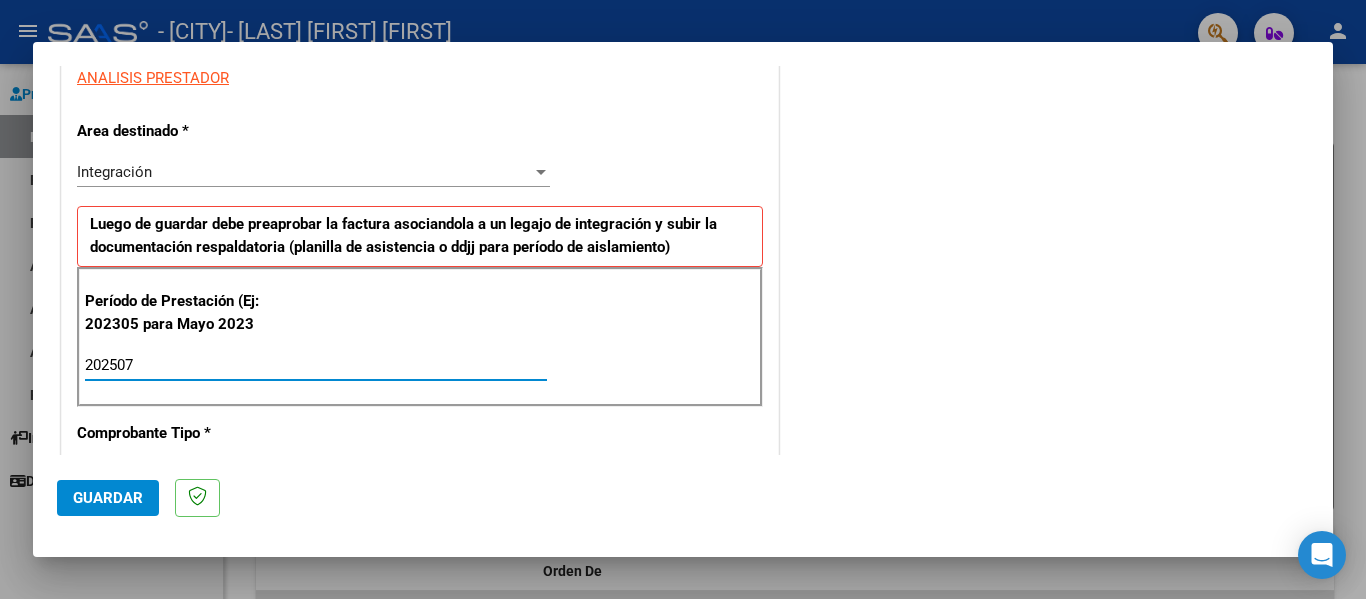 type on "202507" 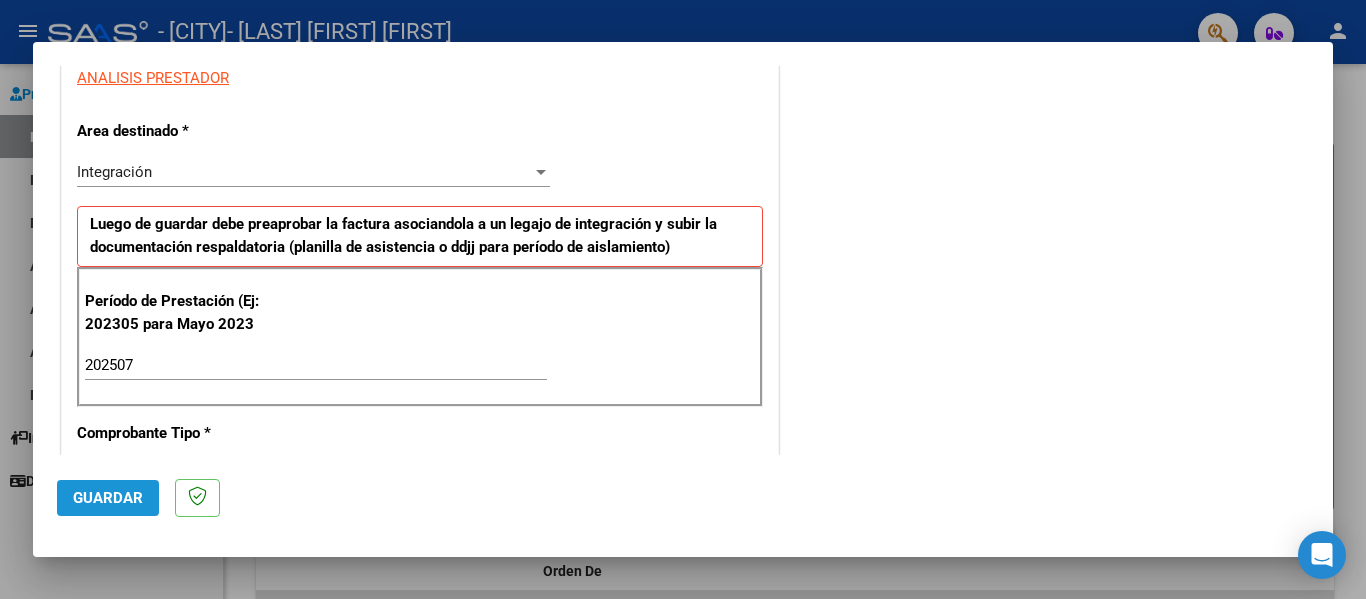 click on "Guardar" 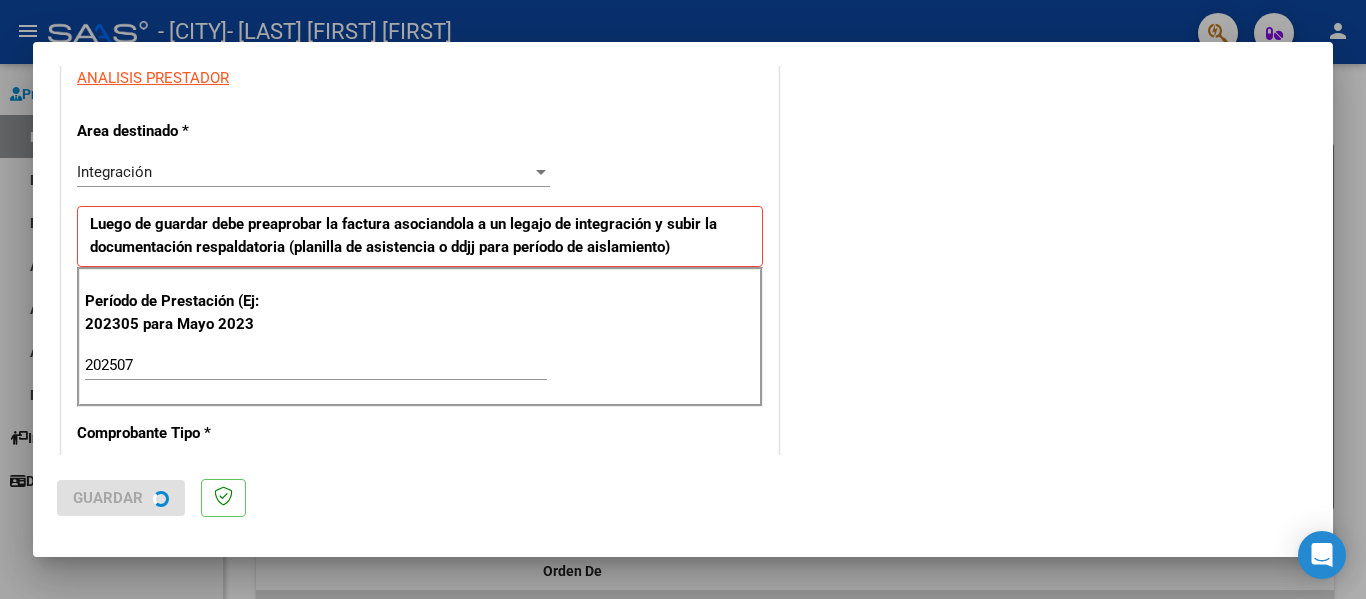 scroll, scrollTop: 0, scrollLeft: 0, axis: both 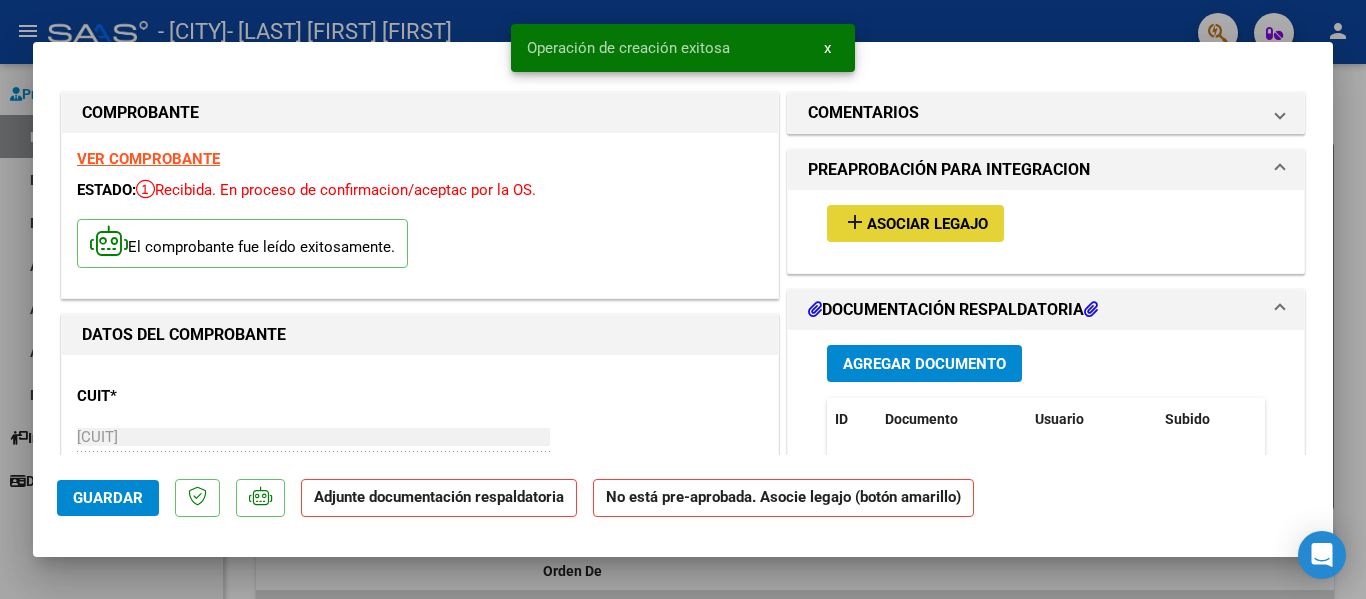 click on "Asociar Legajo" at bounding box center (927, 224) 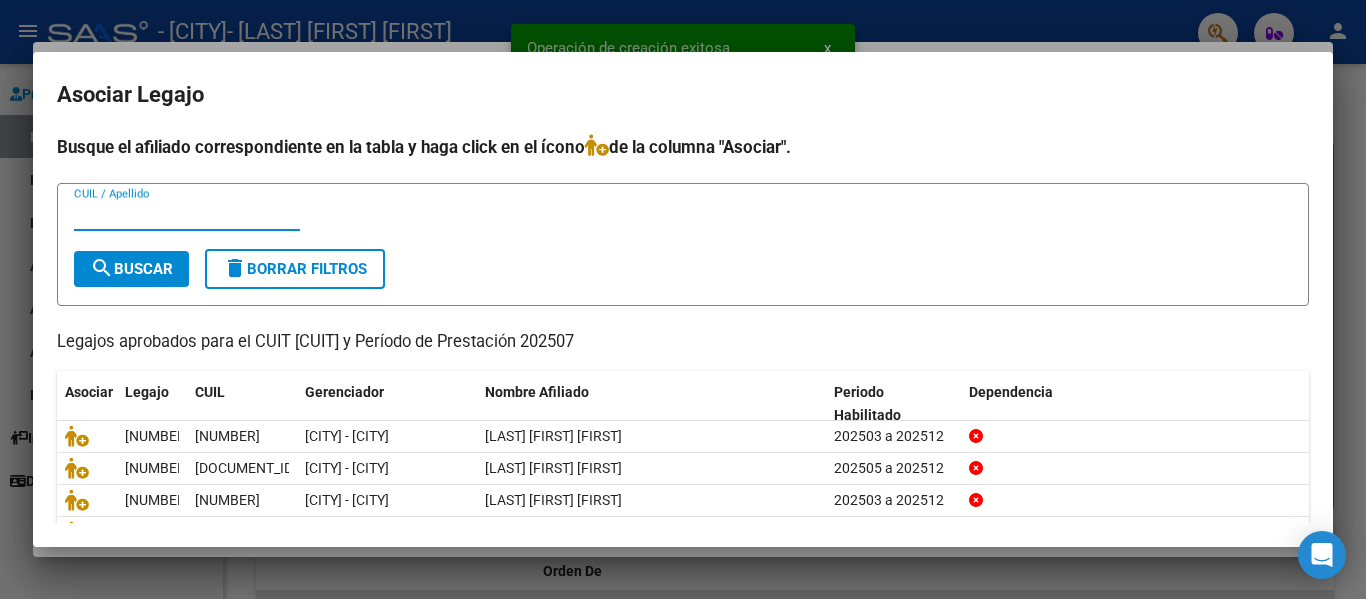 click on "CUIL / Apellido" at bounding box center (187, 215) 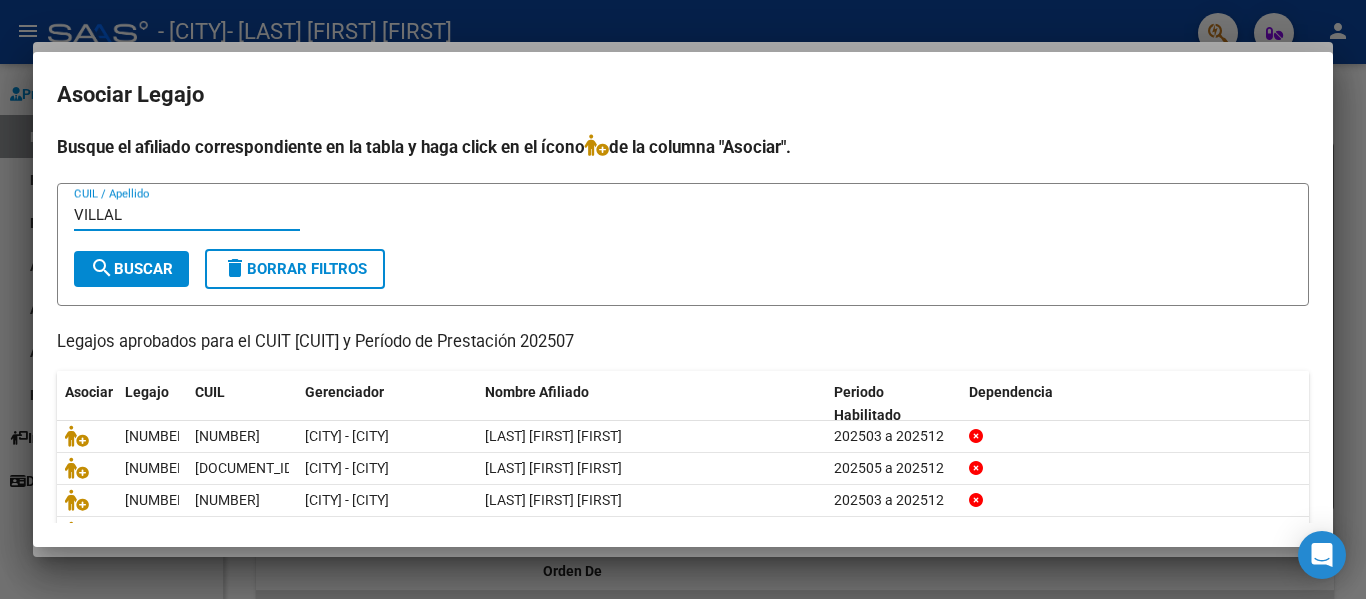 type 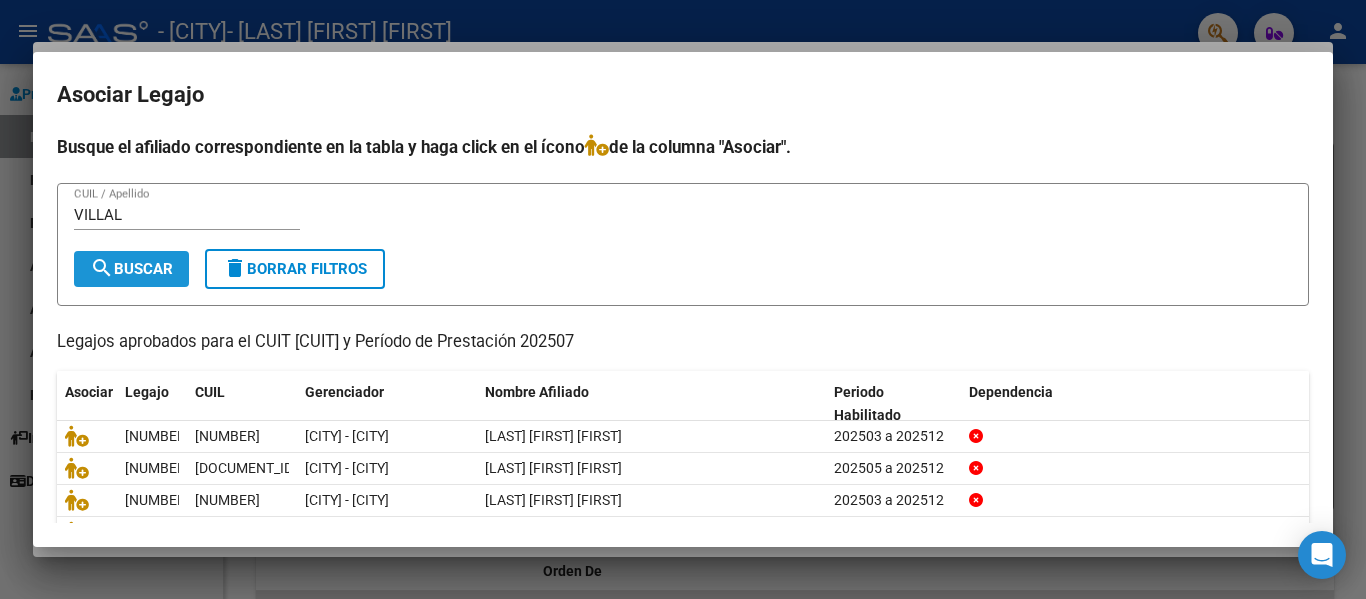 click on "search  Buscar" at bounding box center (131, 269) 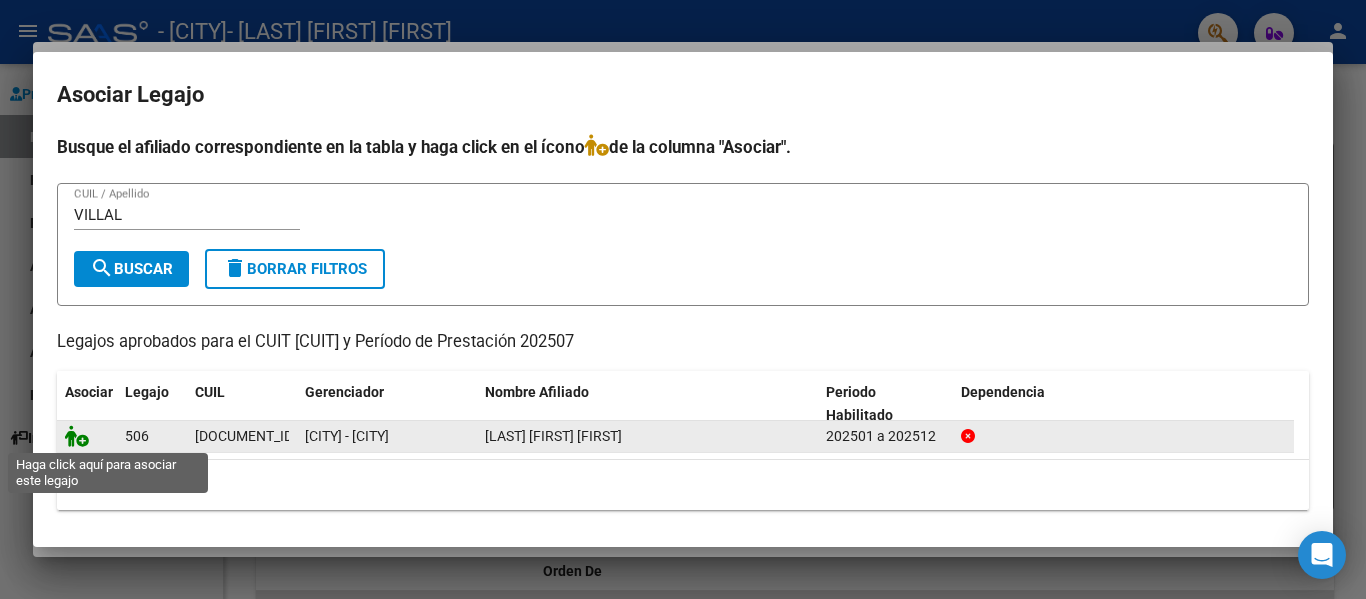 click 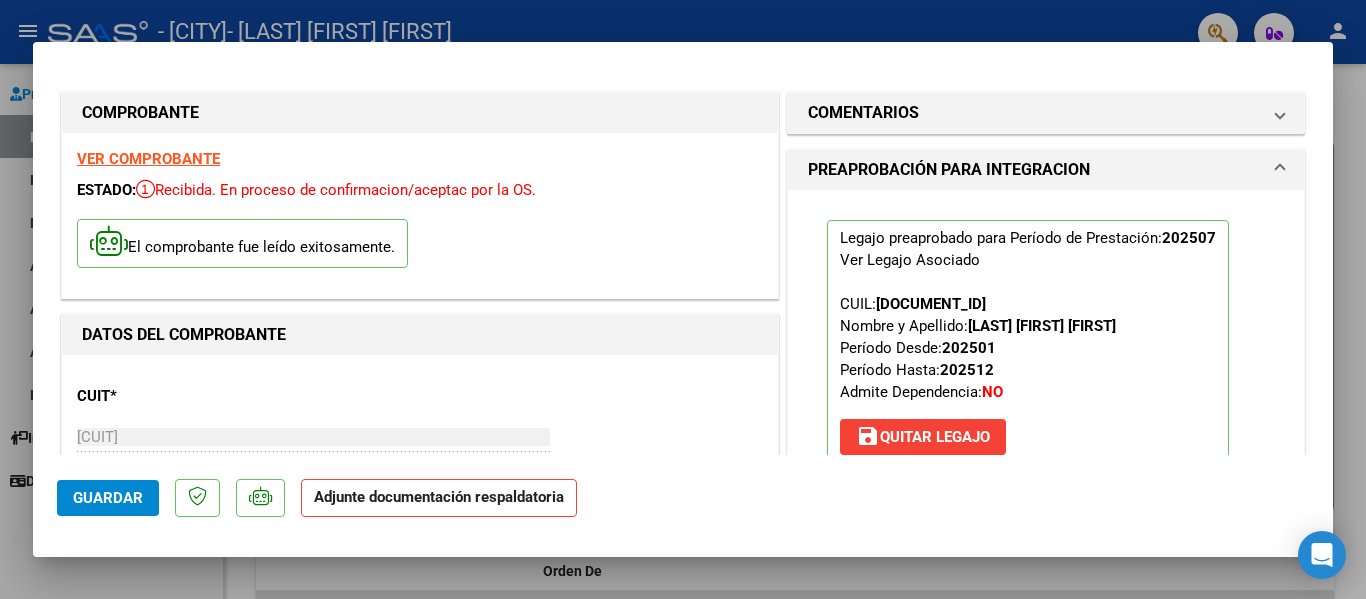 click at bounding box center [683, 299] 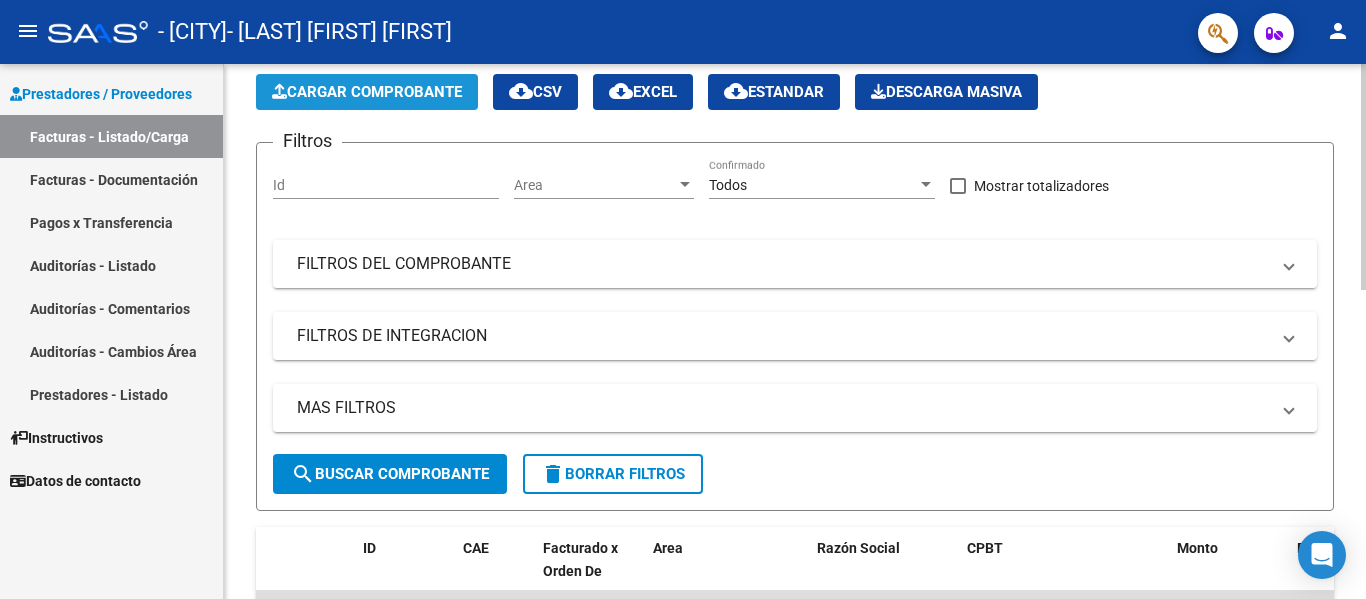 click on "Cargar Comprobante" 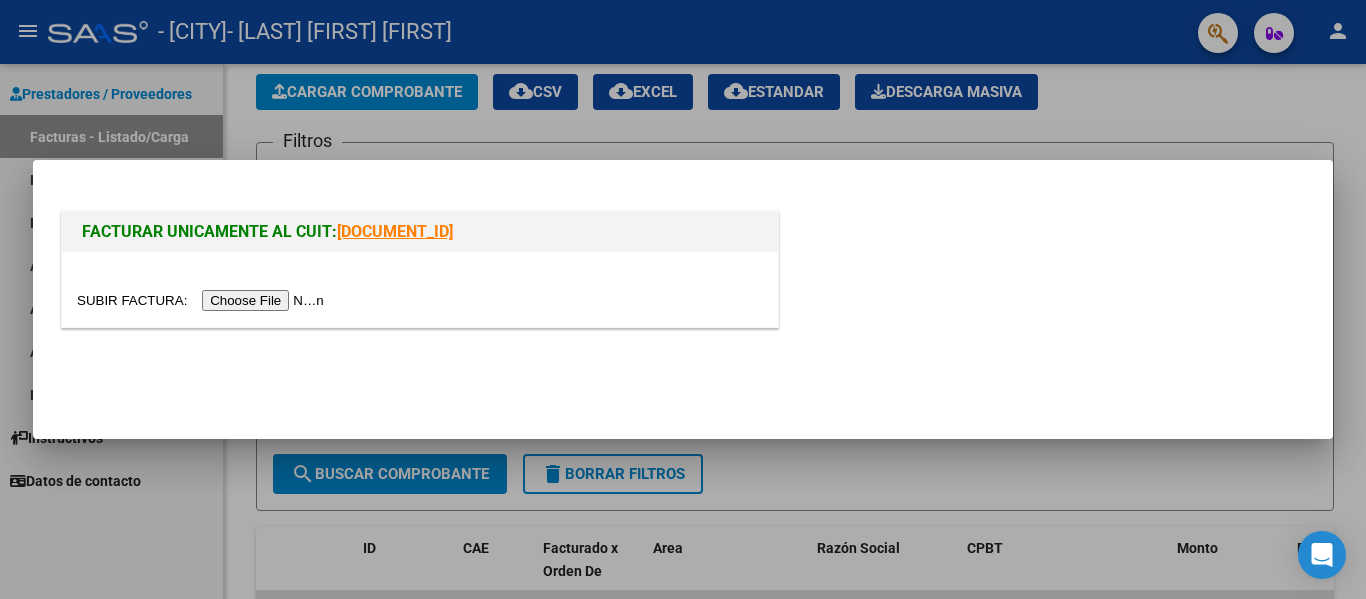 click at bounding box center (203, 300) 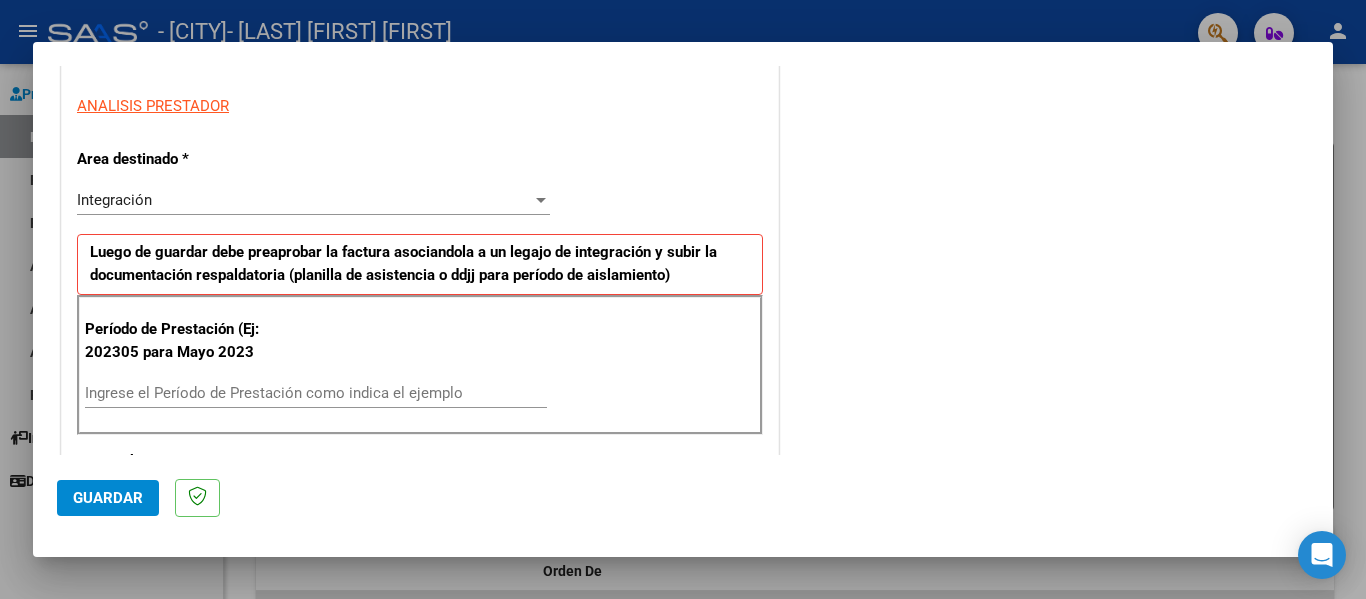 scroll, scrollTop: 514, scrollLeft: 0, axis: vertical 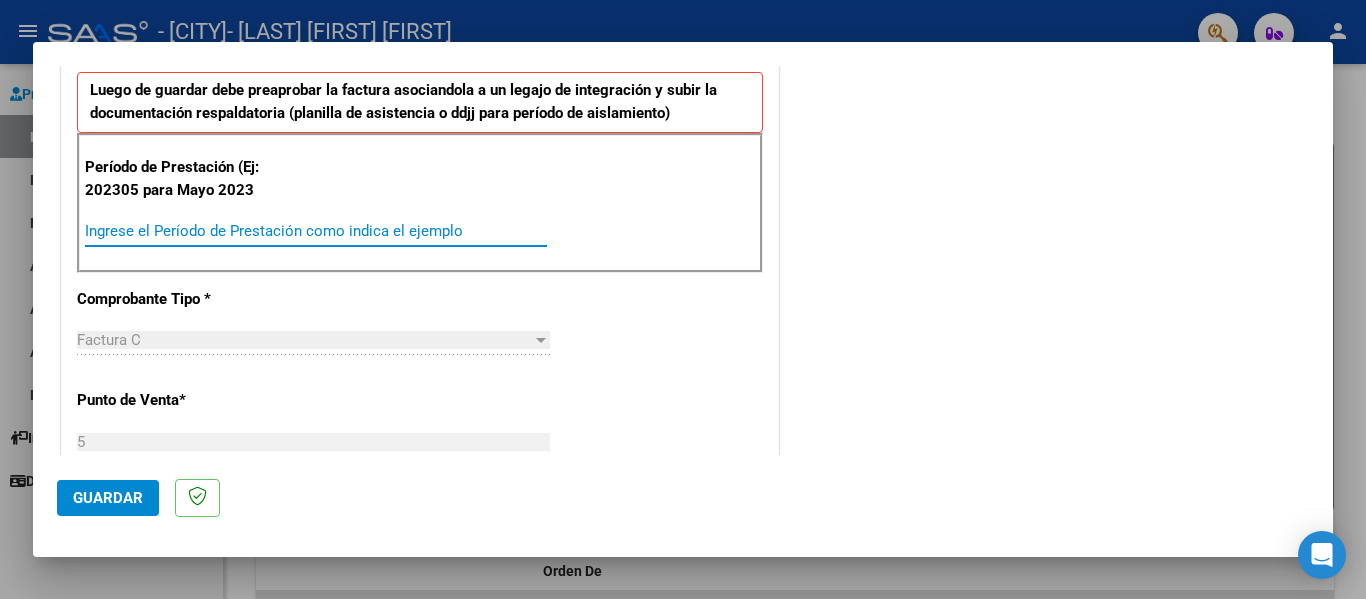 click on "Ingrese el Período de Prestación como indica el ejemplo" at bounding box center [316, 231] 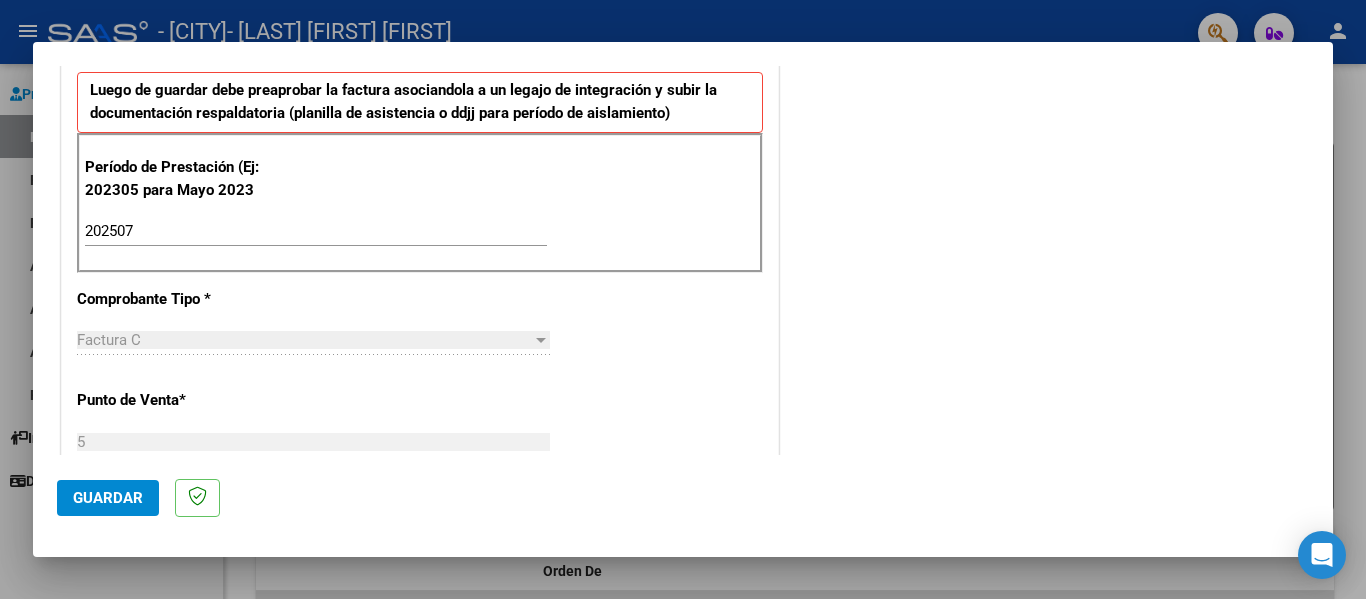 click on "Guardar" 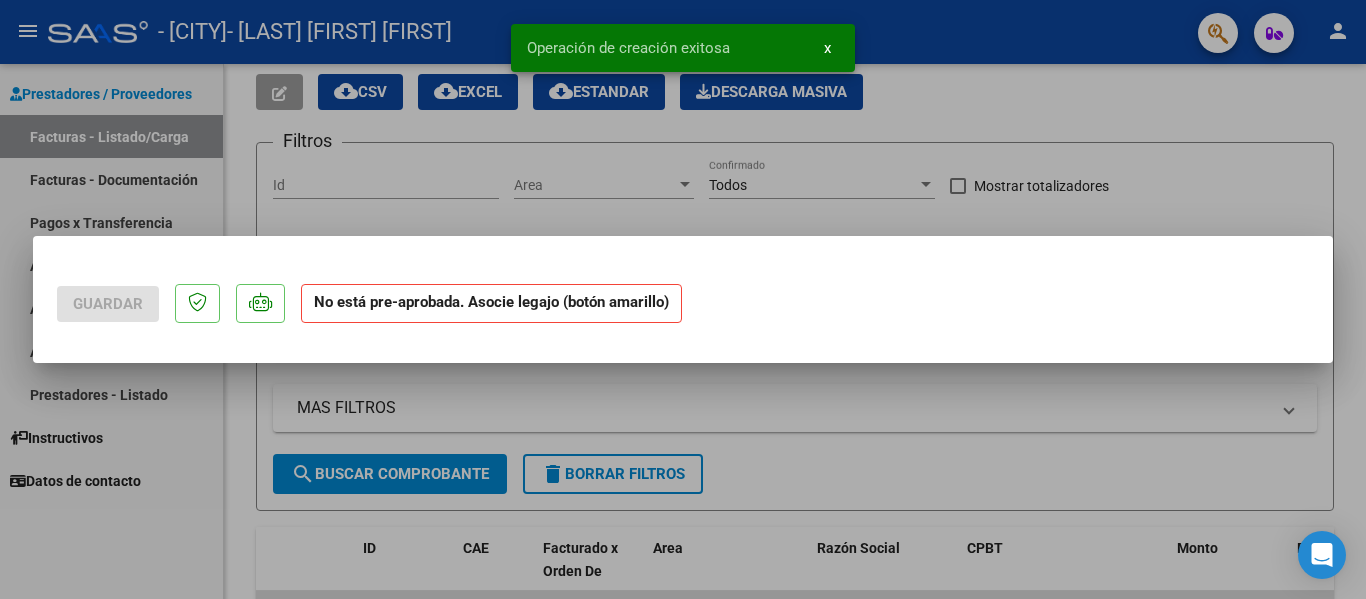 scroll, scrollTop: 0, scrollLeft: 0, axis: both 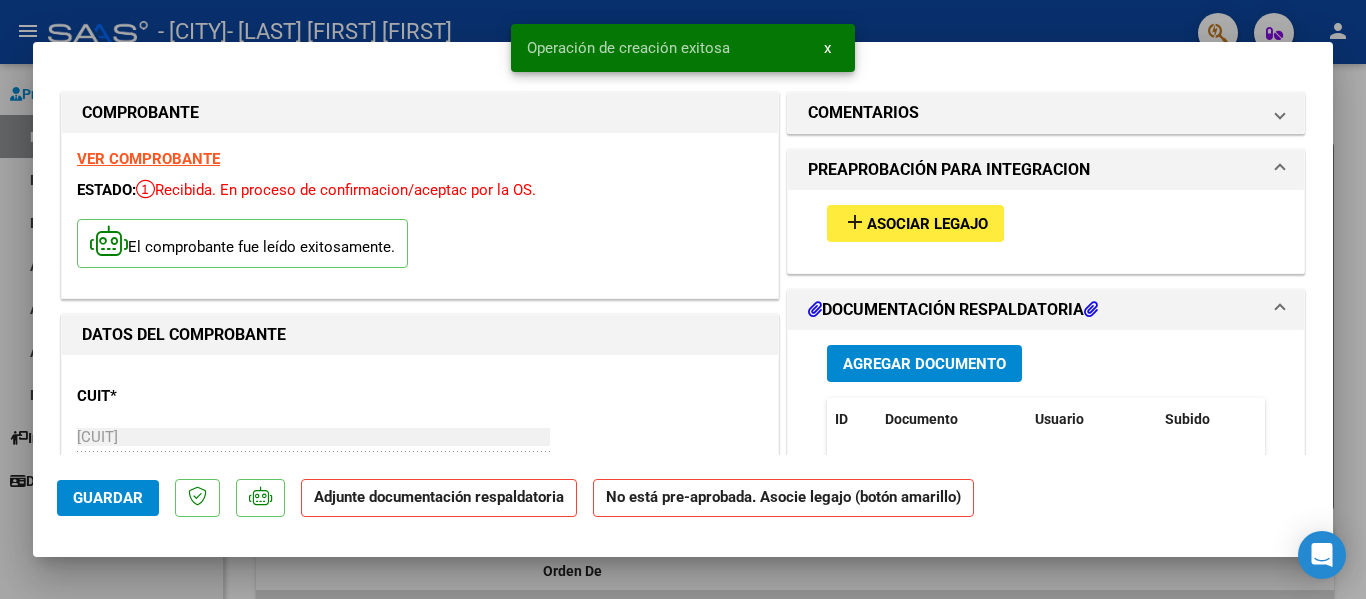 click on "add Asociar Legajo" at bounding box center [915, 223] 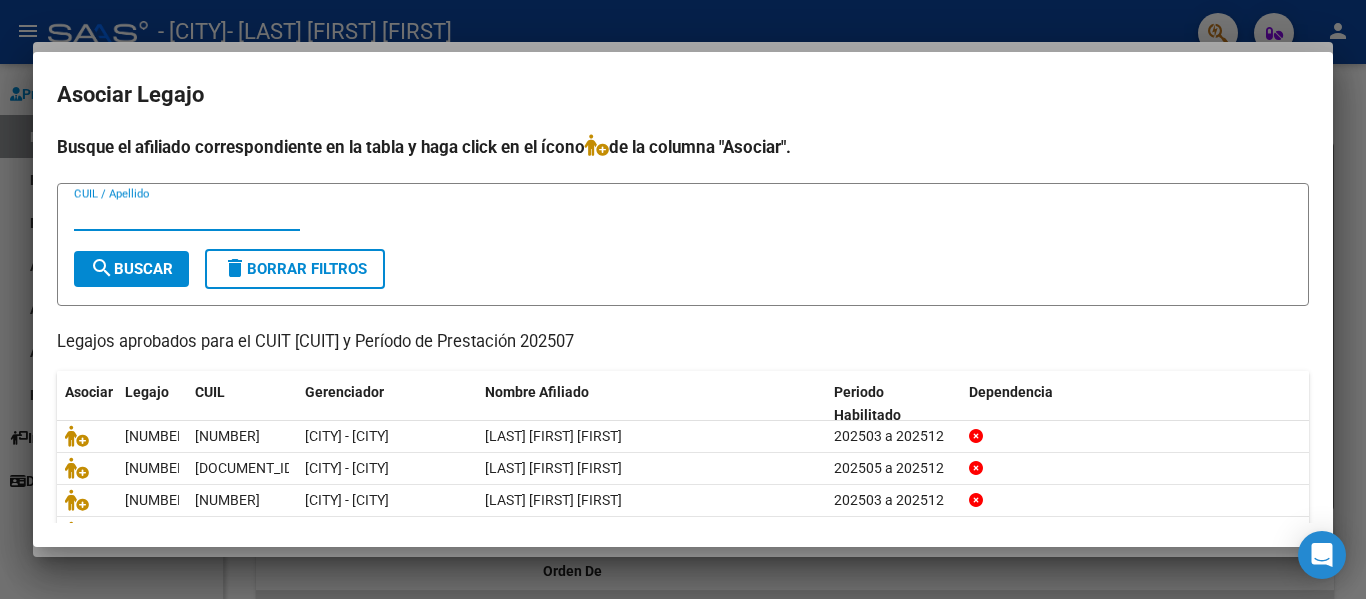 click on "CUIL / Apellido" at bounding box center (187, 215) 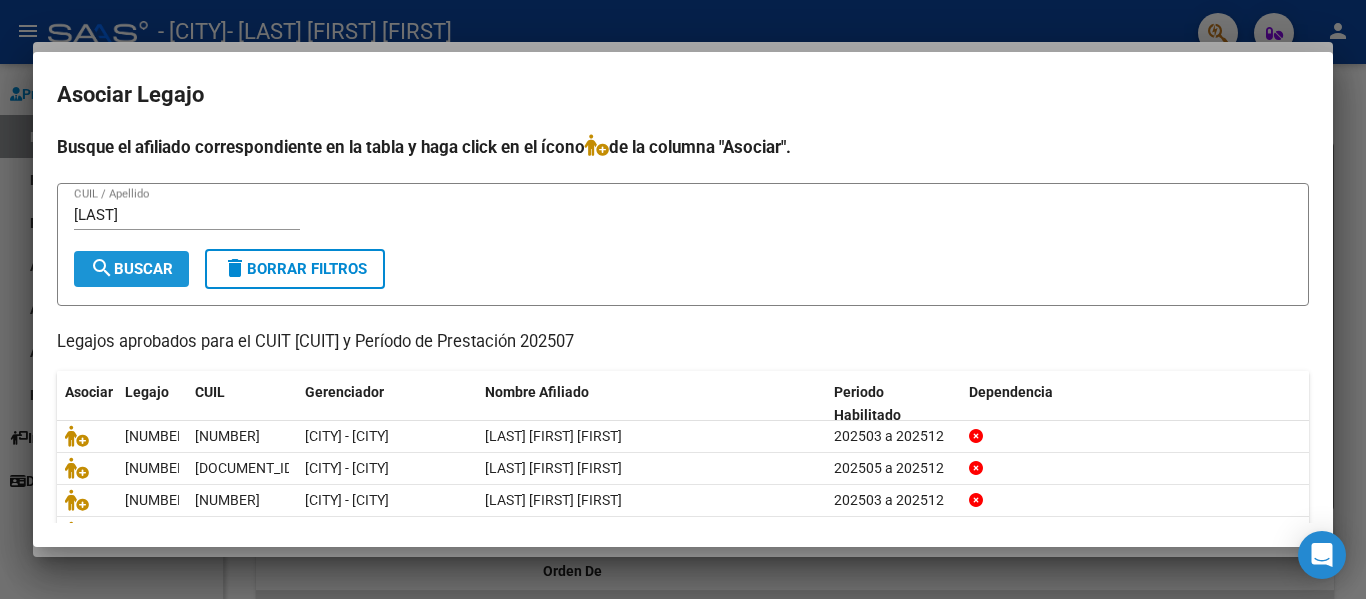 click on "search  Buscar" at bounding box center (131, 269) 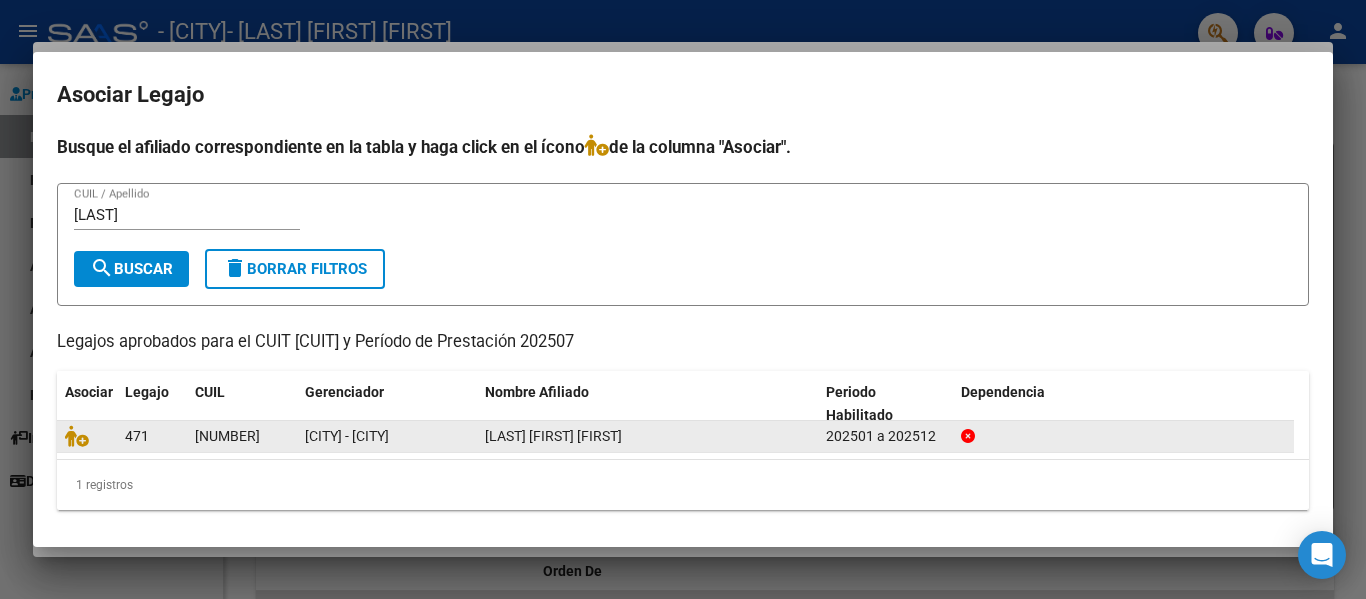 click 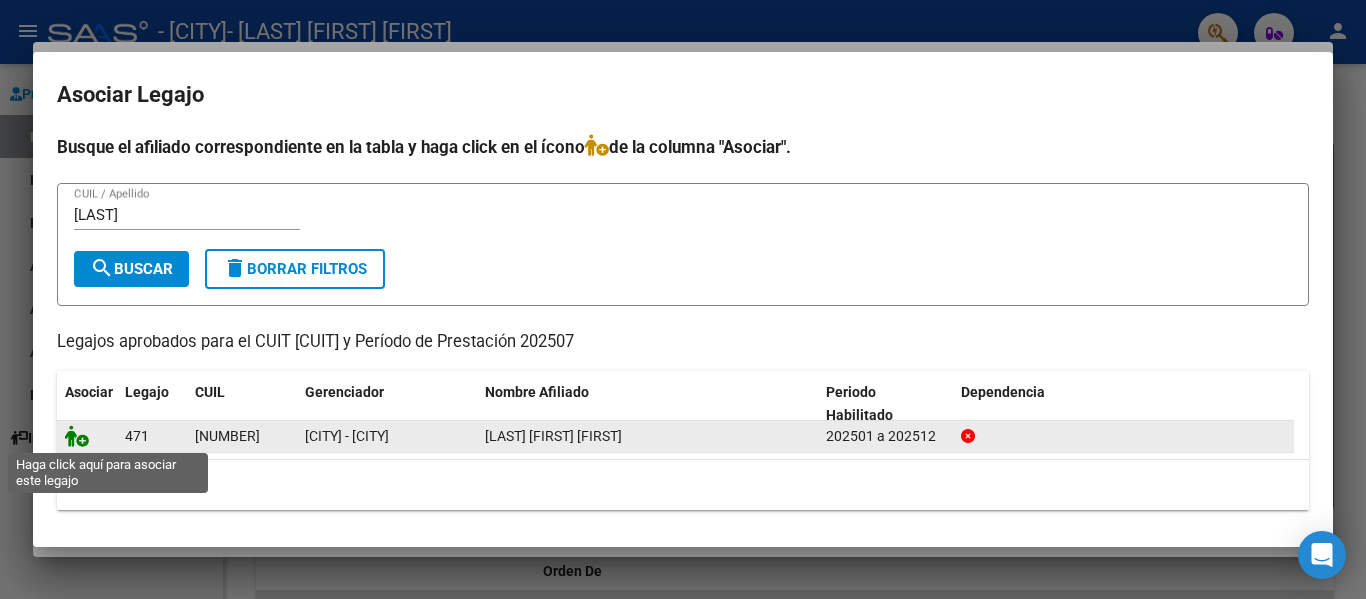 click 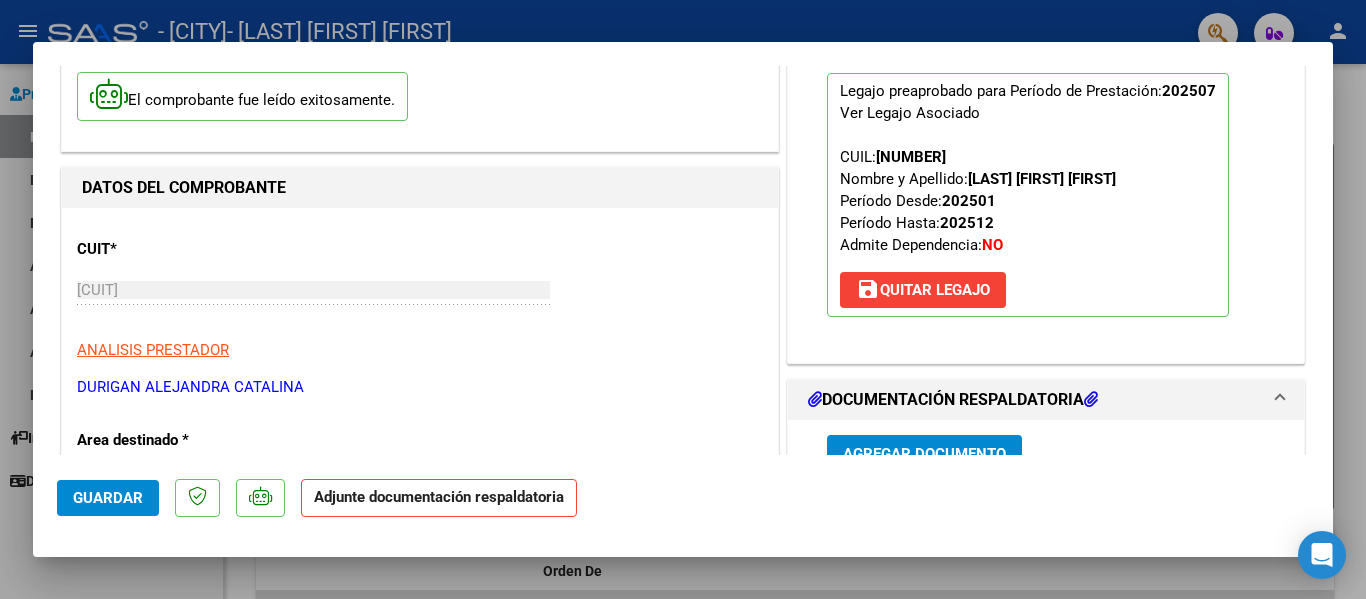 scroll, scrollTop: 145, scrollLeft: 0, axis: vertical 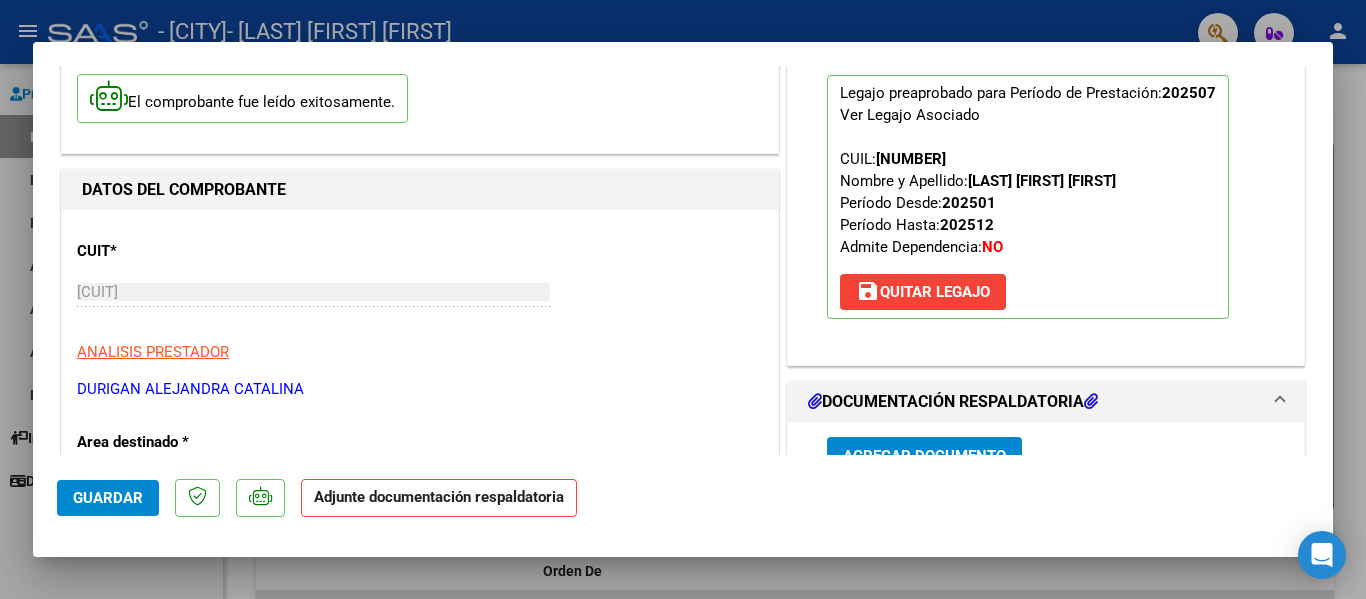 click at bounding box center (683, 299) 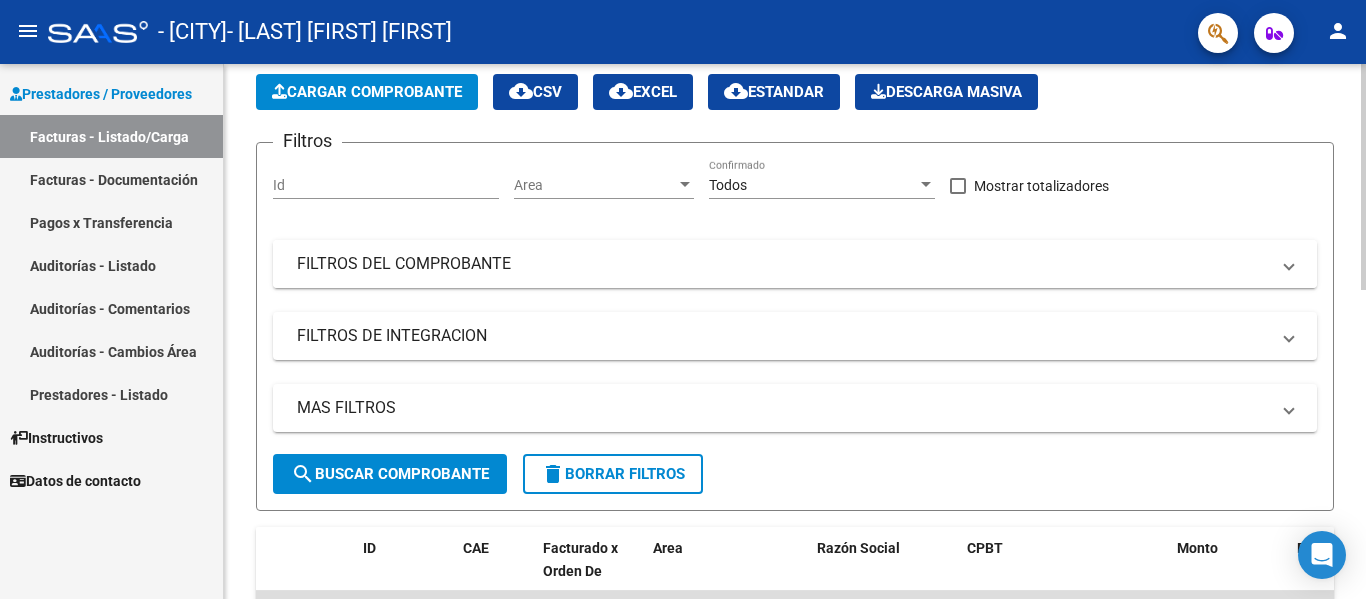 scroll, scrollTop: 0, scrollLeft: 0, axis: both 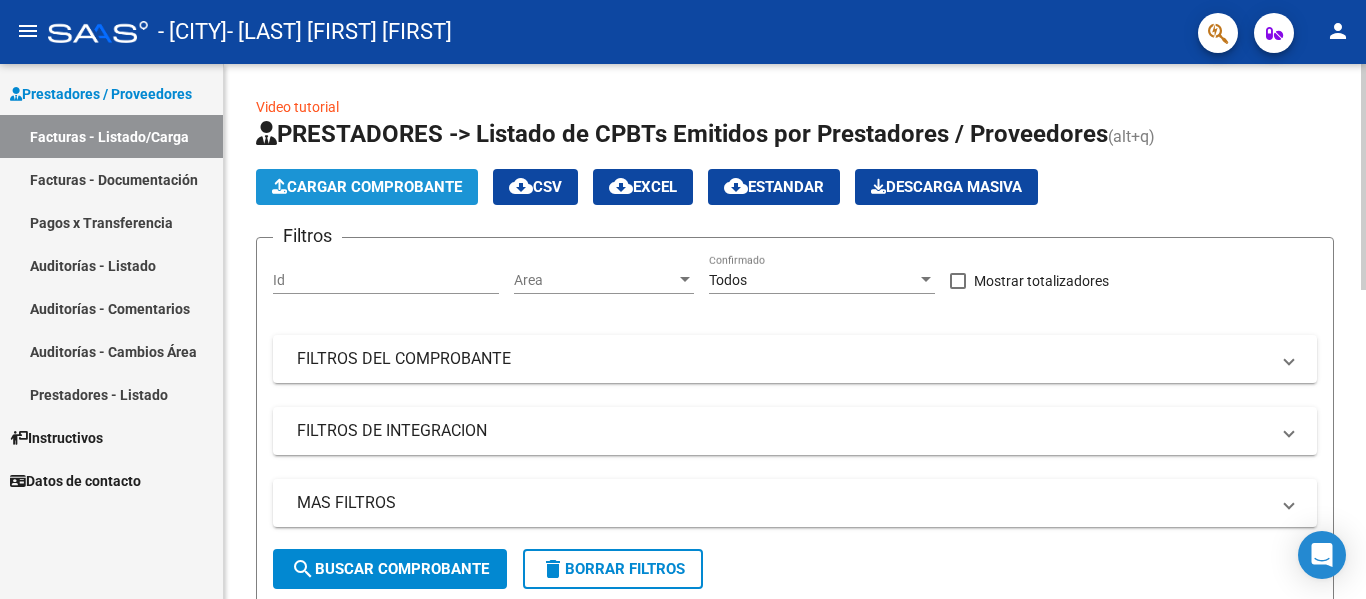 click on "Cargar Comprobante" 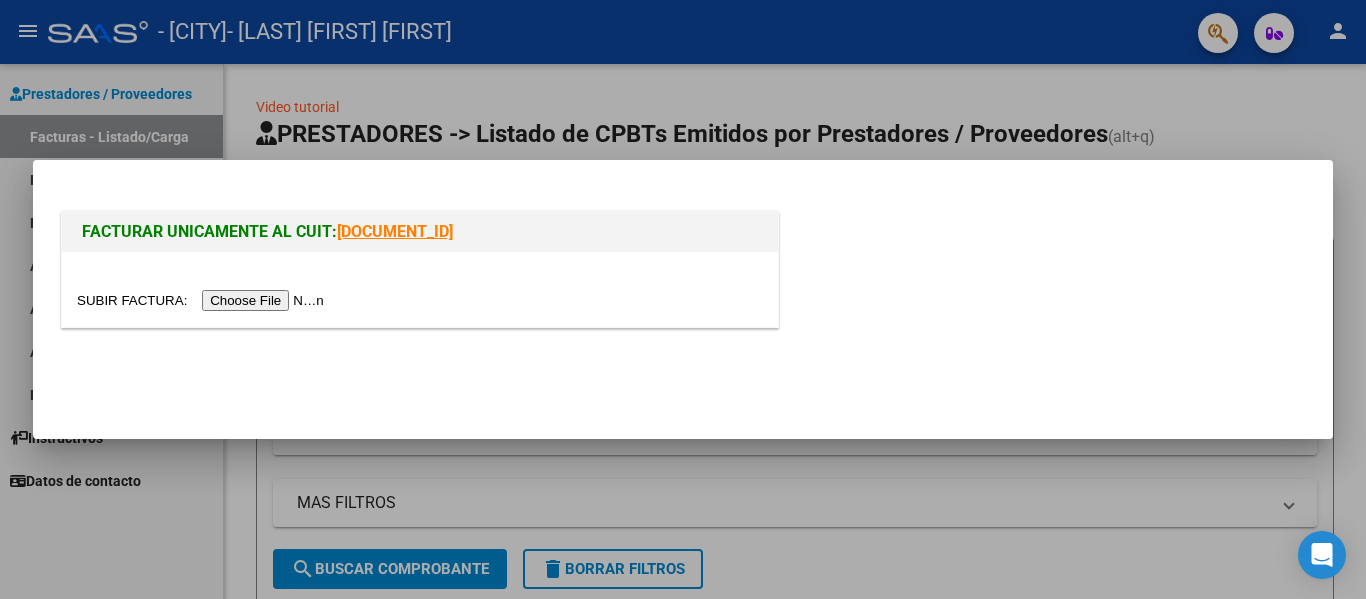 click at bounding box center [203, 300] 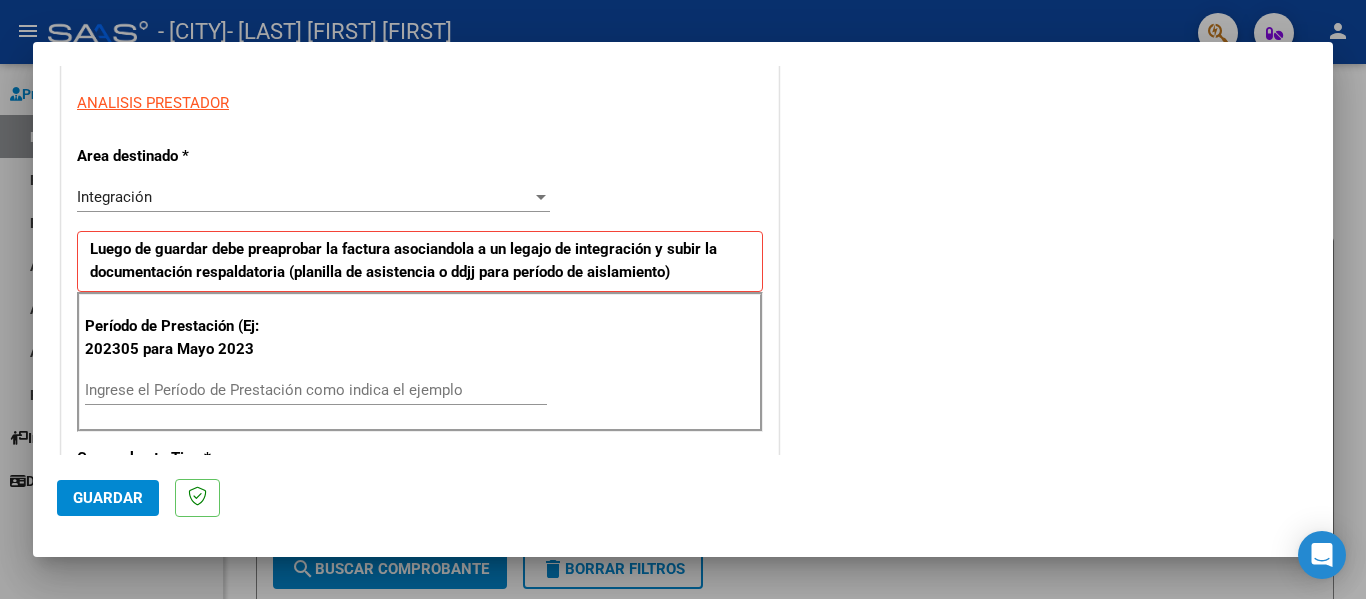 scroll, scrollTop: 356, scrollLeft: 0, axis: vertical 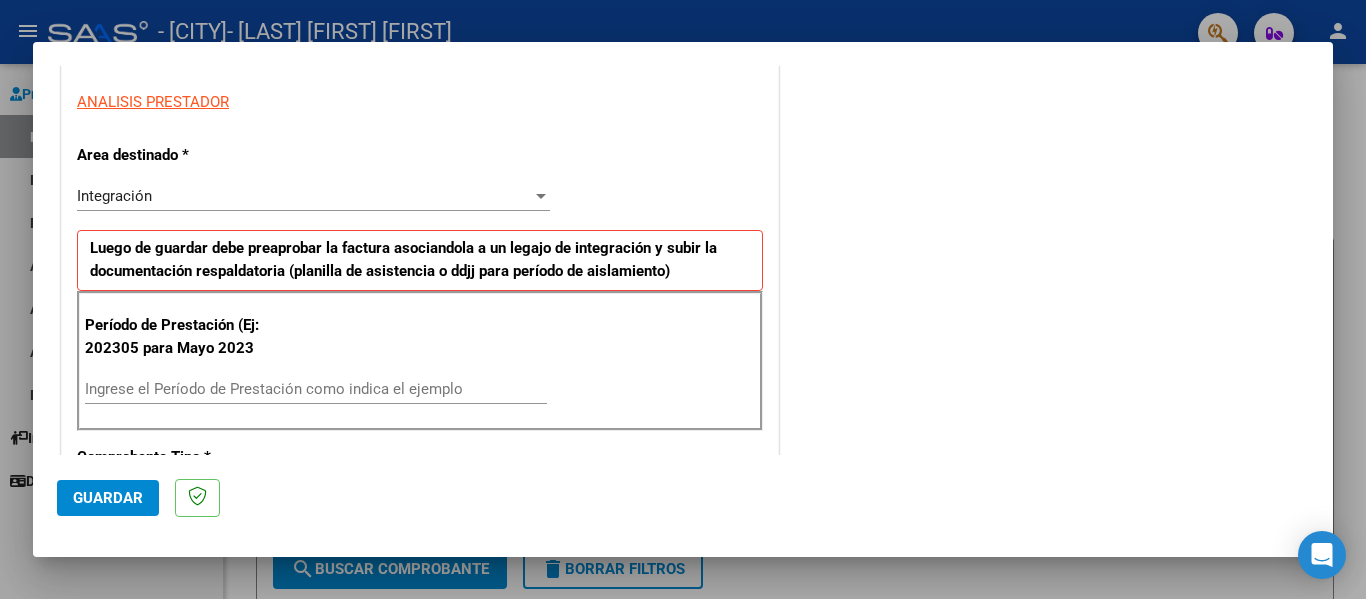 click on "Ingrese el Período de Prestación como indica el ejemplo" at bounding box center (316, 389) 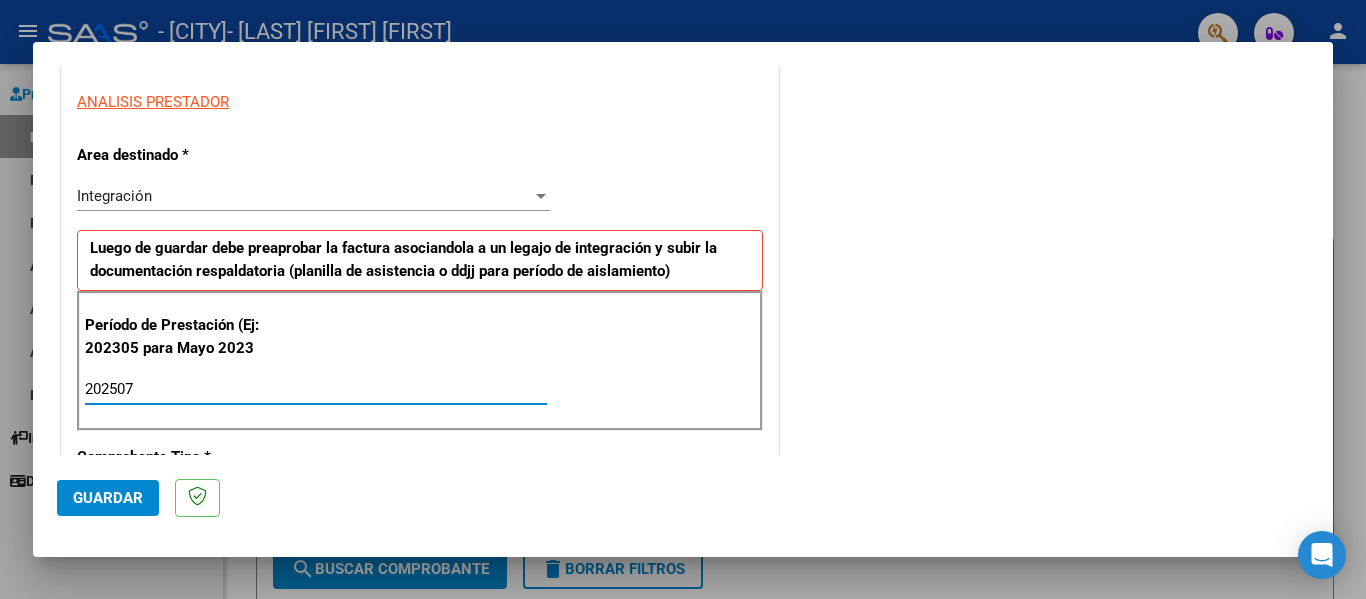 click on "Guardar" 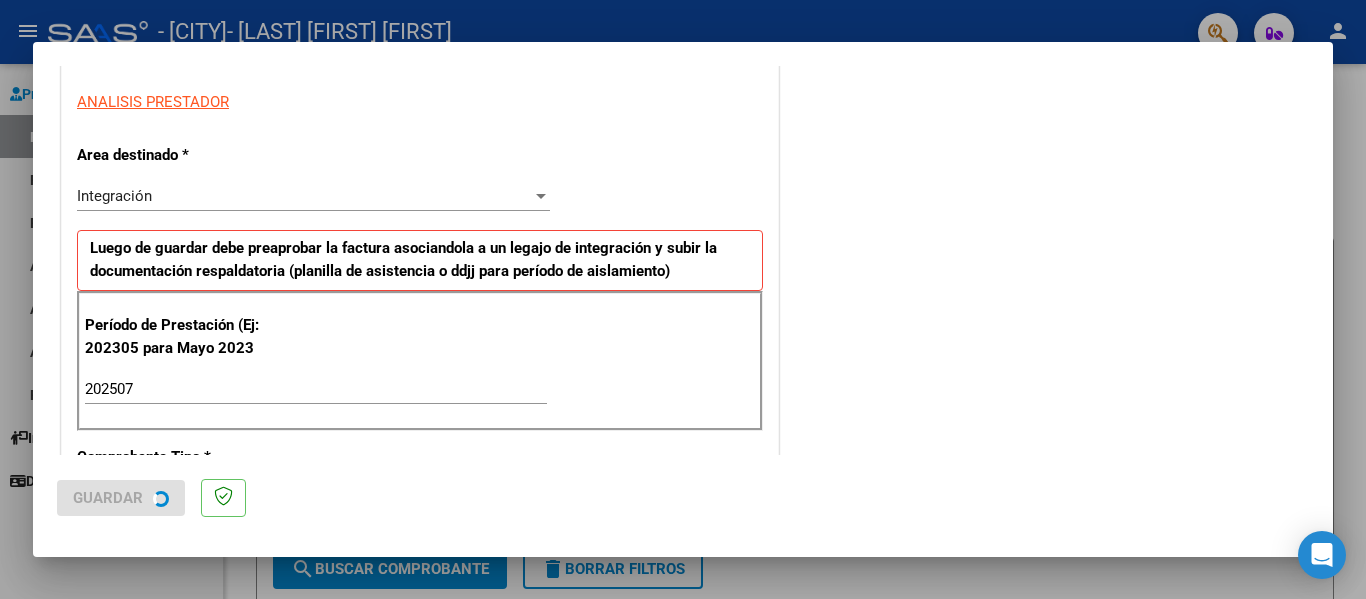 scroll, scrollTop: 0, scrollLeft: 0, axis: both 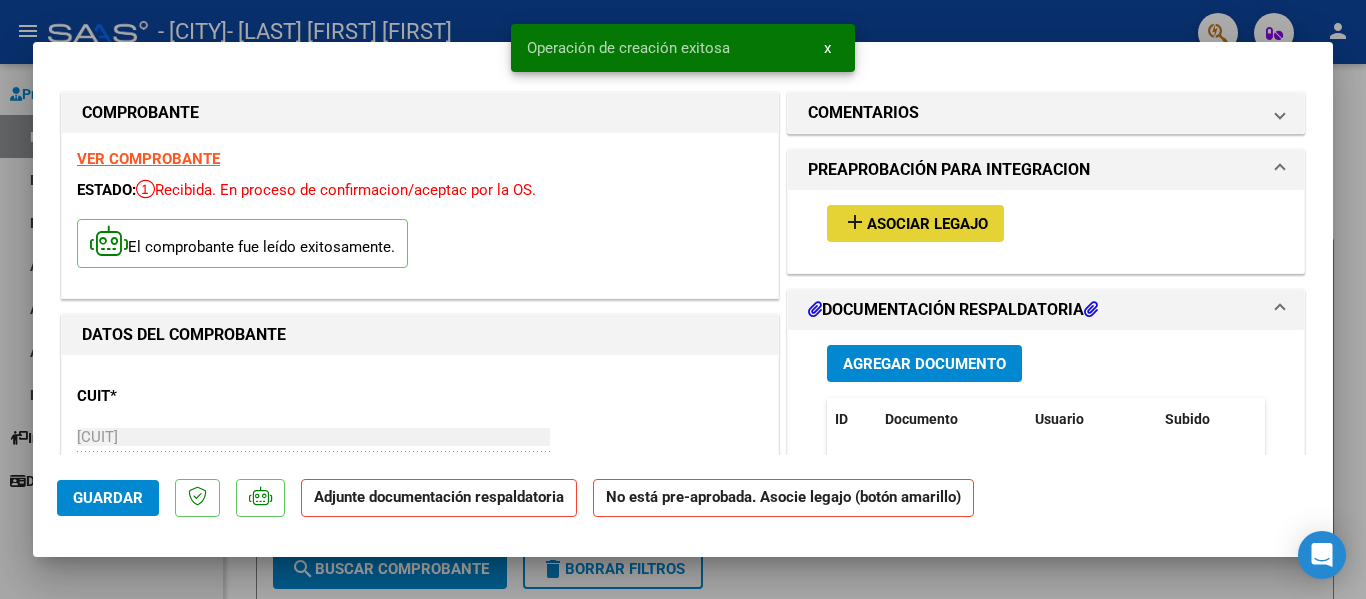 click on "Asociar Legajo" at bounding box center (927, 224) 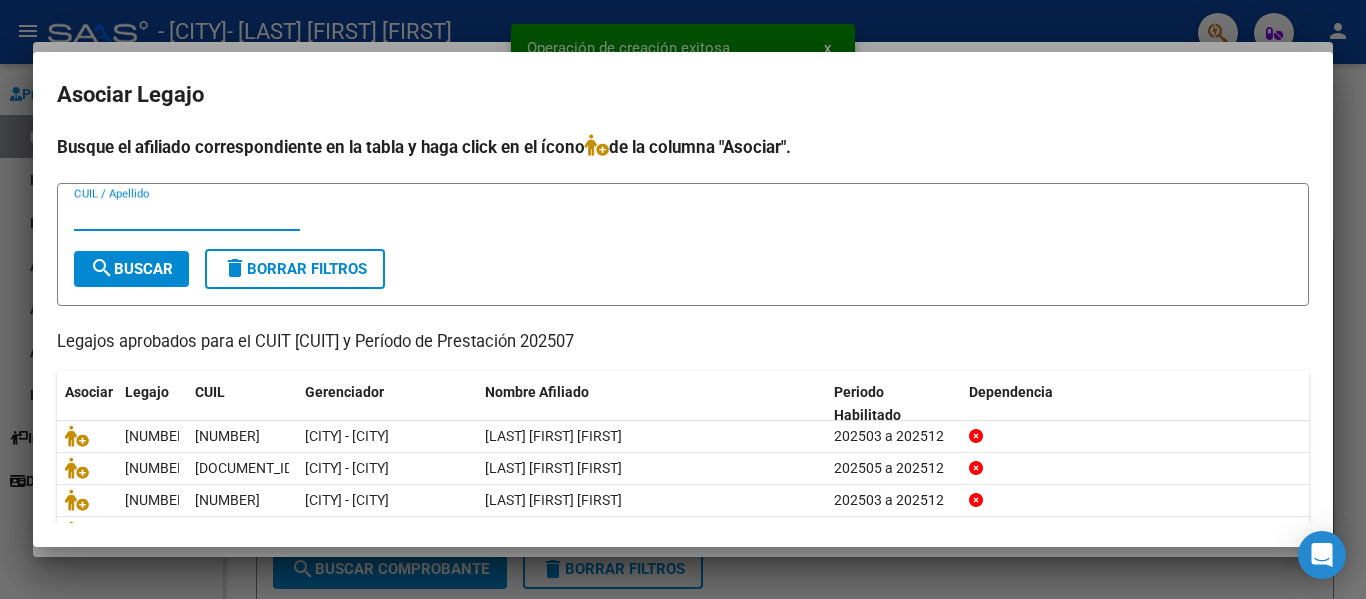 click on "CUIL / Apellido" at bounding box center [187, 215] 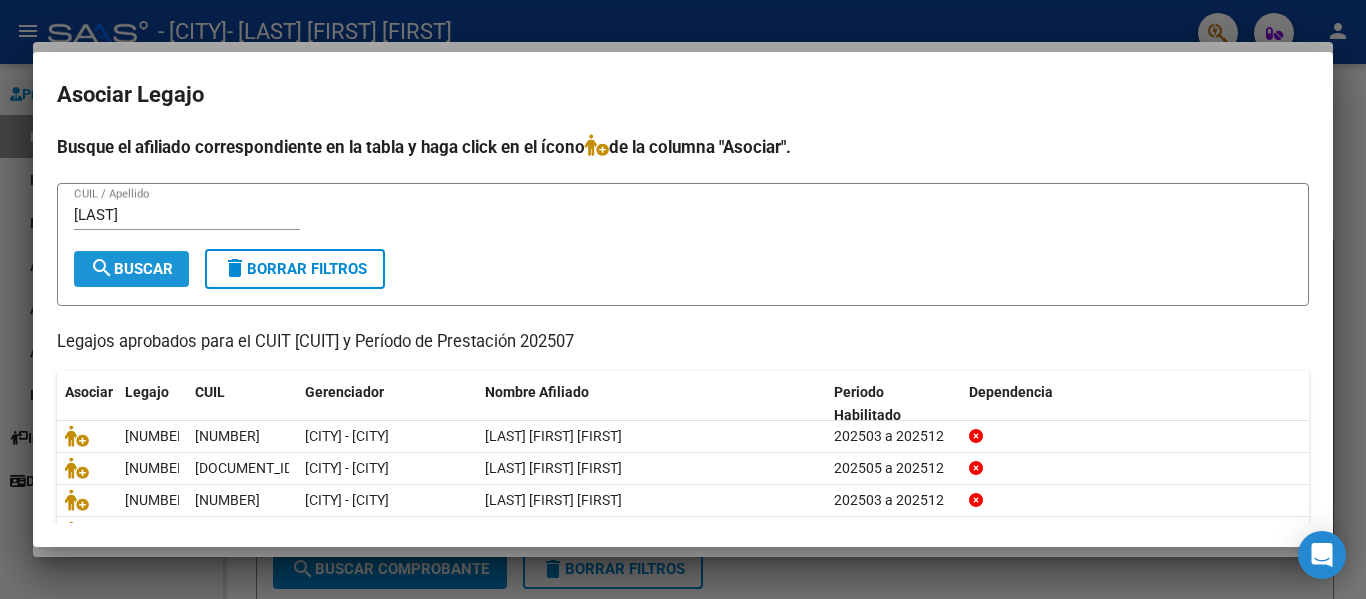 click on "search  Buscar" at bounding box center [131, 269] 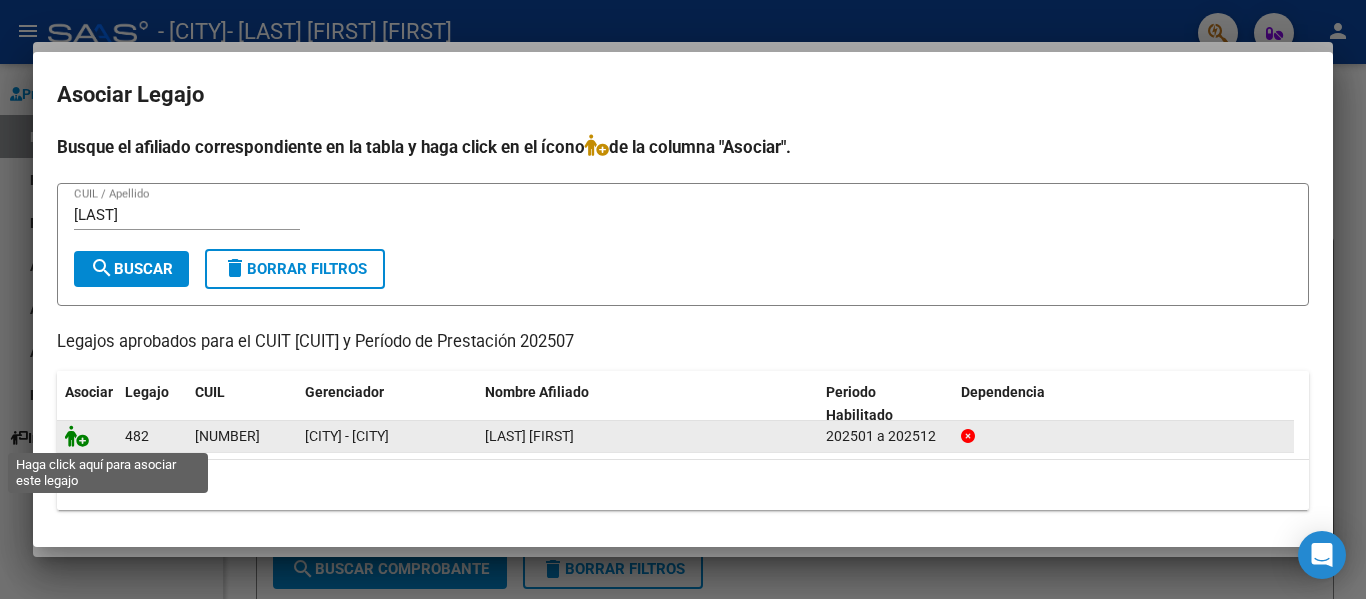 click 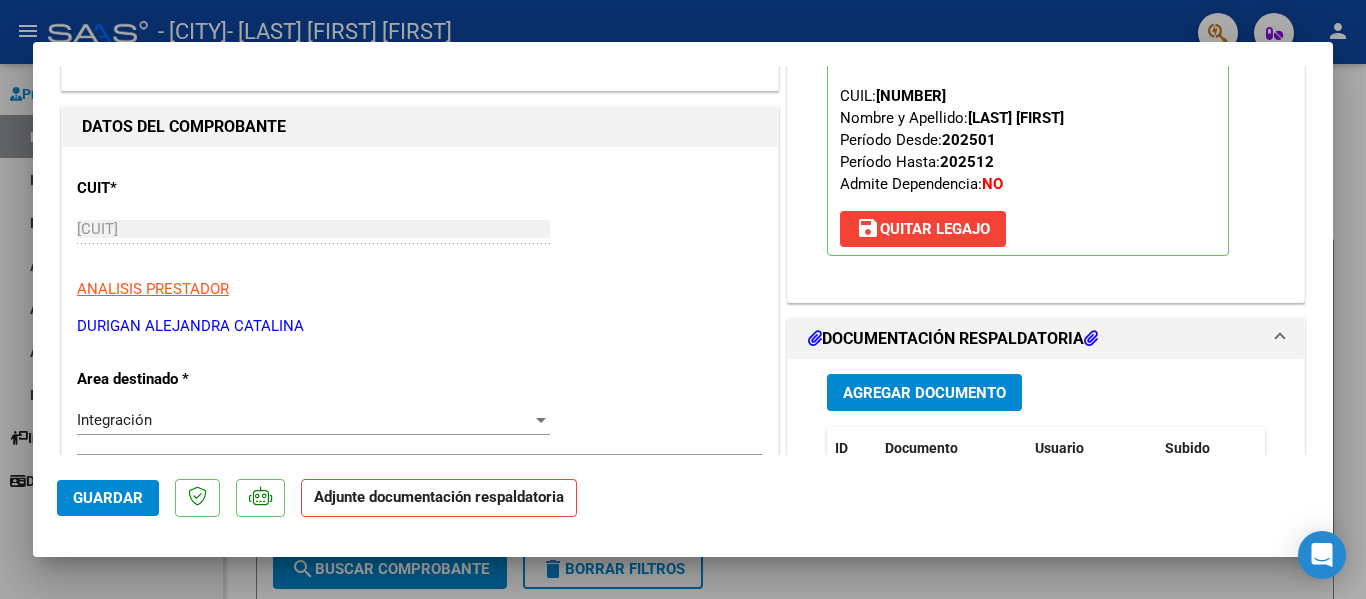 scroll, scrollTop: 209, scrollLeft: 0, axis: vertical 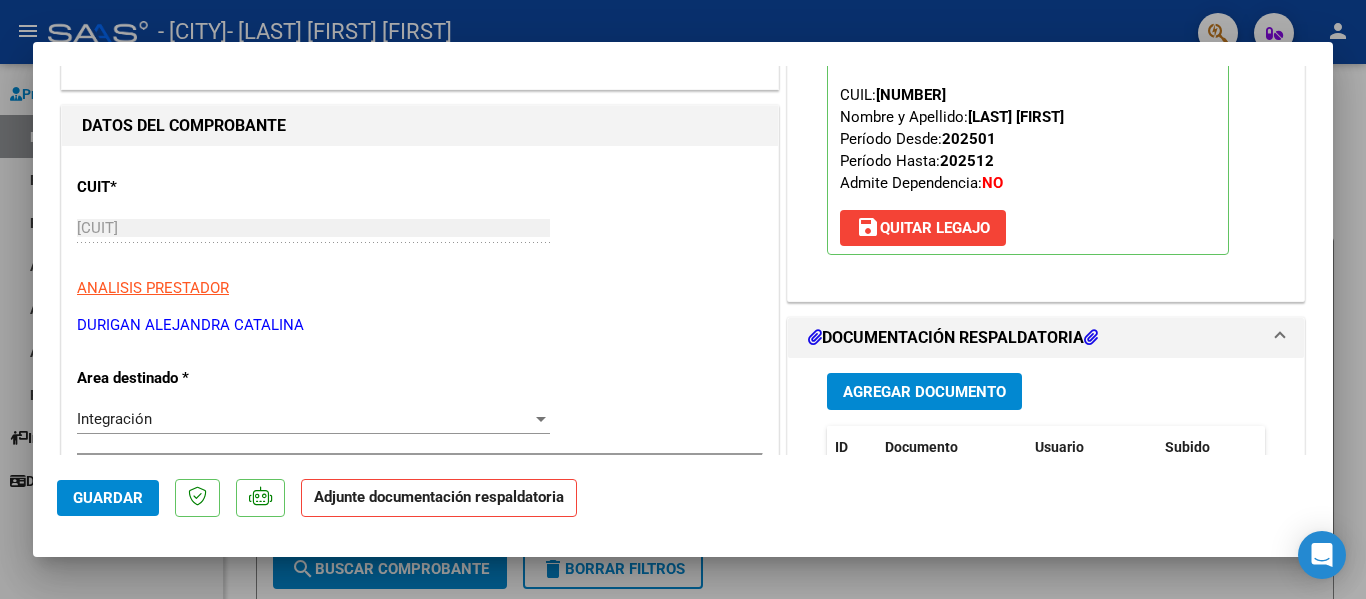 click on "Agregar Documento" at bounding box center (924, 392) 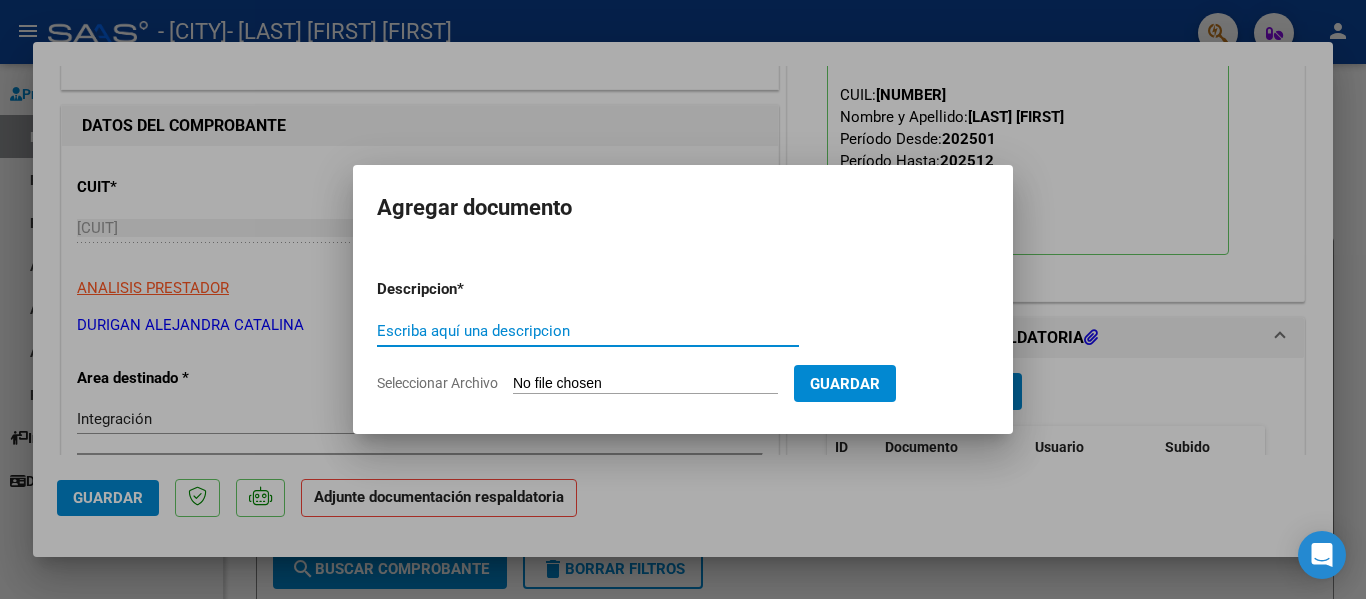 click on "Escriba aquí una descripcion" at bounding box center (588, 331) 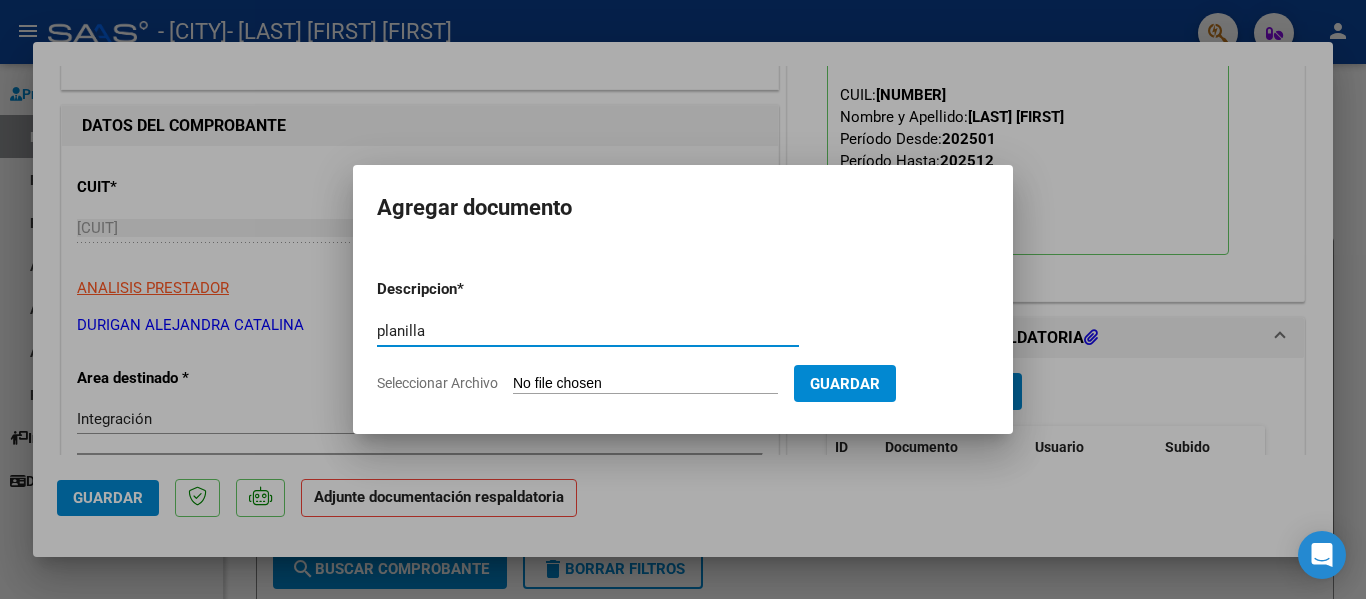 click on "Seleccionar Archivo" at bounding box center [645, 384] 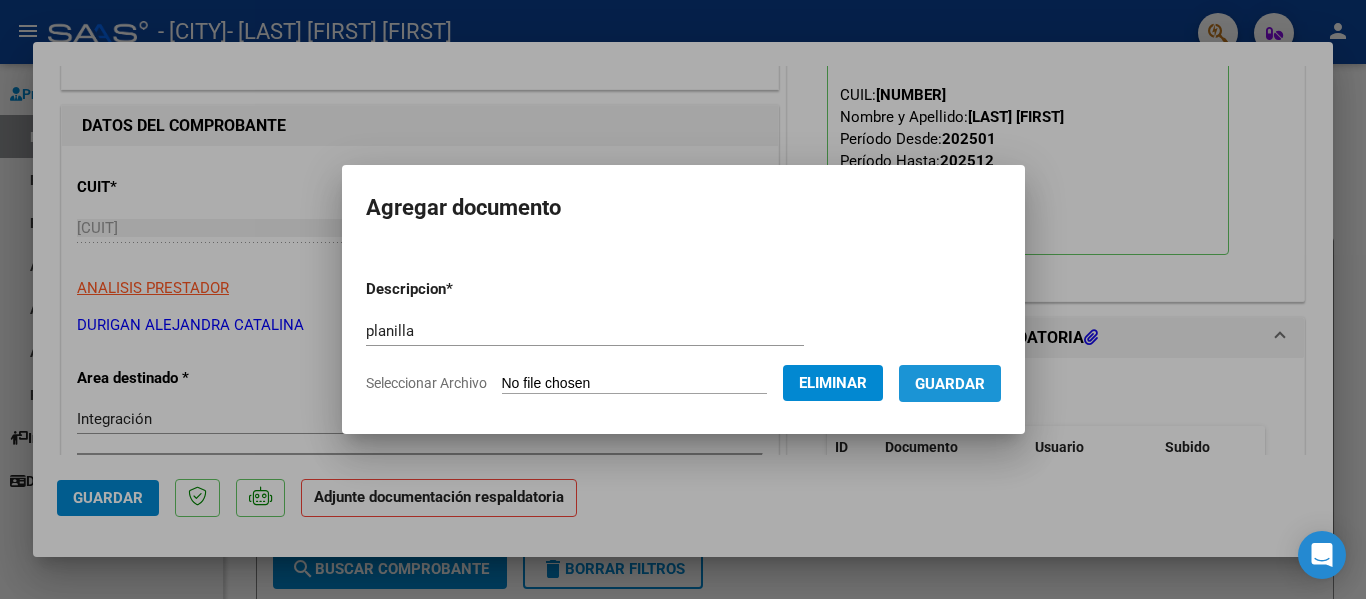 click on "Guardar" at bounding box center [950, 383] 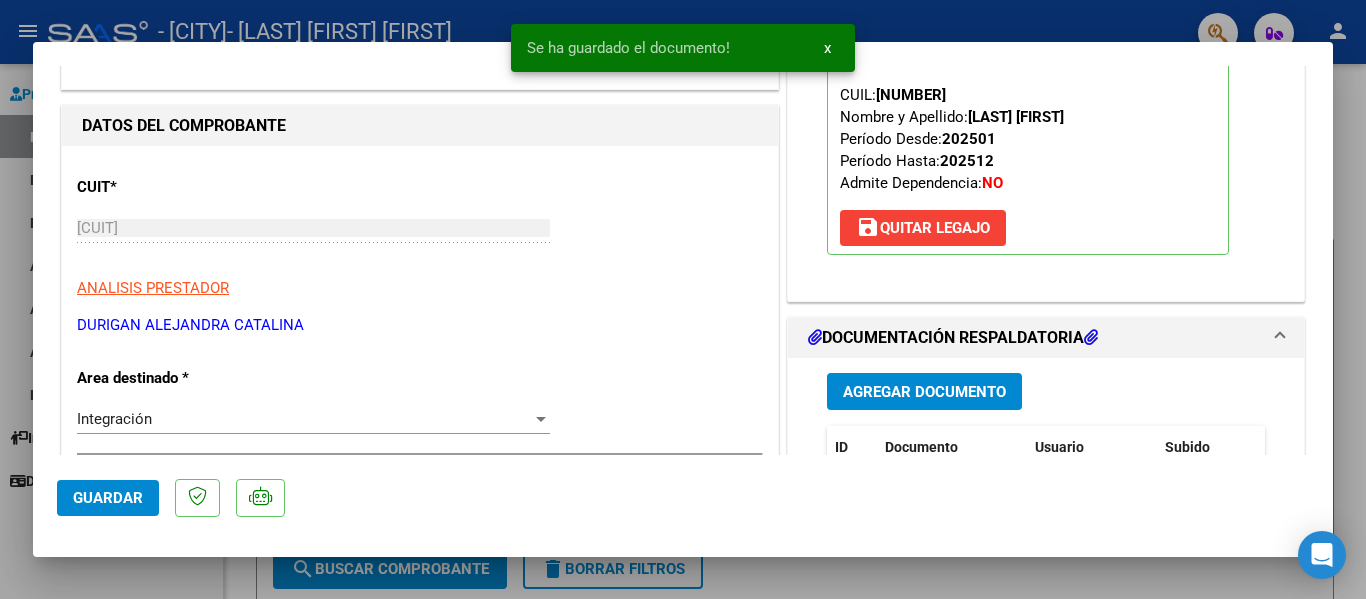 click at bounding box center [683, 299] 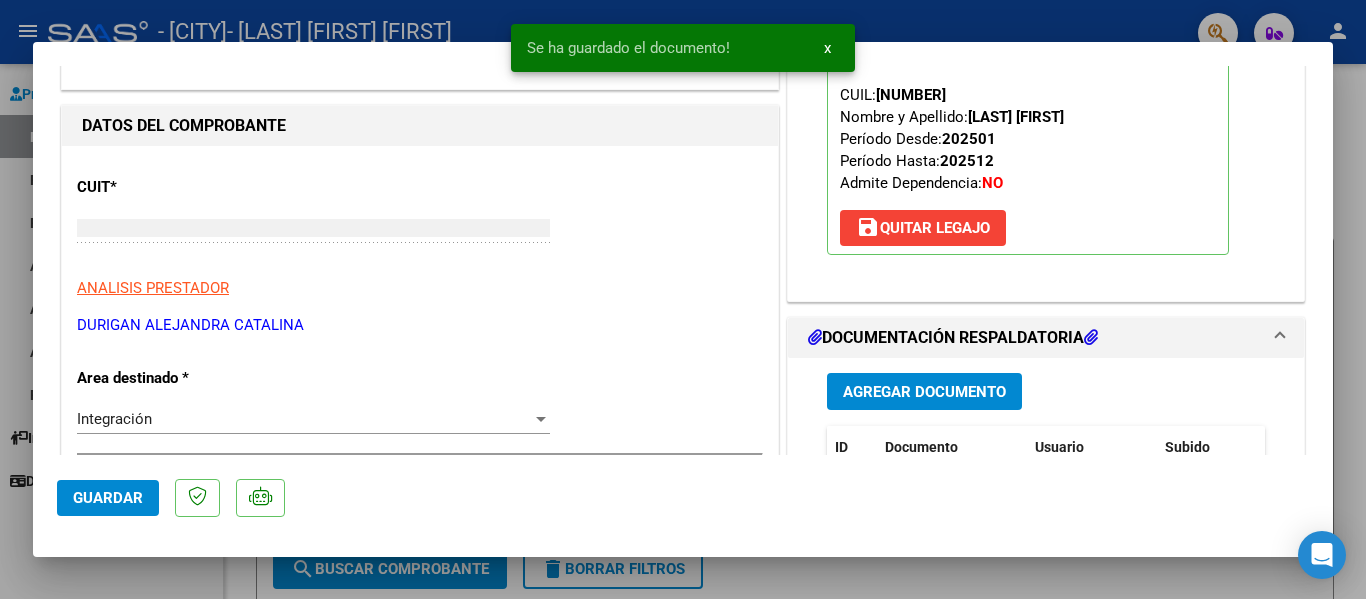 scroll, scrollTop: 0, scrollLeft: 0, axis: both 